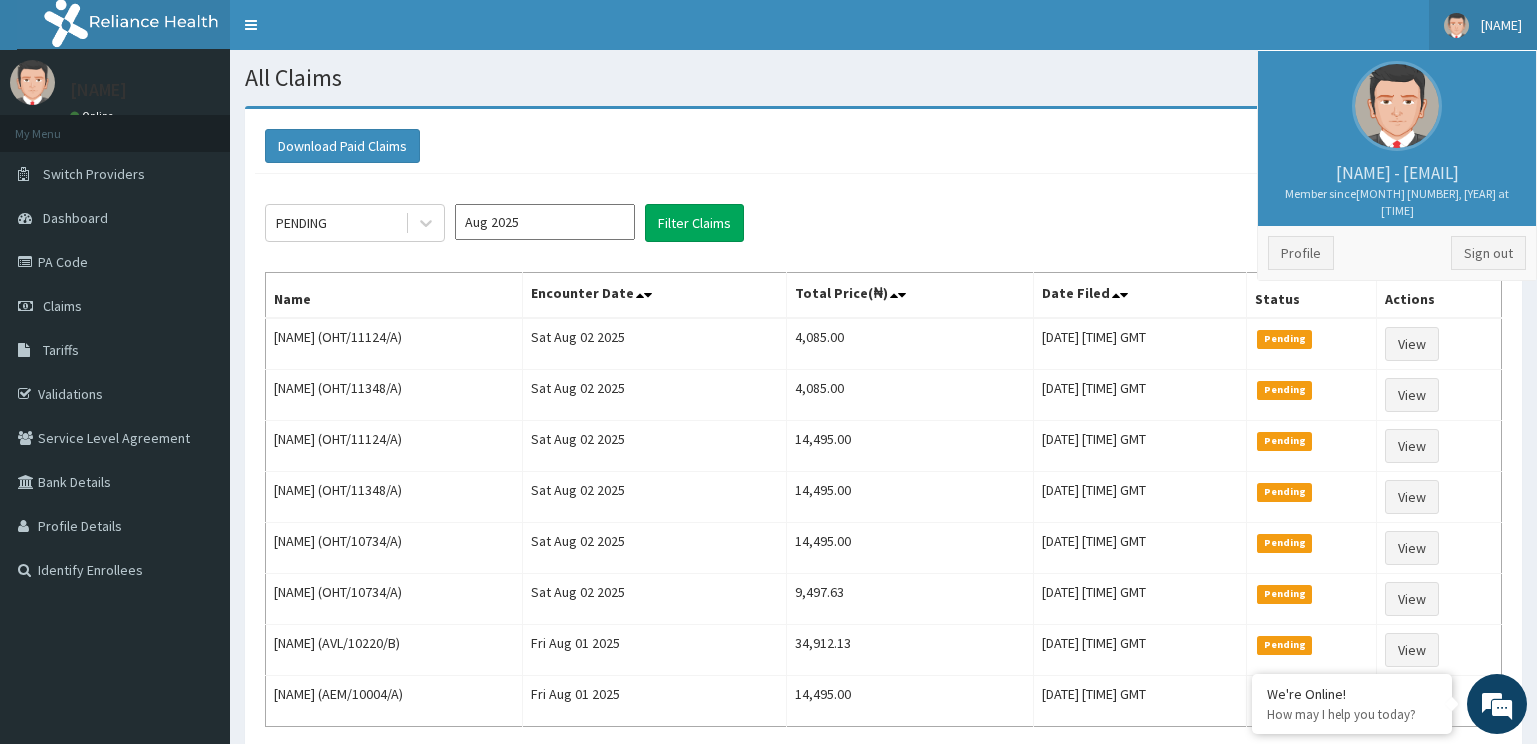 scroll, scrollTop: 0, scrollLeft: 0, axis: both 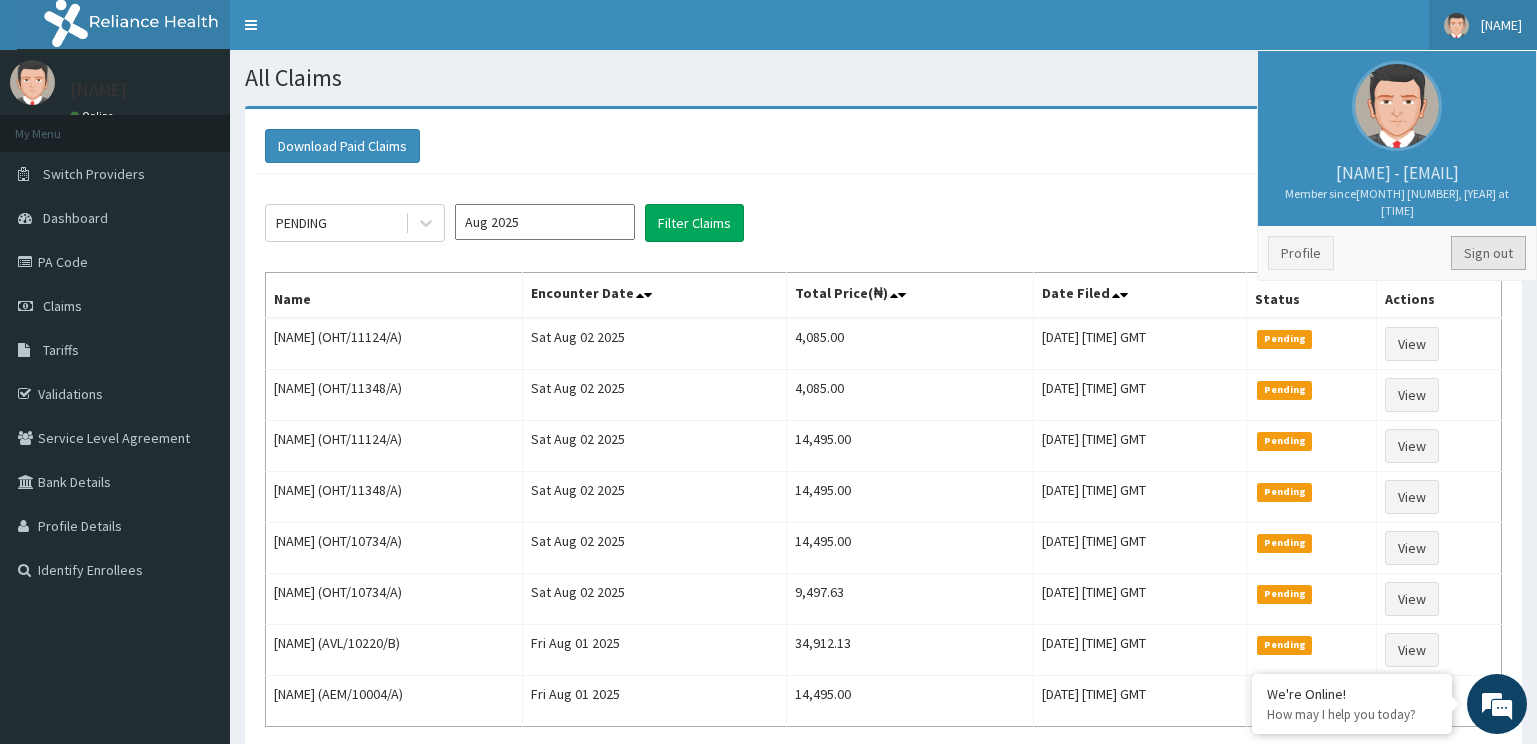 click on "Sign out" at bounding box center [1488, 253] 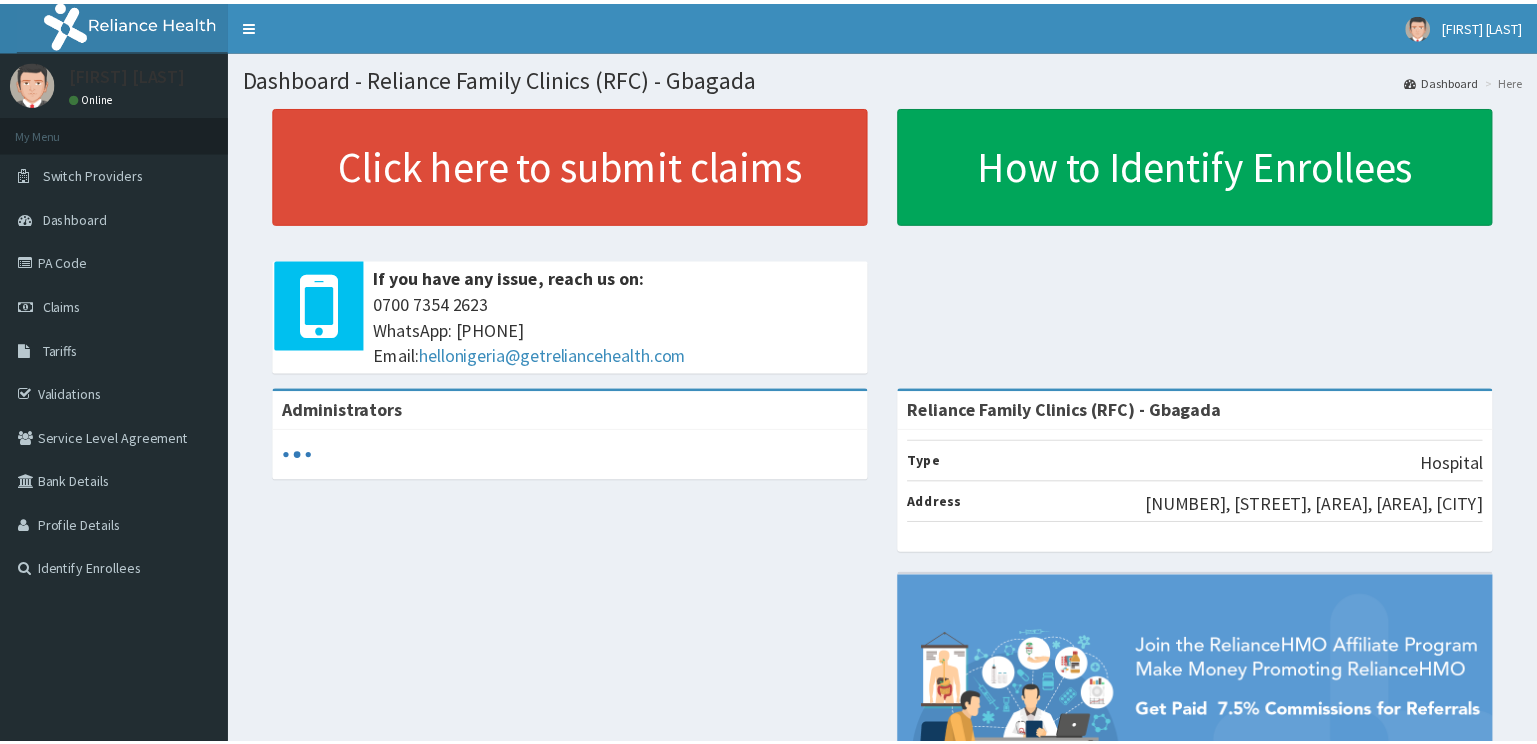 scroll, scrollTop: 0, scrollLeft: 0, axis: both 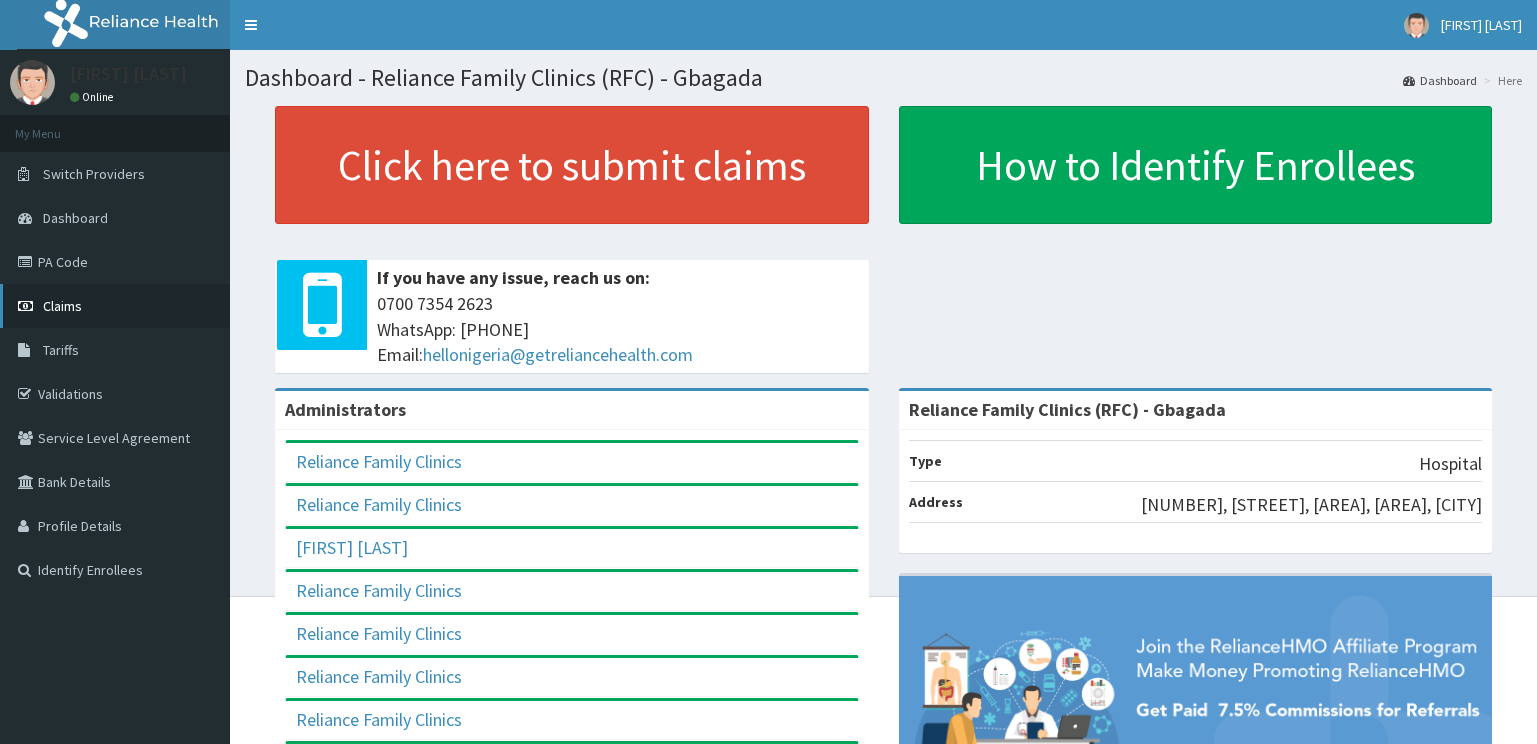 click on "Claims" at bounding box center [62, 306] 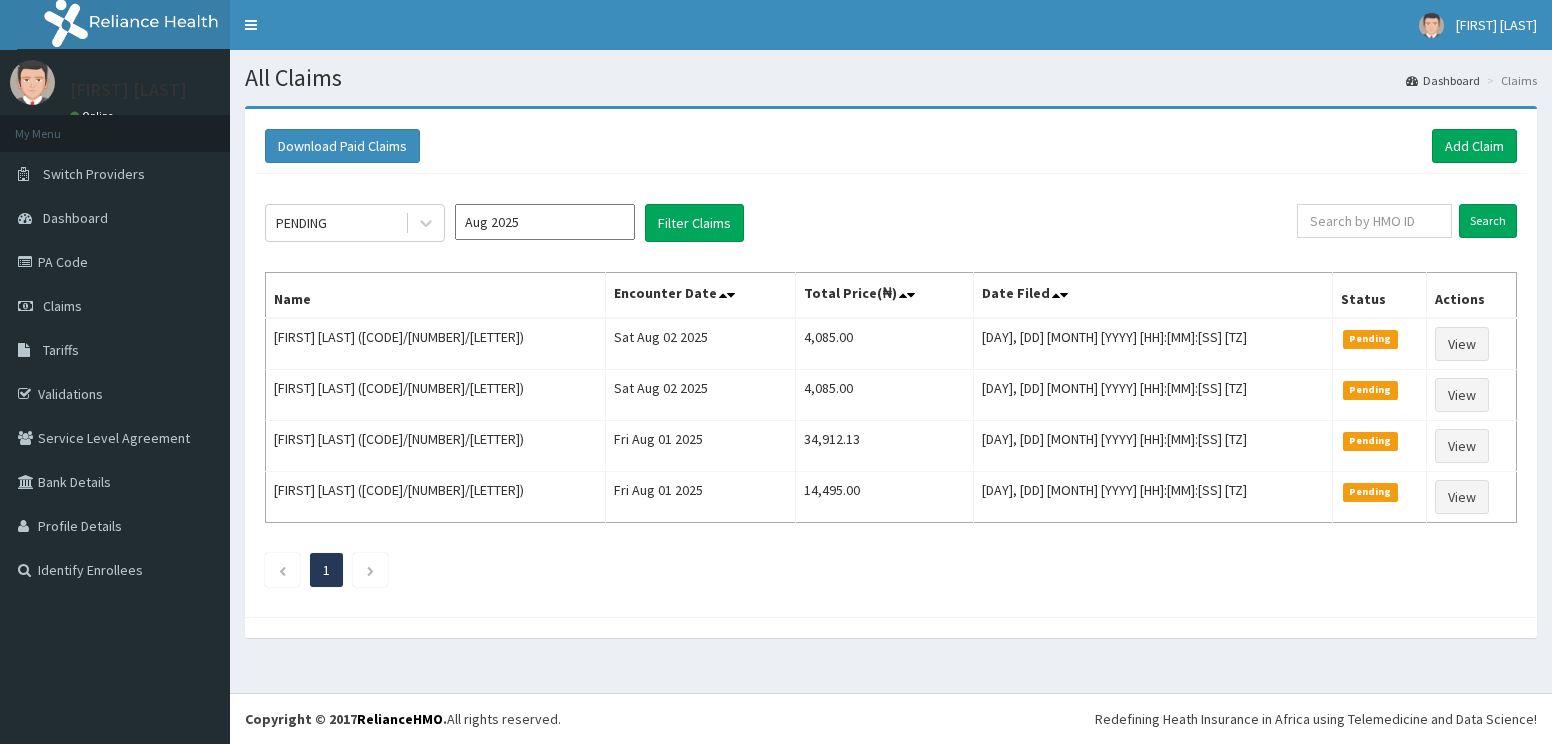 scroll, scrollTop: 0, scrollLeft: 0, axis: both 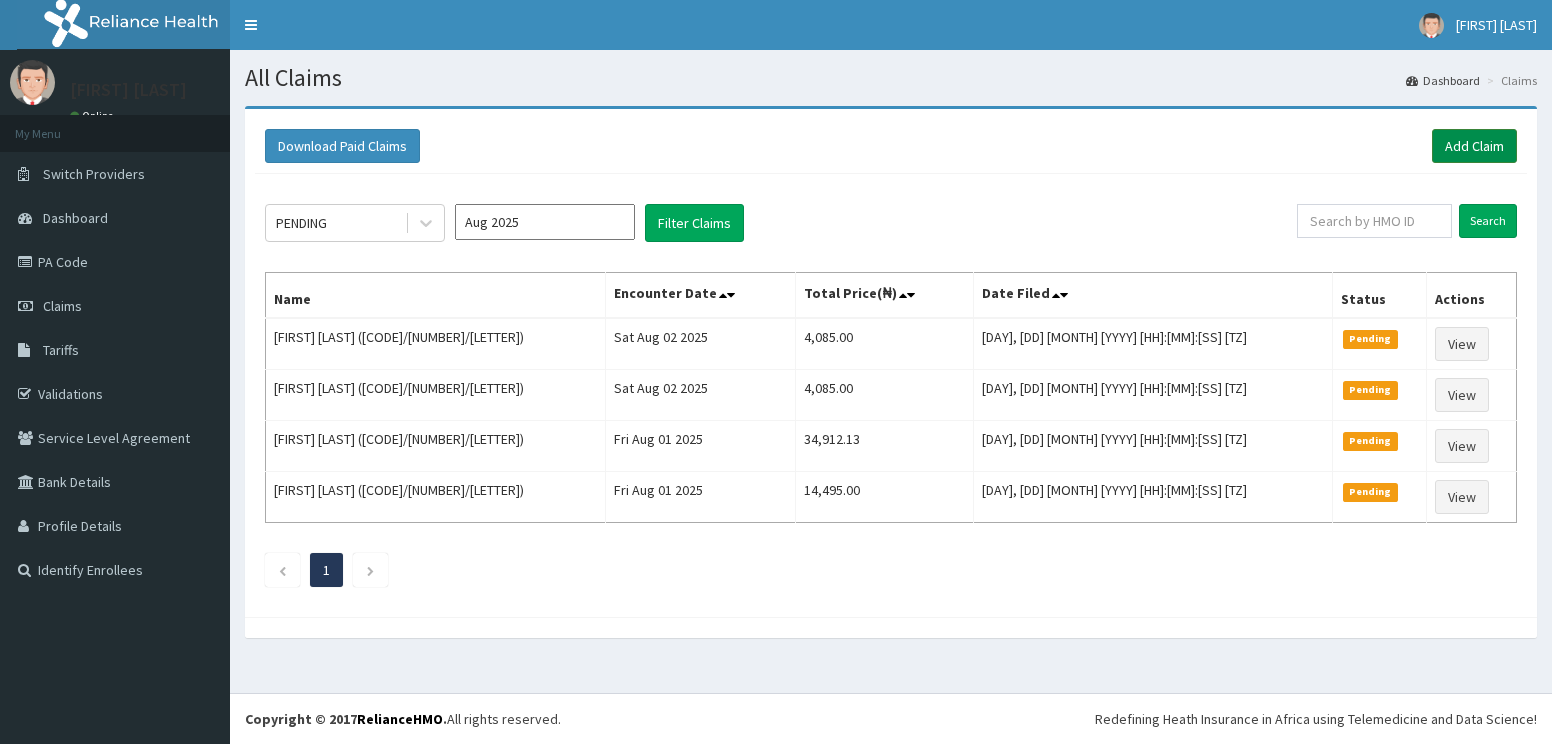 click on "Add Claim" at bounding box center (1474, 146) 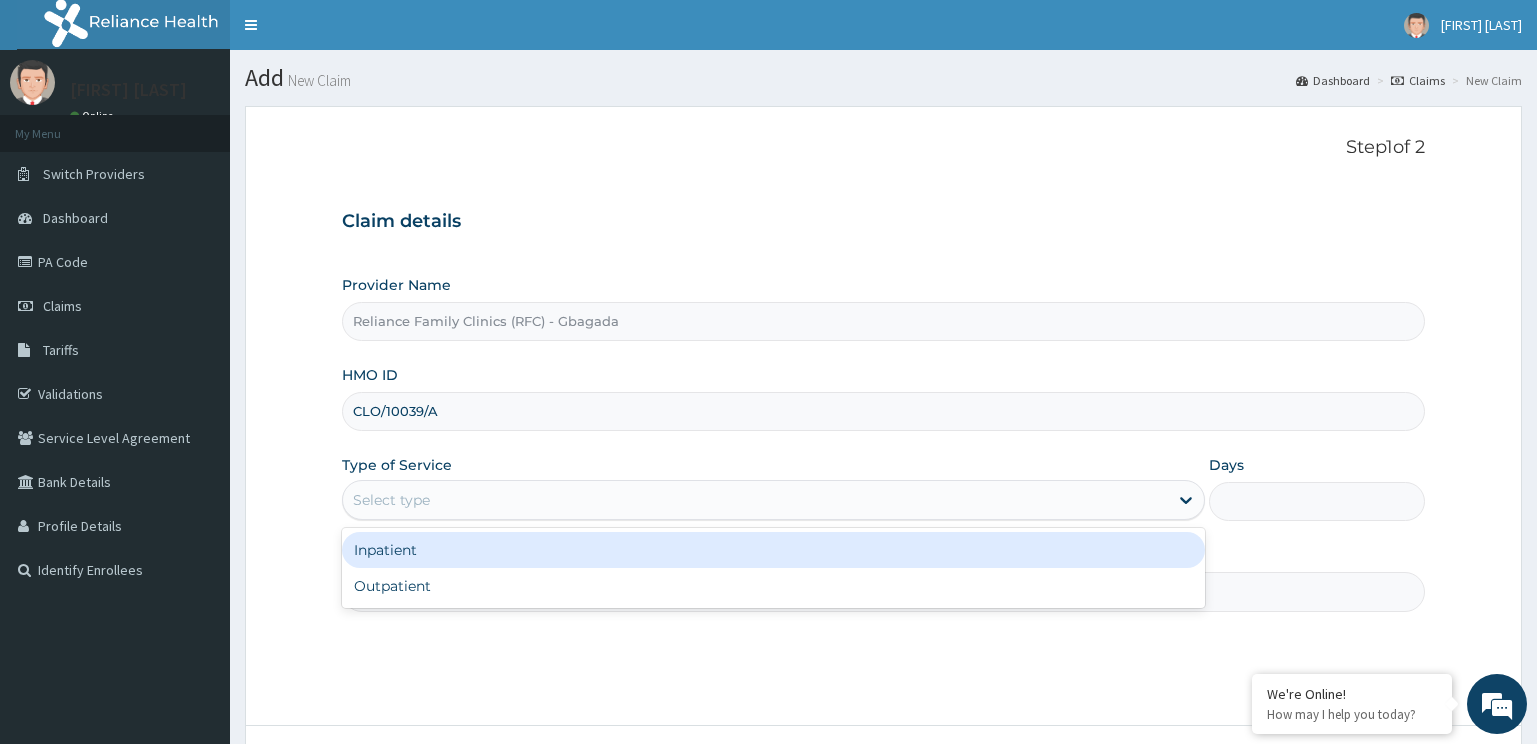 scroll, scrollTop: 0, scrollLeft: 0, axis: both 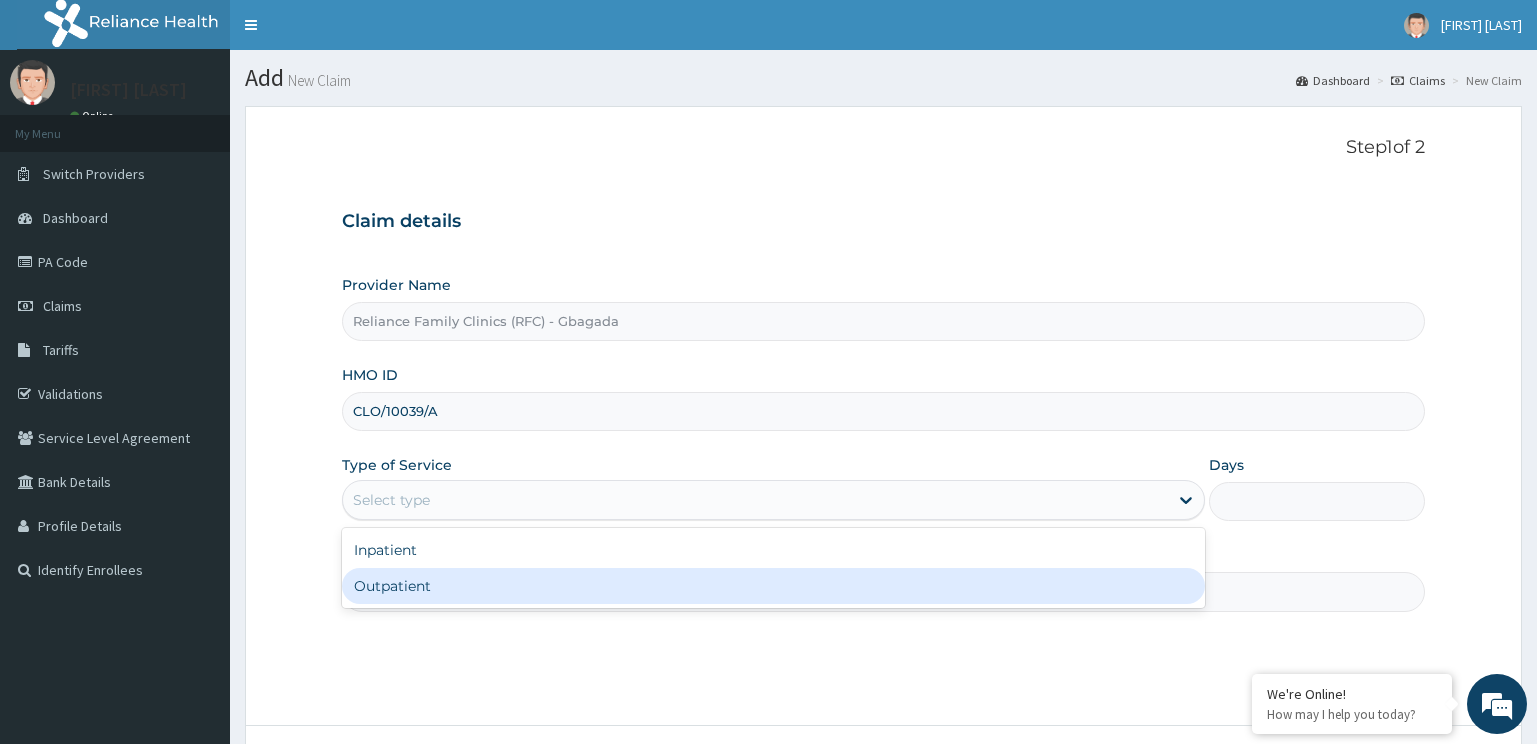 click on "Outpatient" at bounding box center (774, 586) 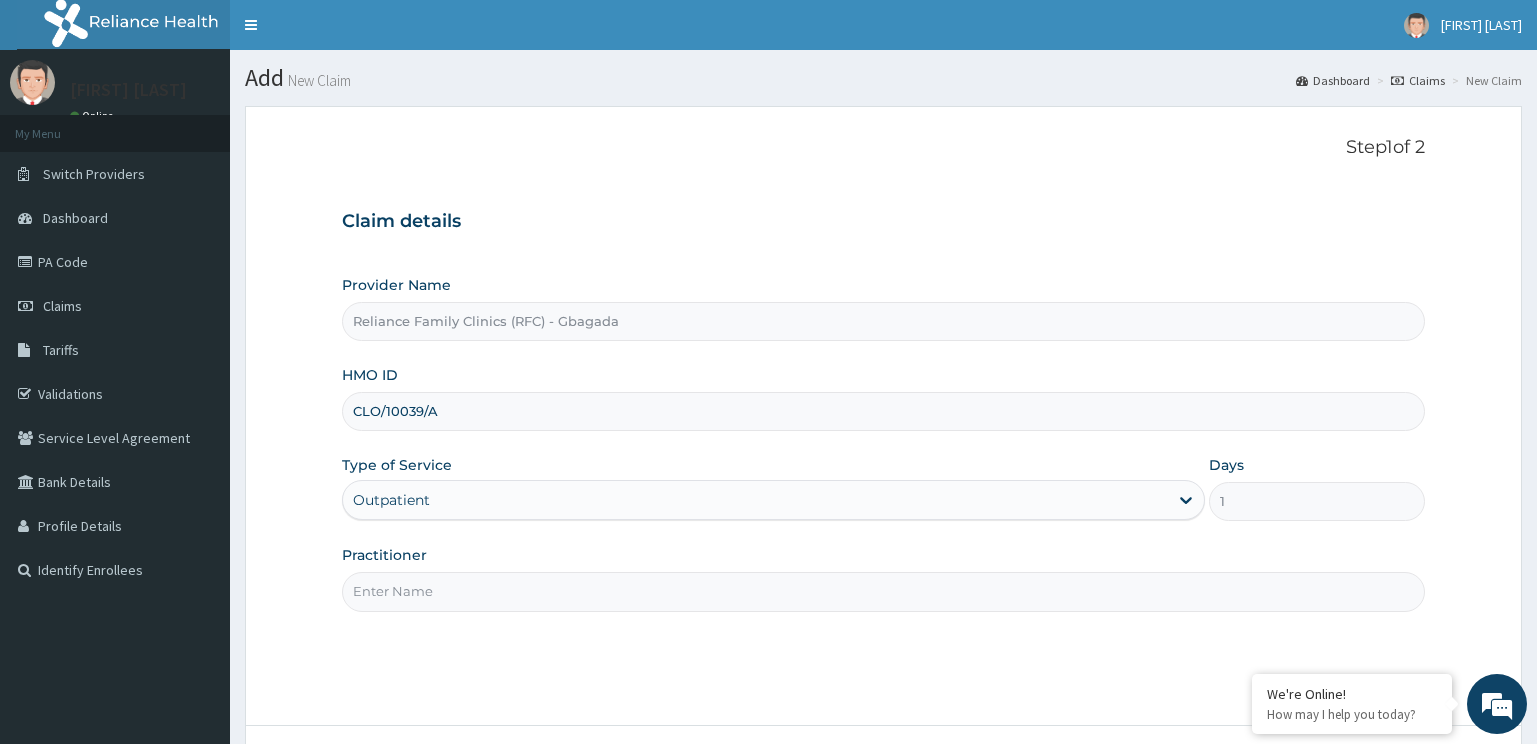 click on "Practitioner" at bounding box center (884, 591) 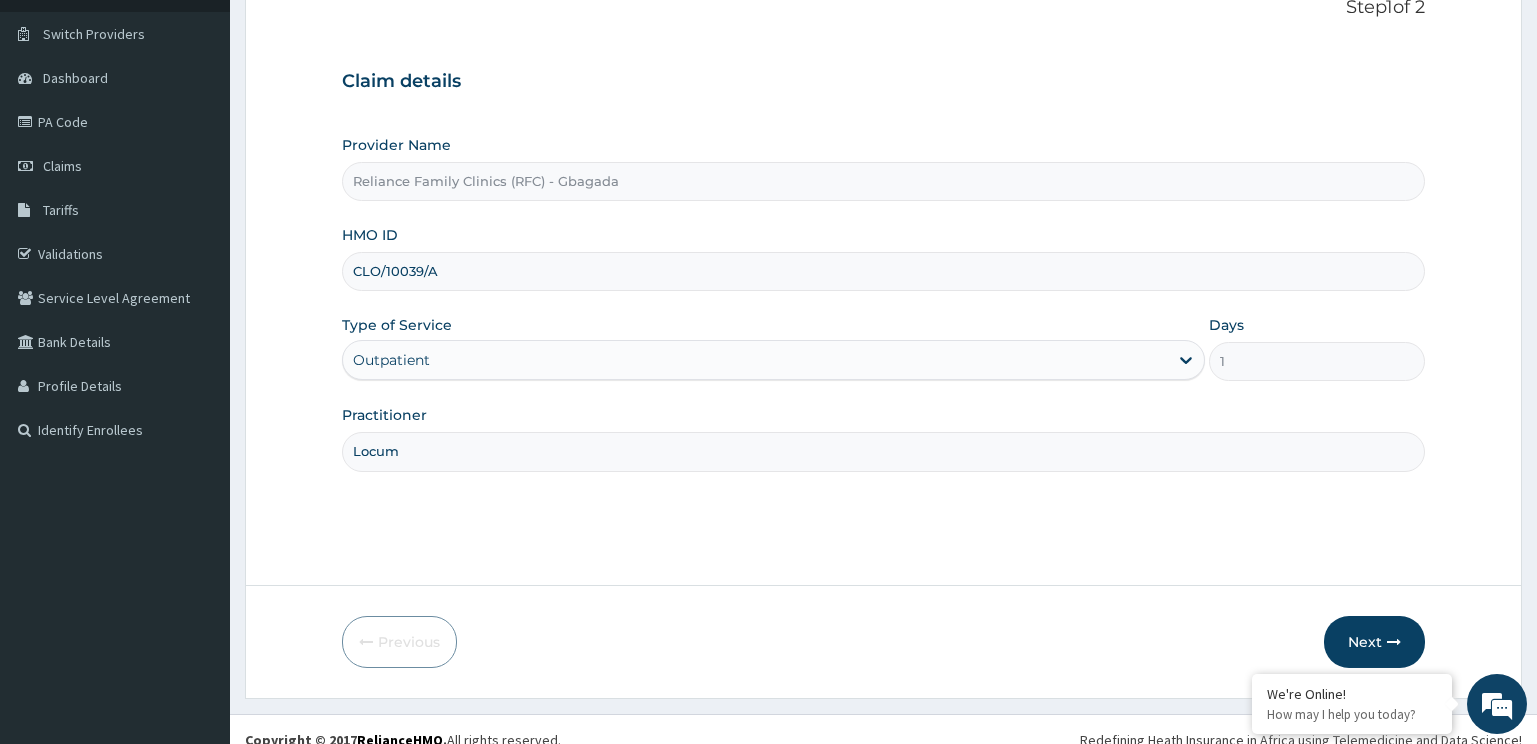 scroll, scrollTop: 161, scrollLeft: 0, axis: vertical 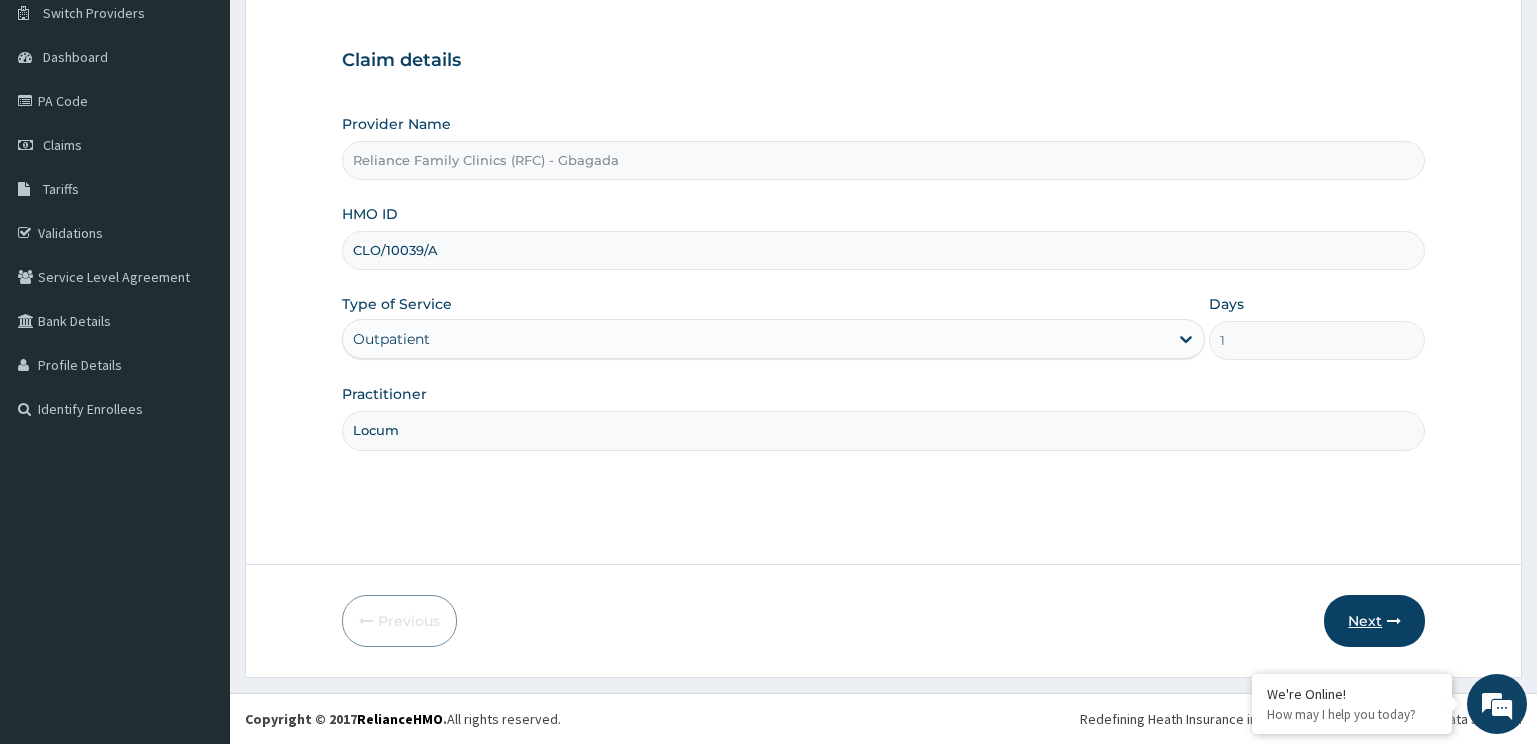 click on "Next" at bounding box center (1374, 621) 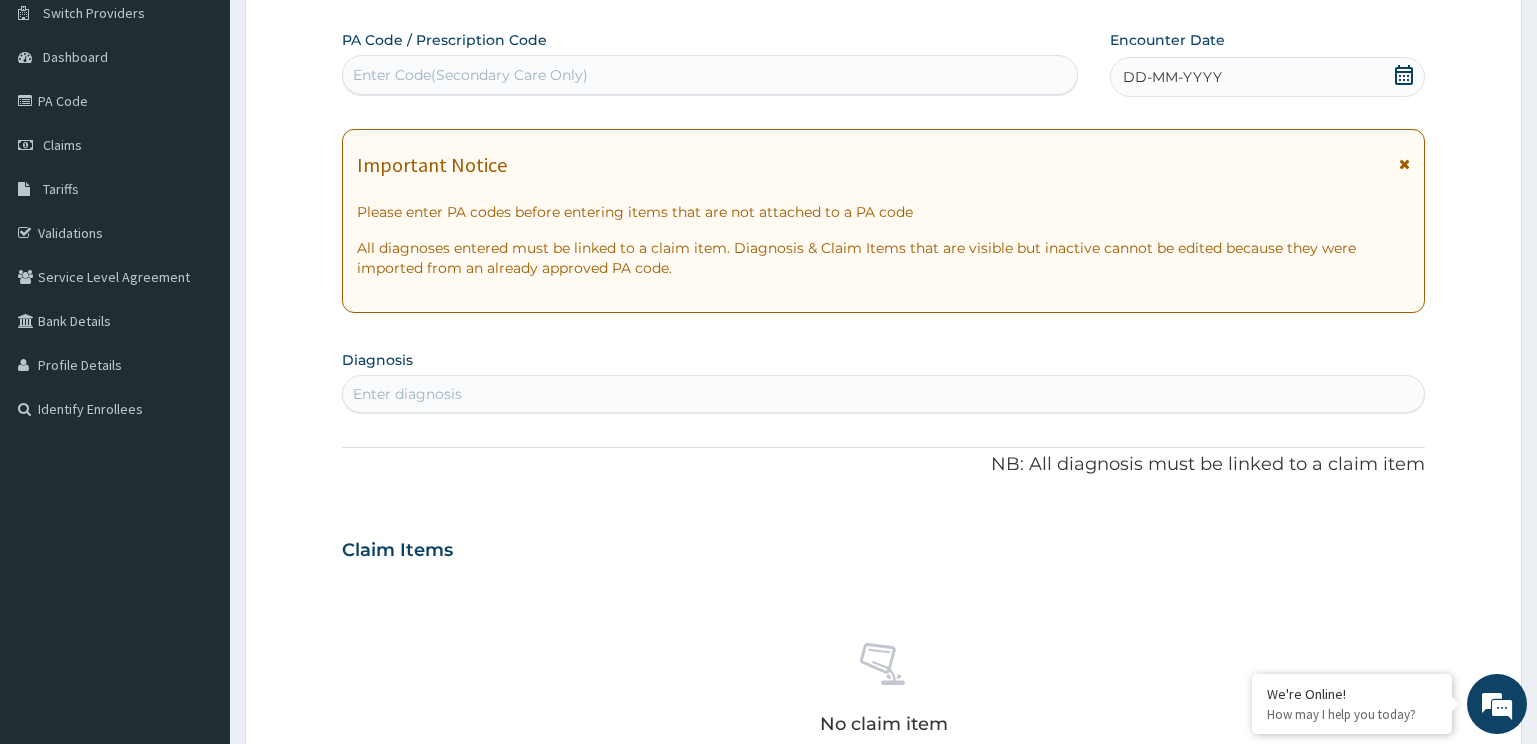 scroll, scrollTop: 0, scrollLeft: 0, axis: both 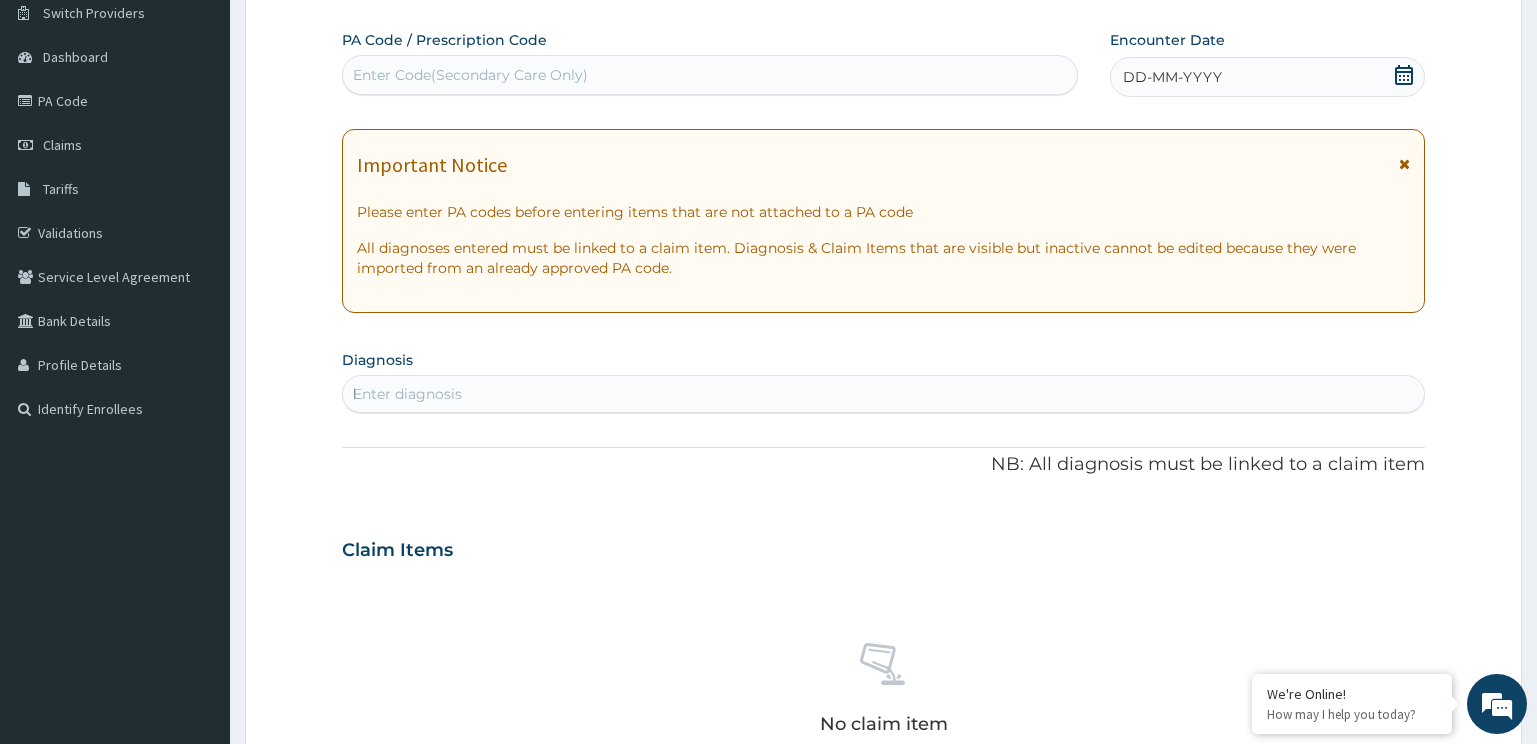 type on "htn" 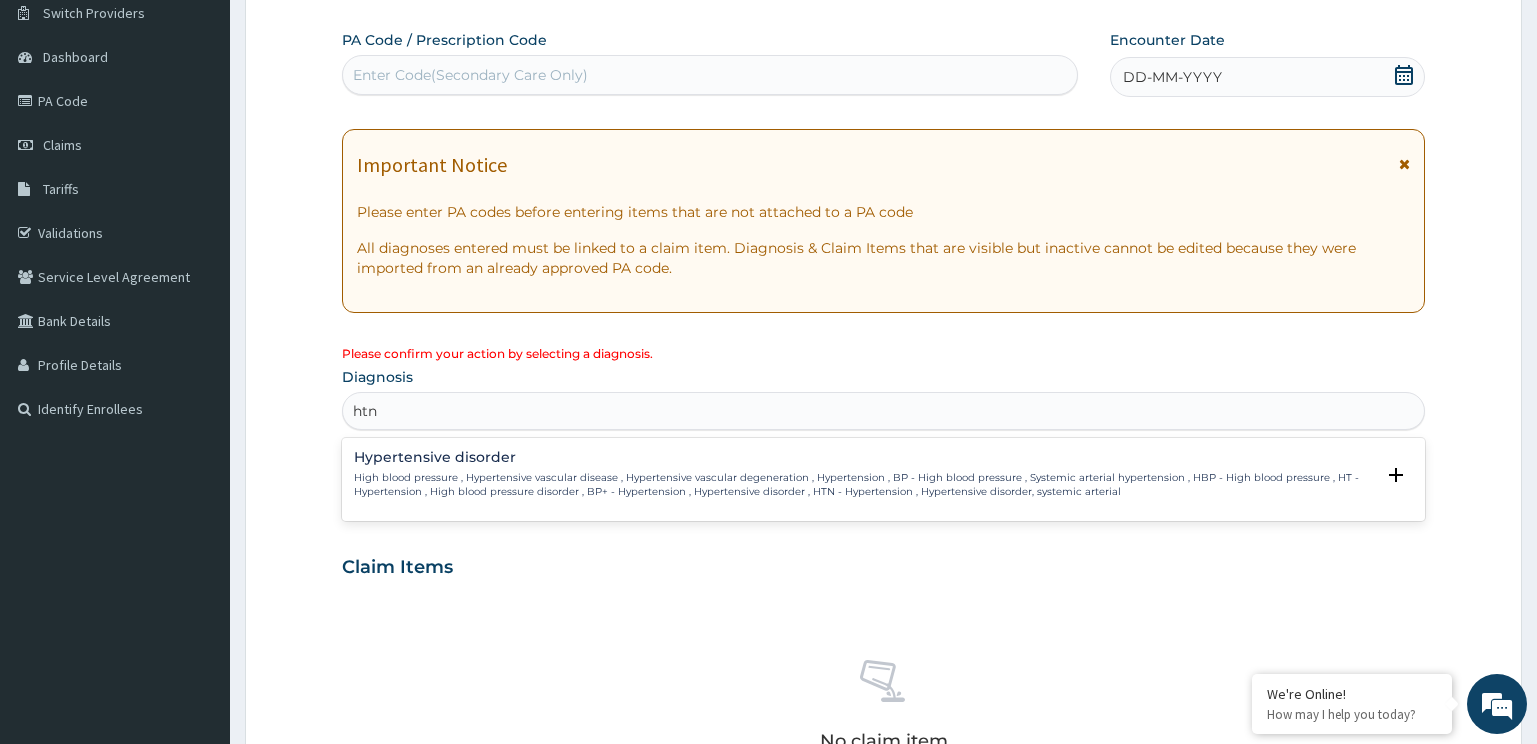click on "Hypertensive disorder" at bounding box center (864, 457) 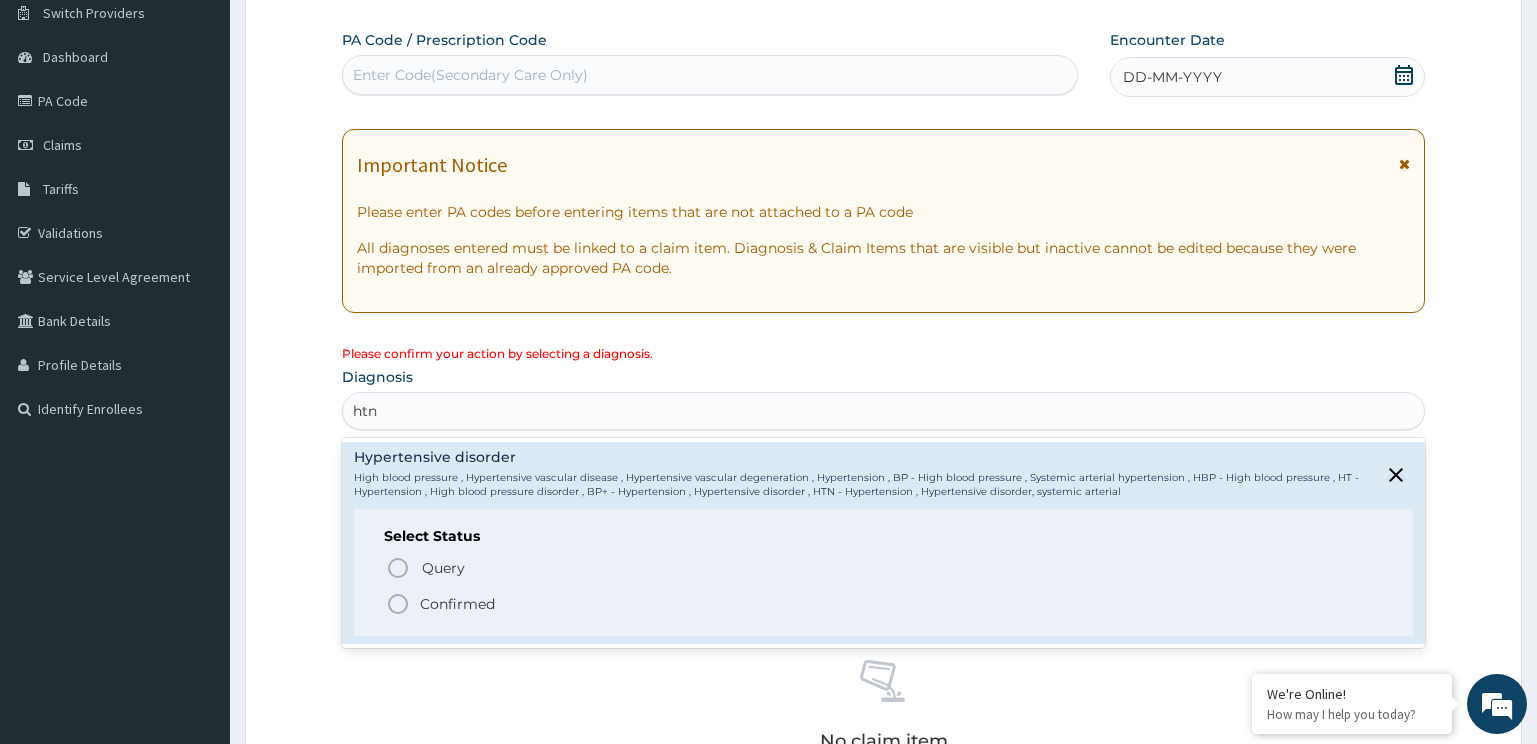 click on "Confirmed" at bounding box center (457, 604) 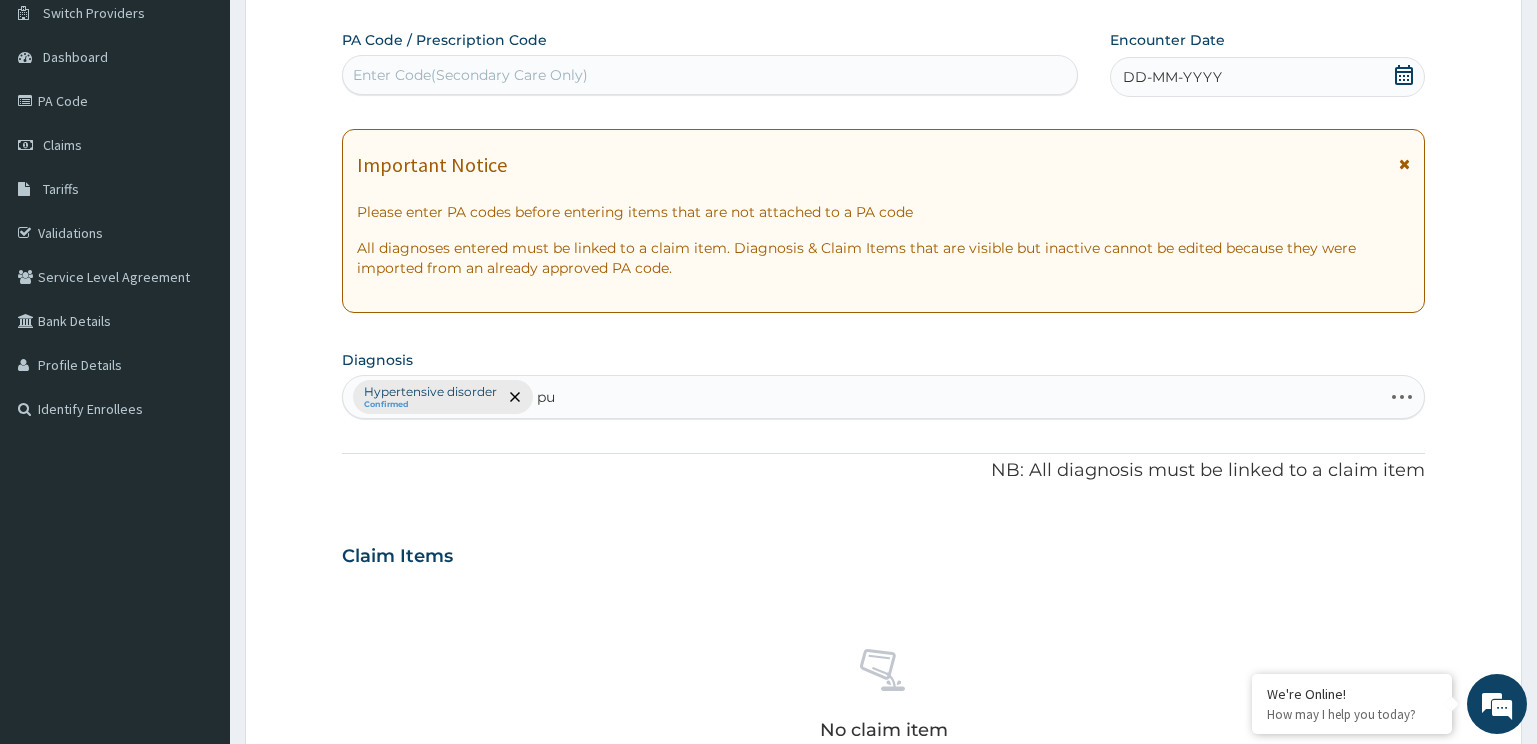 type on "pud" 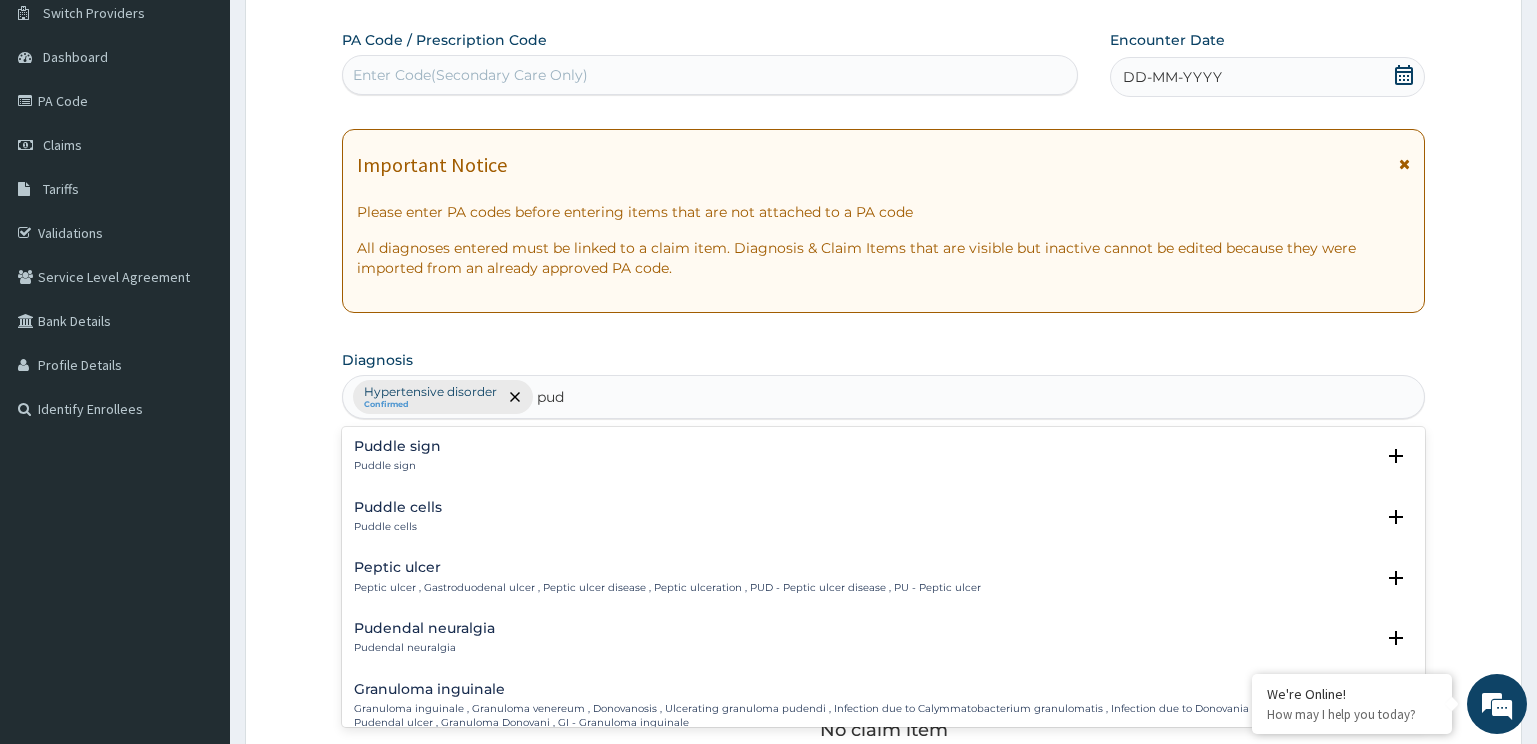 click on "Peptic ulcer Peptic ulcer , Gastroduodenal ulcer , Peptic ulcer disease , Peptic ulceration , PUD - Peptic ulcer disease , PU - Peptic ulcer" at bounding box center [667, 577] 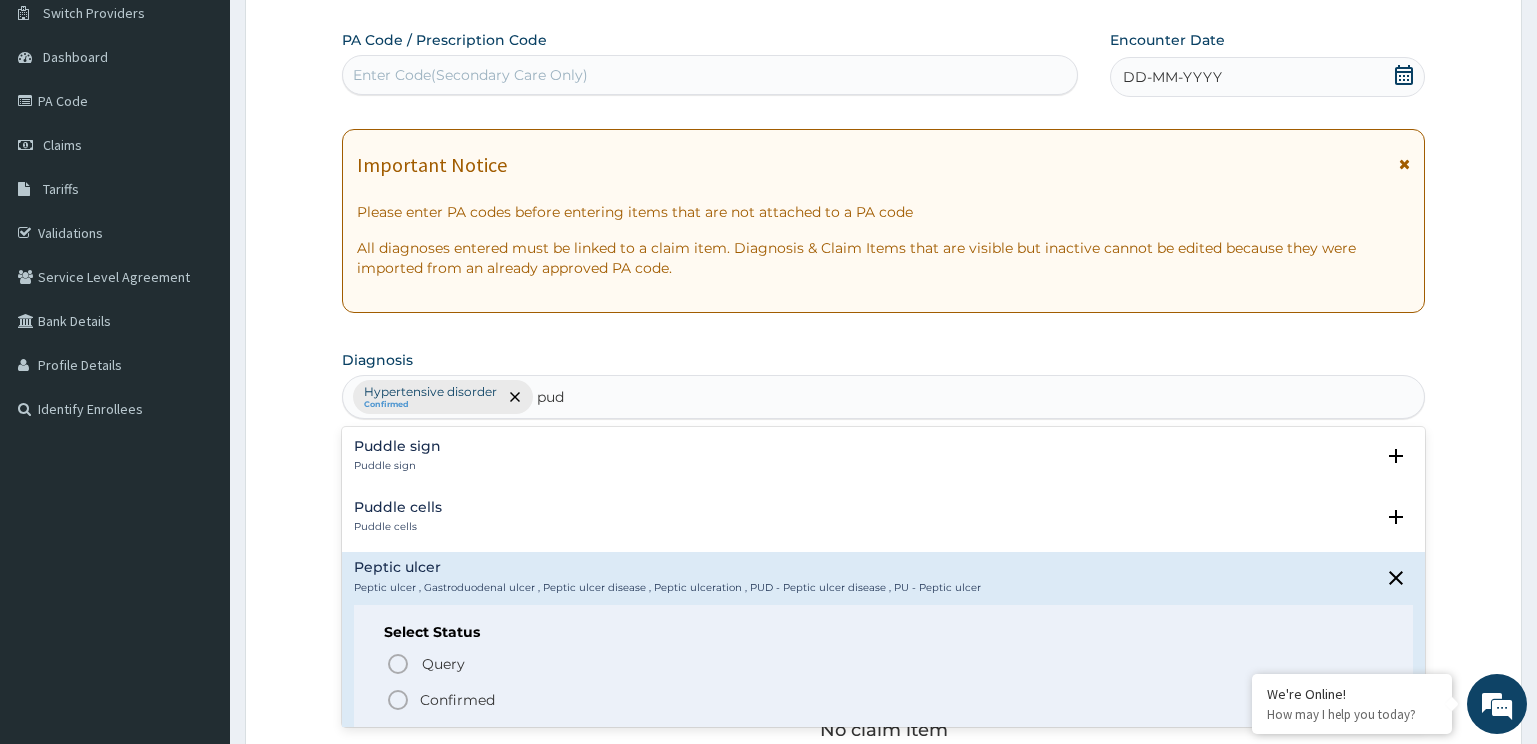 click on "Confirmed" at bounding box center (457, 700) 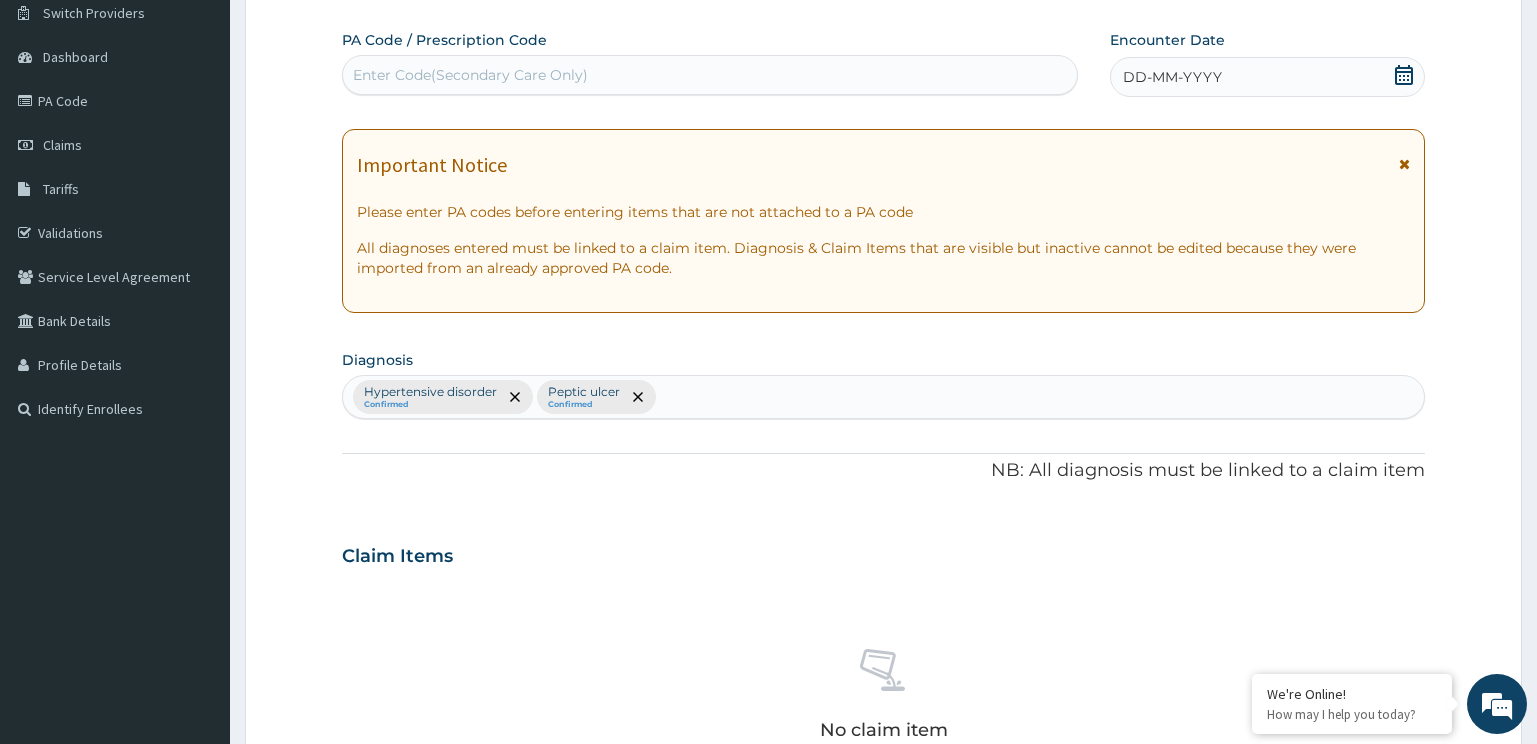 click on "DD-MM-YYYY" at bounding box center [1172, 77] 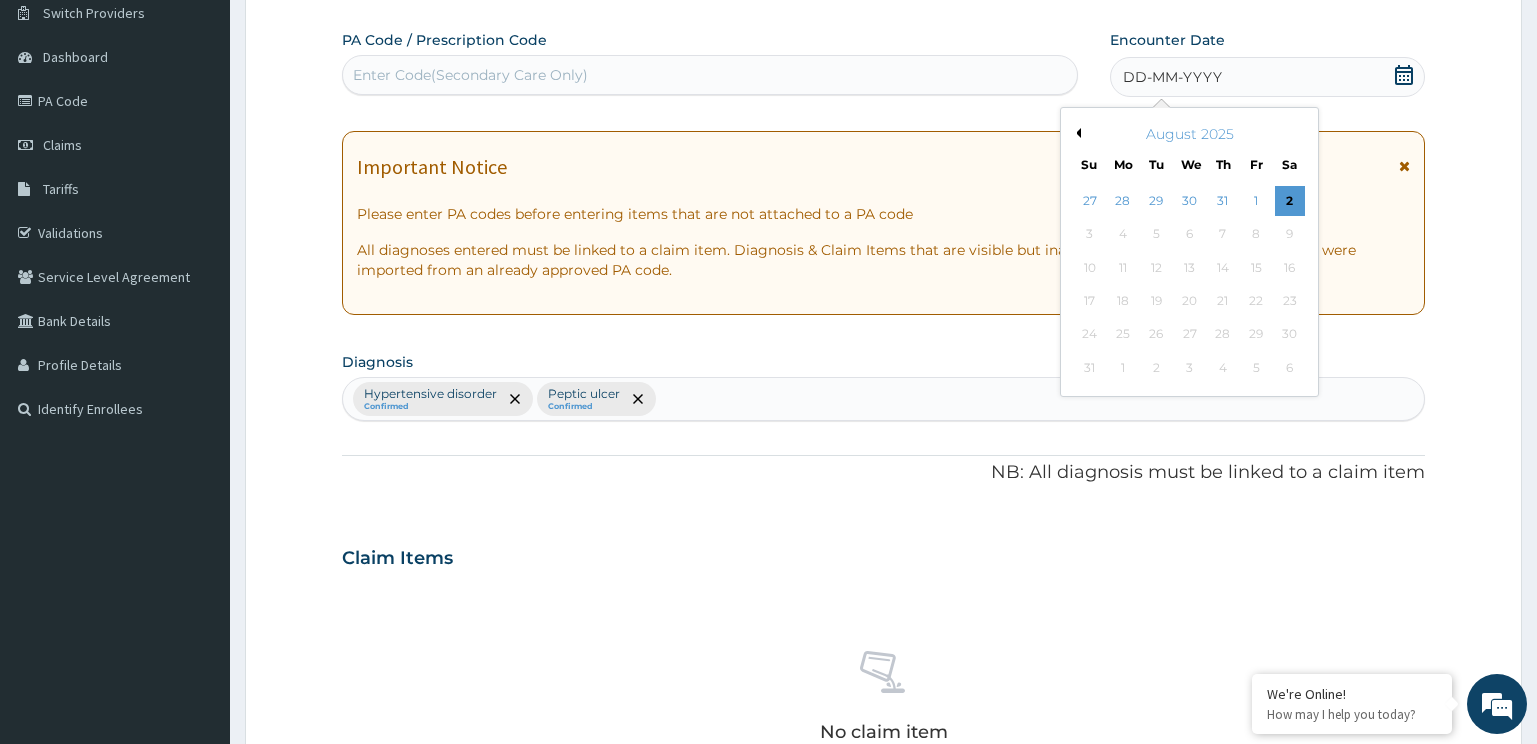 click on "2" at bounding box center [1289, 201] 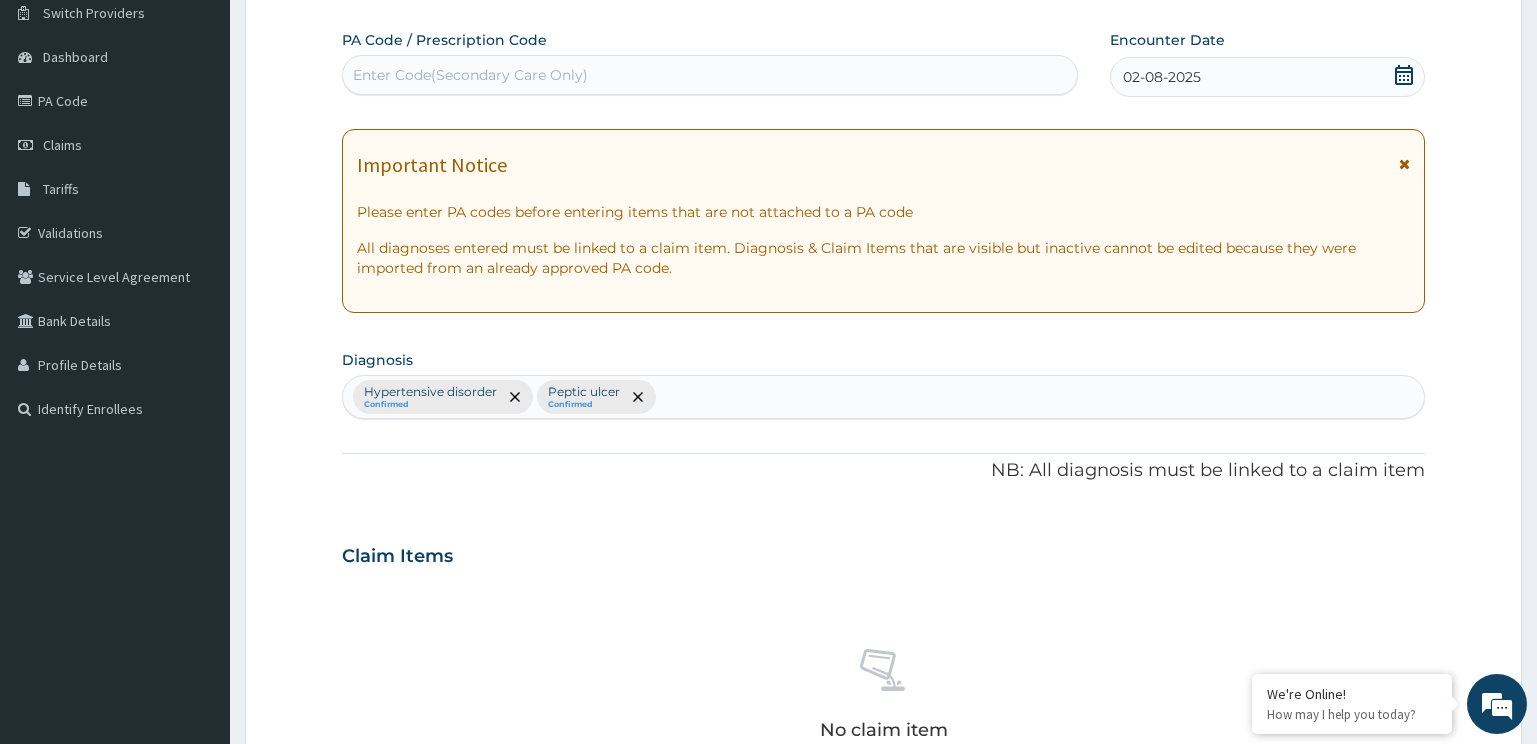 click on "Important Notice" at bounding box center [884, 170] 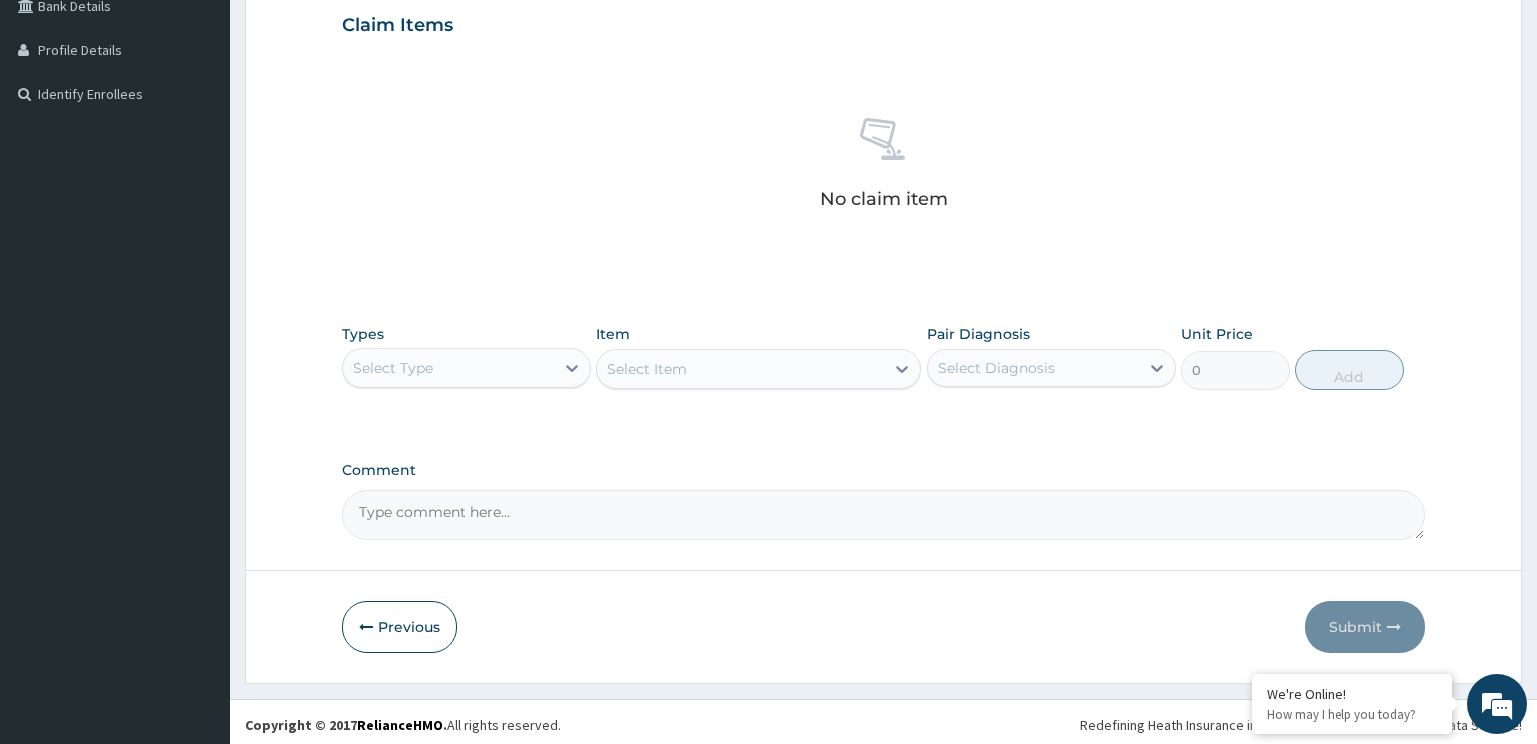 scroll, scrollTop: 482, scrollLeft: 0, axis: vertical 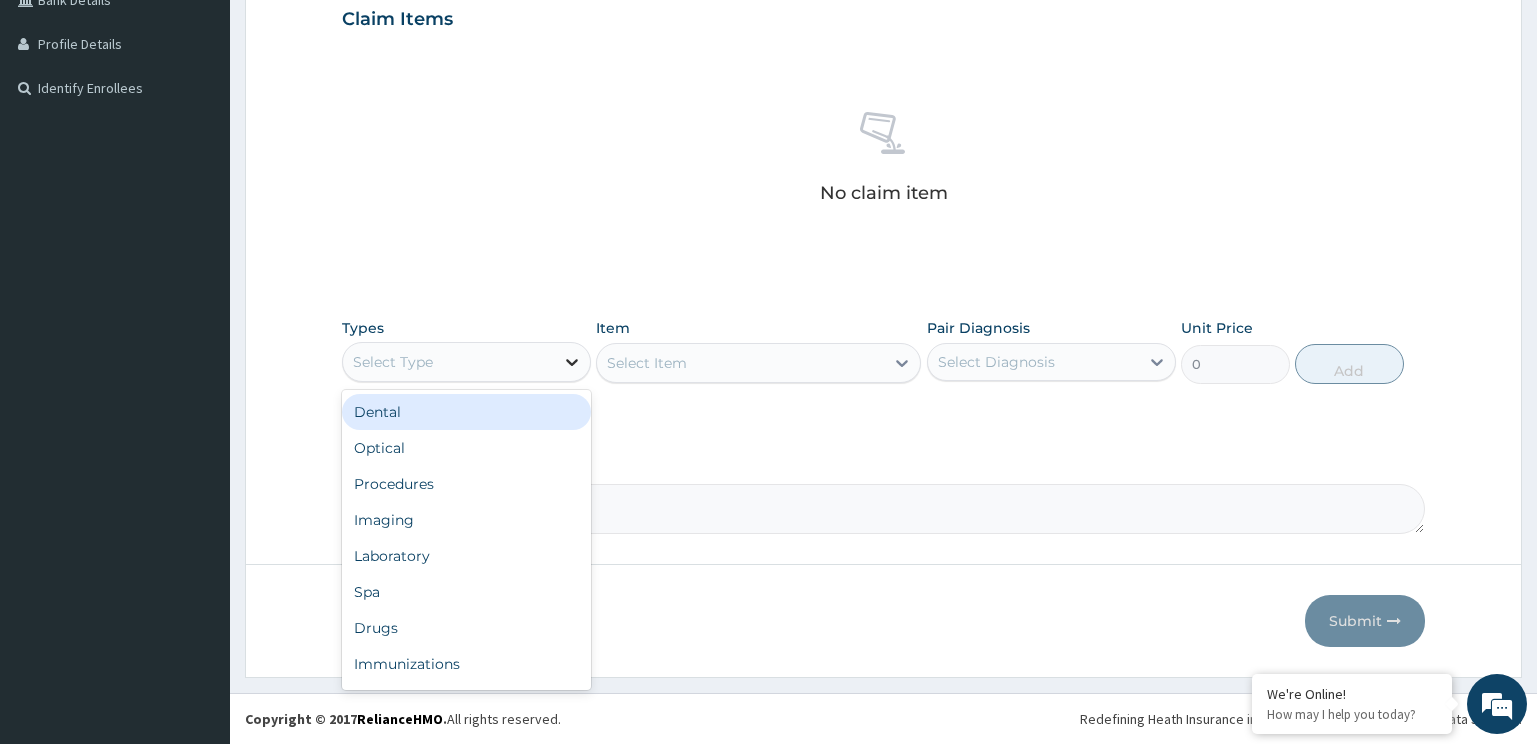 click at bounding box center [572, 362] 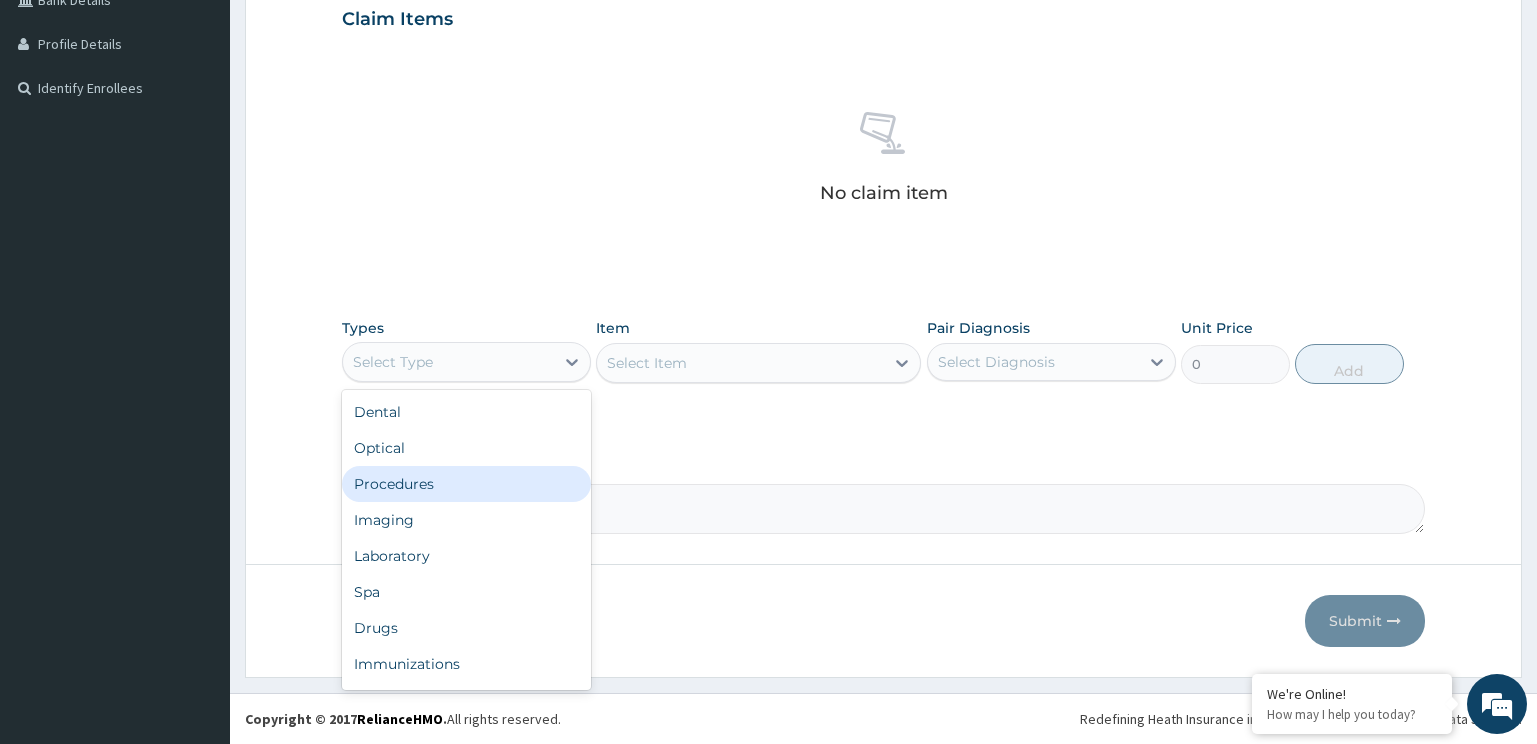 click on "Procedures" at bounding box center [466, 484] 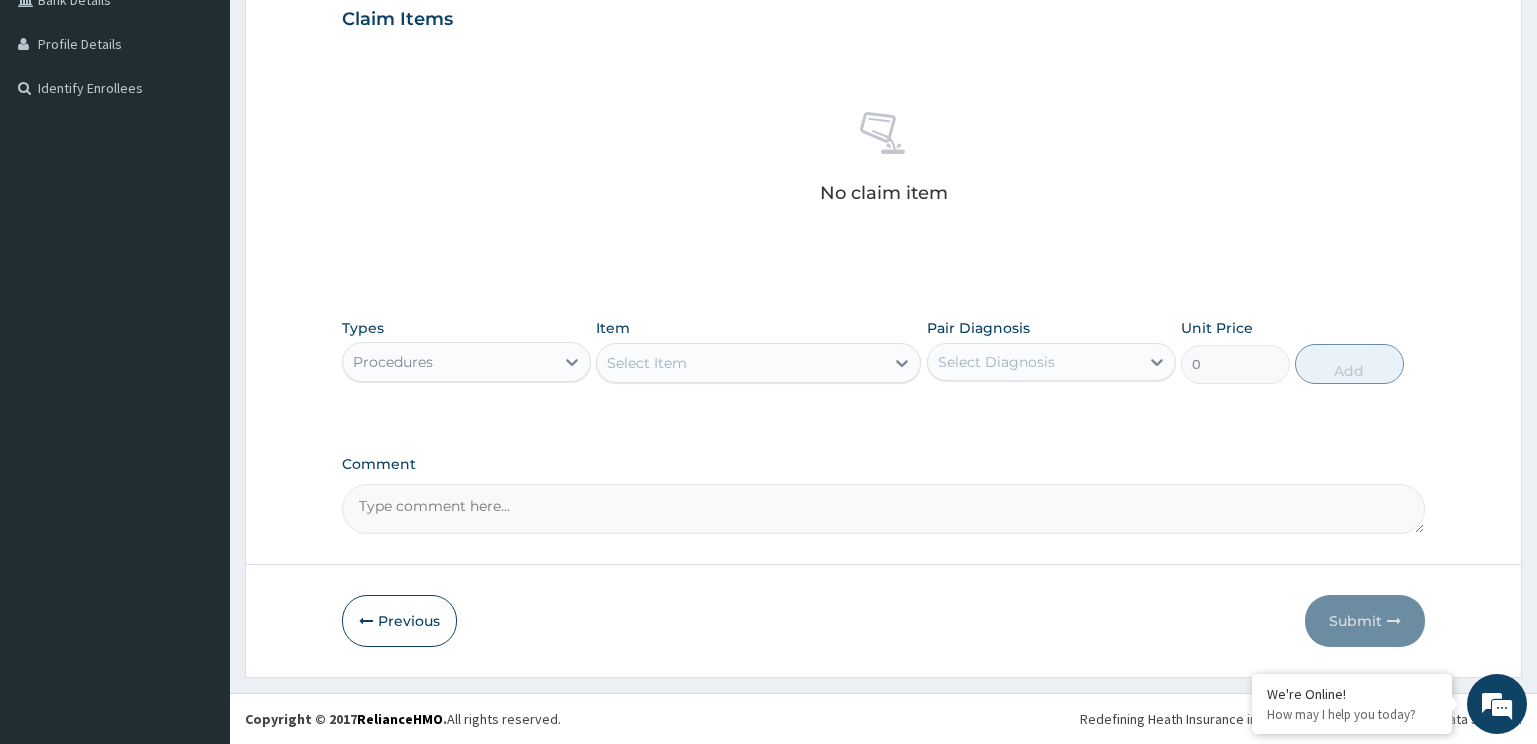 click on "Select Item" at bounding box center (758, 363) 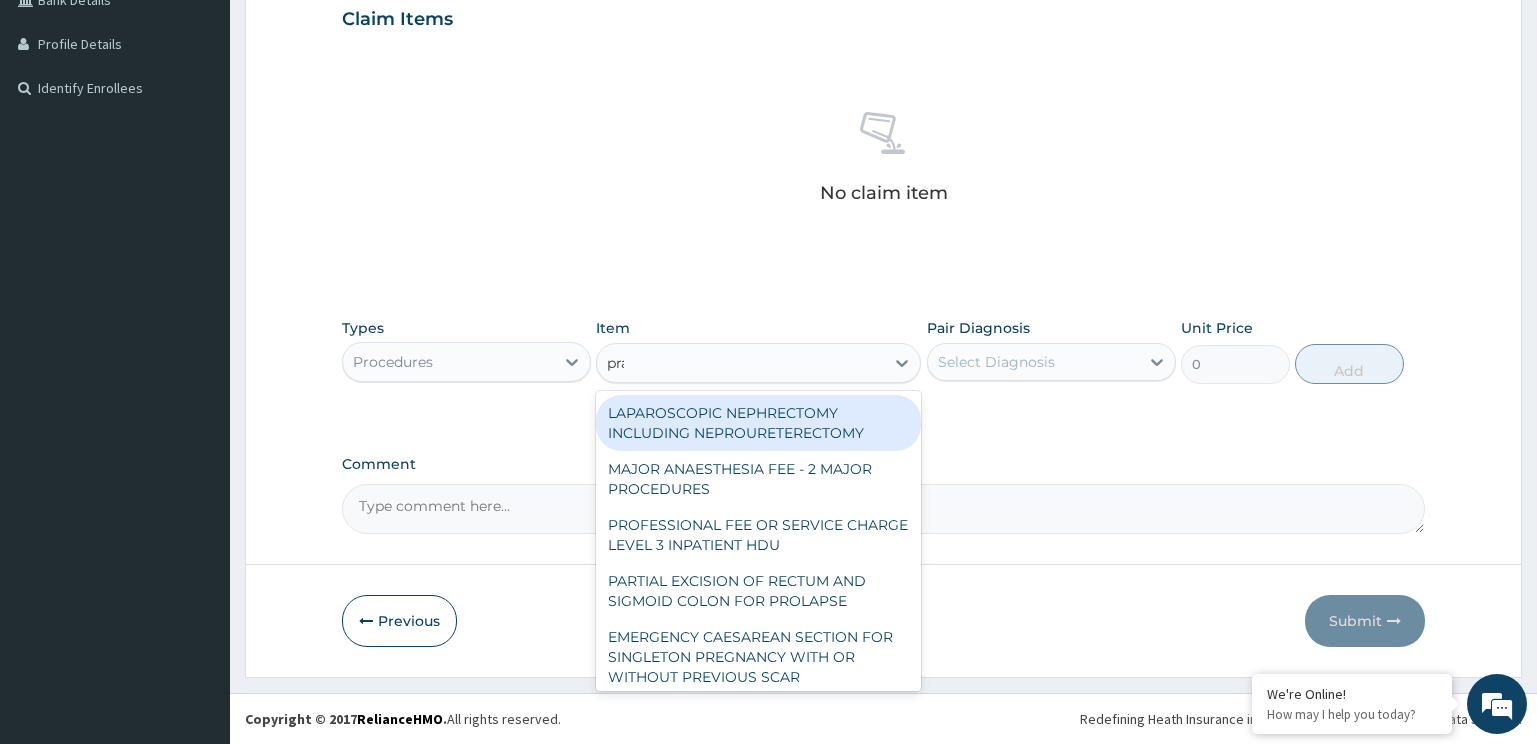 type on "prac" 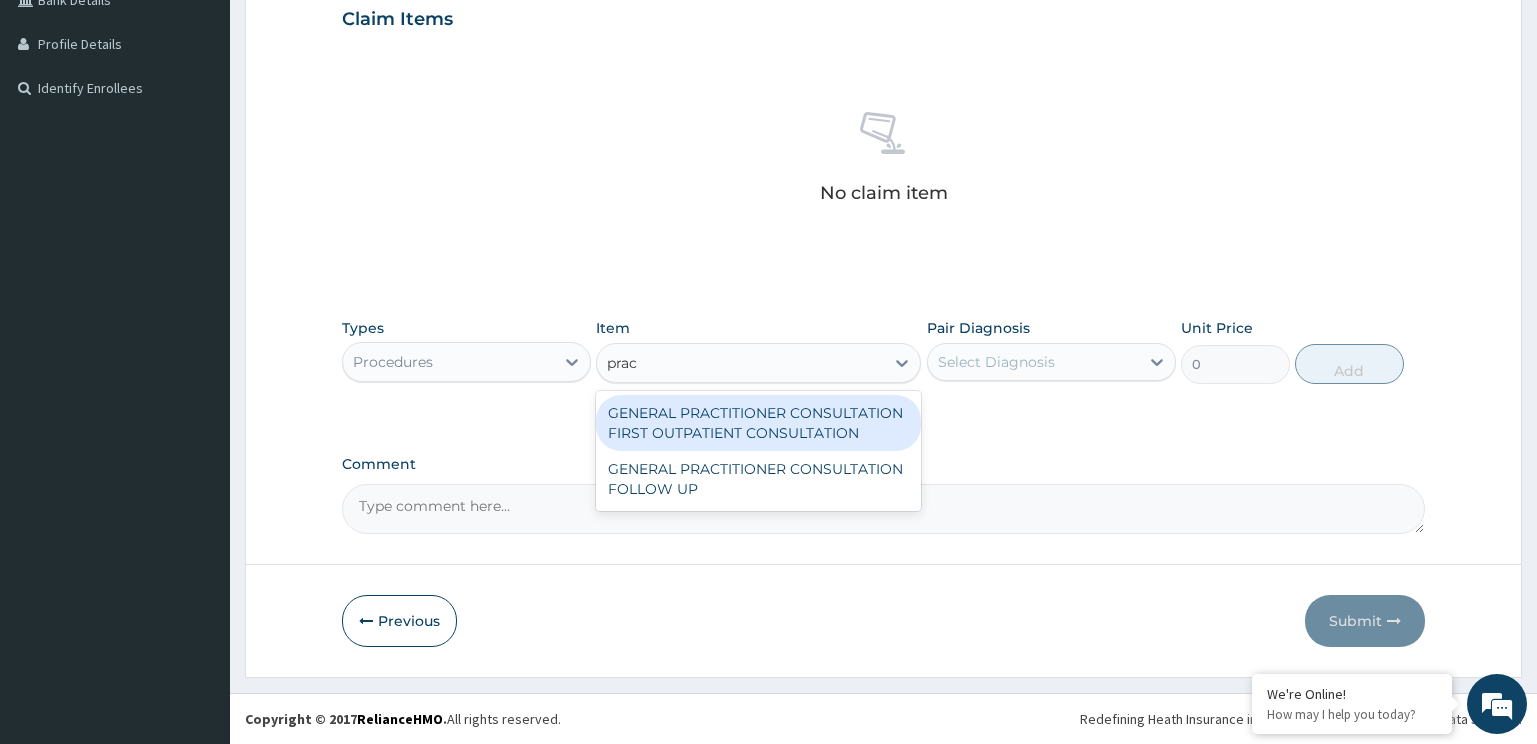 click on "GENERAL PRACTITIONER CONSULTATION FIRST OUTPATIENT CONSULTATION" at bounding box center [758, 423] 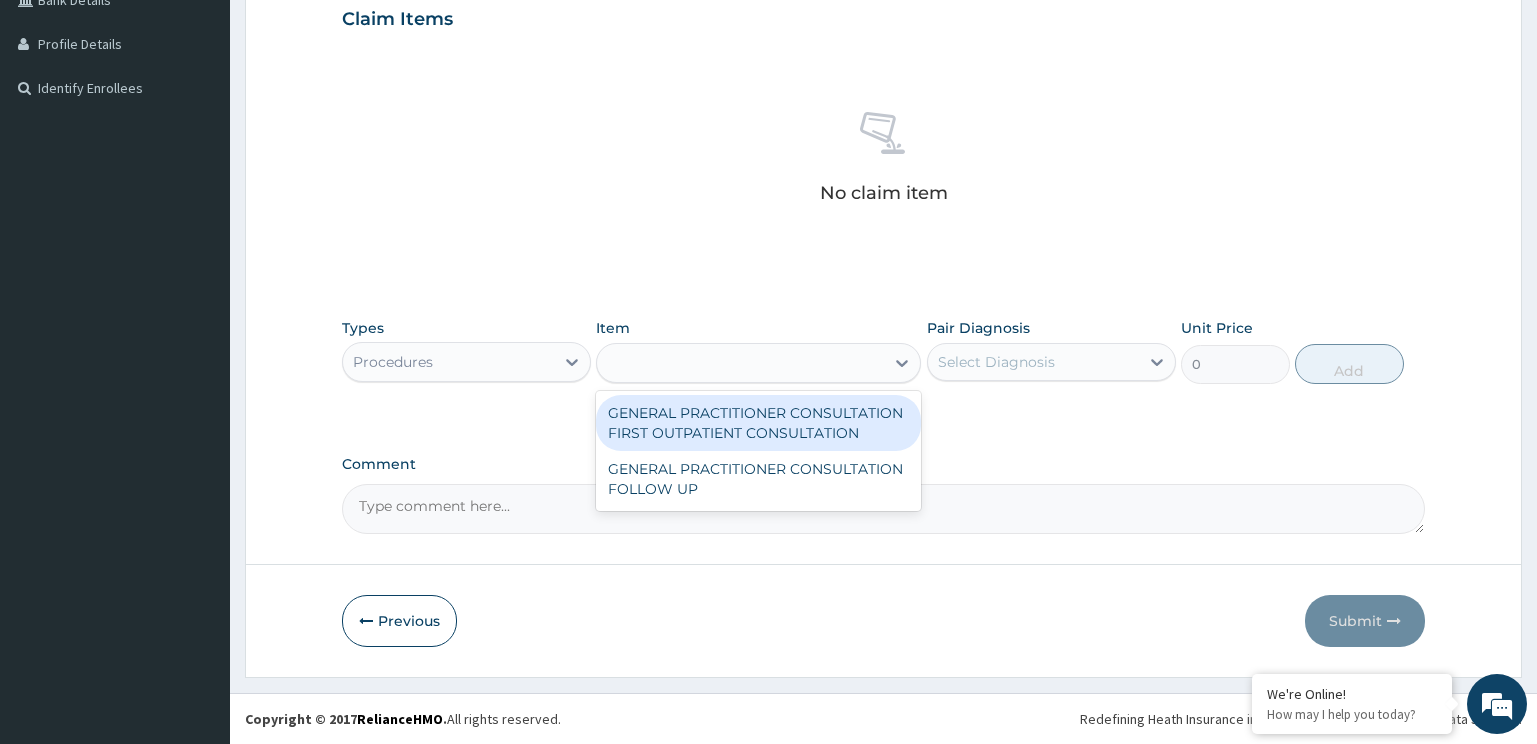 type on "3370.125" 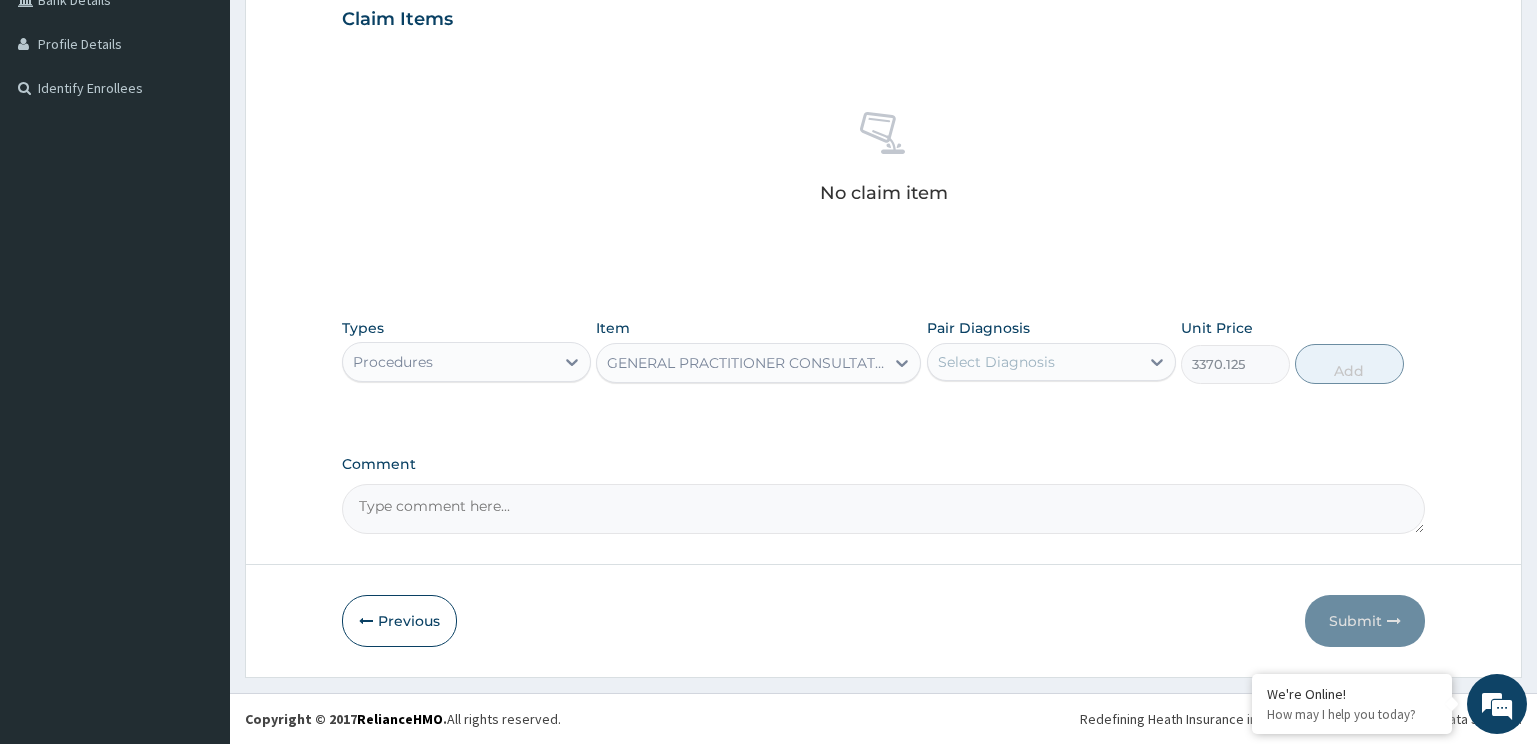 click on "Select Diagnosis" at bounding box center (996, 362) 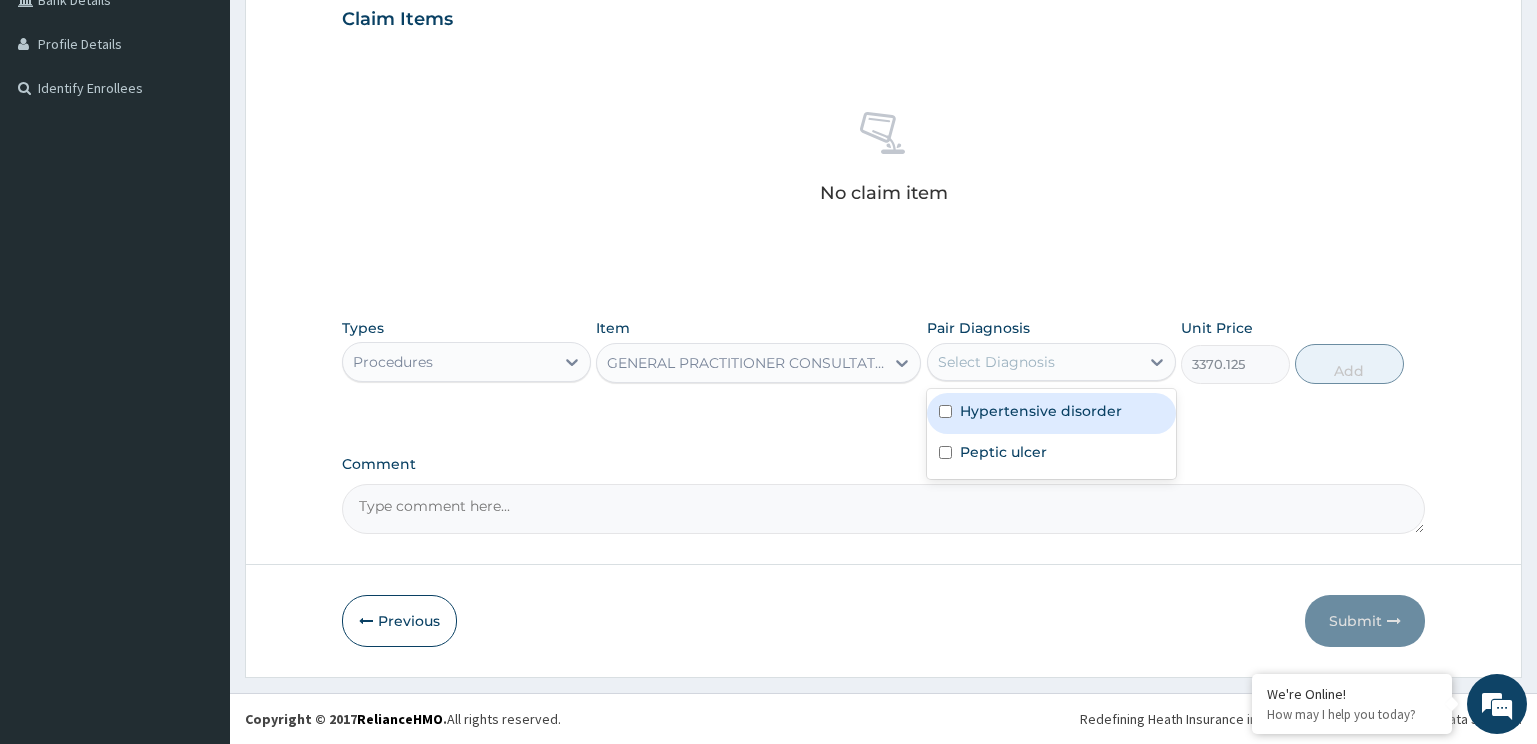 drag, startPoint x: 988, startPoint y: 419, endPoint x: 987, endPoint y: 466, distance: 47.010635 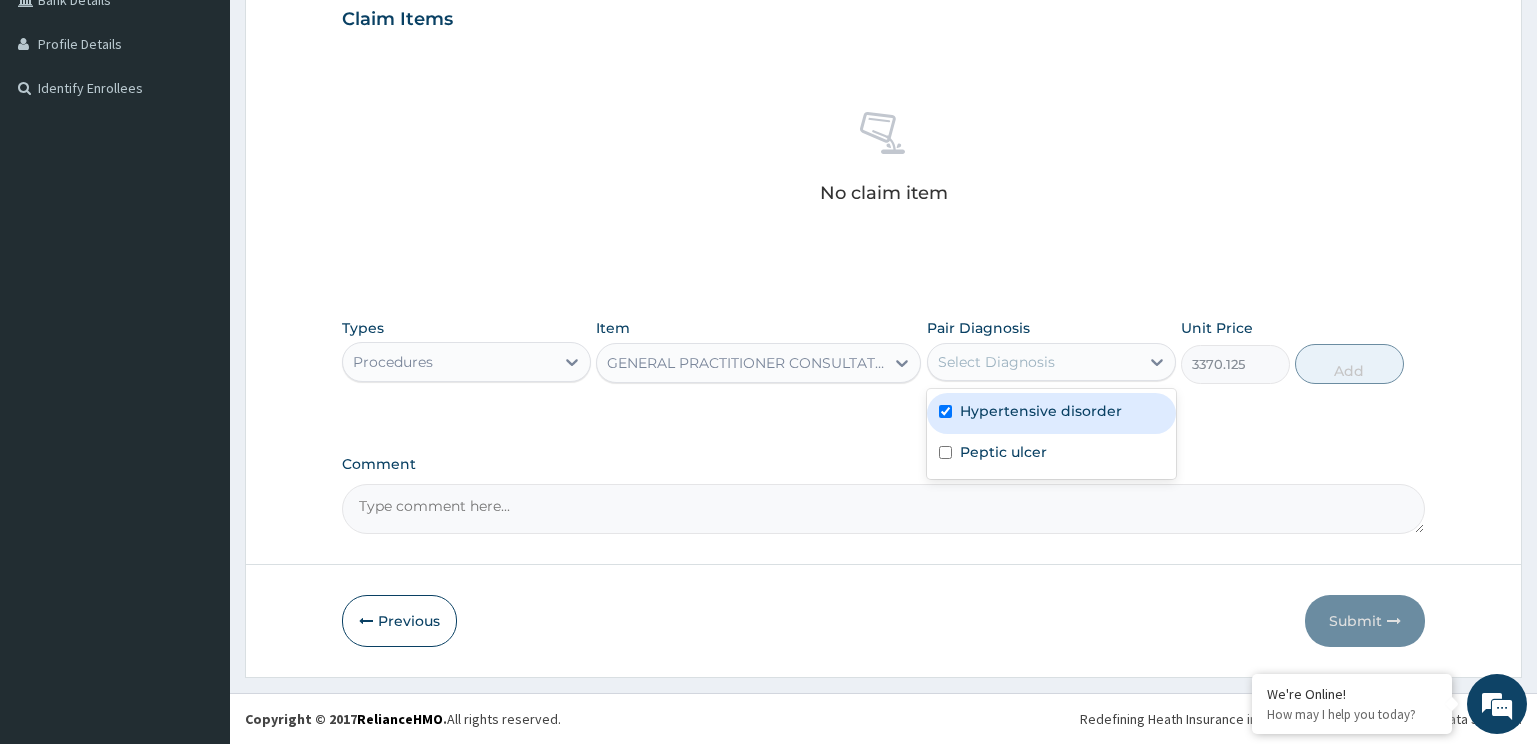 click on "Peptic ulcer" at bounding box center [1051, 454] 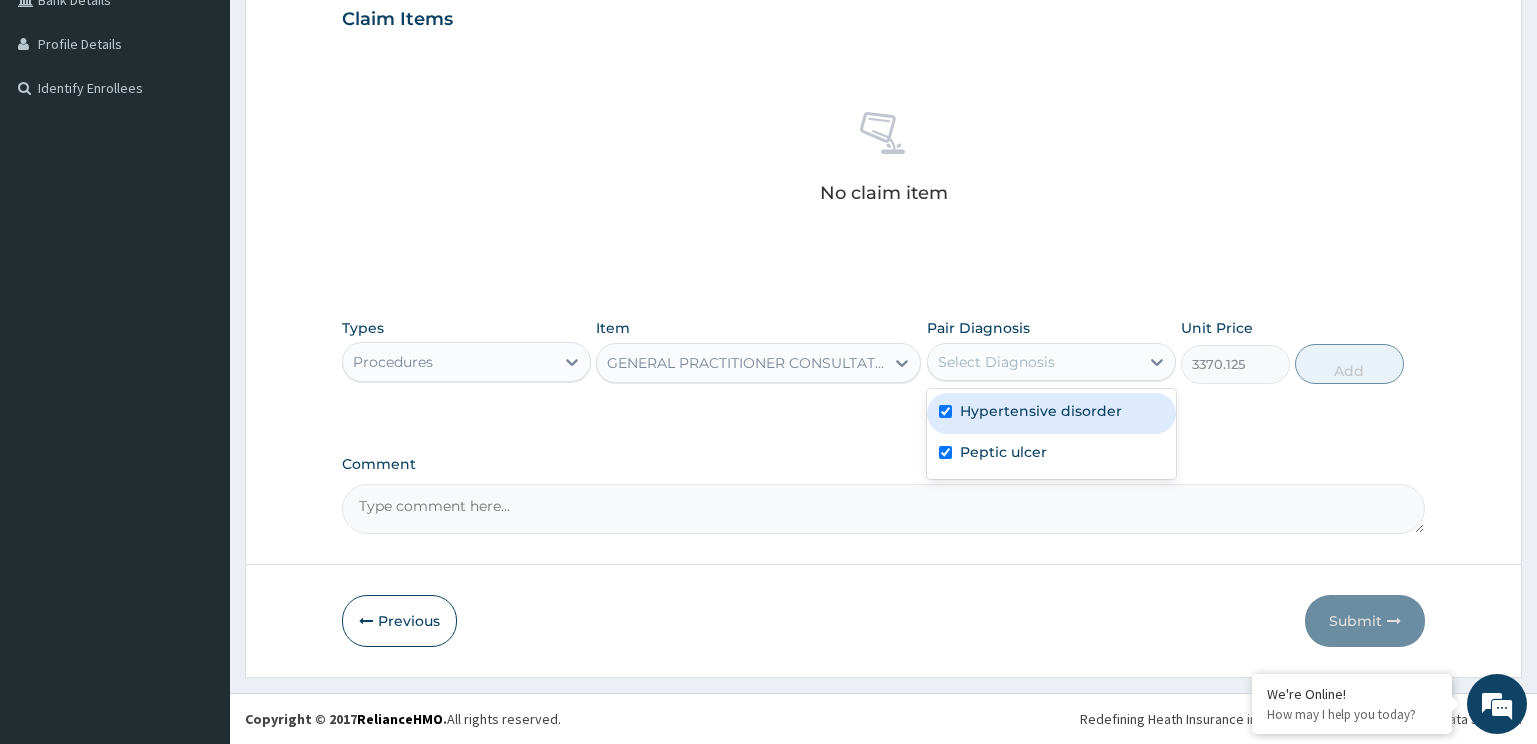checkbox on "true" 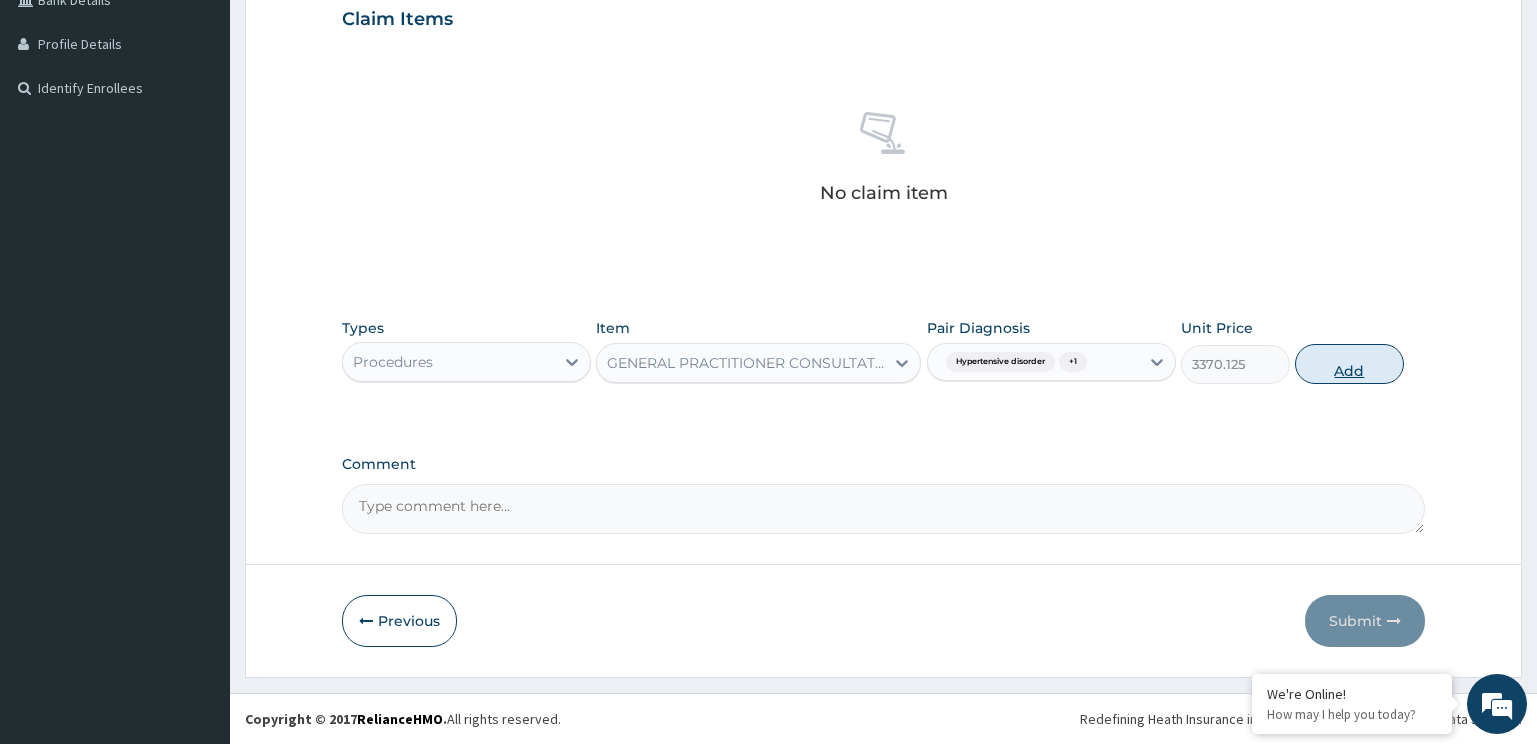 click on "Add" at bounding box center [1349, 364] 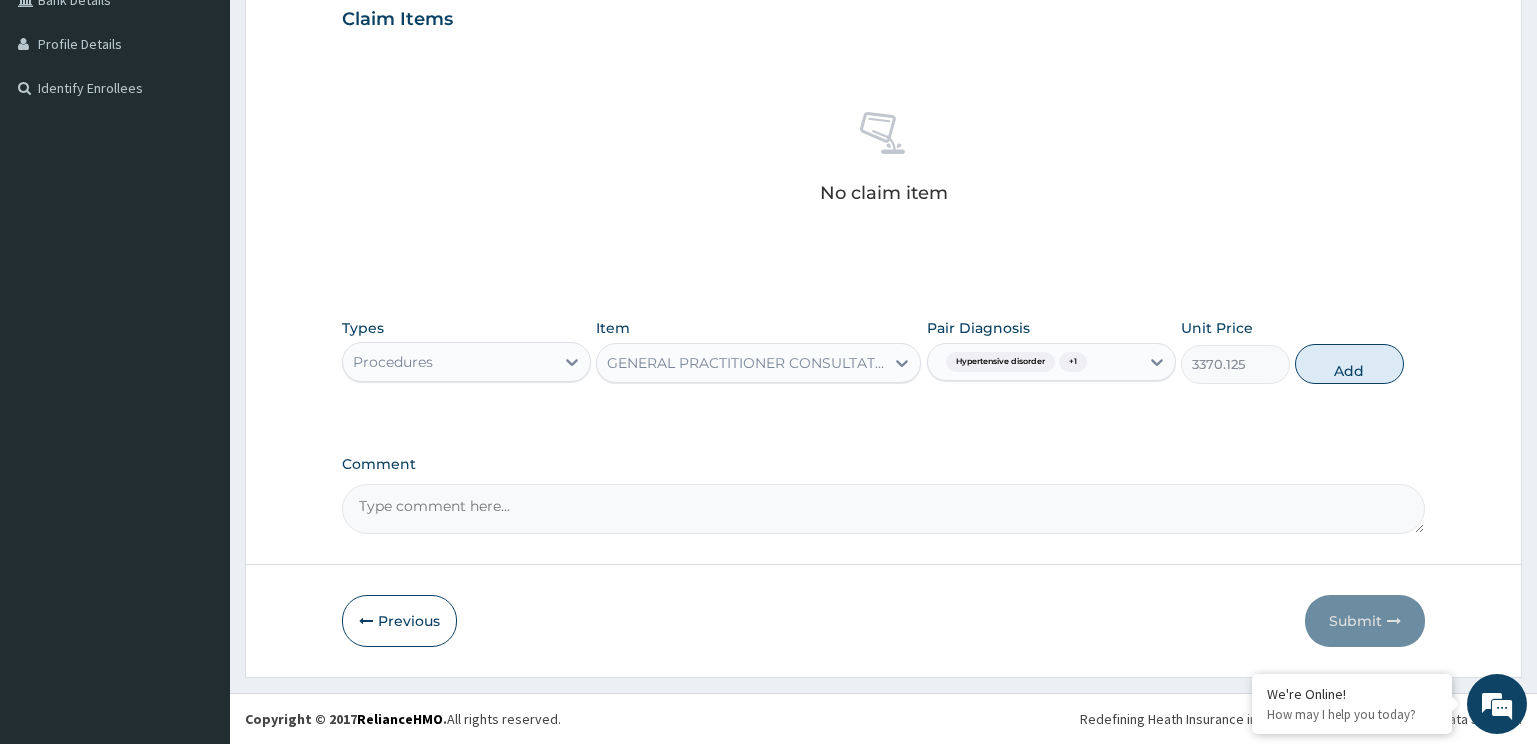 type on "0" 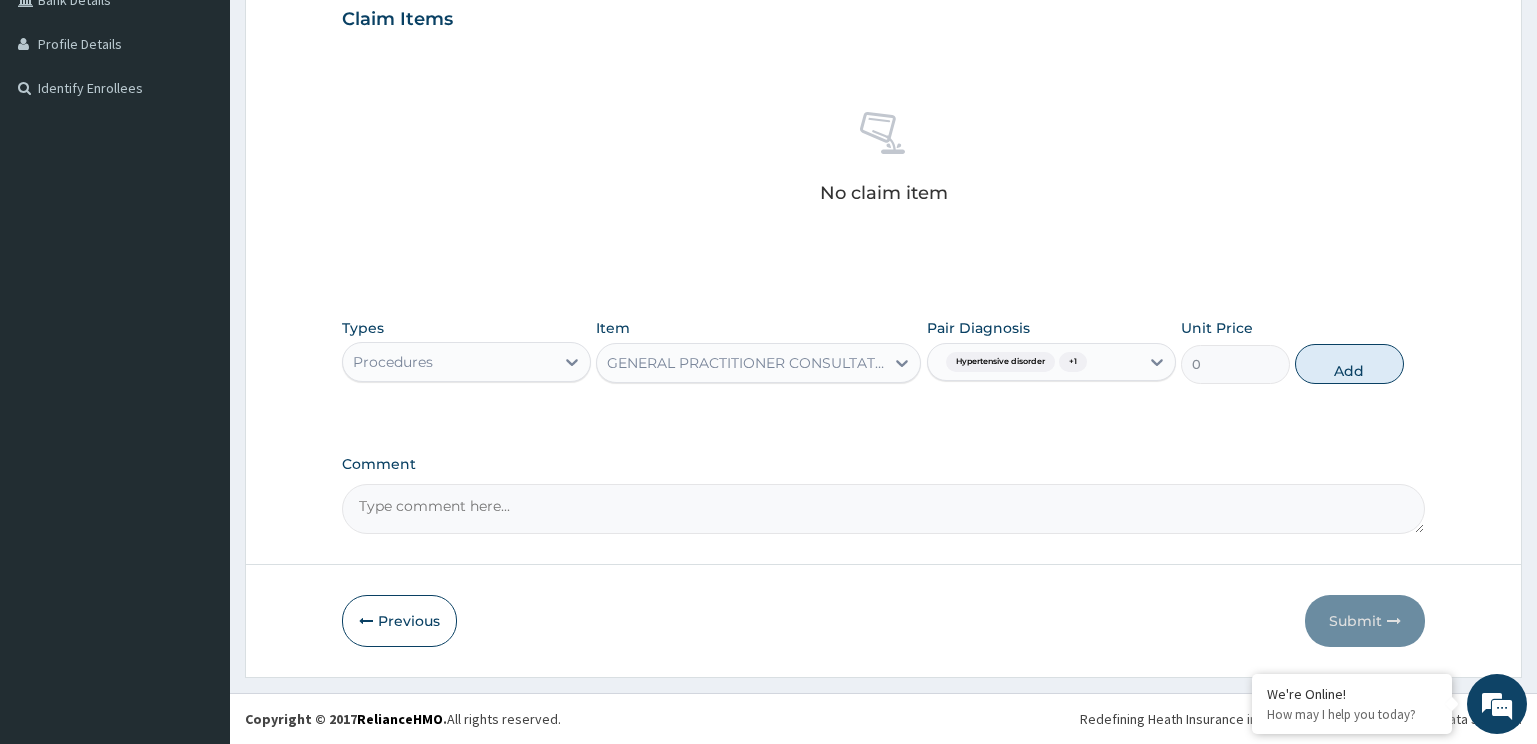scroll, scrollTop: 398, scrollLeft: 0, axis: vertical 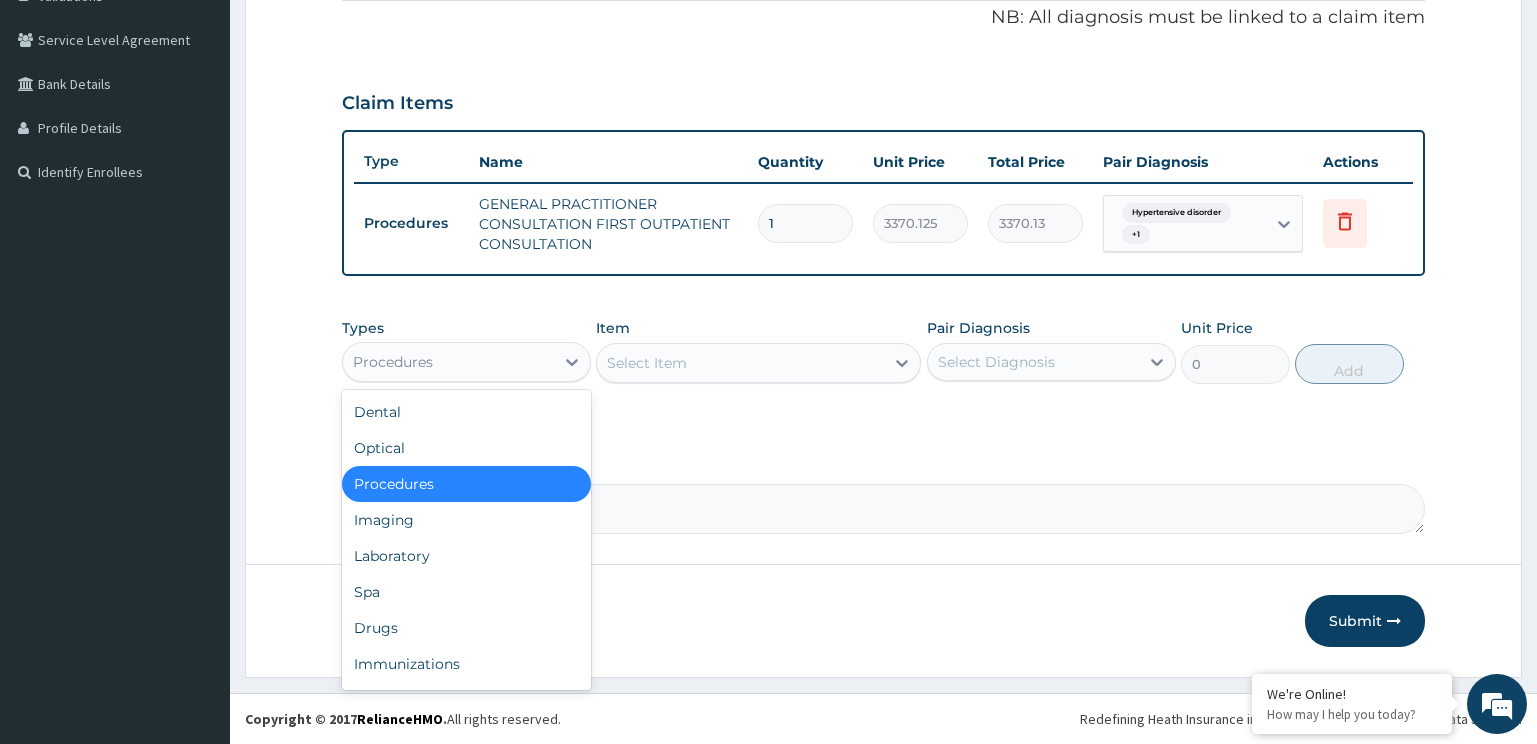 click on "Procedures" at bounding box center (448, 362) 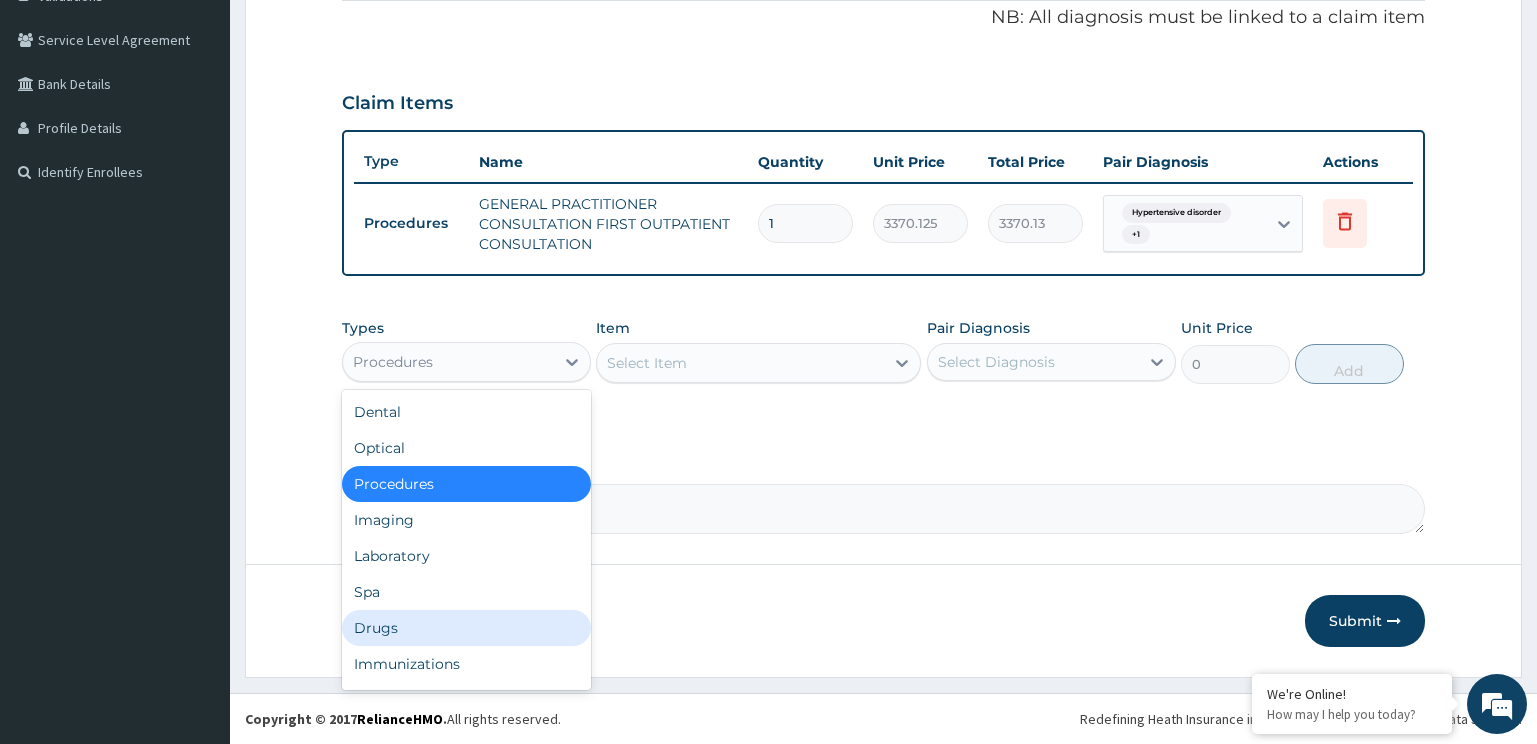 click on "Drugs" at bounding box center (466, 628) 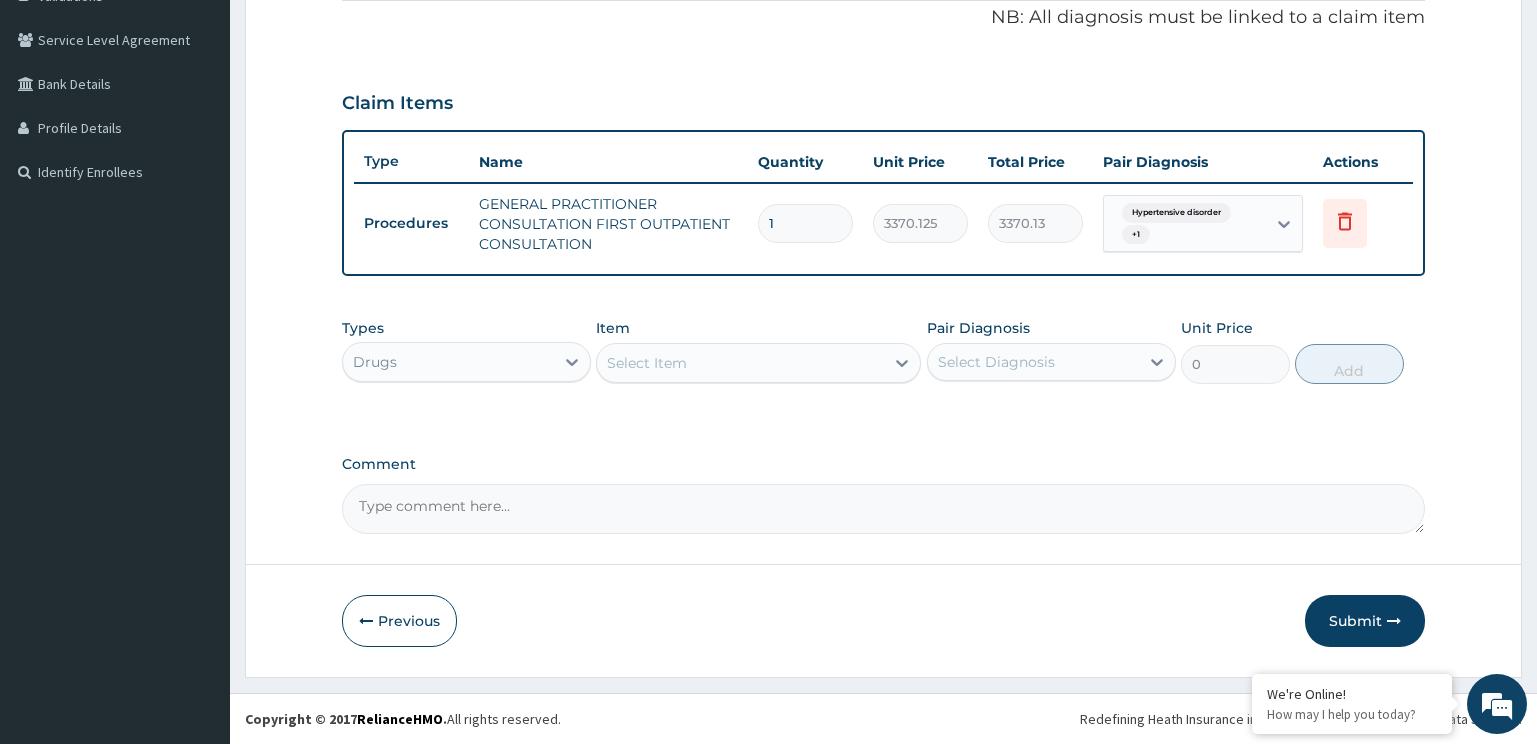 click on "Select Item" at bounding box center [647, 363] 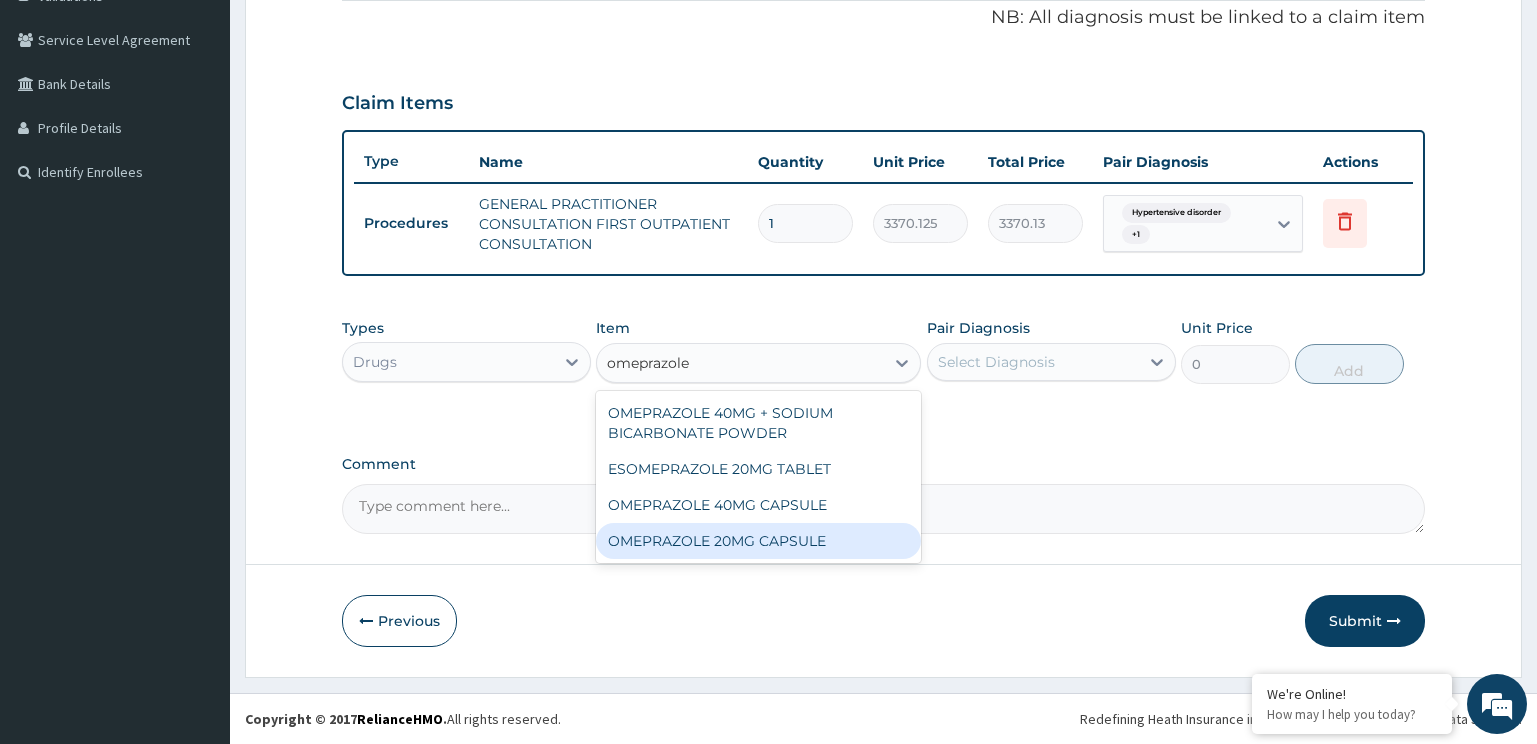 click on "OMEPRAZOLE 20MG CAPSULE" at bounding box center [758, 541] 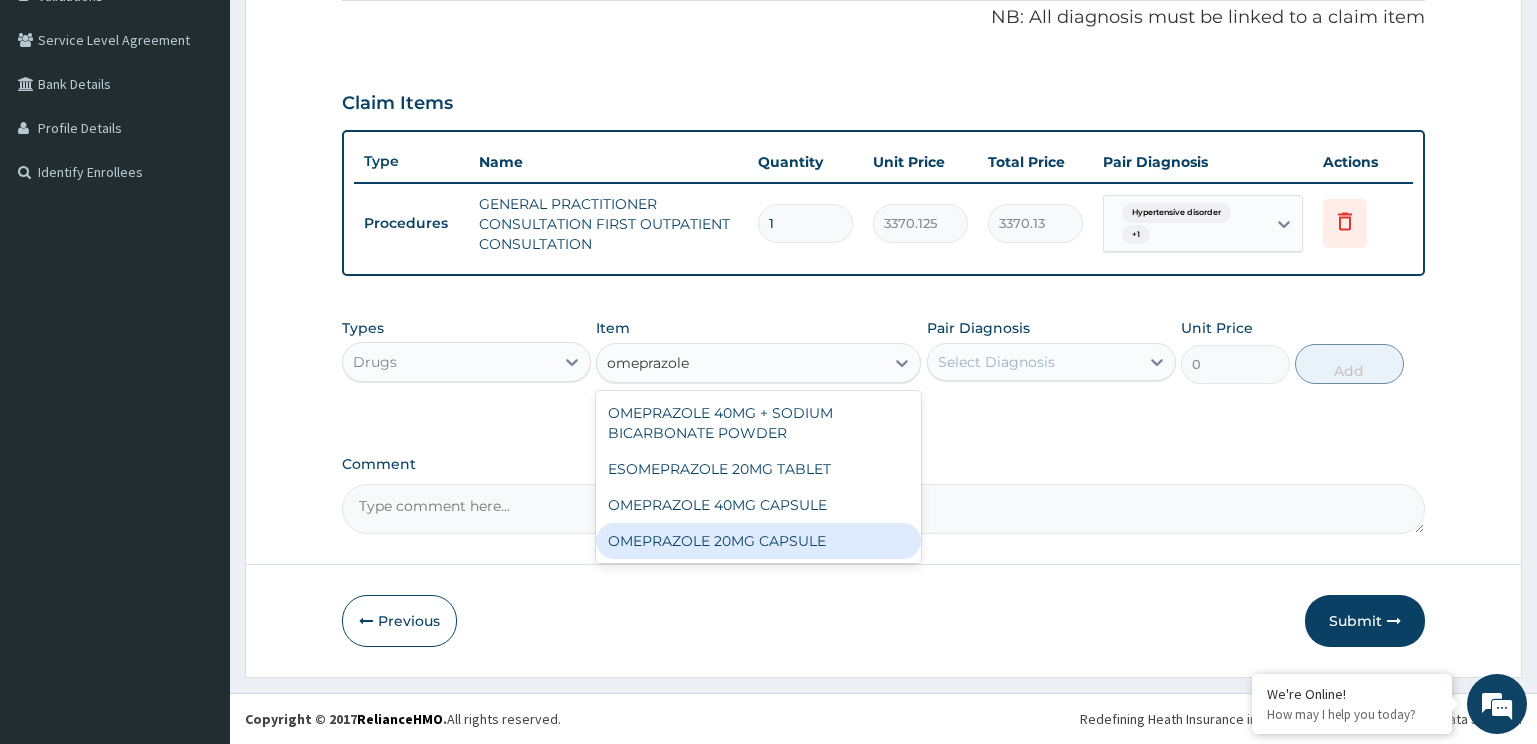 type 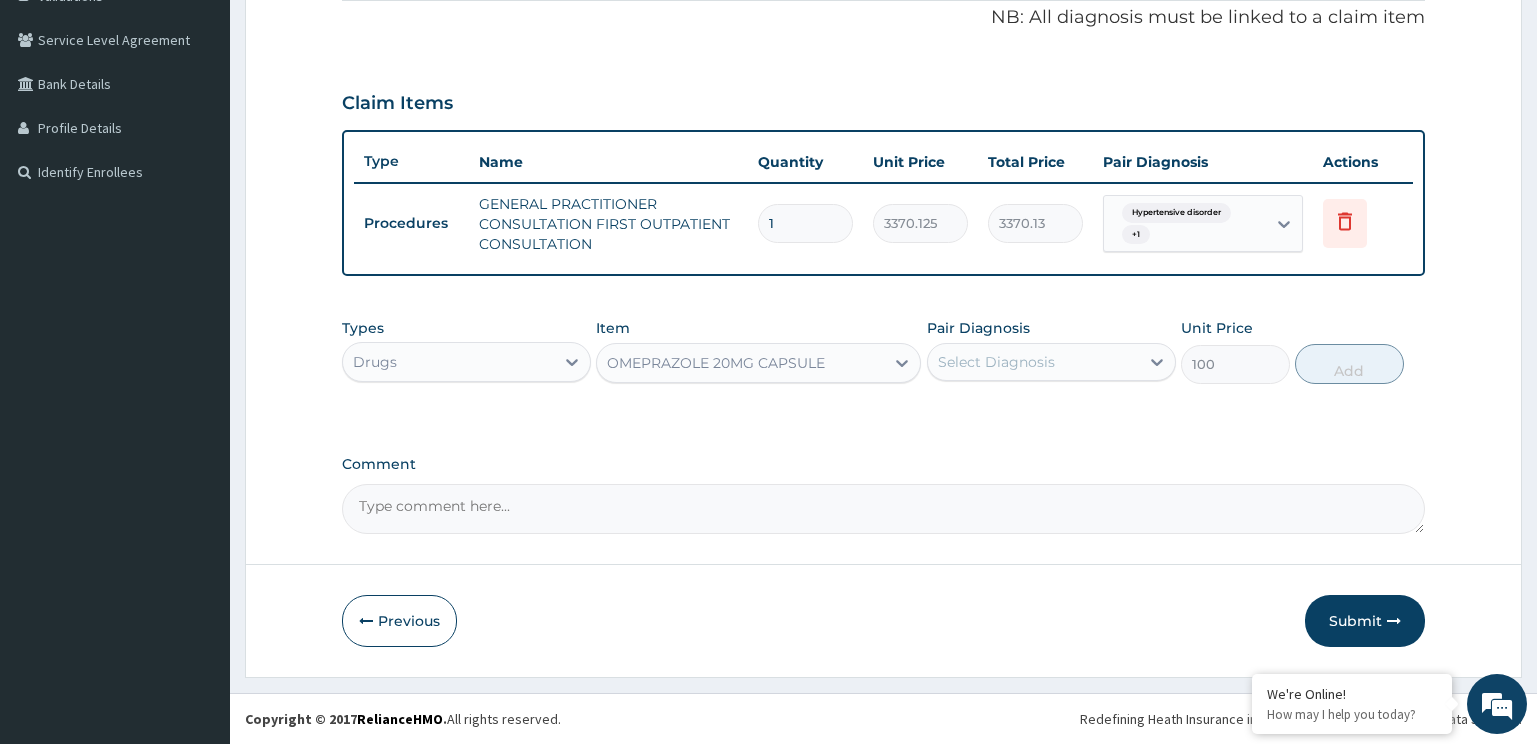 click on "Select Diagnosis" at bounding box center (1033, 362) 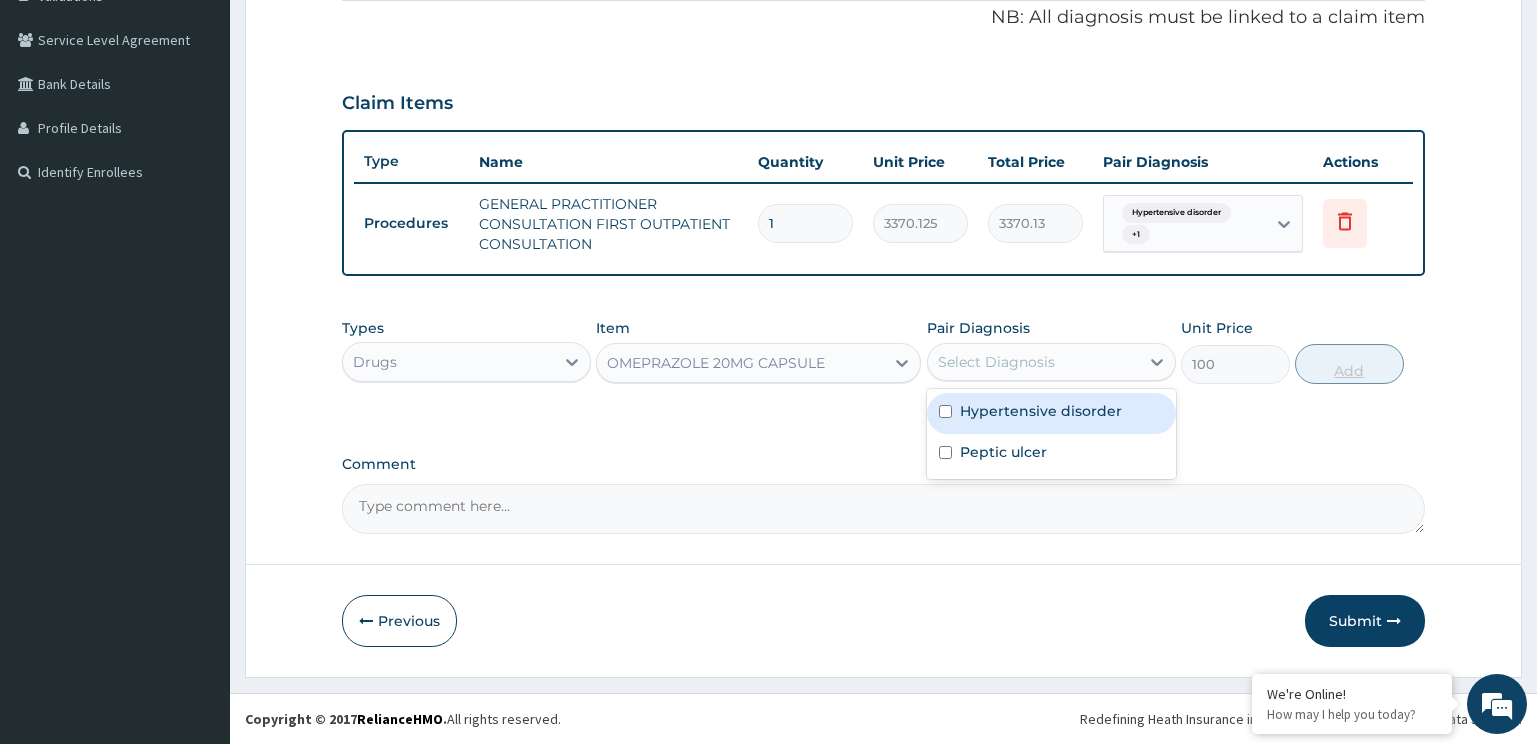 drag, startPoint x: 1058, startPoint y: 413, endPoint x: 1372, endPoint y: 372, distance: 316.66544 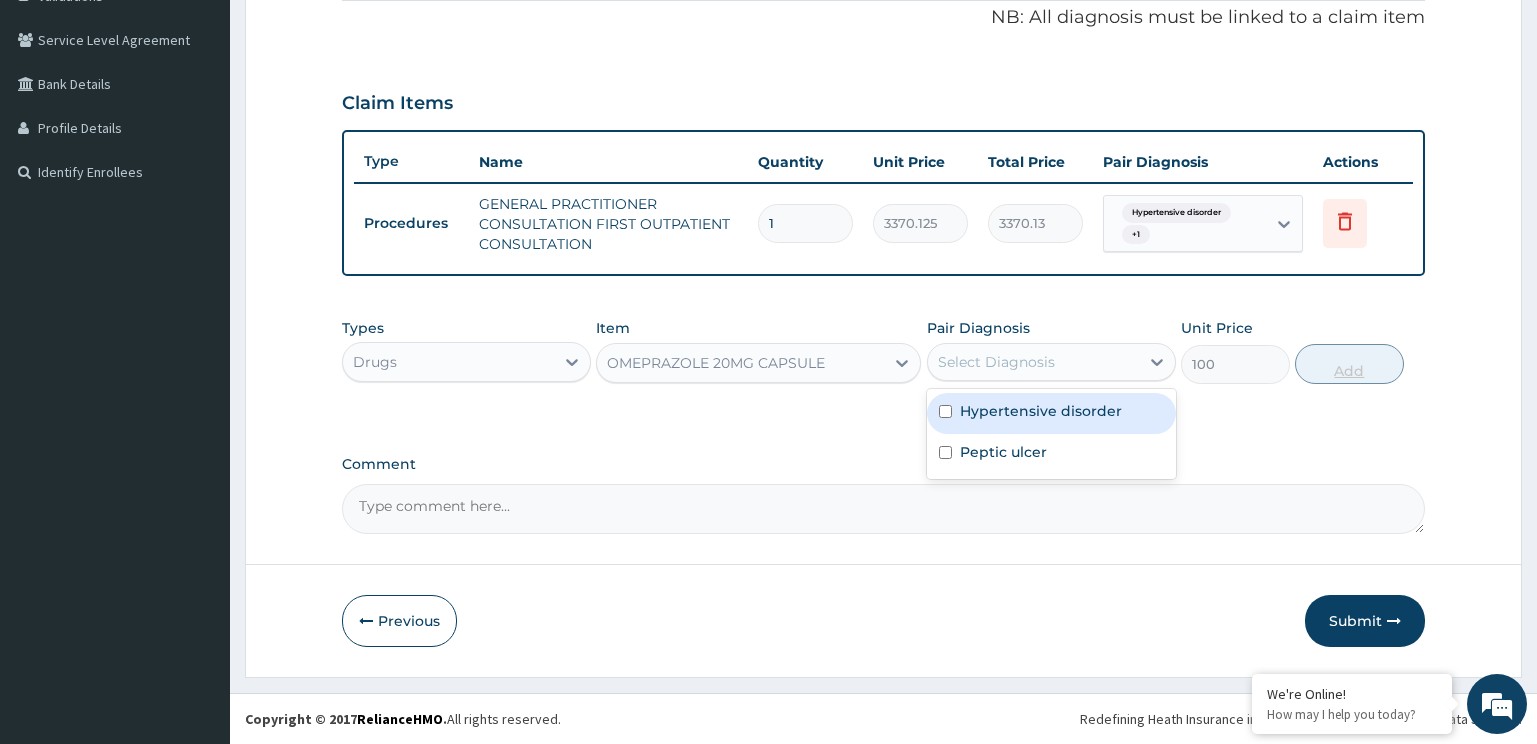 click on "Hypertensive disorder" at bounding box center (1041, 411) 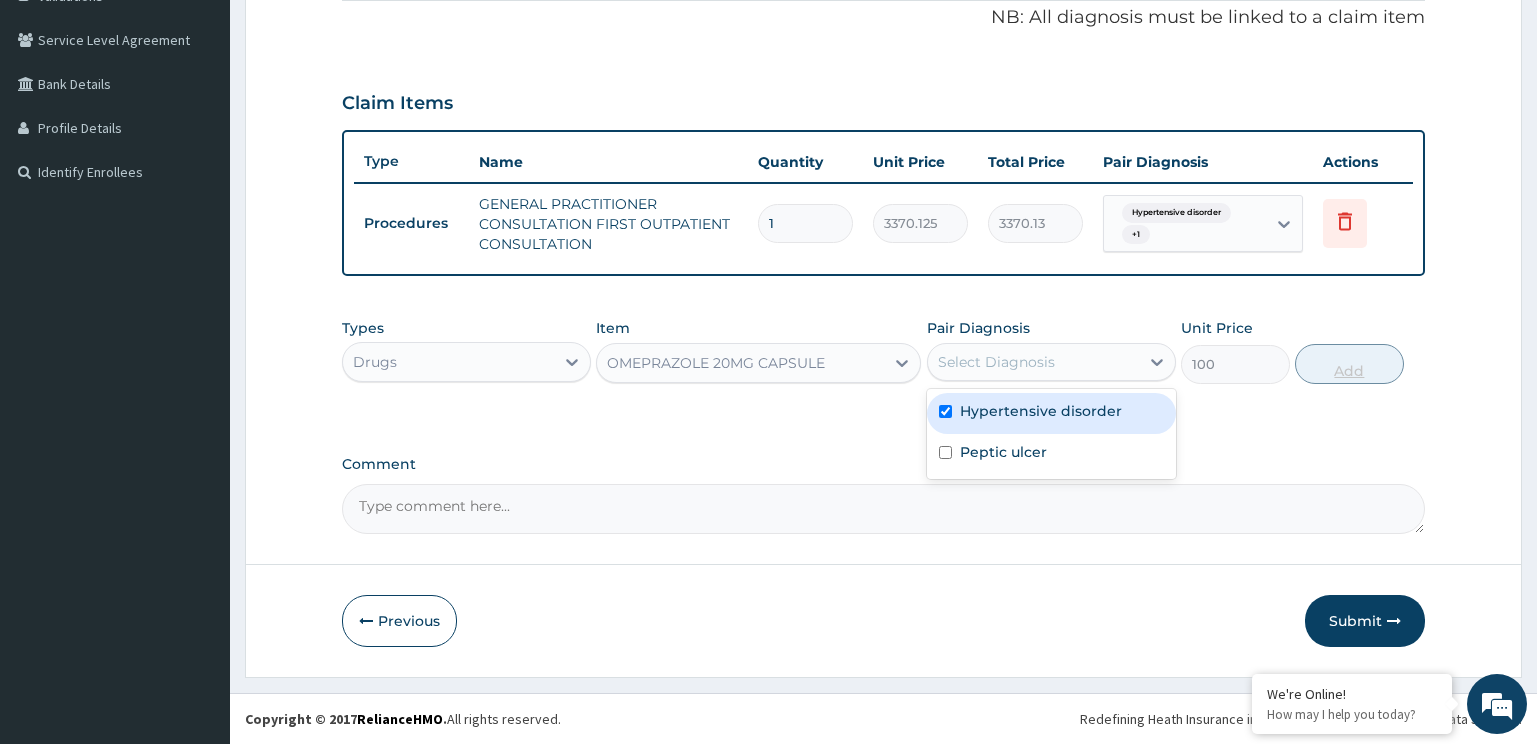click on "Peptic ulcer" at bounding box center [1003, 452] 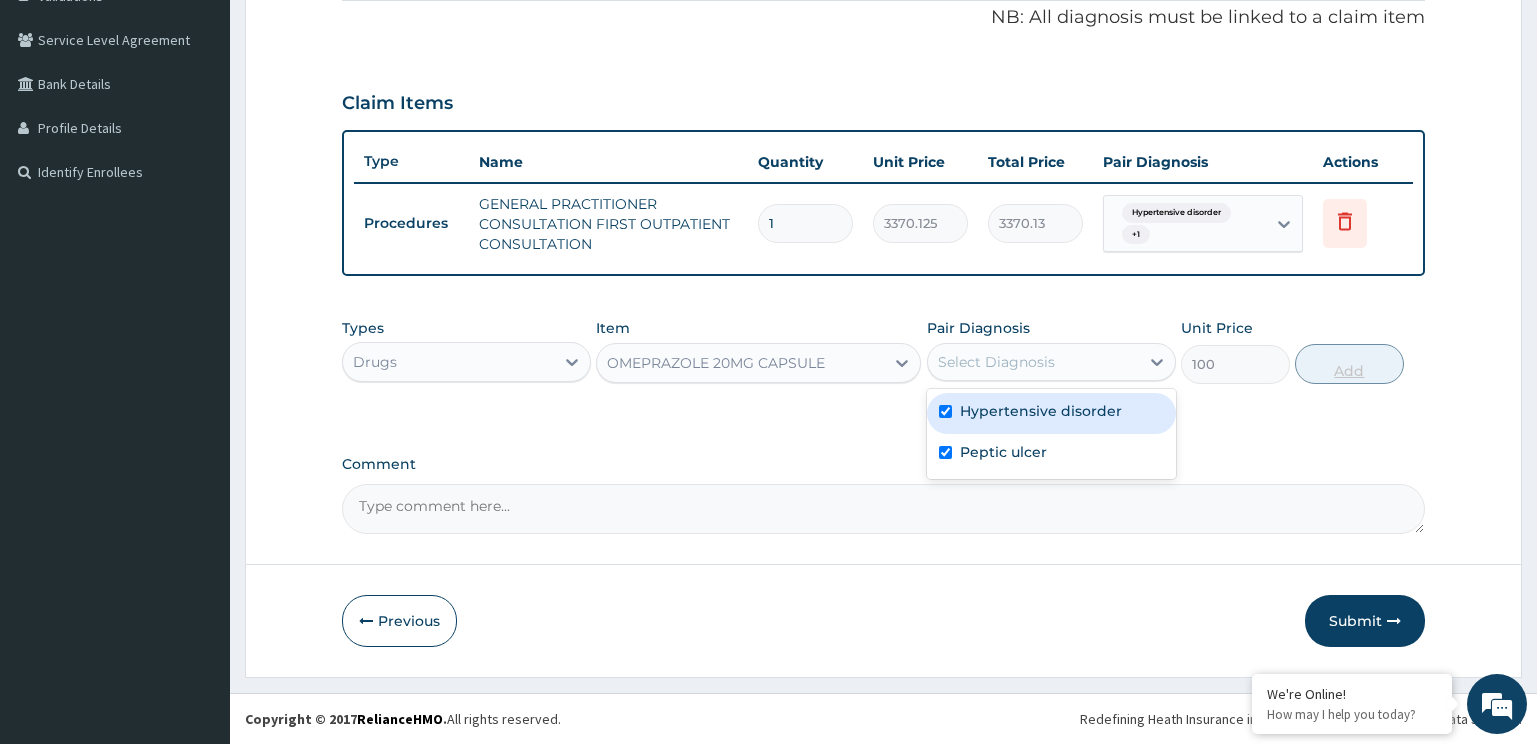 checkbox on "true" 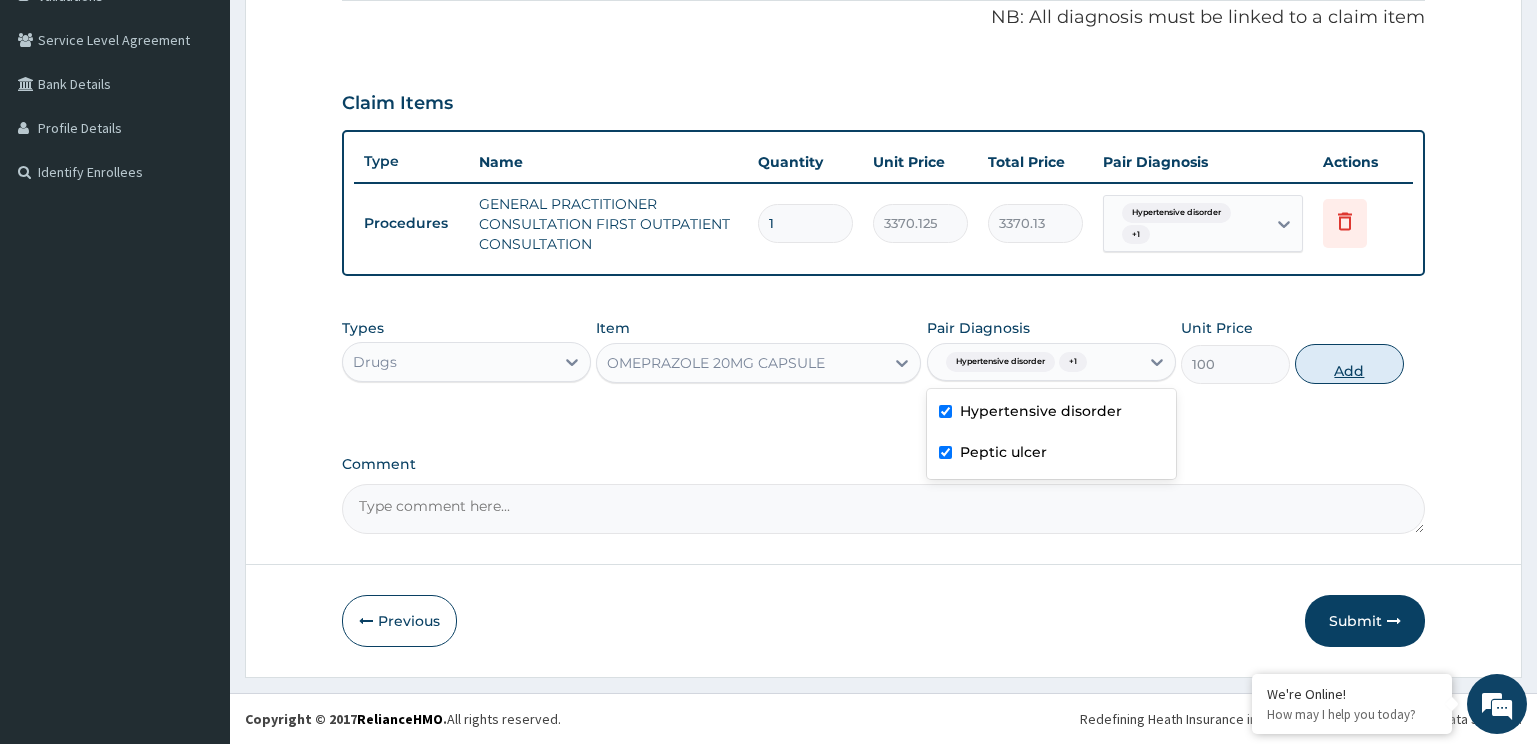 click on "Add" at bounding box center [1349, 364] 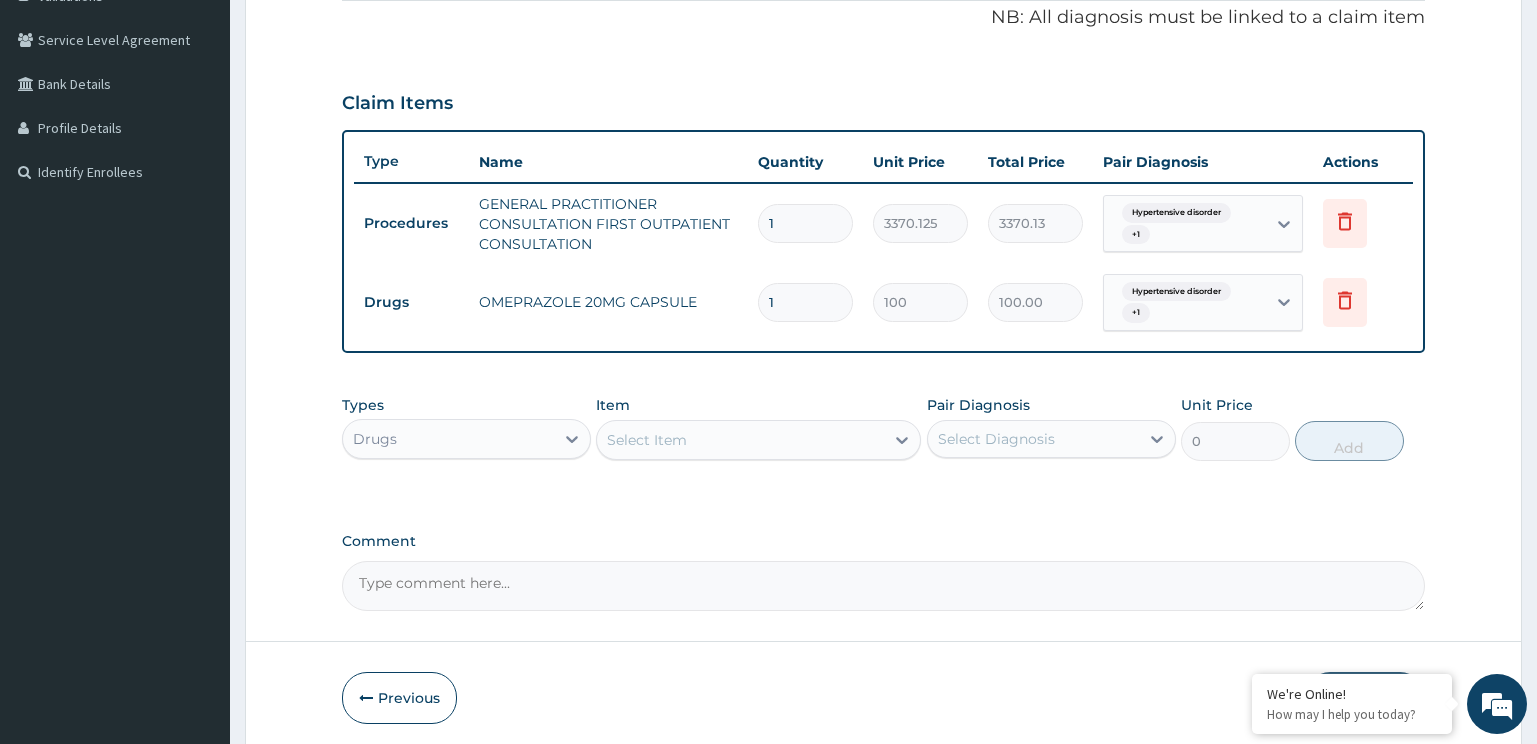 type on "14" 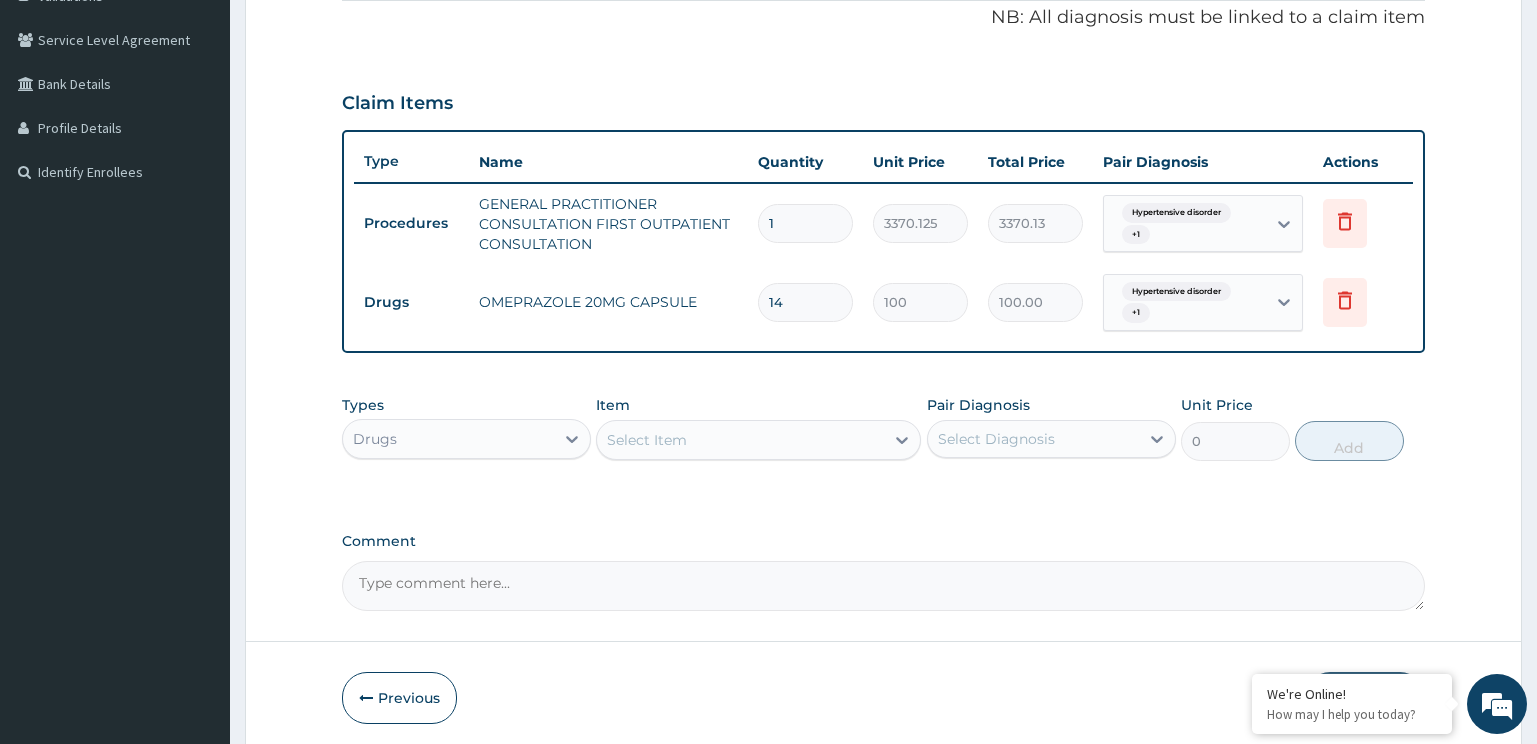 type on "1400.00" 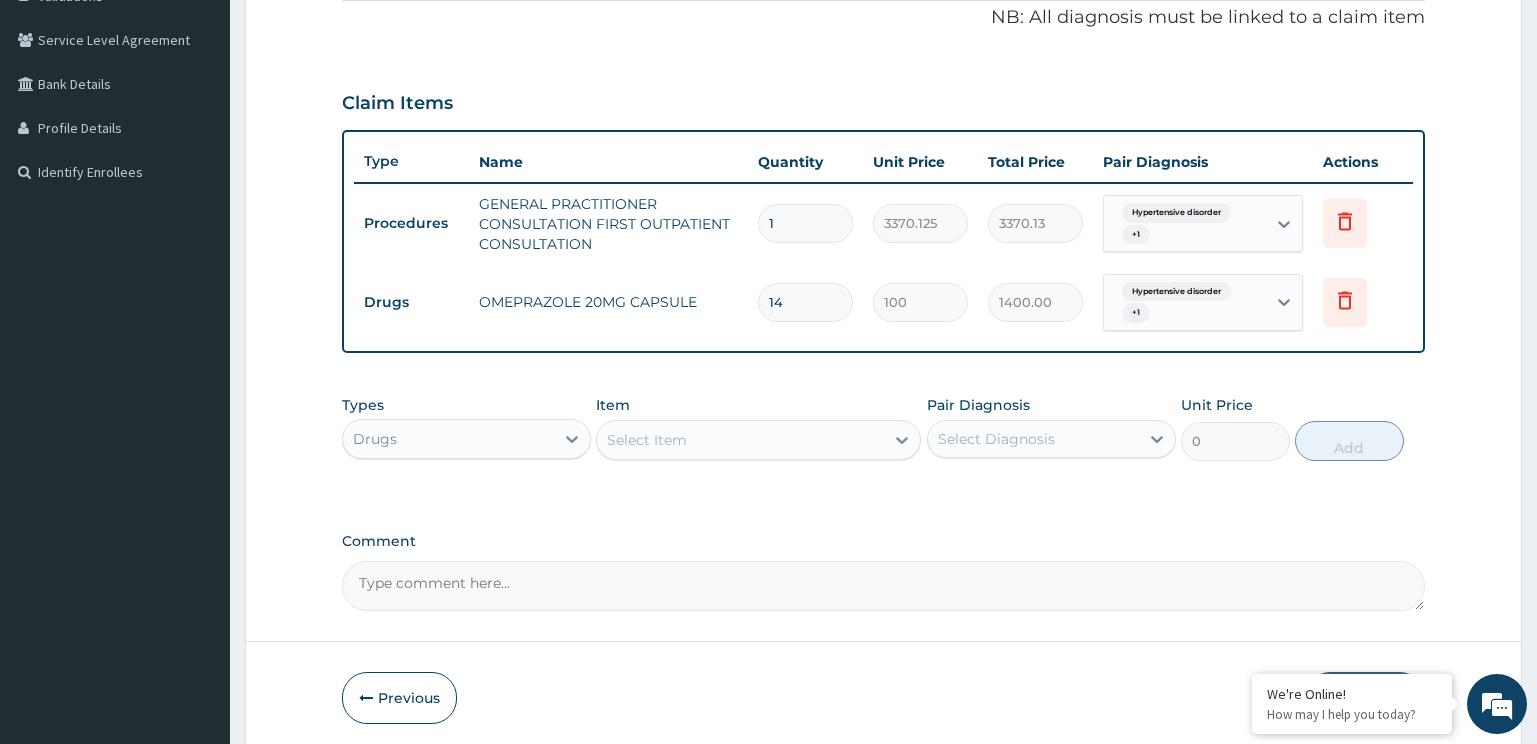 type on "14" 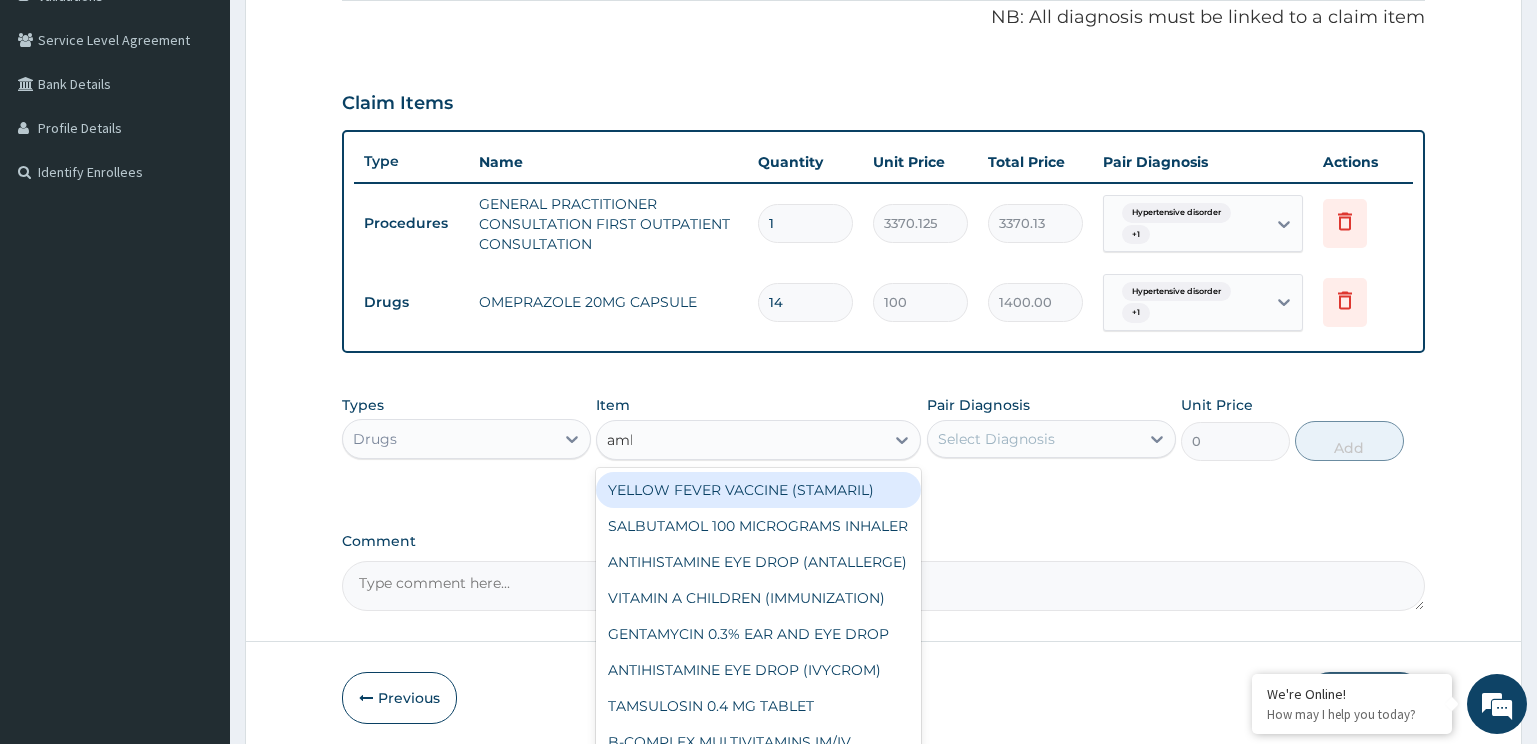type on "amlo" 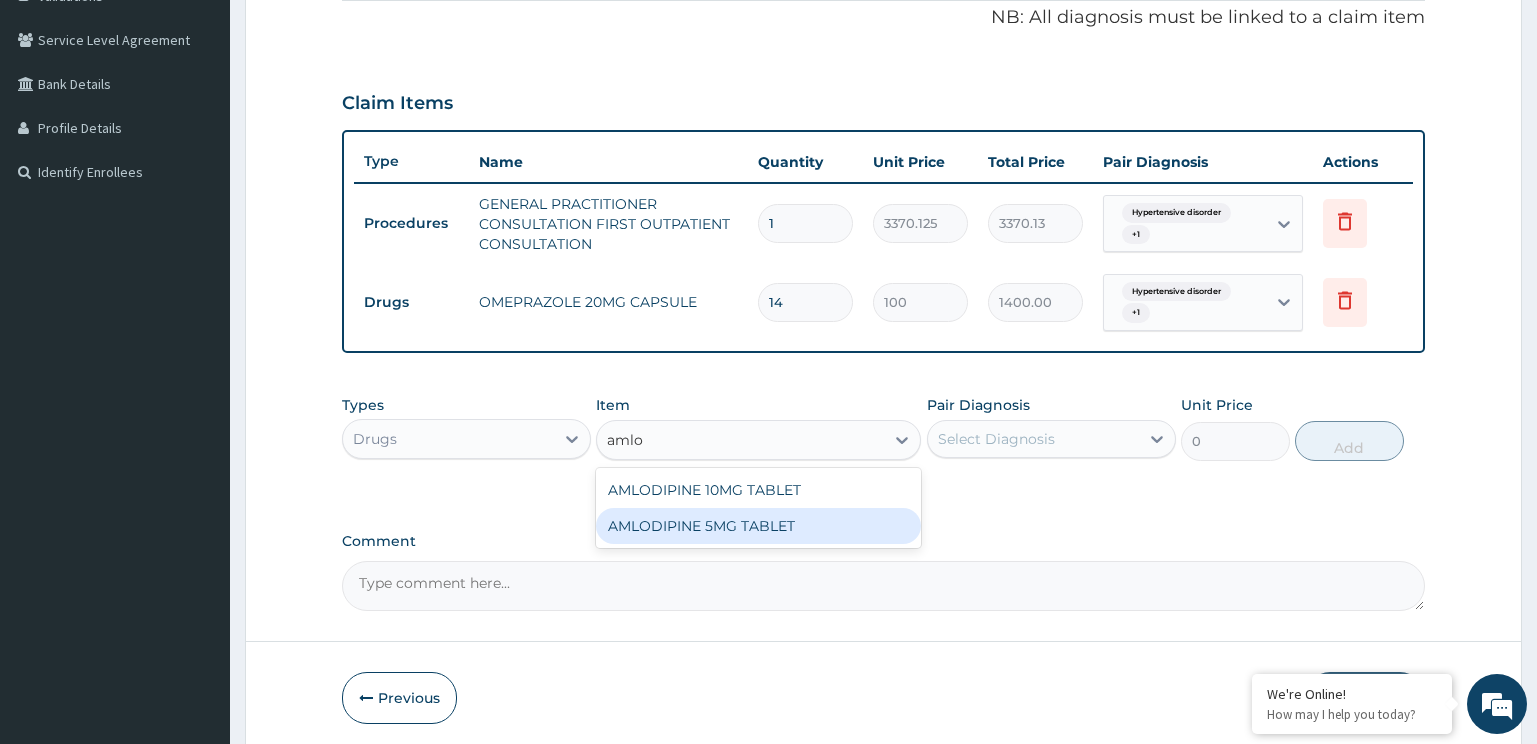 drag, startPoint x: 813, startPoint y: 522, endPoint x: 1069, endPoint y: 441, distance: 268.50885 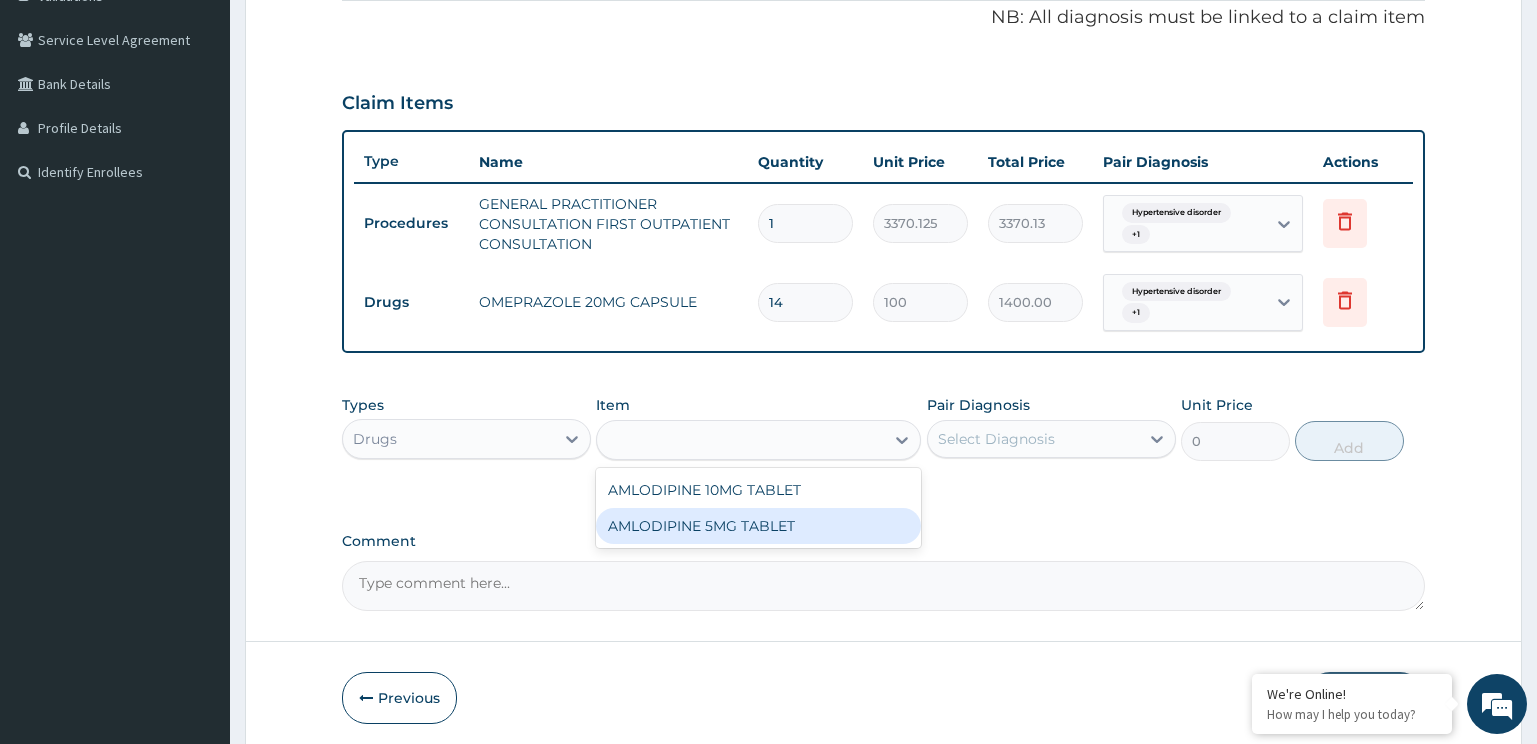 type on "80" 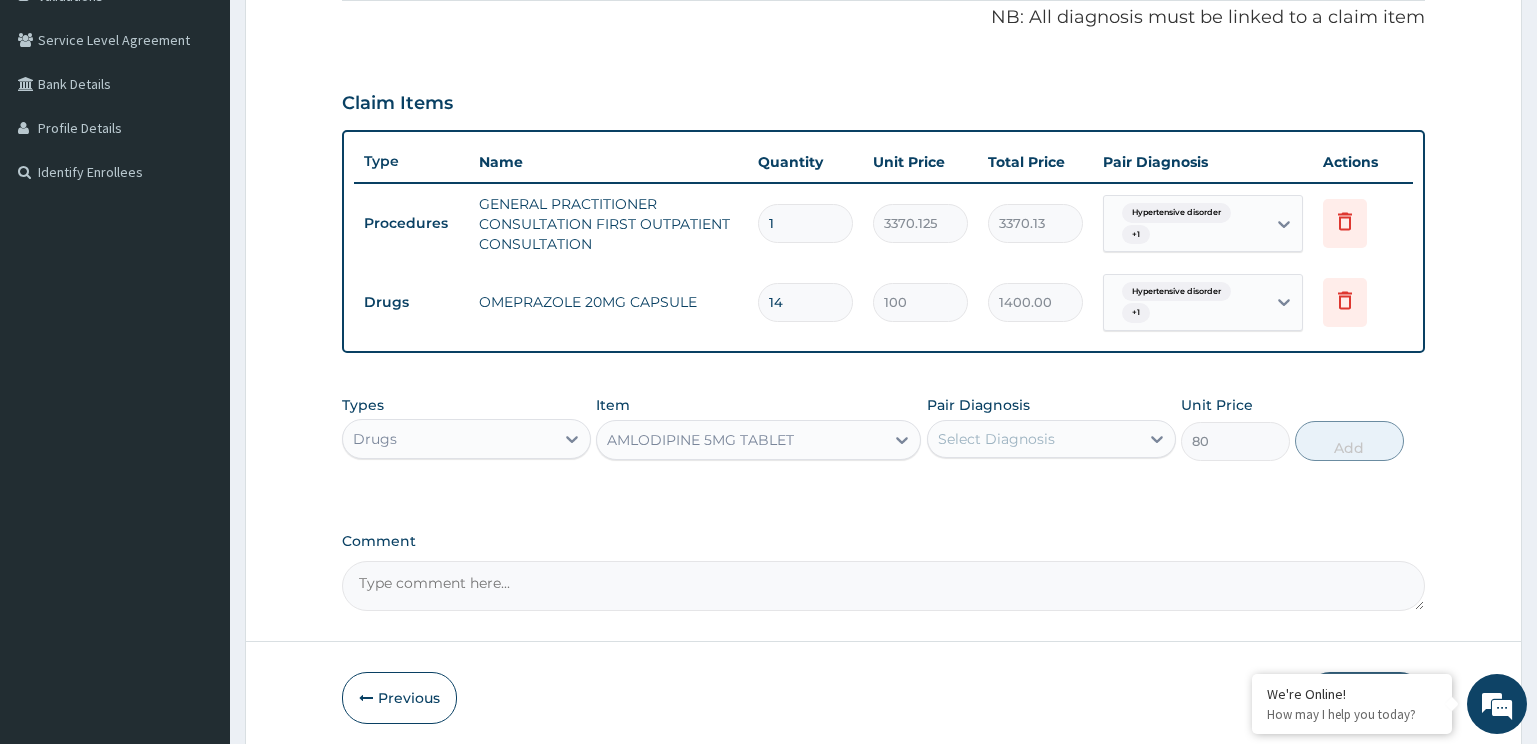 click on "Select Diagnosis" at bounding box center [1033, 439] 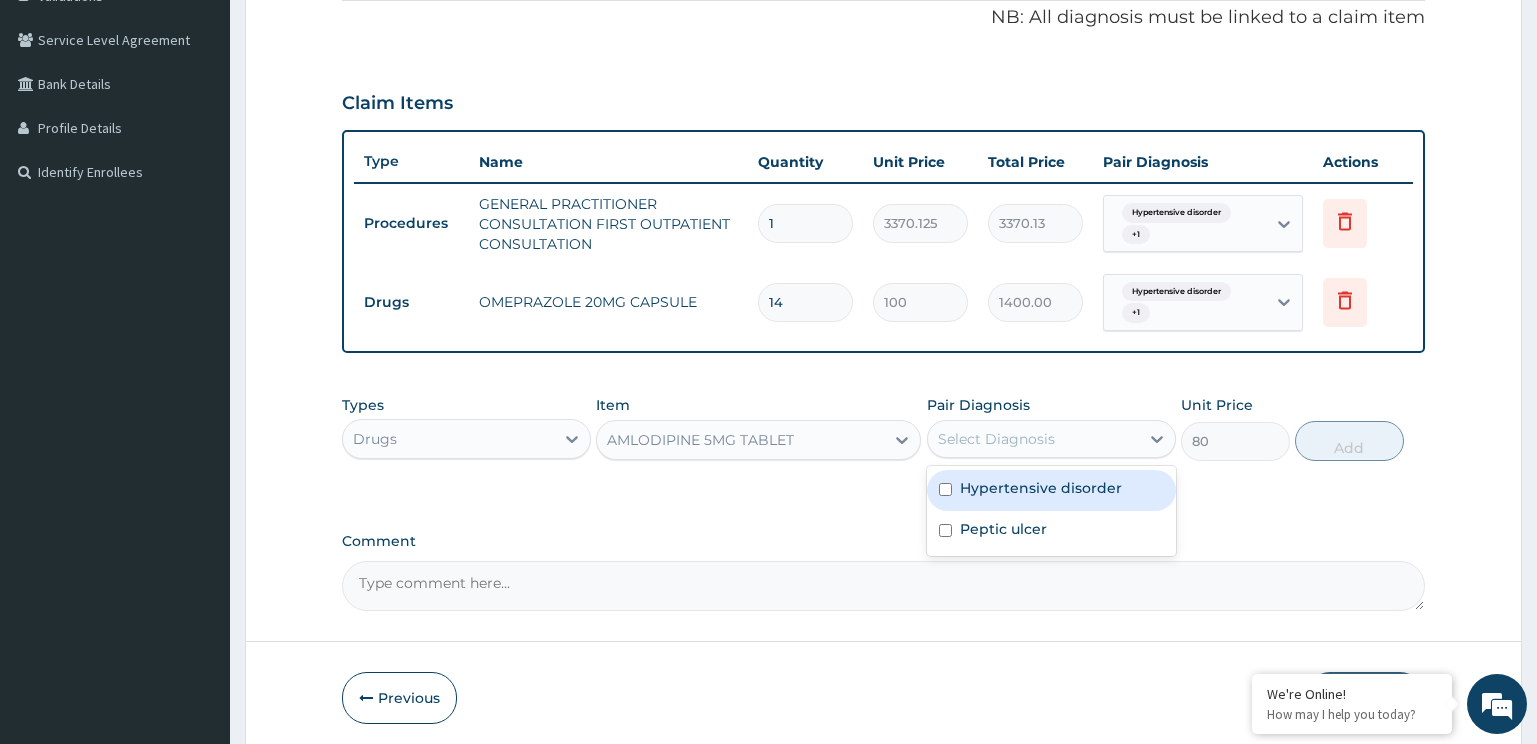 drag, startPoint x: 1075, startPoint y: 492, endPoint x: 1037, endPoint y: 535, distance: 57.384666 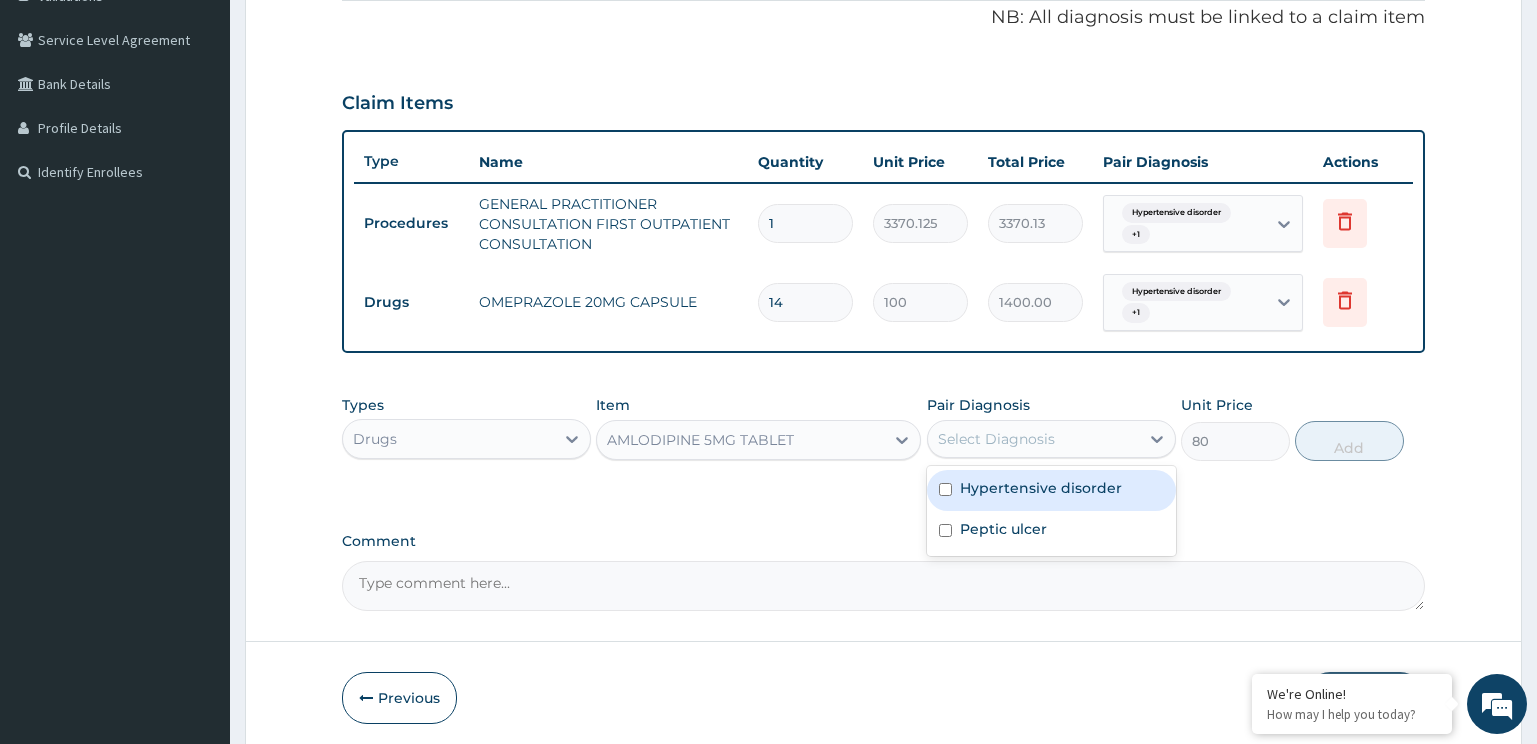 click on "Hypertensive disorder" at bounding box center (1051, 490) 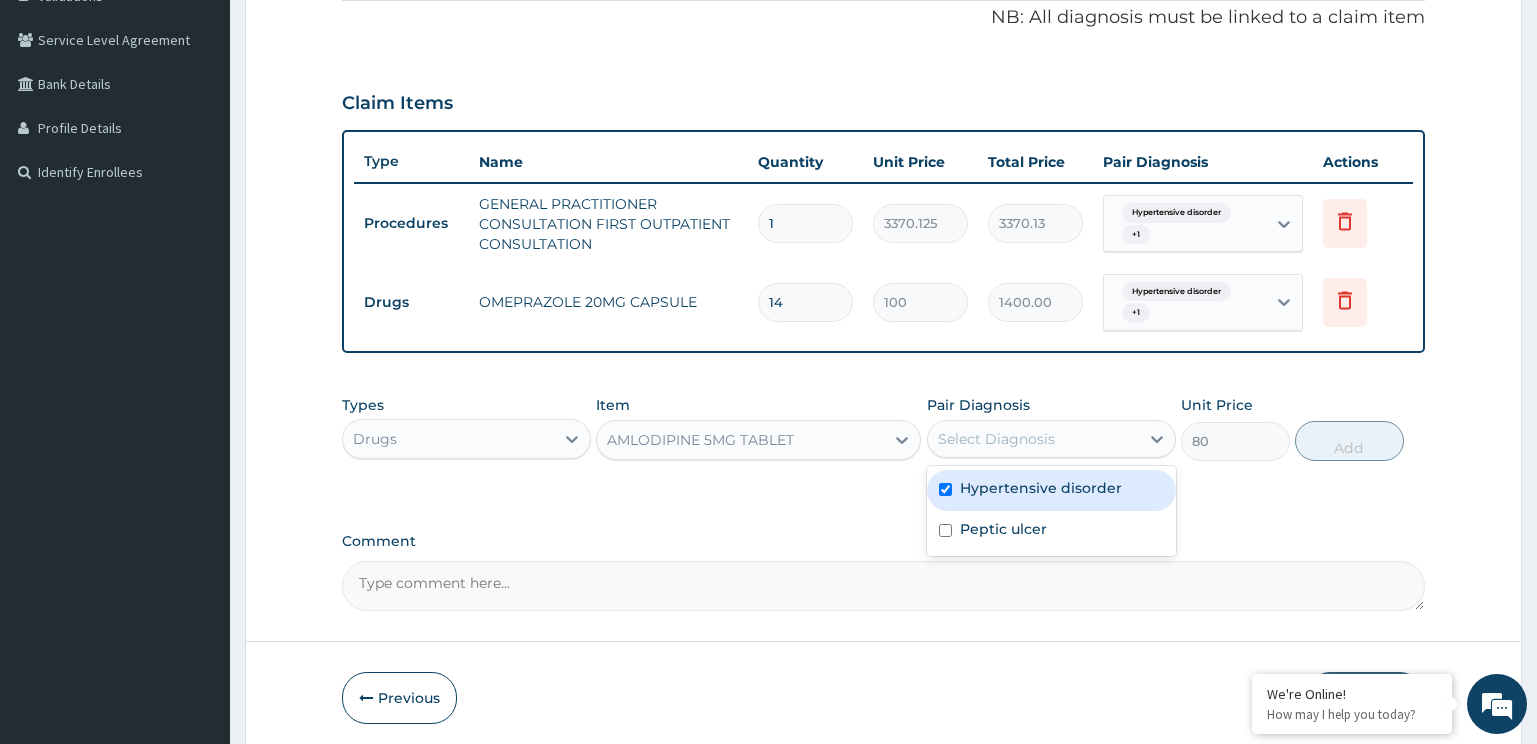 click on "Peptic ulcer" at bounding box center (1051, 531) 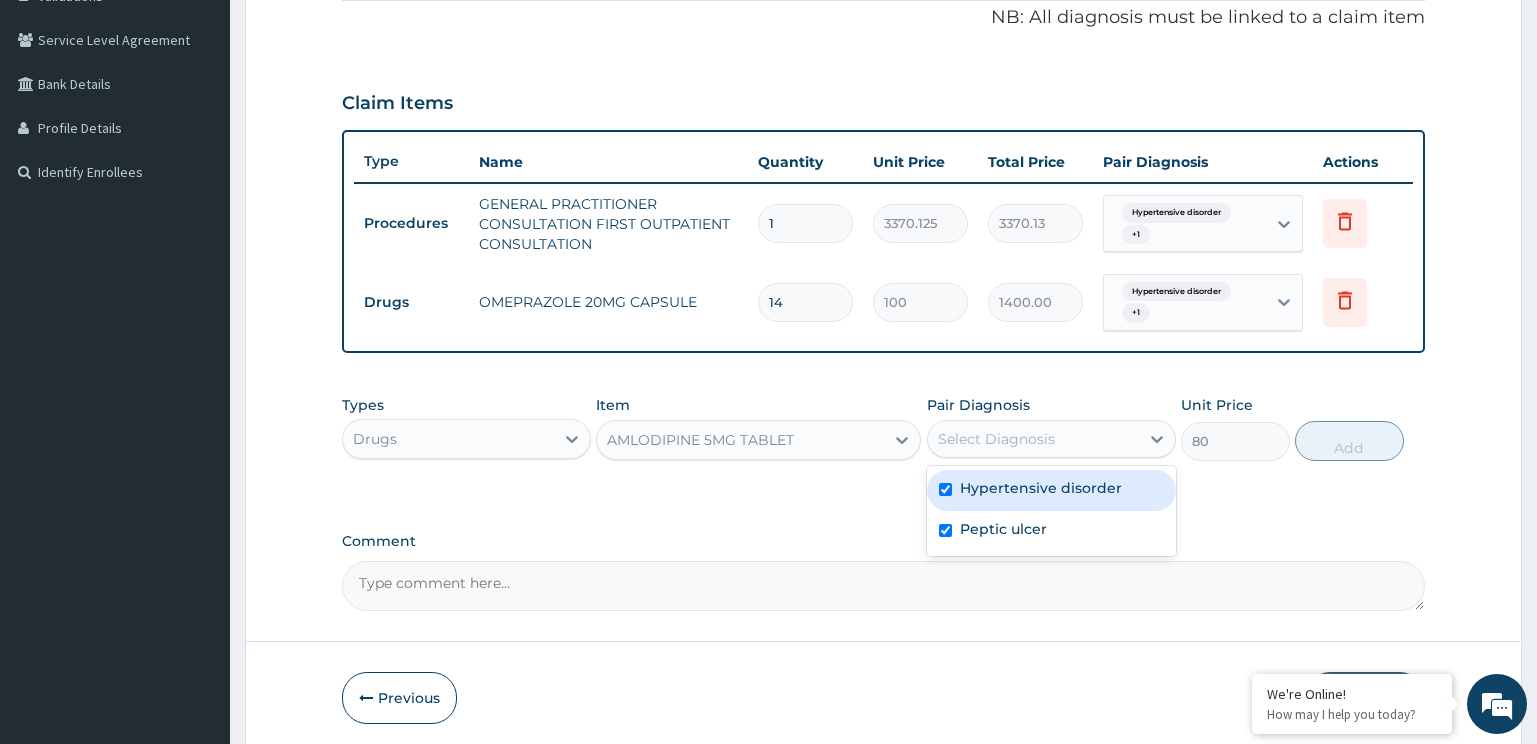 checkbox on "true" 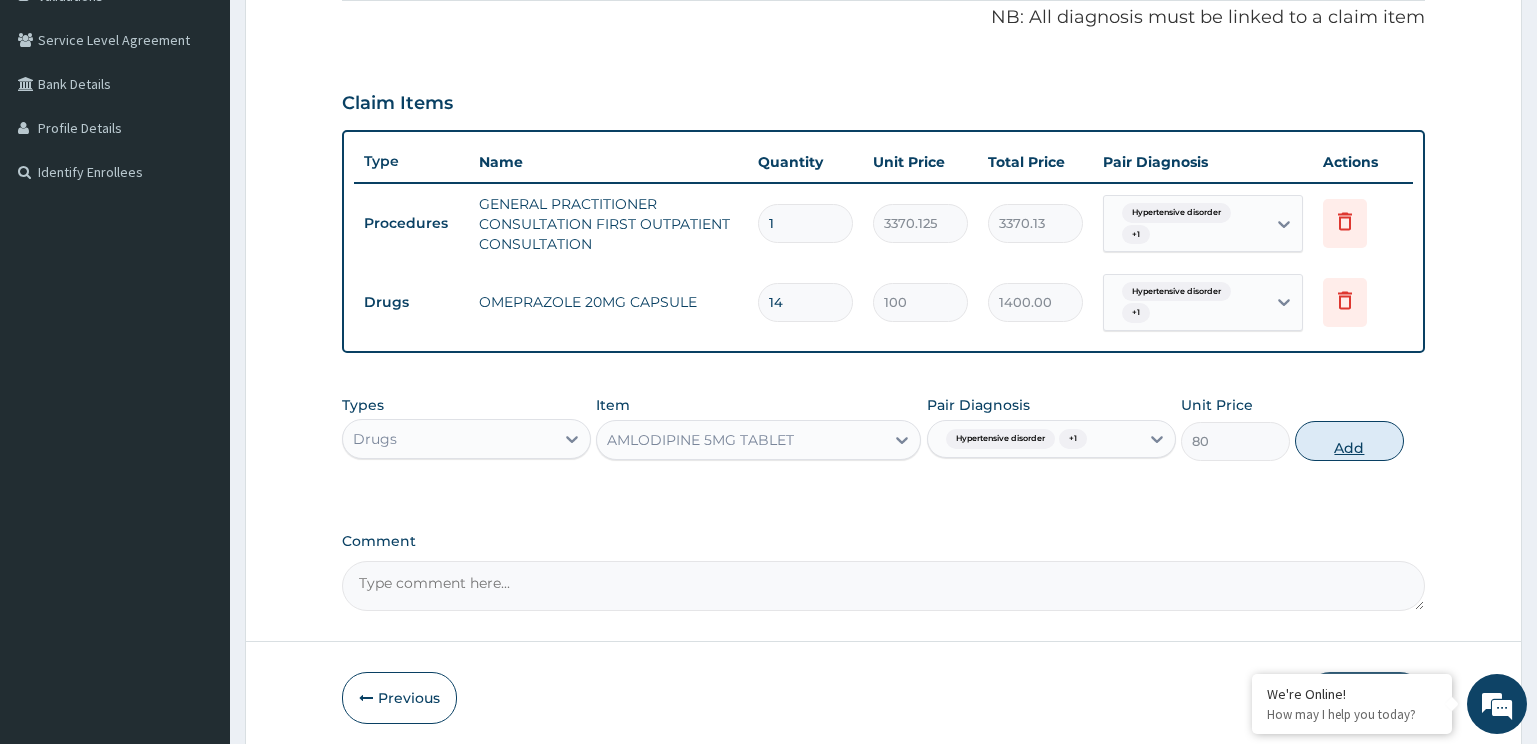 click on "Add" at bounding box center (1349, 441) 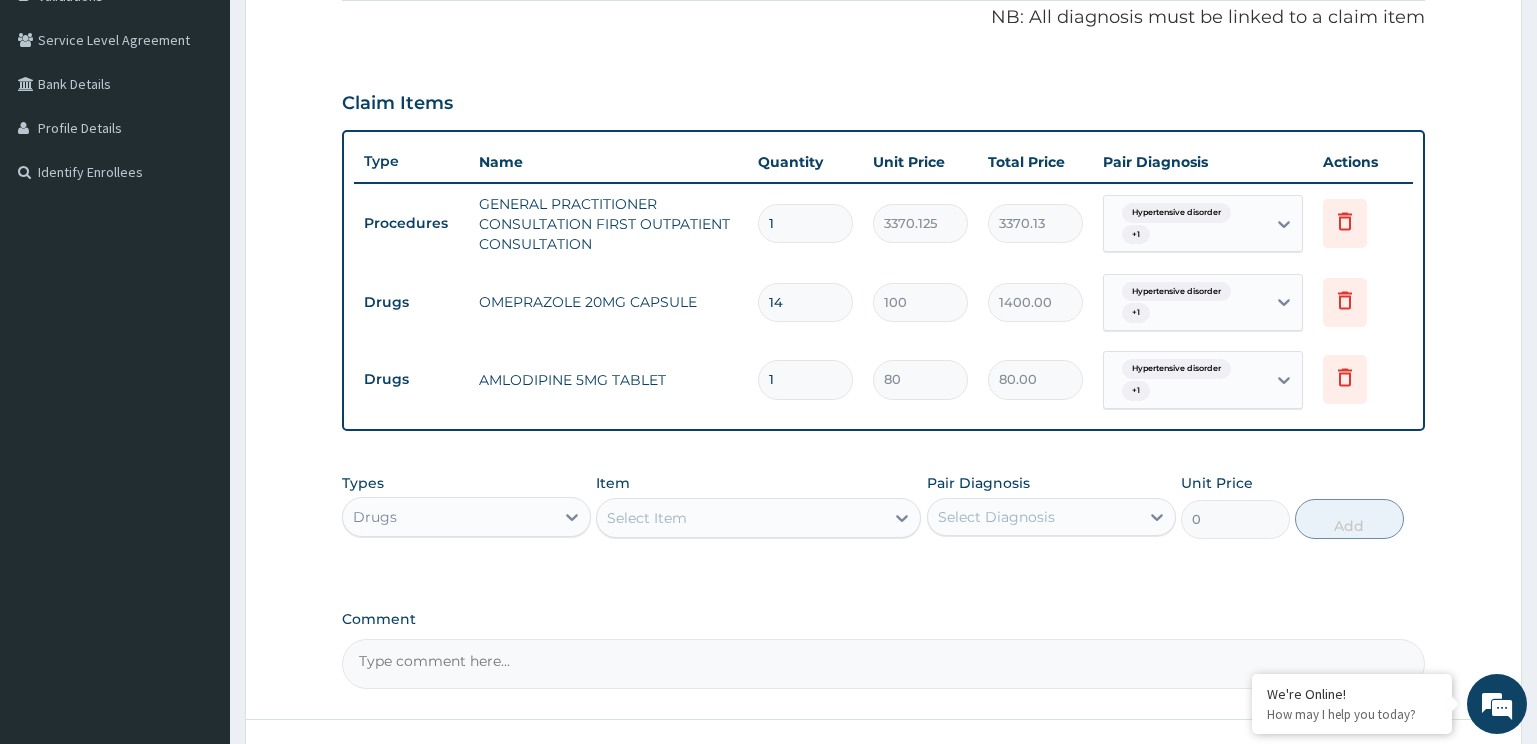 type on "14" 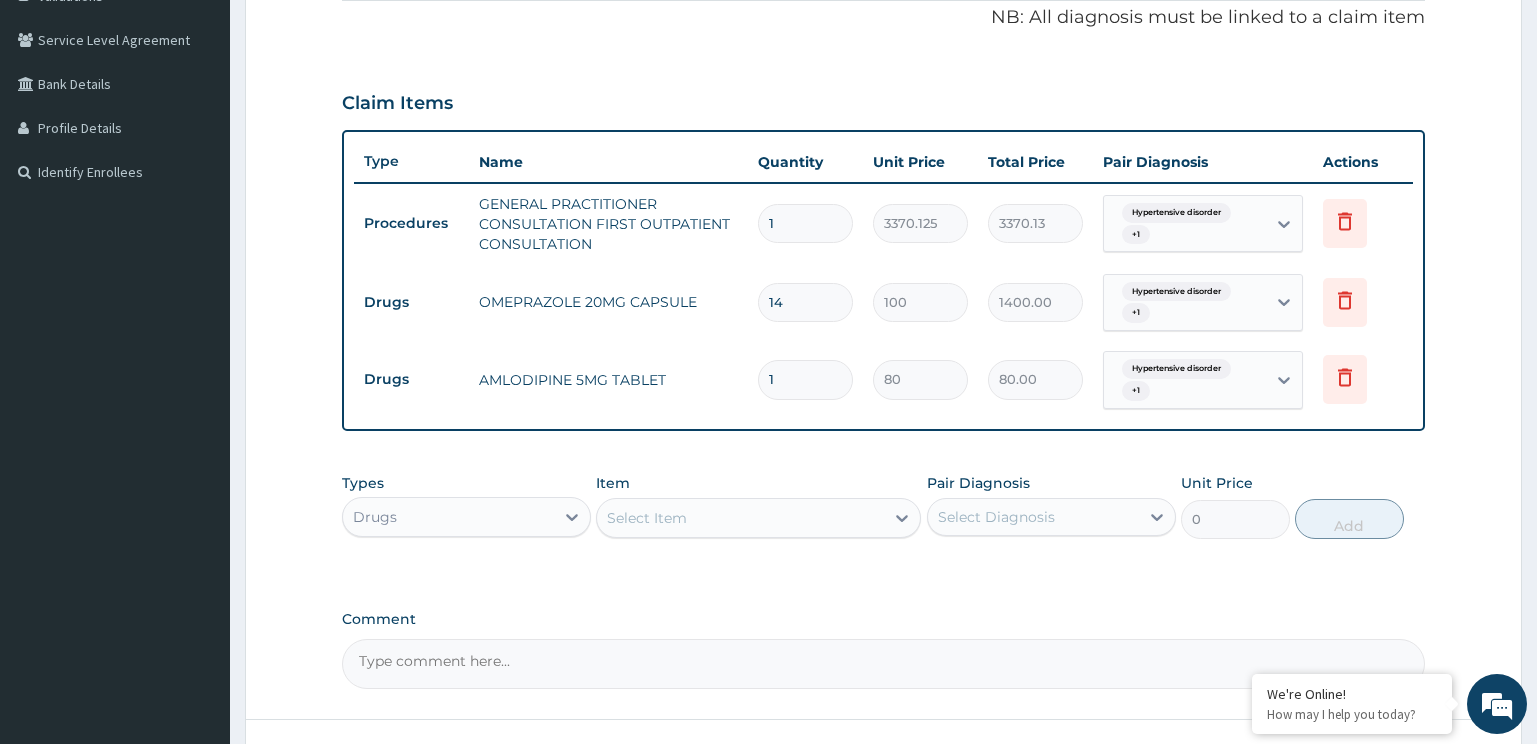 type on "1120.00" 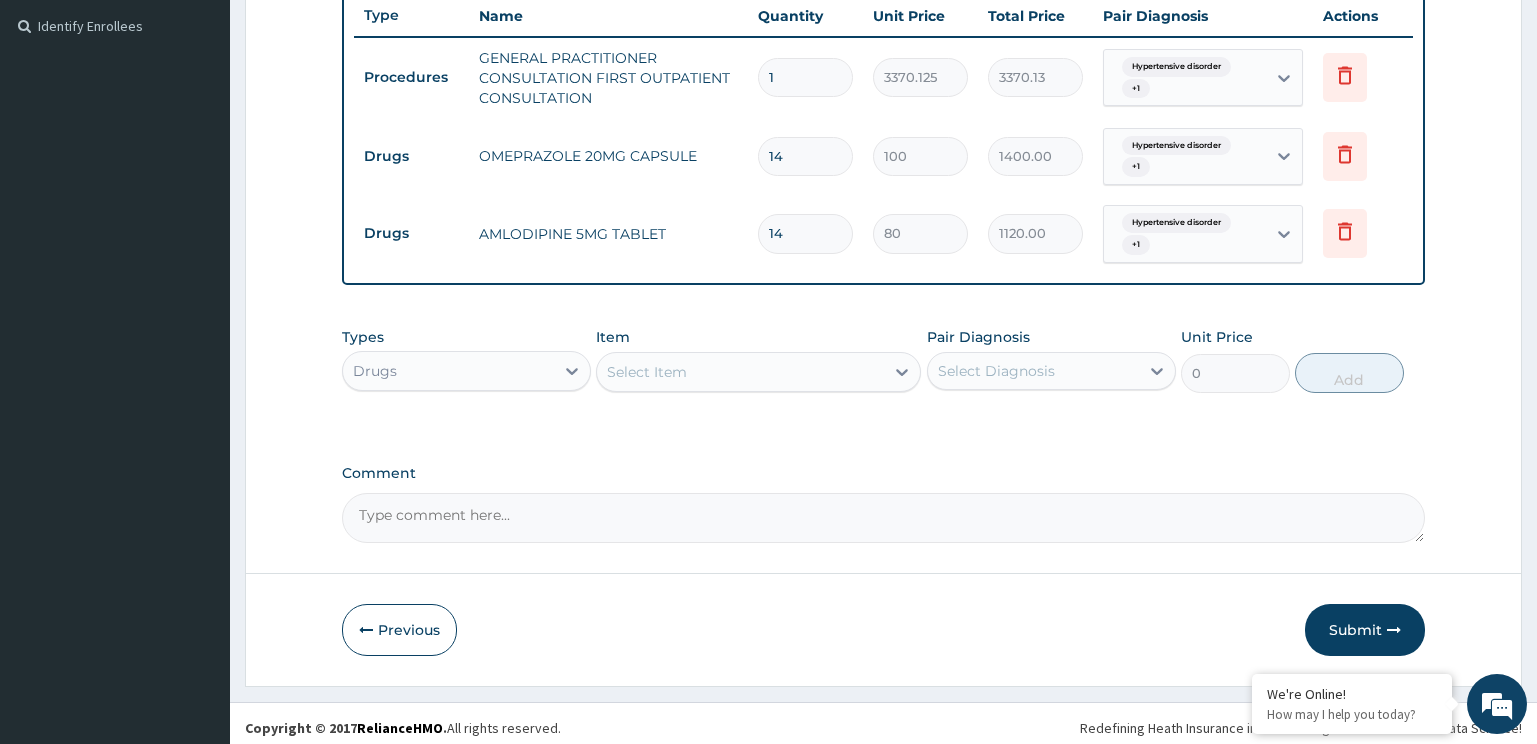 scroll, scrollTop: 553, scrollLeft: 0, axis: vertical 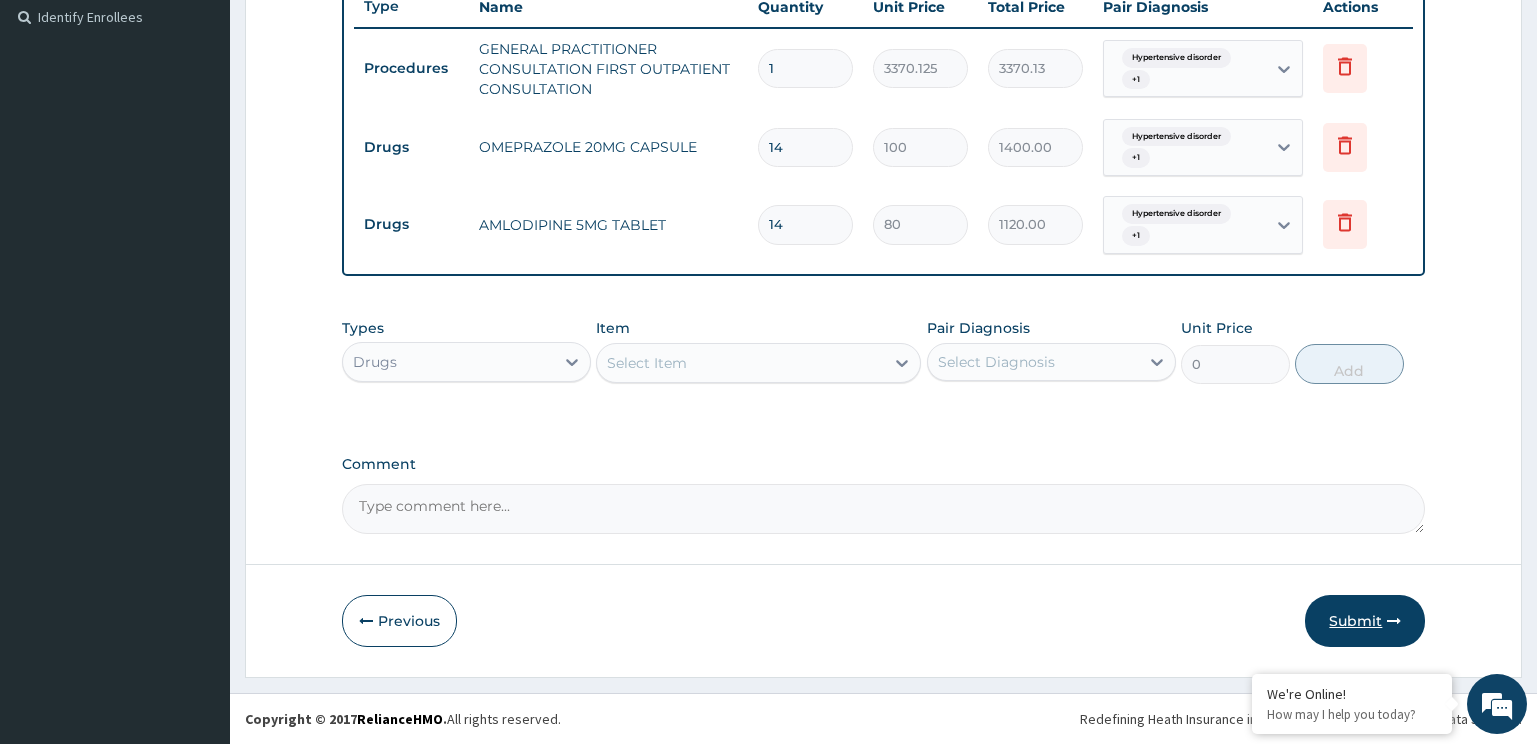type on "14" 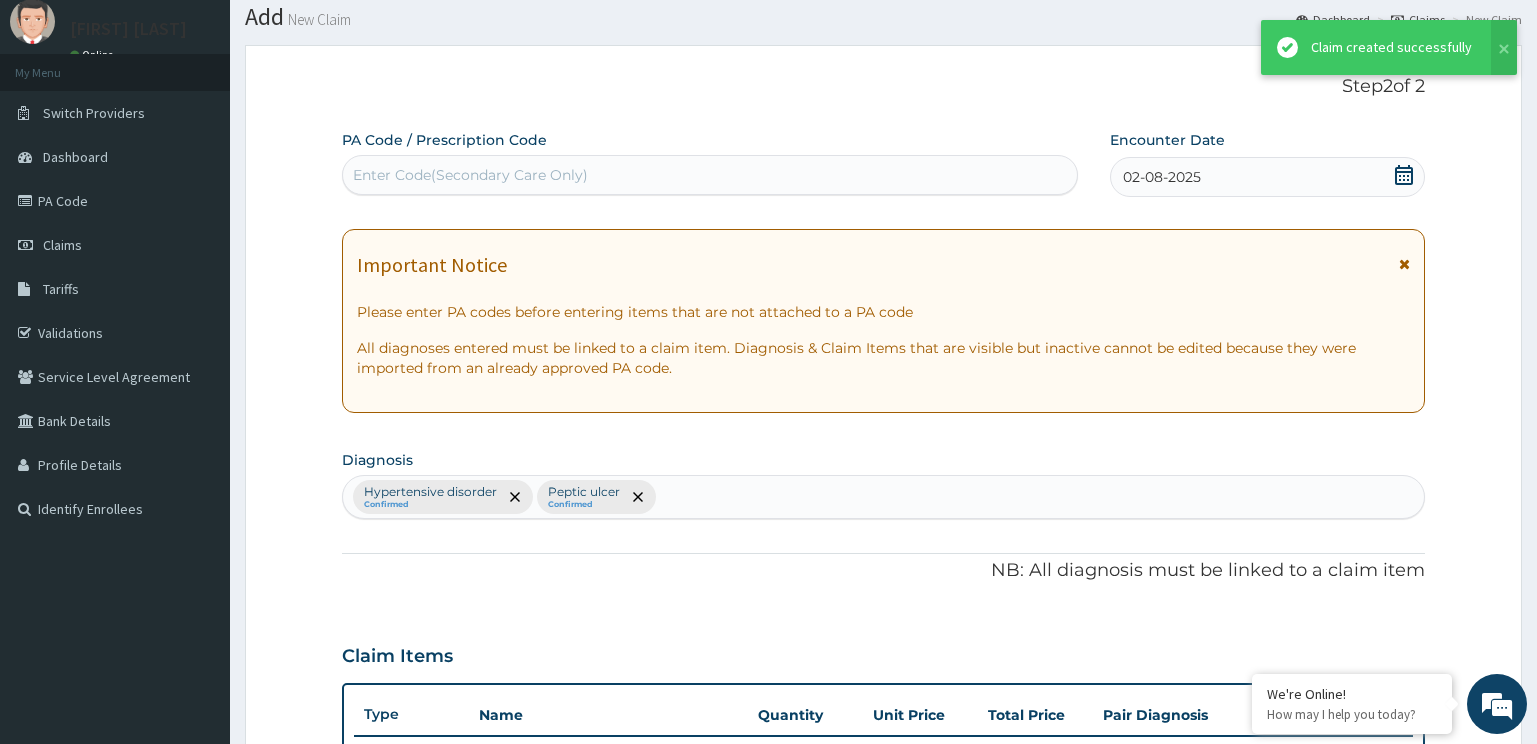 scroll, scrollTop: 553, scrollLeft: 0, axis: vertical 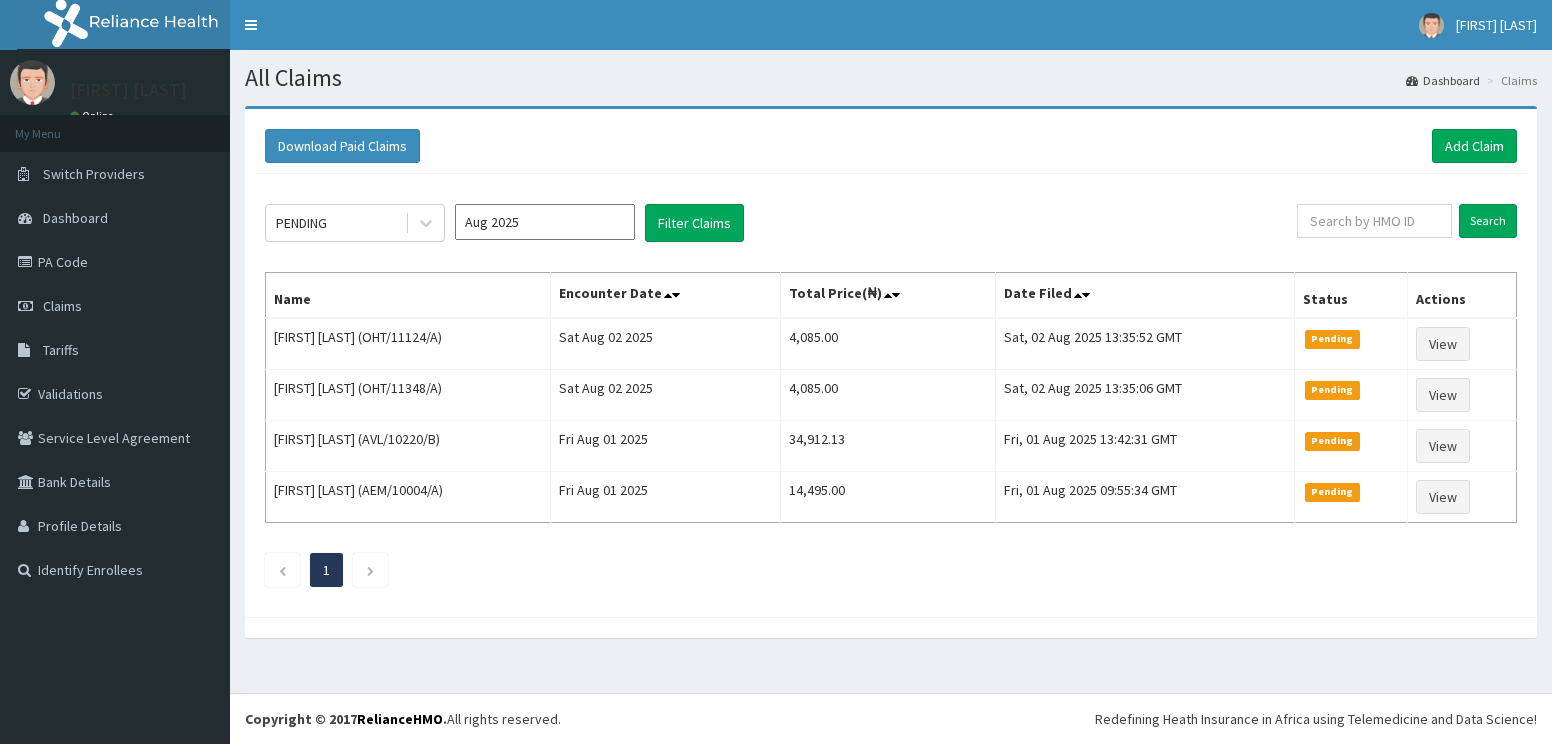 click on "PENDING" at bounding box center (335, 223) 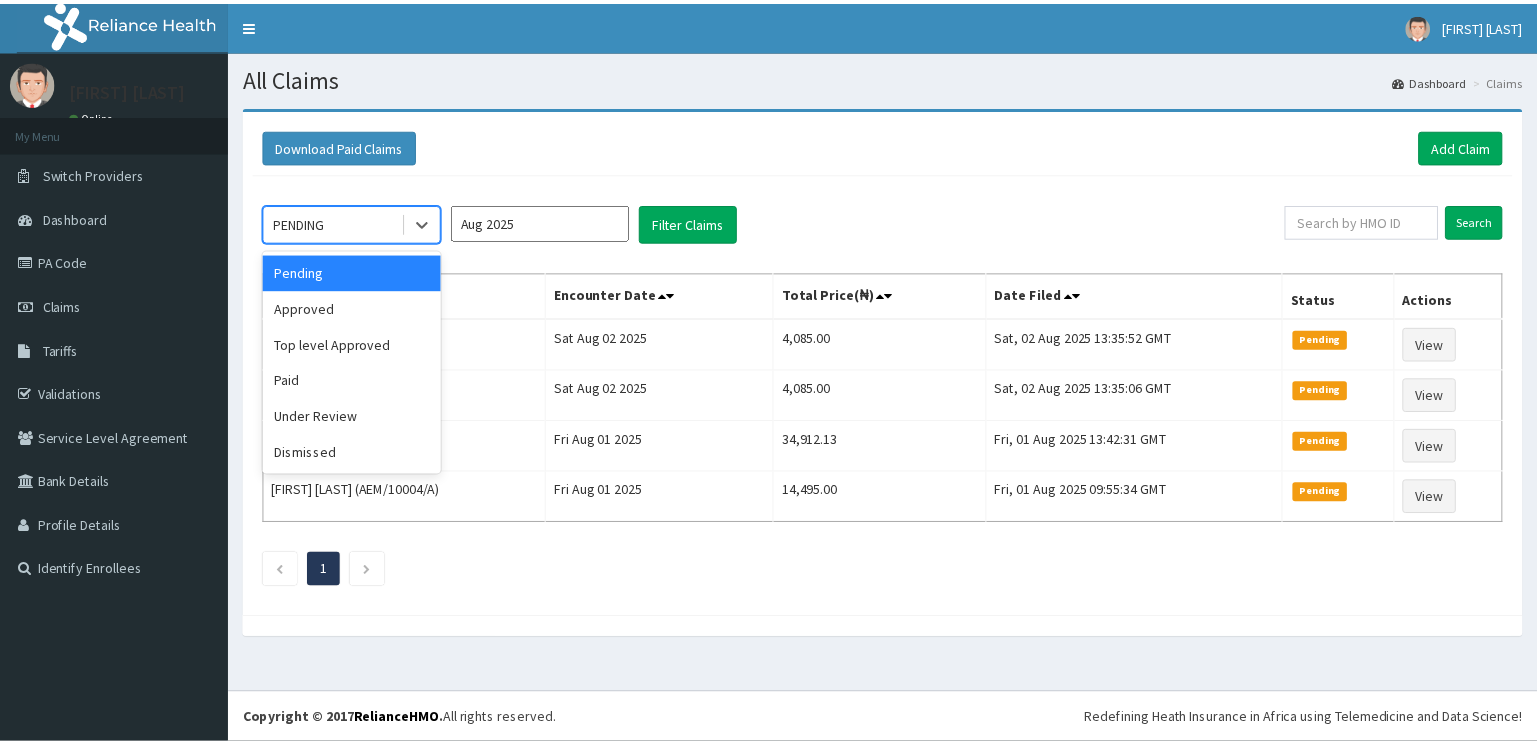 scroll, scrollTop: 0, scrollLeft: 0, axis: both 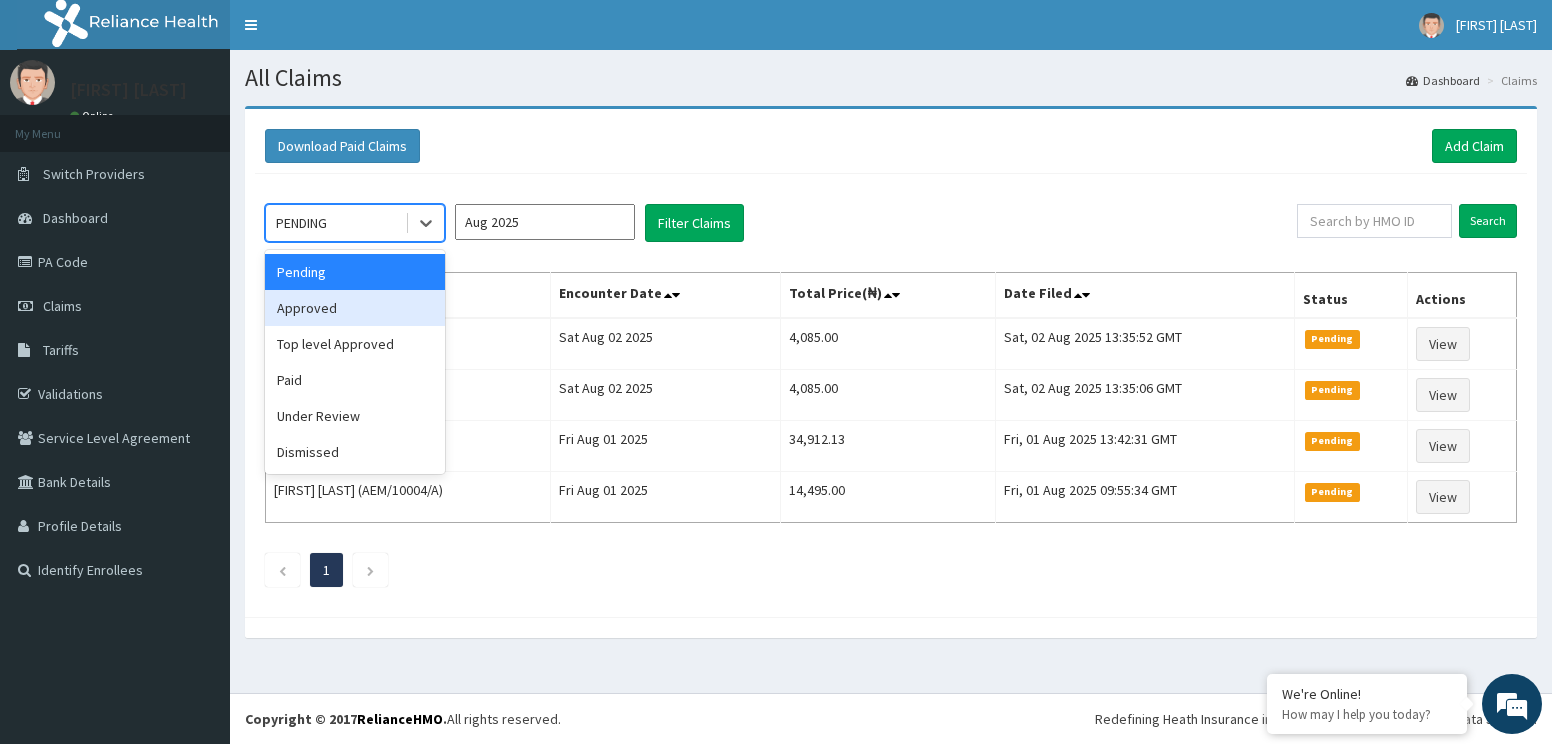 click on "Approved" at bounding box center (355, 308) 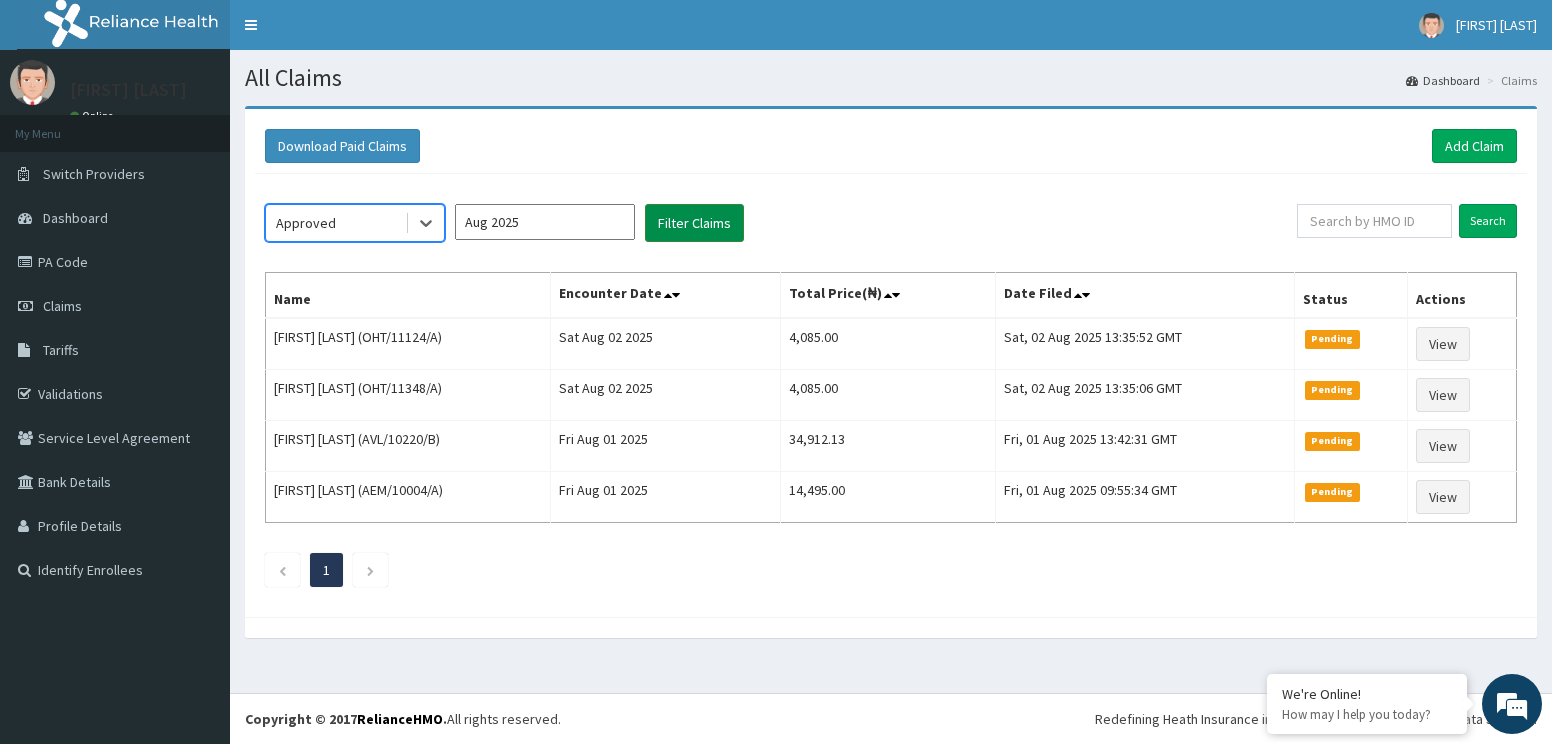 click on "Filter Claims" at bounding box center (694, 223) 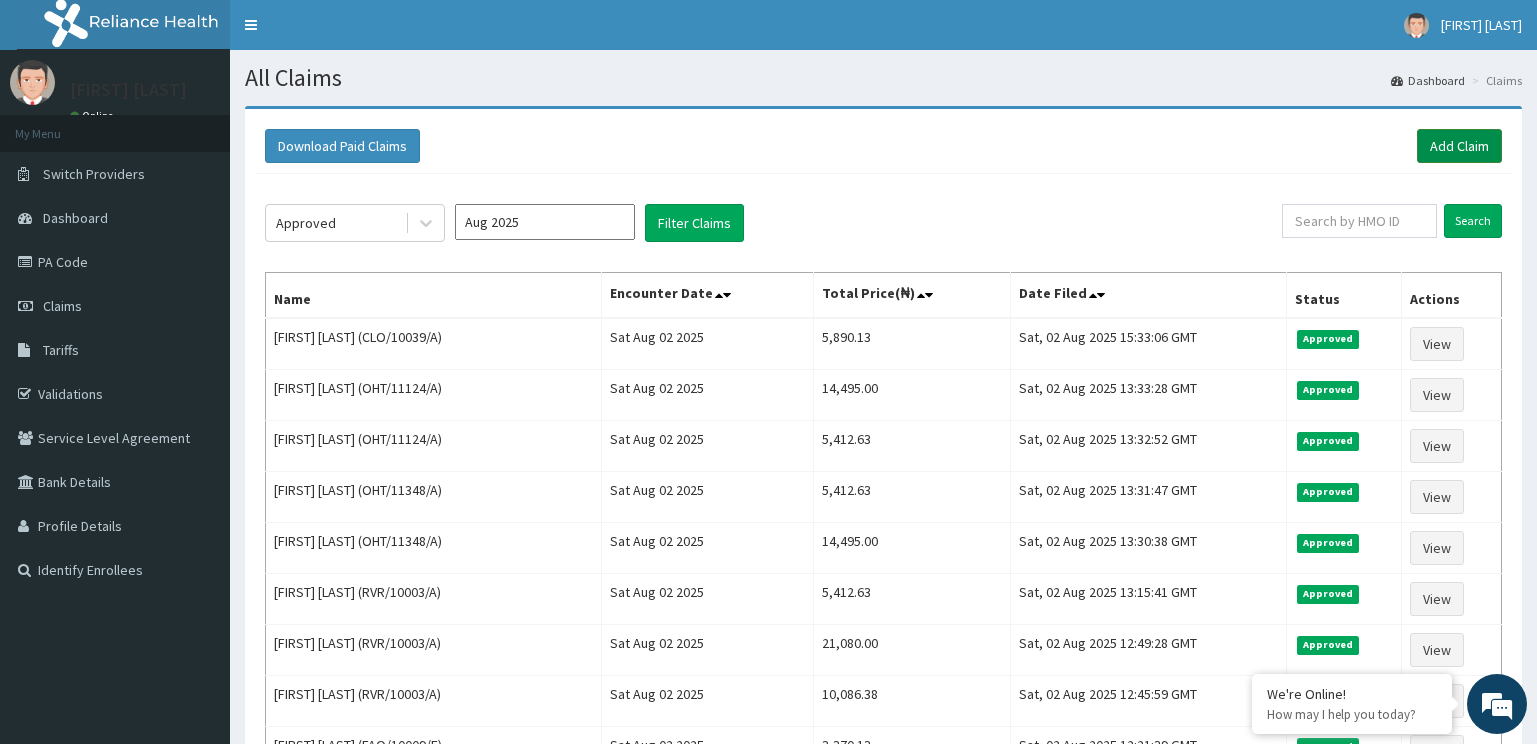 drag, startPoint x: 1449, startPoint y: 146, endPoint x: 1417, endPoint y: 145, distance: 32.01562 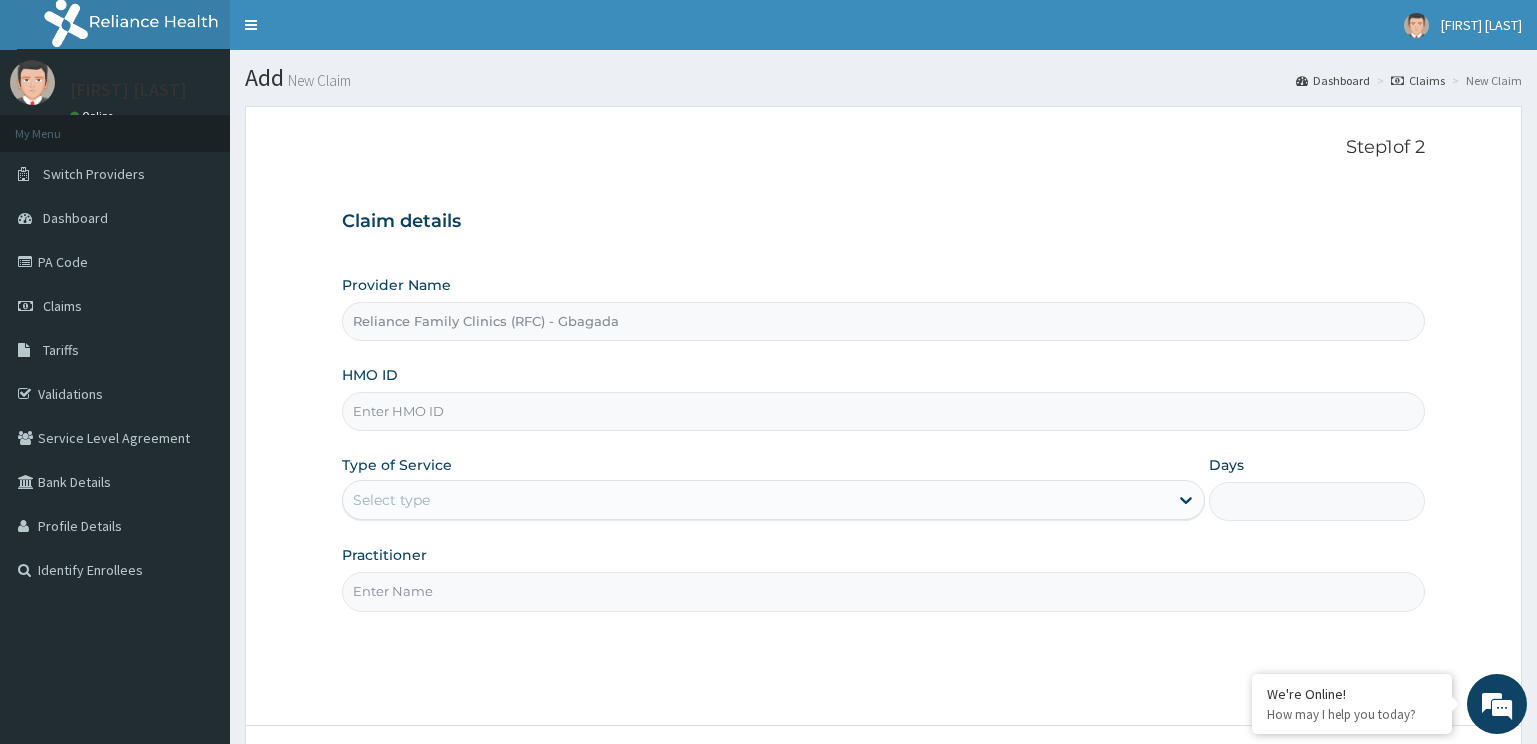 scroll, scrollTop: 0, scrollLeft: 0, axis: both 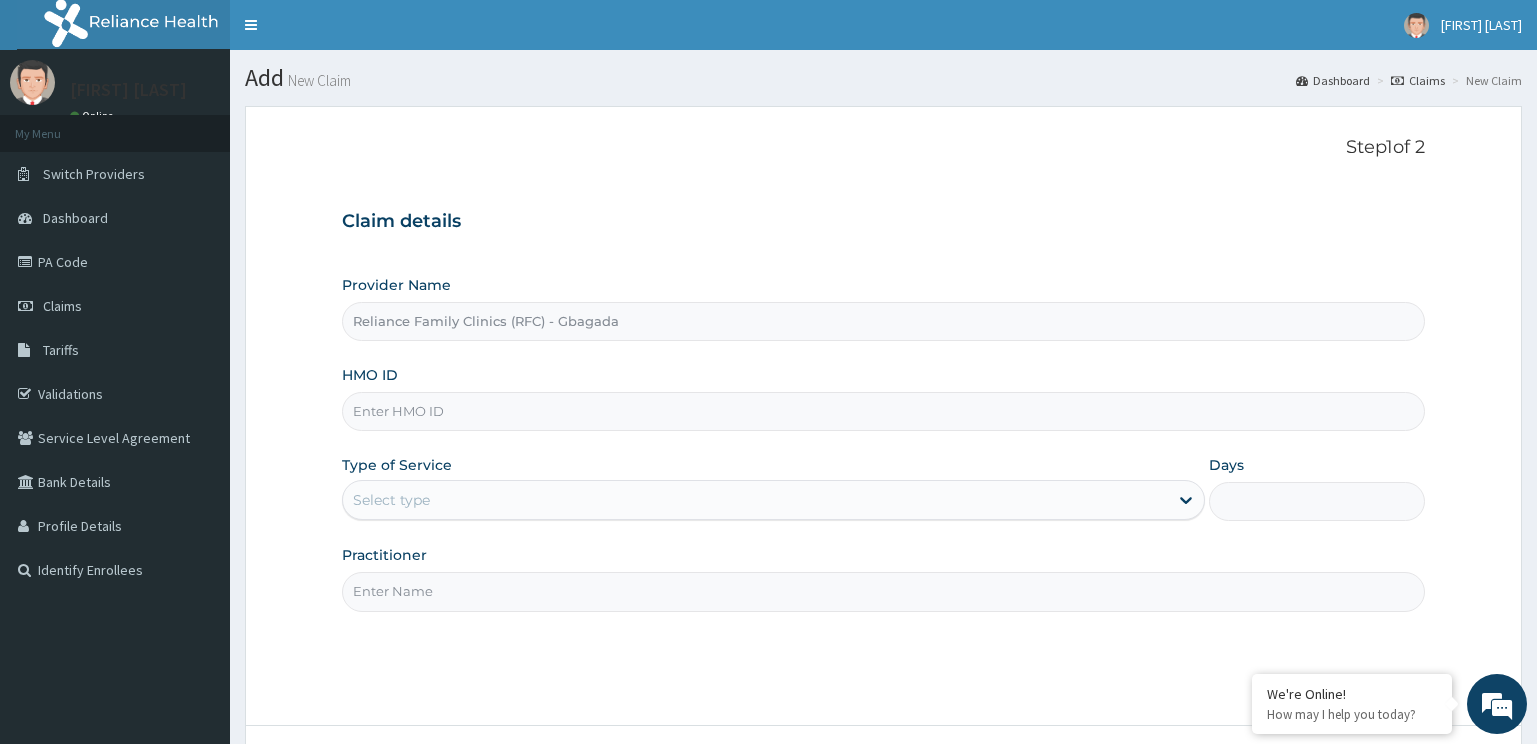 click on "HMO ID" at bounding box center (884, 411) 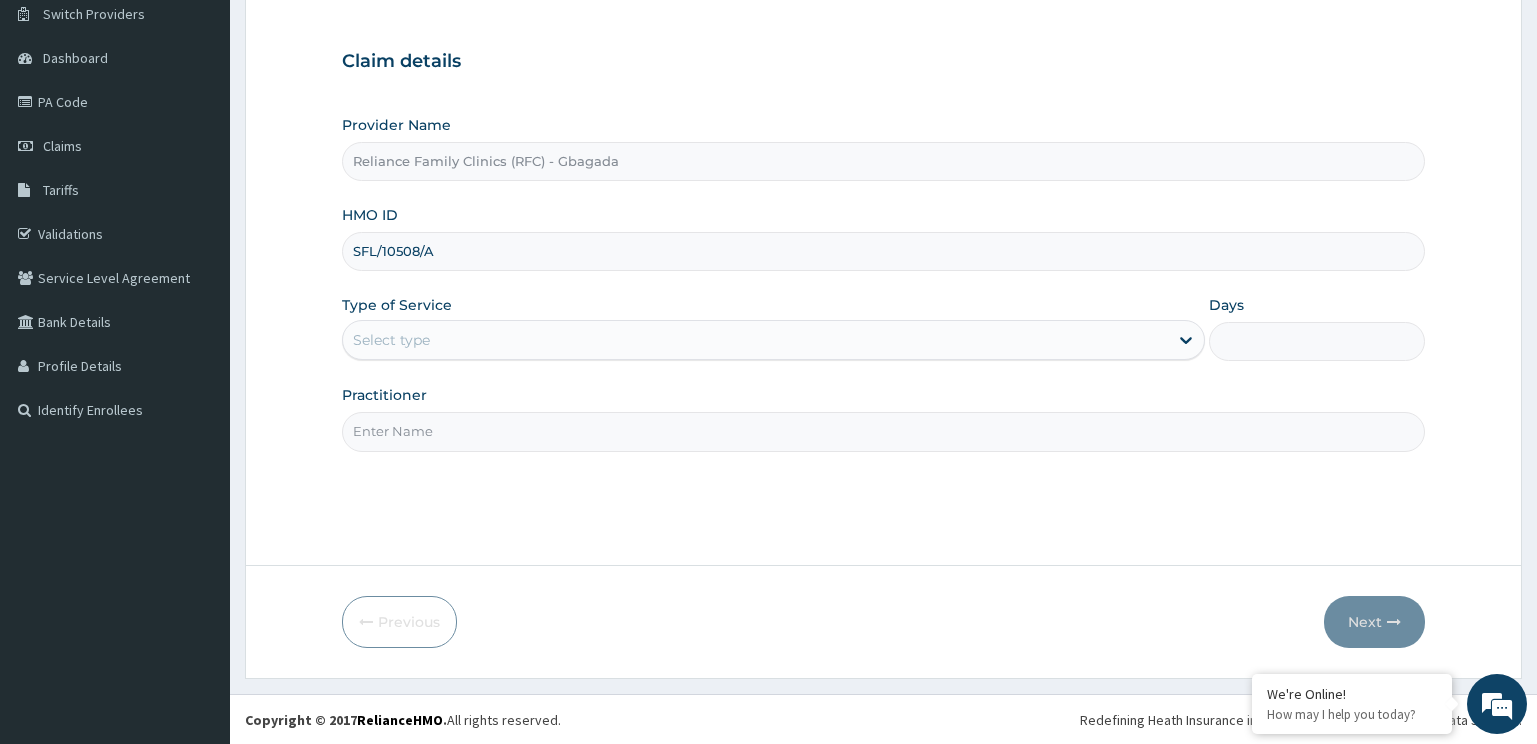 scroll, scrollTop: 161, scrollLeft: 0, axis: vertical 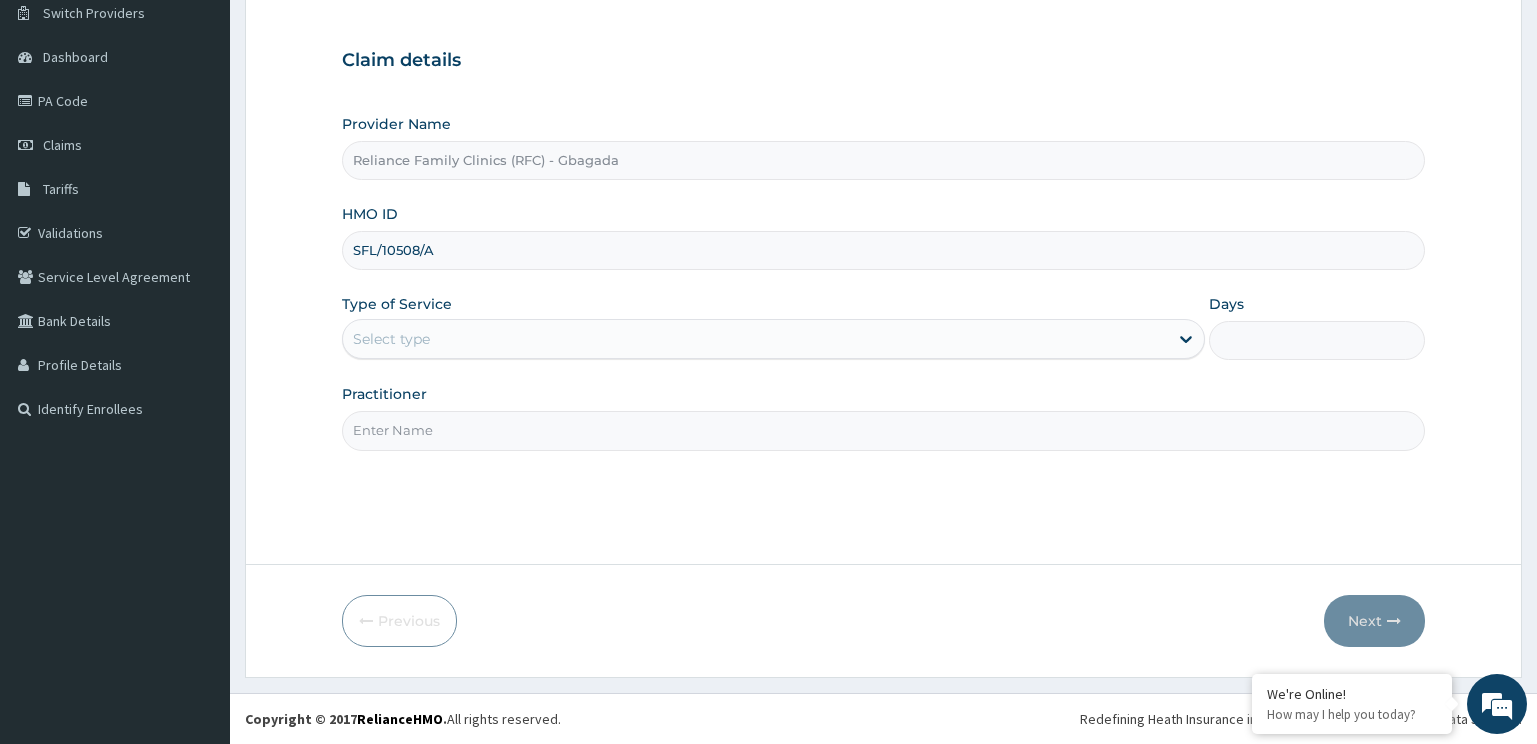 type on "SFL/10508/A" 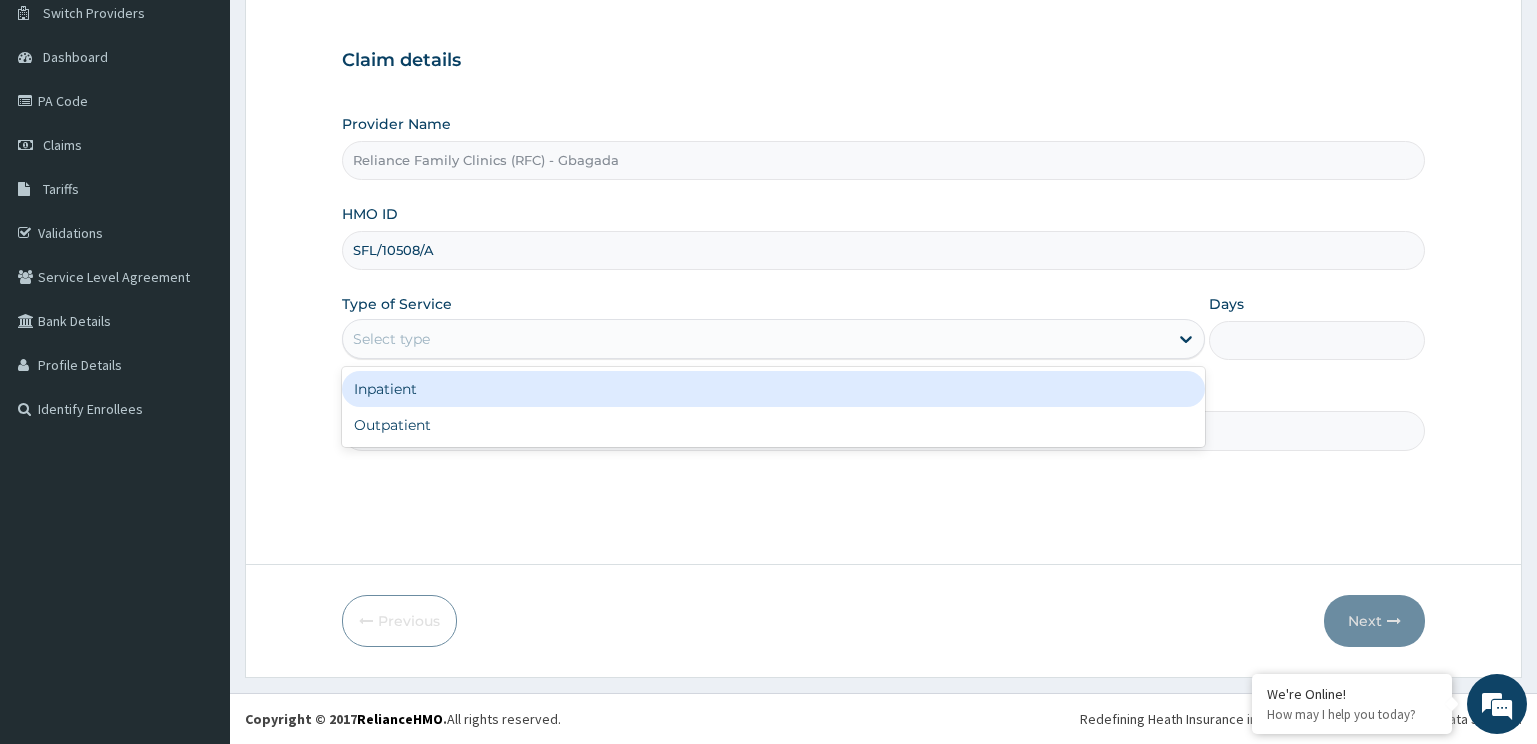 click on "Select type" at bounding box center [756, 339] 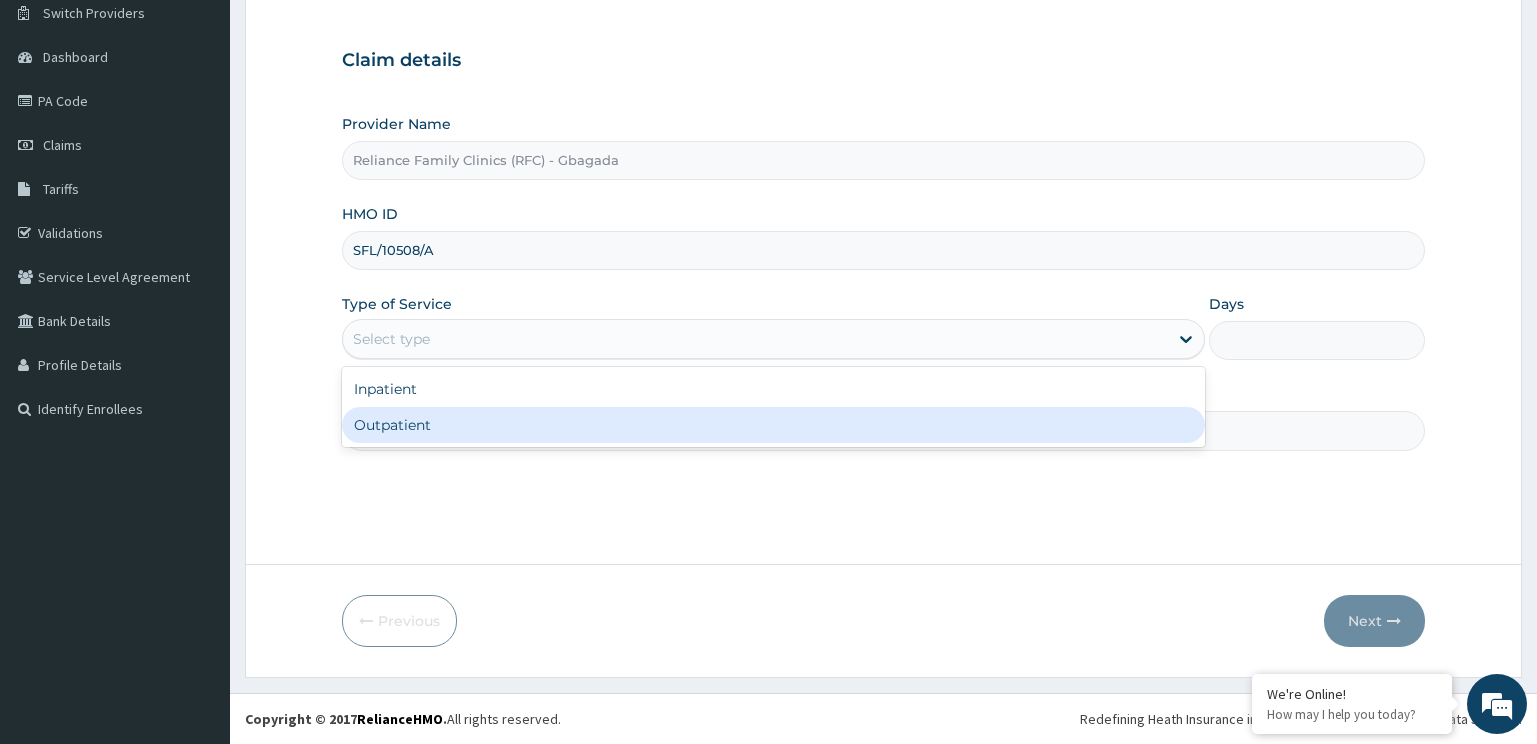 click on "Outpatient" at bounding box center [774, 425] 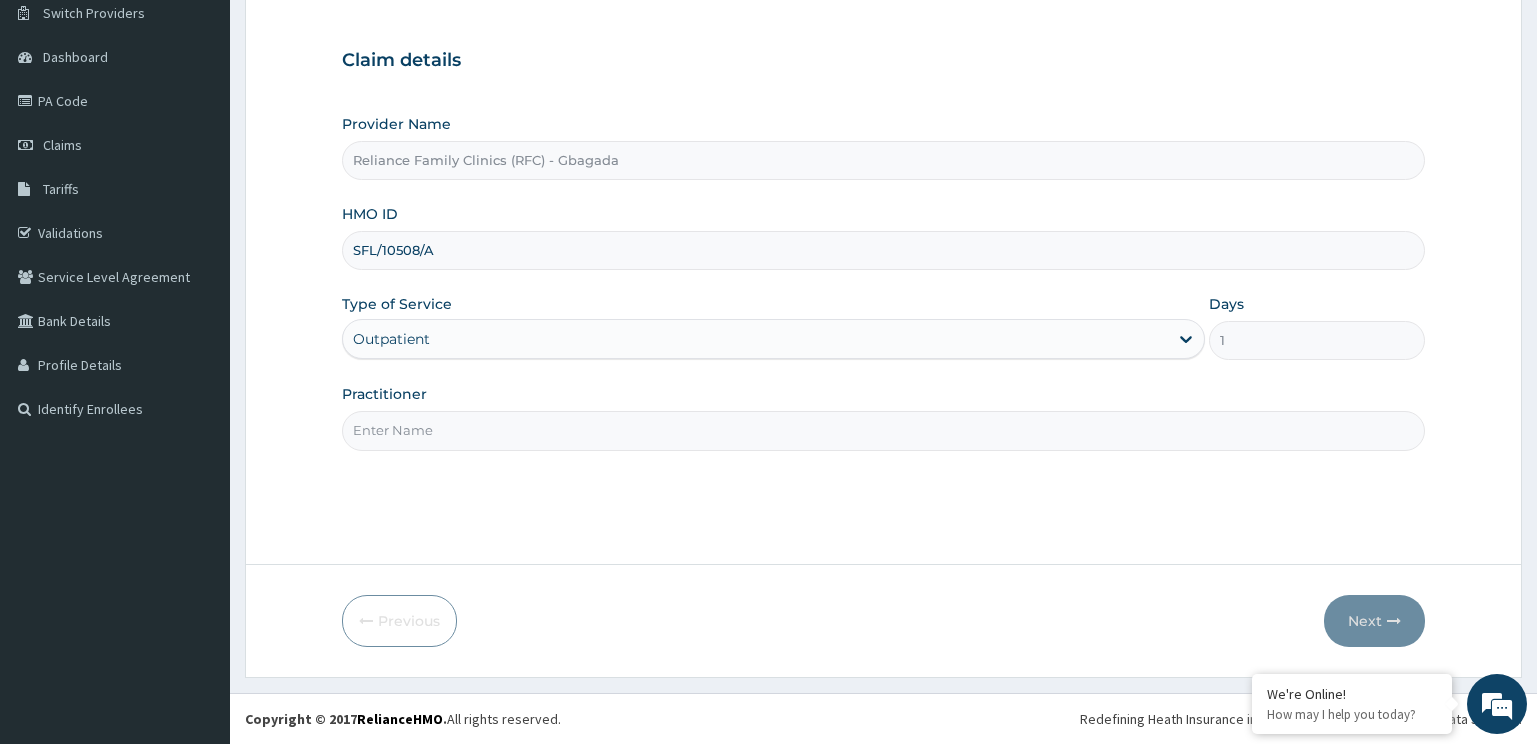 click on "Practitioner" at bounding box center [884, 430] 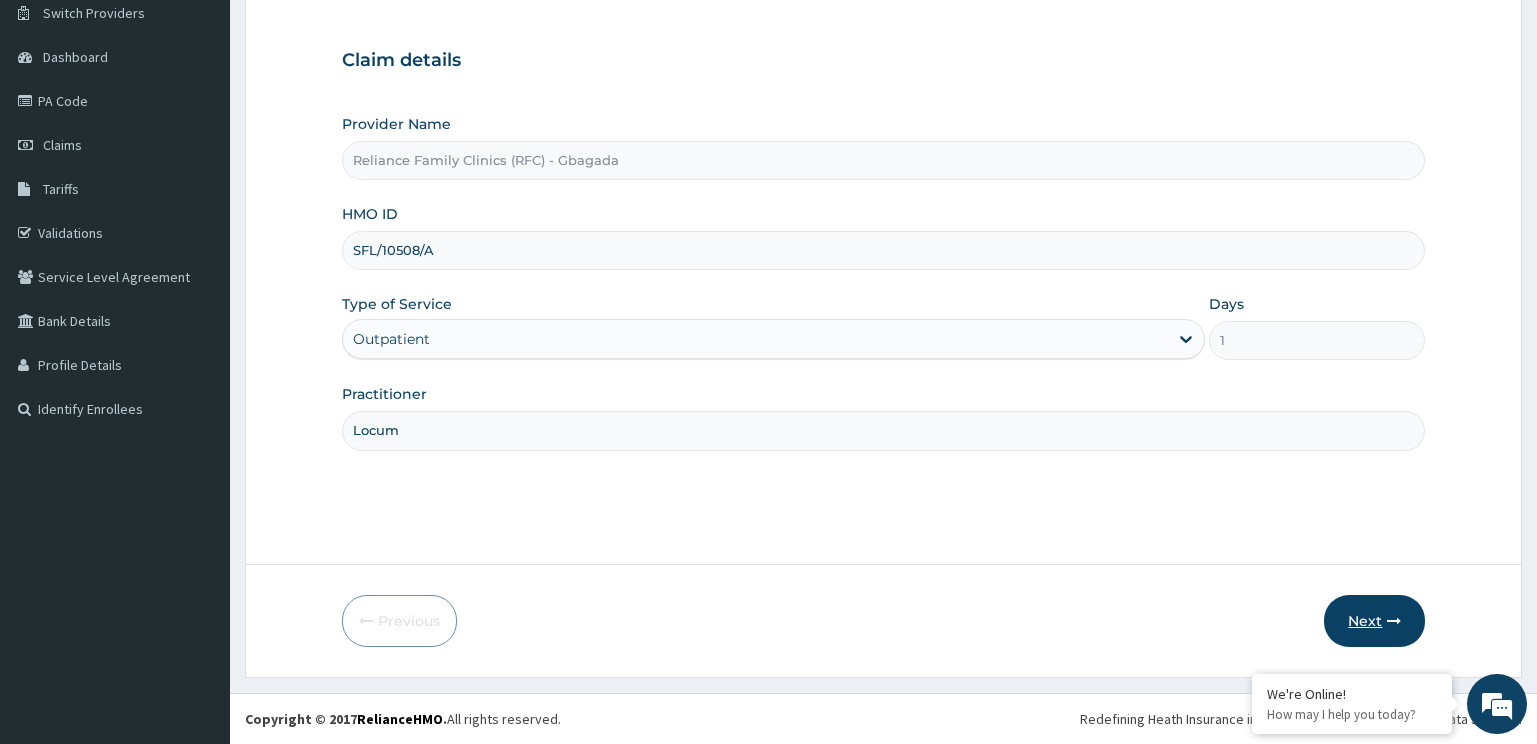 drag, startPoint x: 1386, startPoint y: 627, endPoint x: 1374, endPoint y: 618, distance: 15 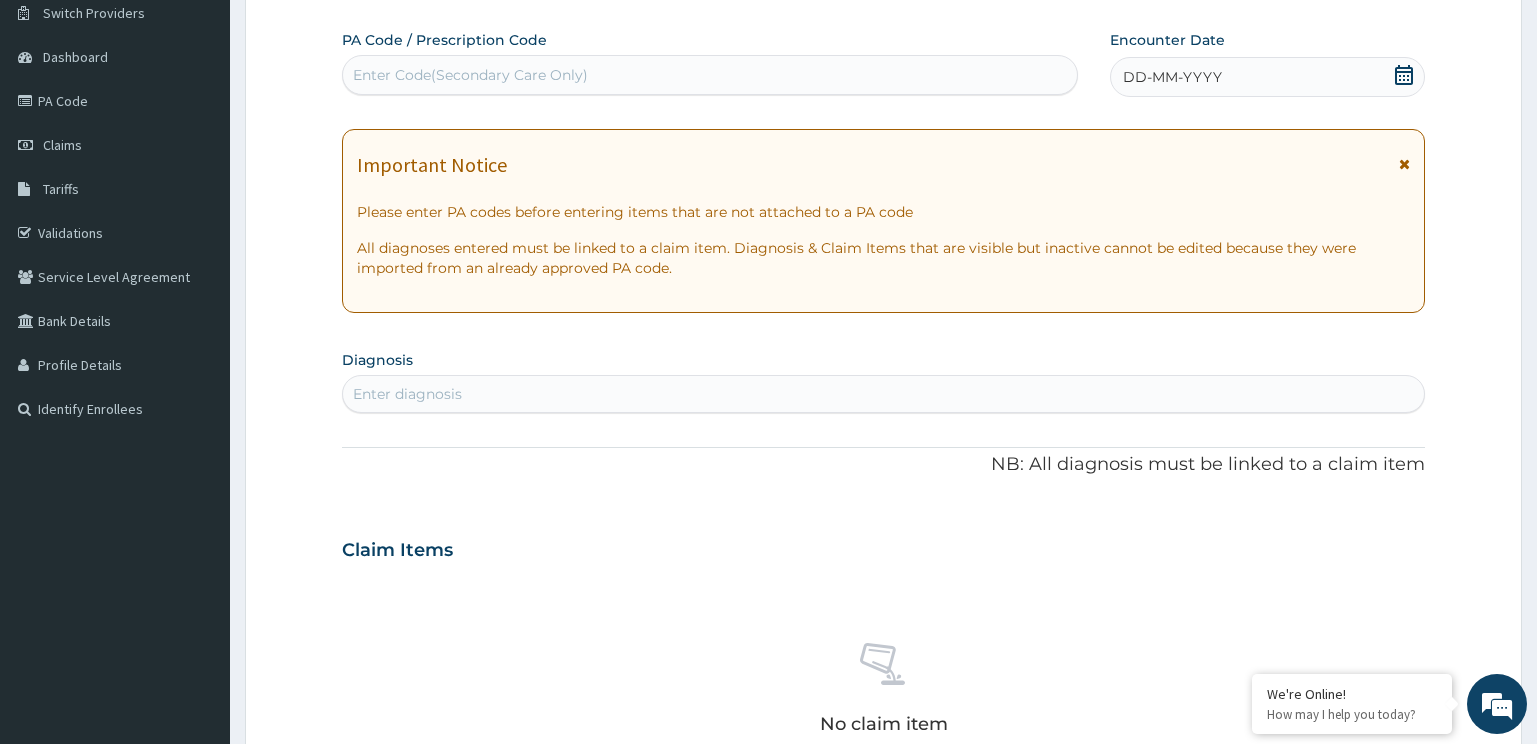 click on "Enter diagnosis" at bounding box center [884, 394] 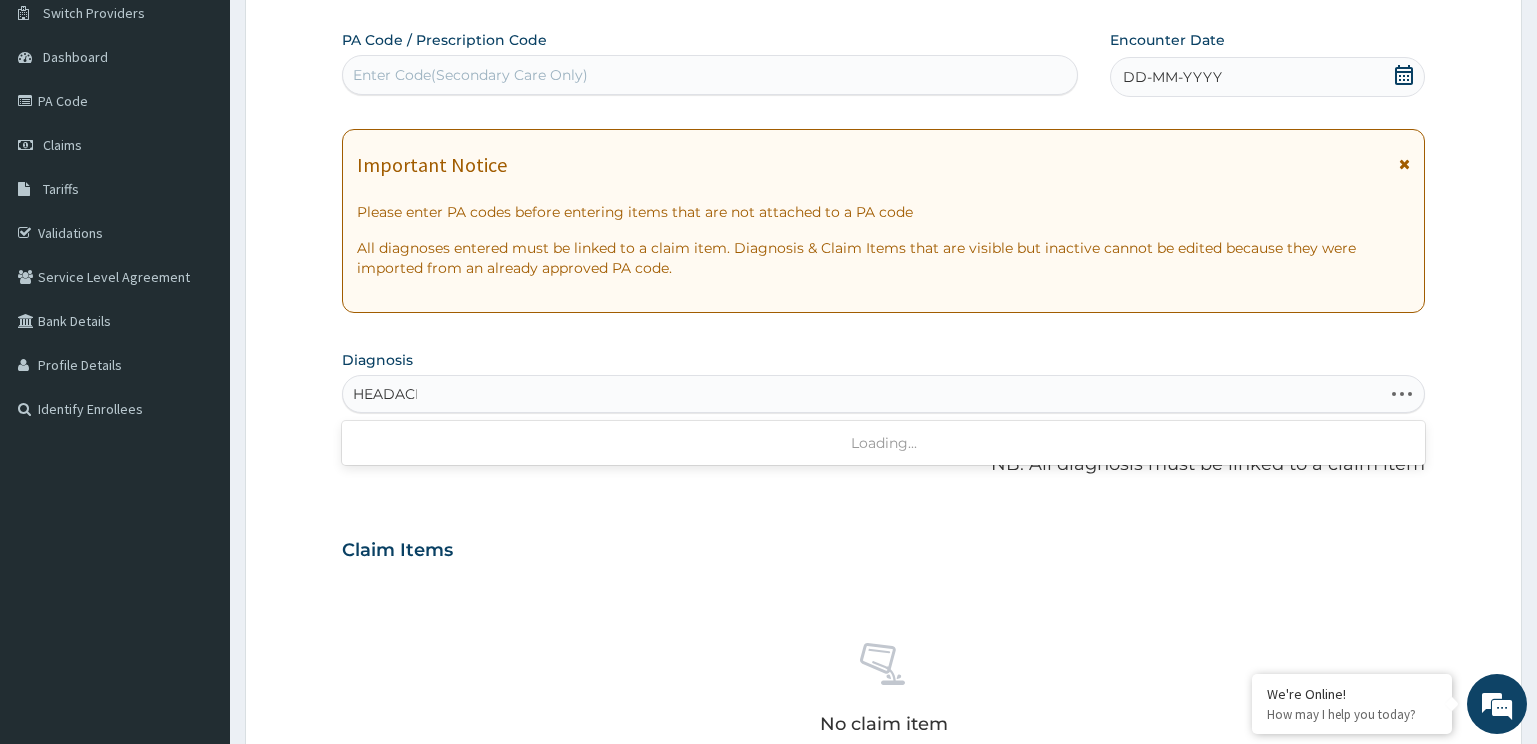 type on "HEADACHE" 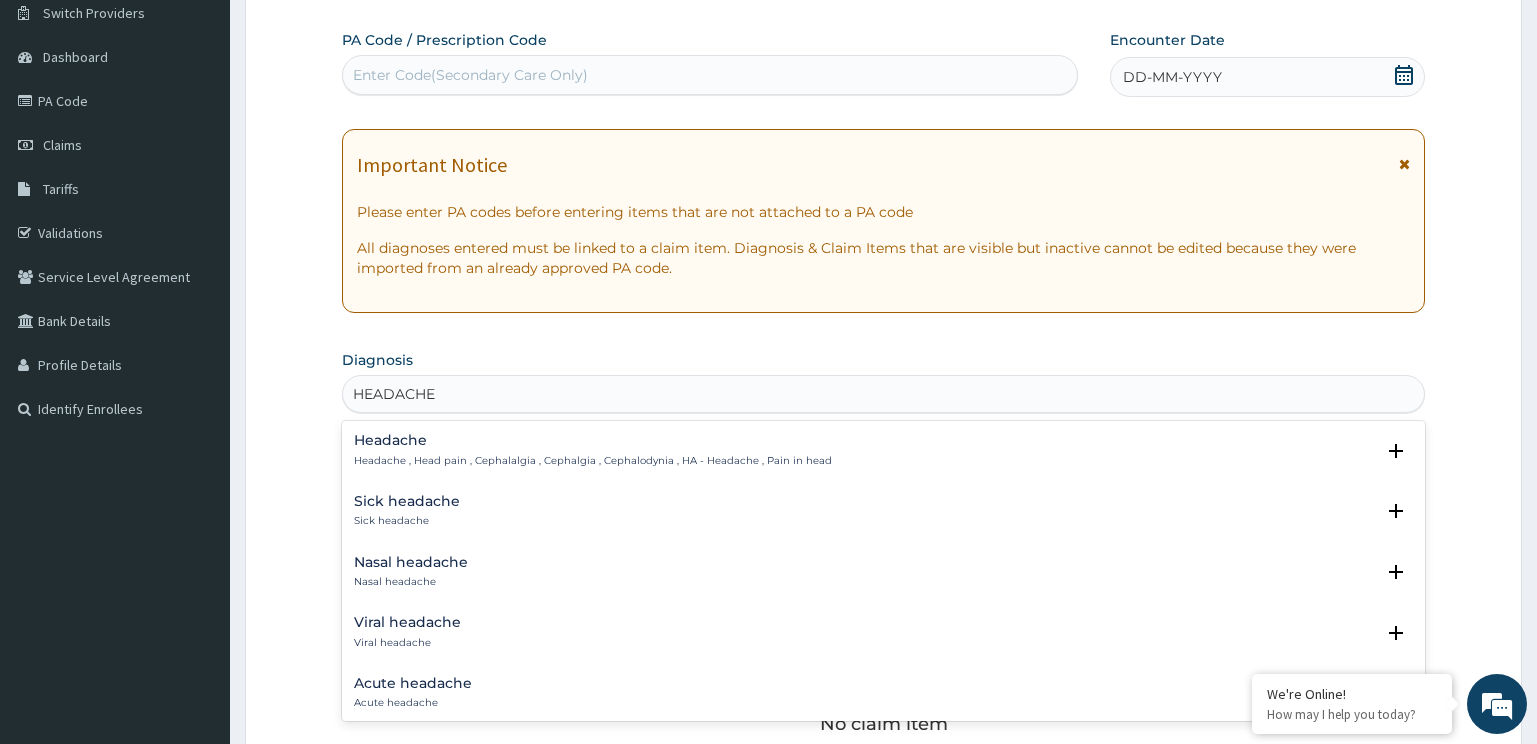 click on "Headache , Head pain , Cephalalgia , Cephalgia , Cephalodynia , HA - Headache , Pain in head" at bounding box center (593, 461) 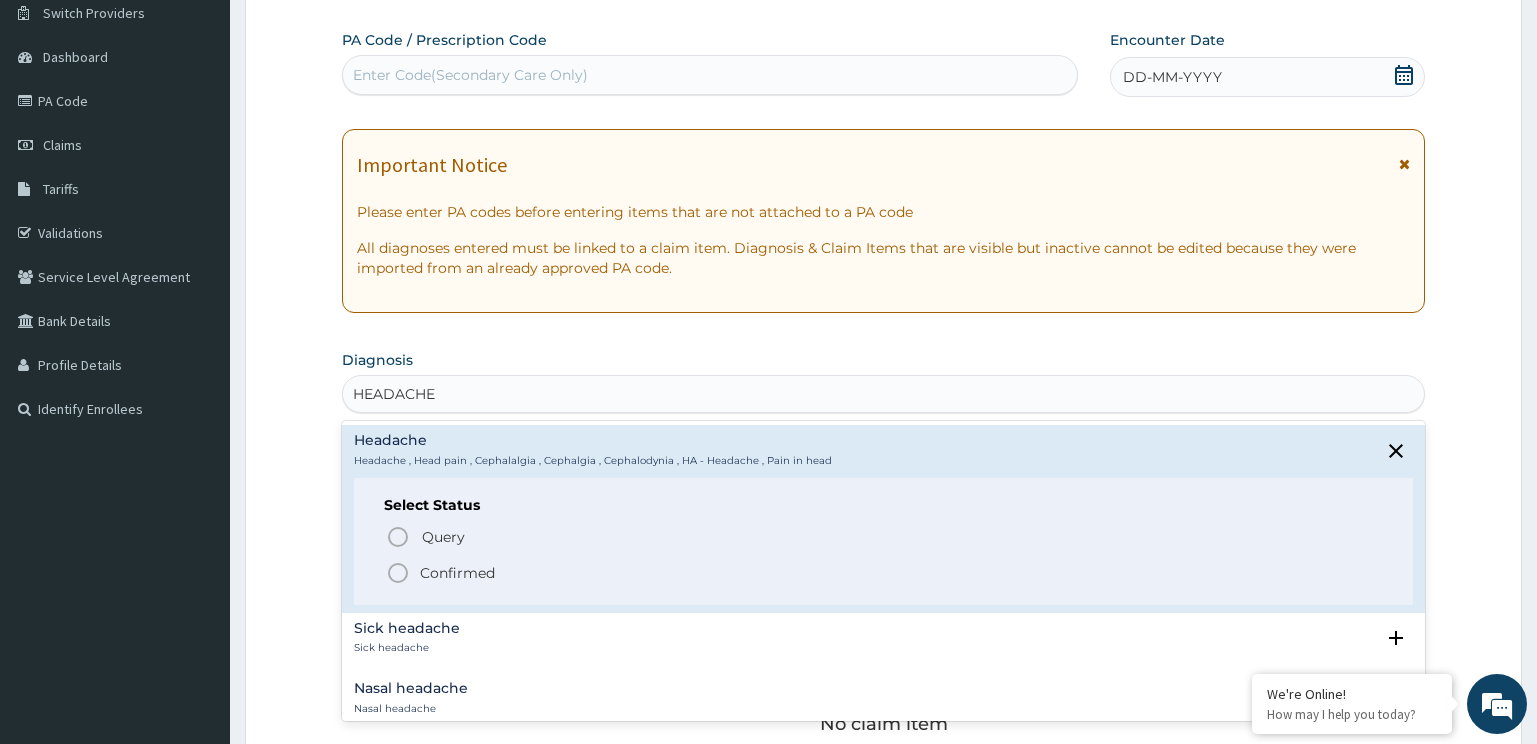 drag, startPoint x: 416, startPoint y: 565, endPoint x: 1446, endPoint y: 155, distance: 1108.6028 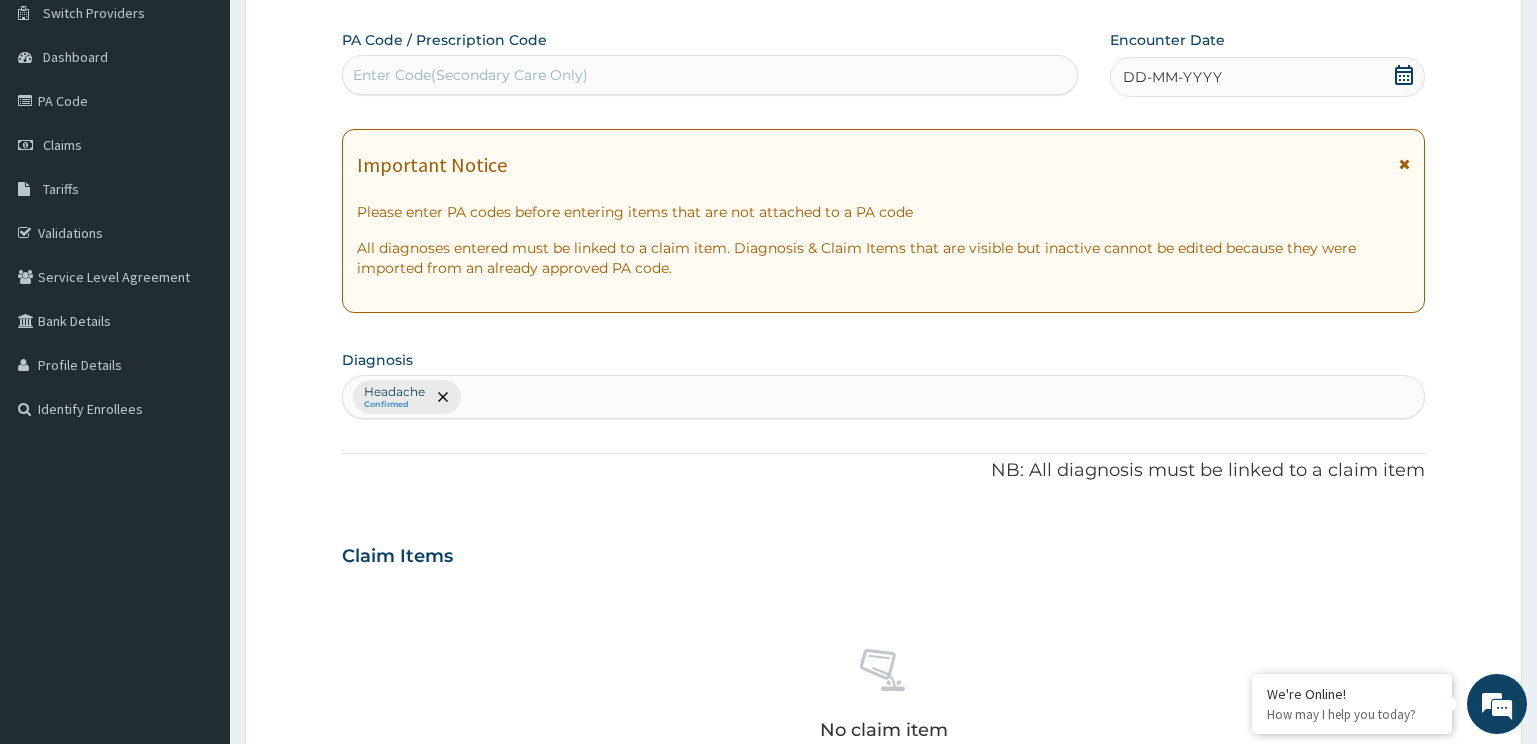drag, startPoint x: 1368, startPoint y: 56, endPoint x: 1354, endPoint y: 66, distance: 17.20465 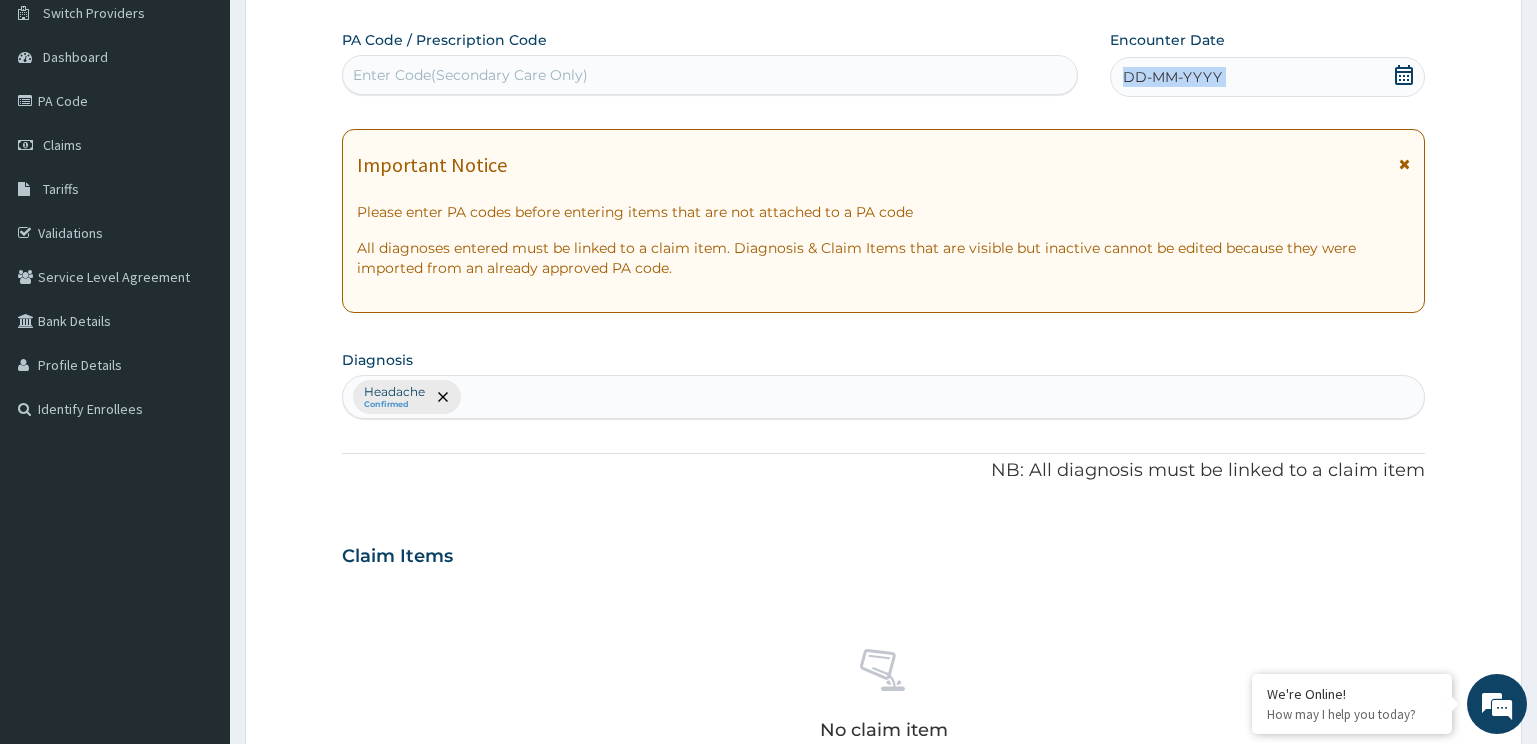 drag, startPoint x: 1354, startPoint y: 66, endPoint x: 1253, endPoint y: 73, distance: 101.24229 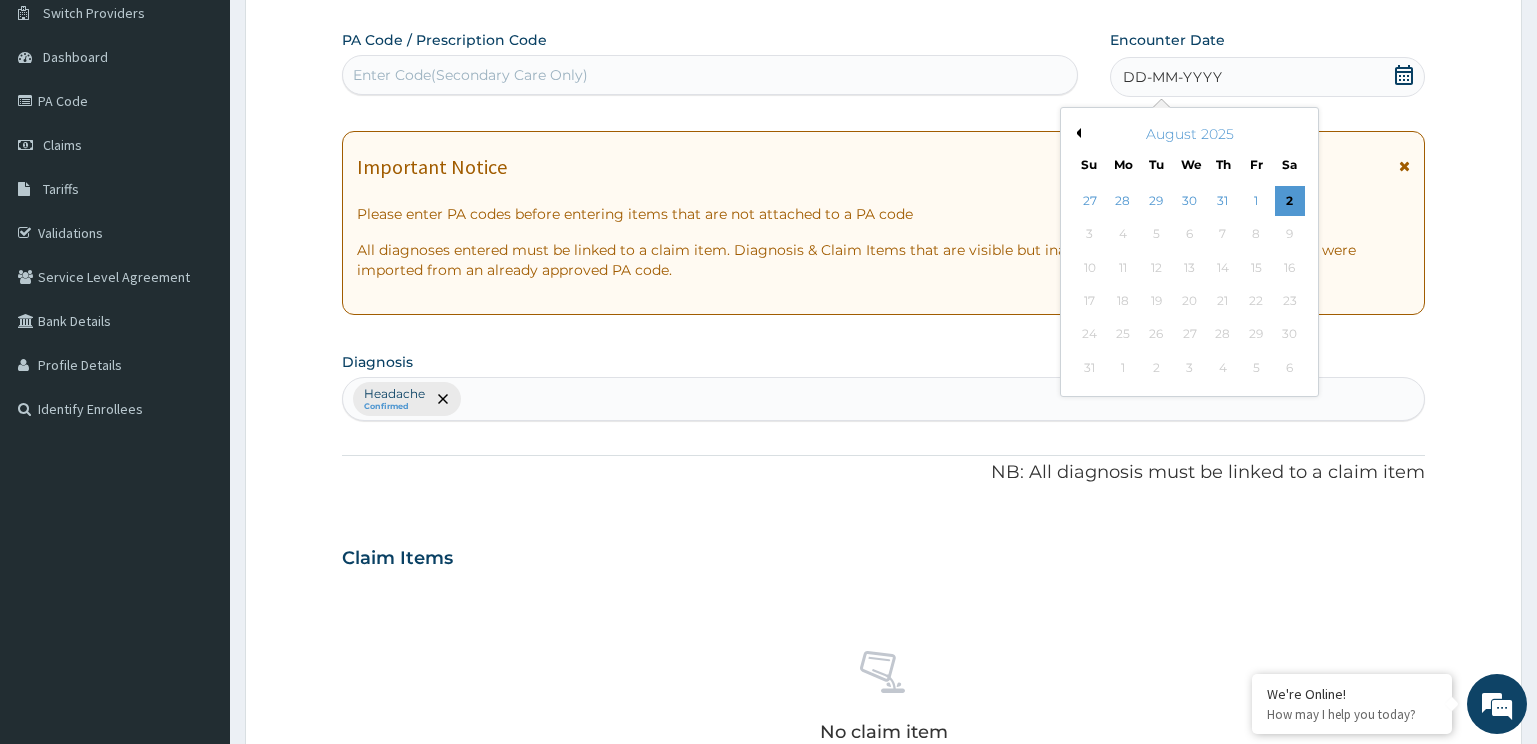 click on "2" at bounding box center (1289, 201) 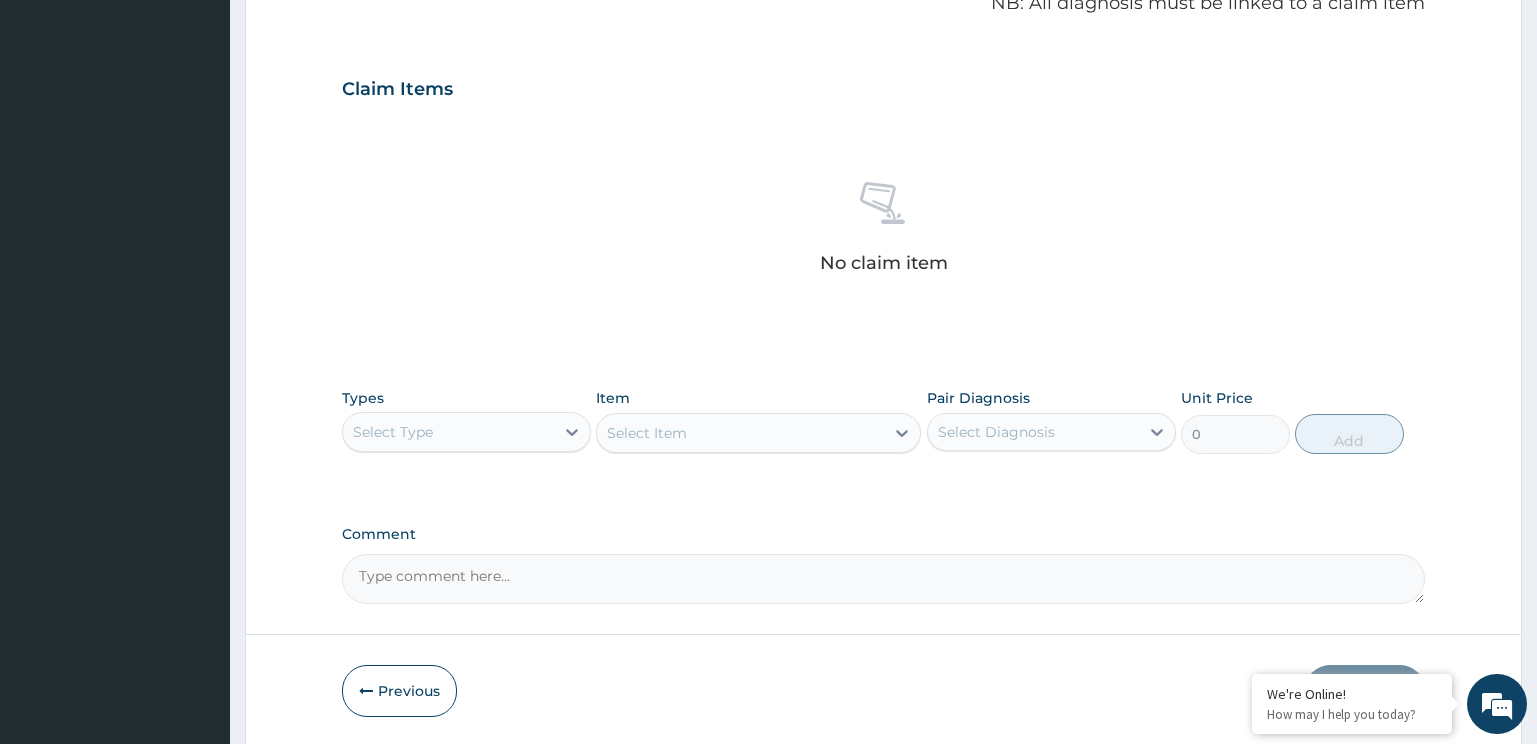scroll, scrollTop: 698, scrollLeft: 0, axis: vertical 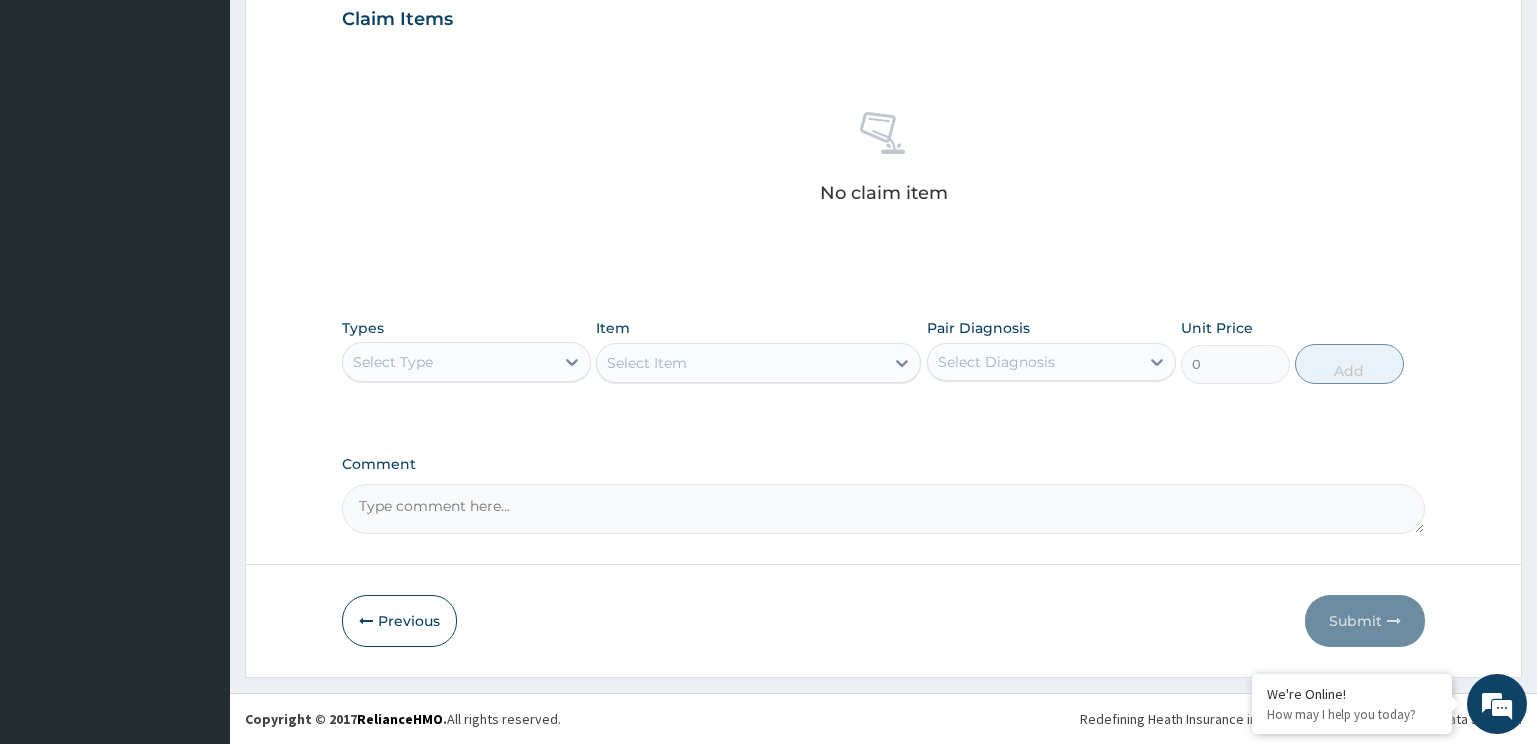 click on "Select Type" at bounding box center (448, 362) 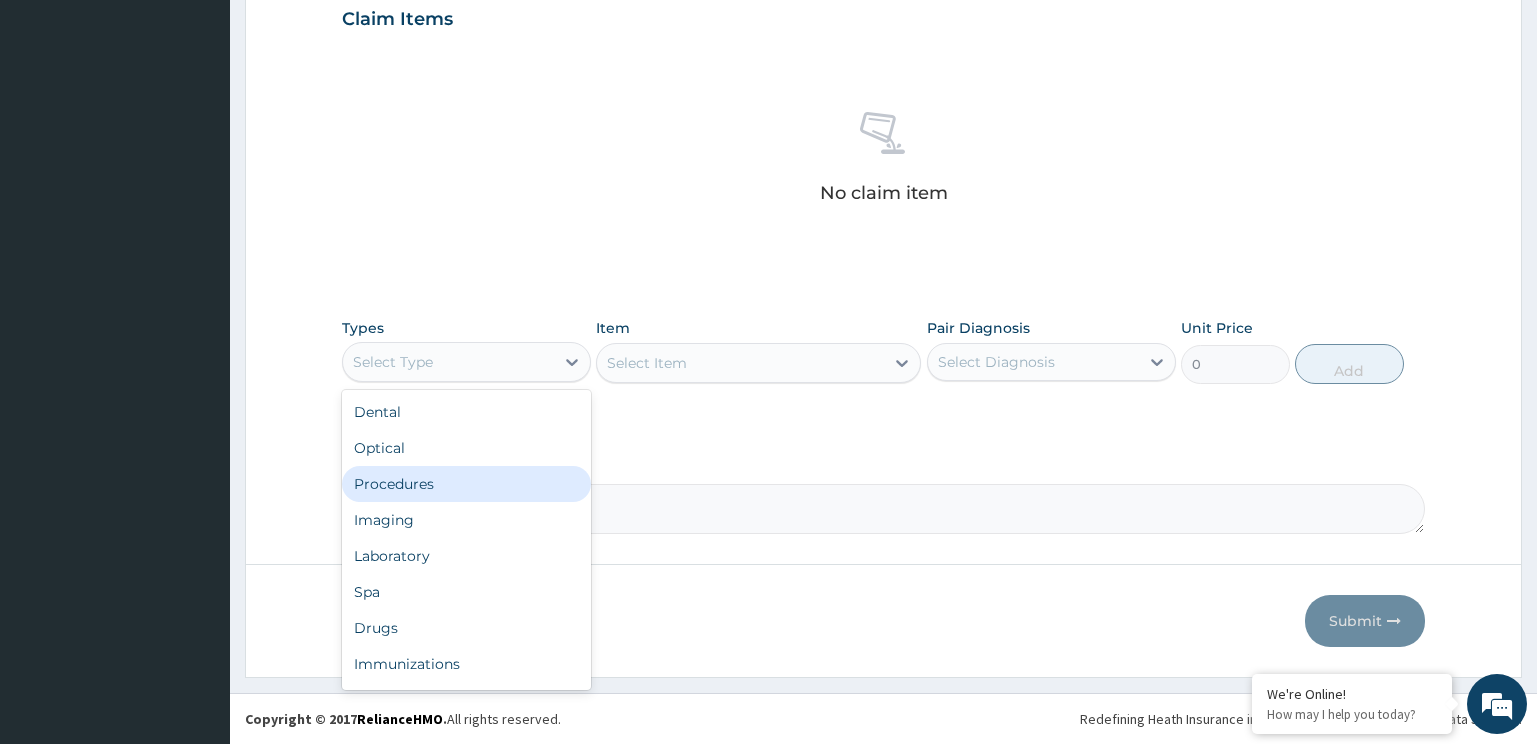 click on "Procedures" at bounding box center (466, 484) 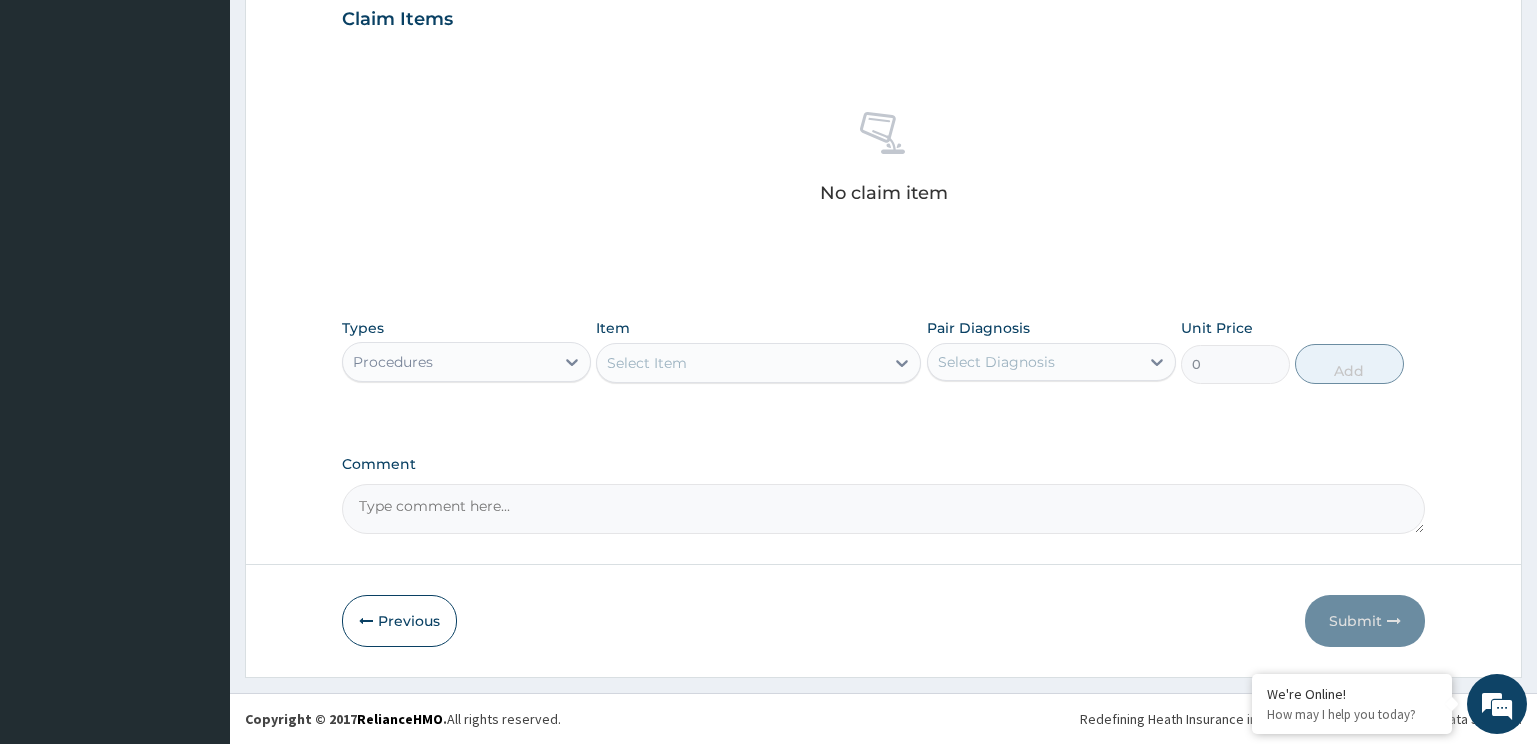 click on "Select Item" at bounding box center (740, 363) 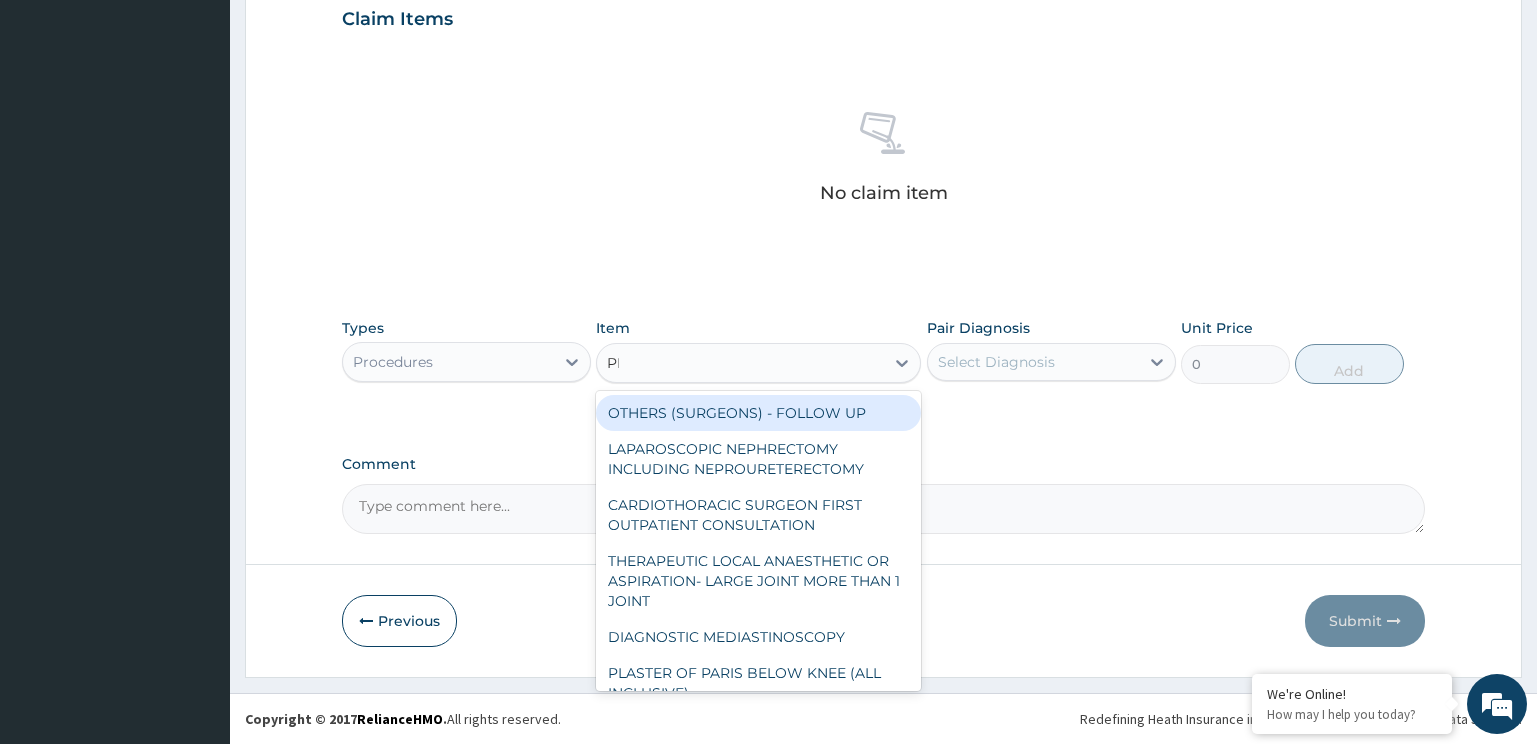 type on "PRAC" 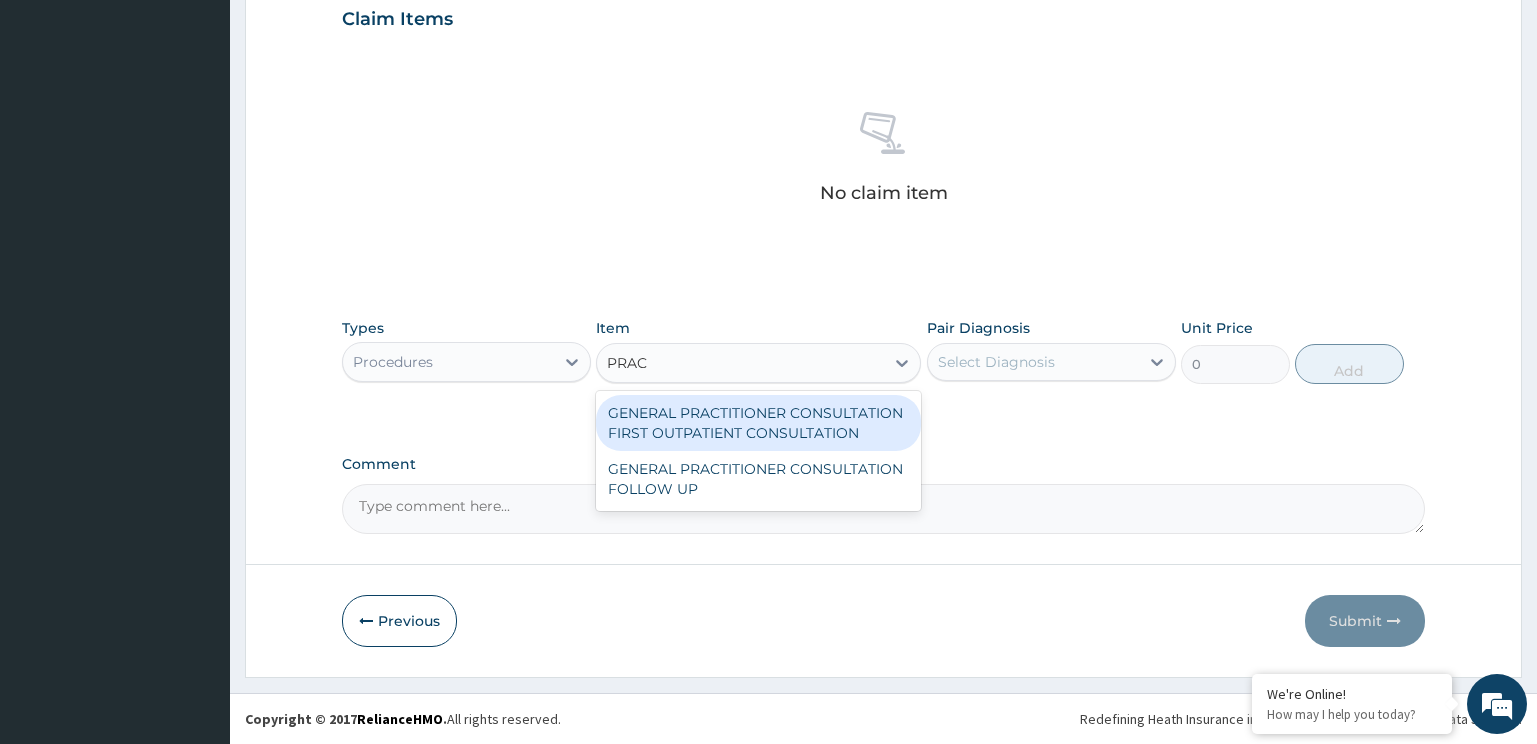 click on "GENERAL PRACTITIONER CONSULTATION FIRST OUTPATIENT CONSULTATION" at bounding box center (758, 423) 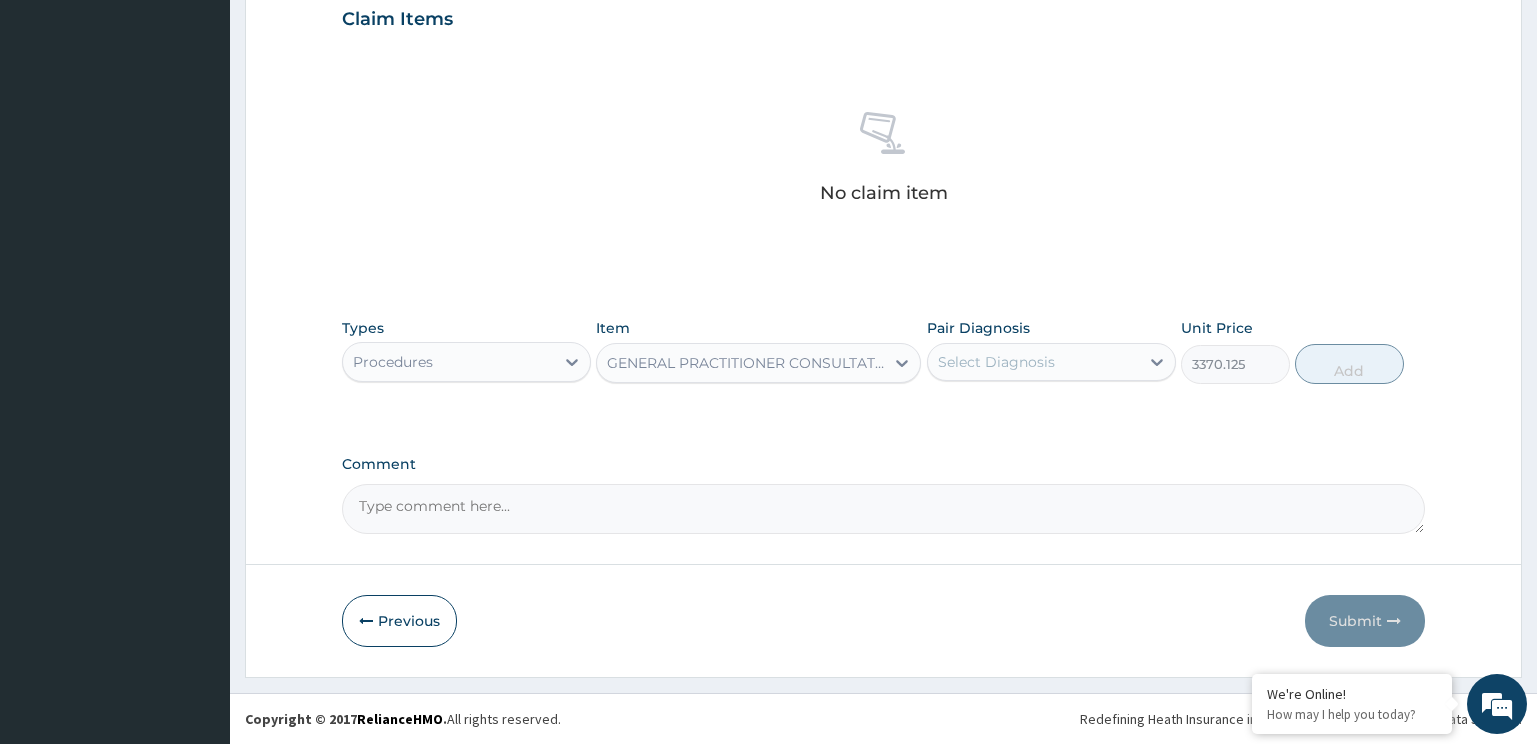 click on "Select Diagnosis" at bounding box center (996, 362) 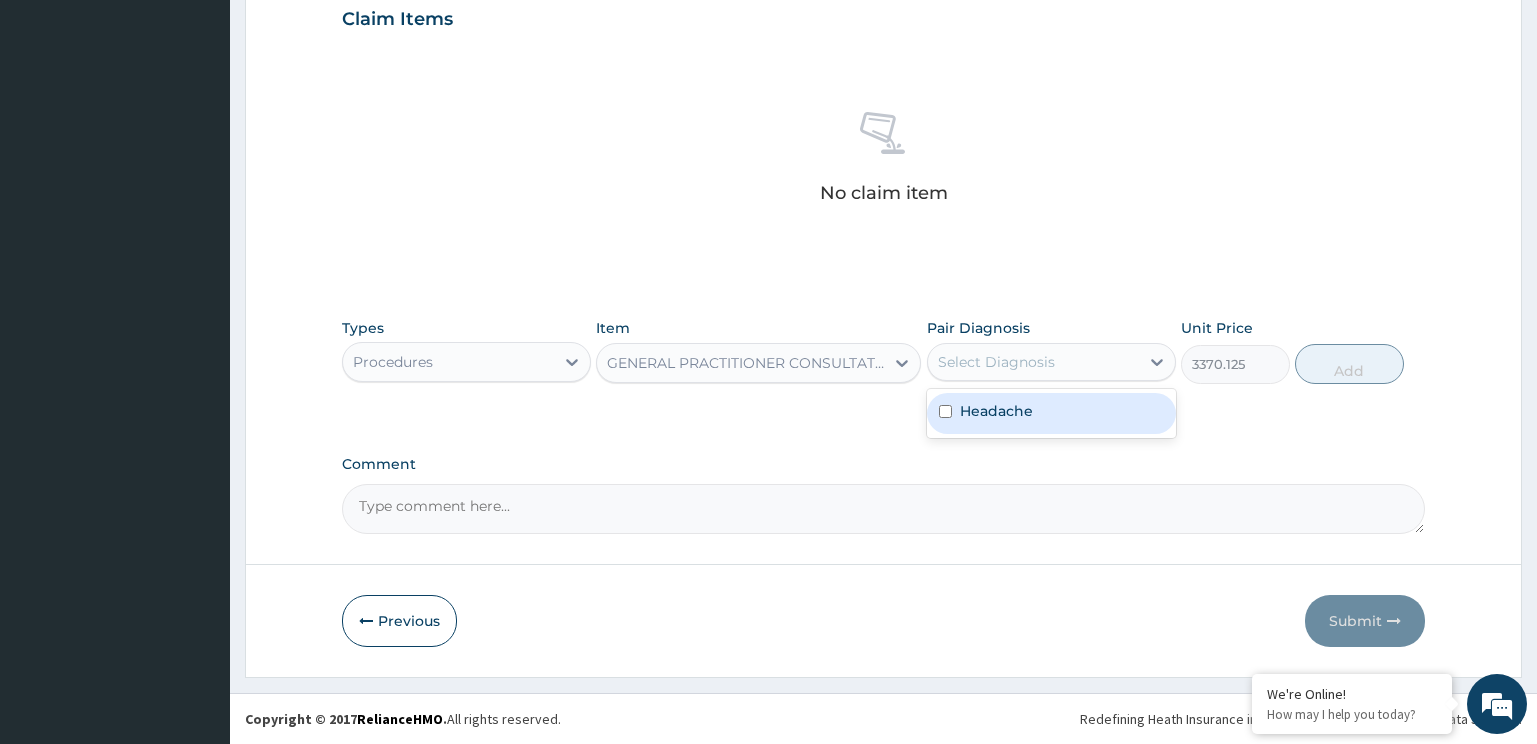 click on "Headache" at bounding box center (996, 411) 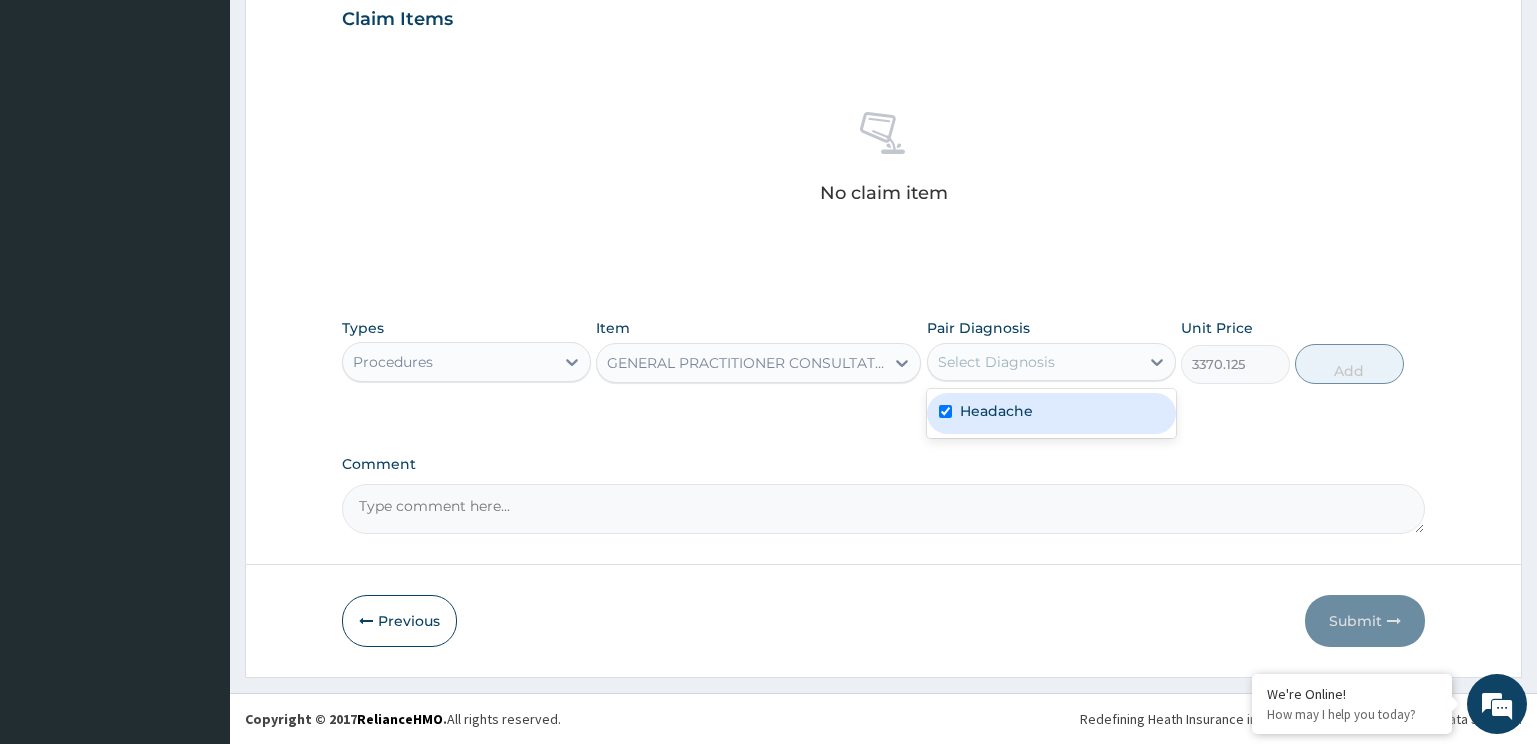 click on "Add" at bounding box center (1349, 364) 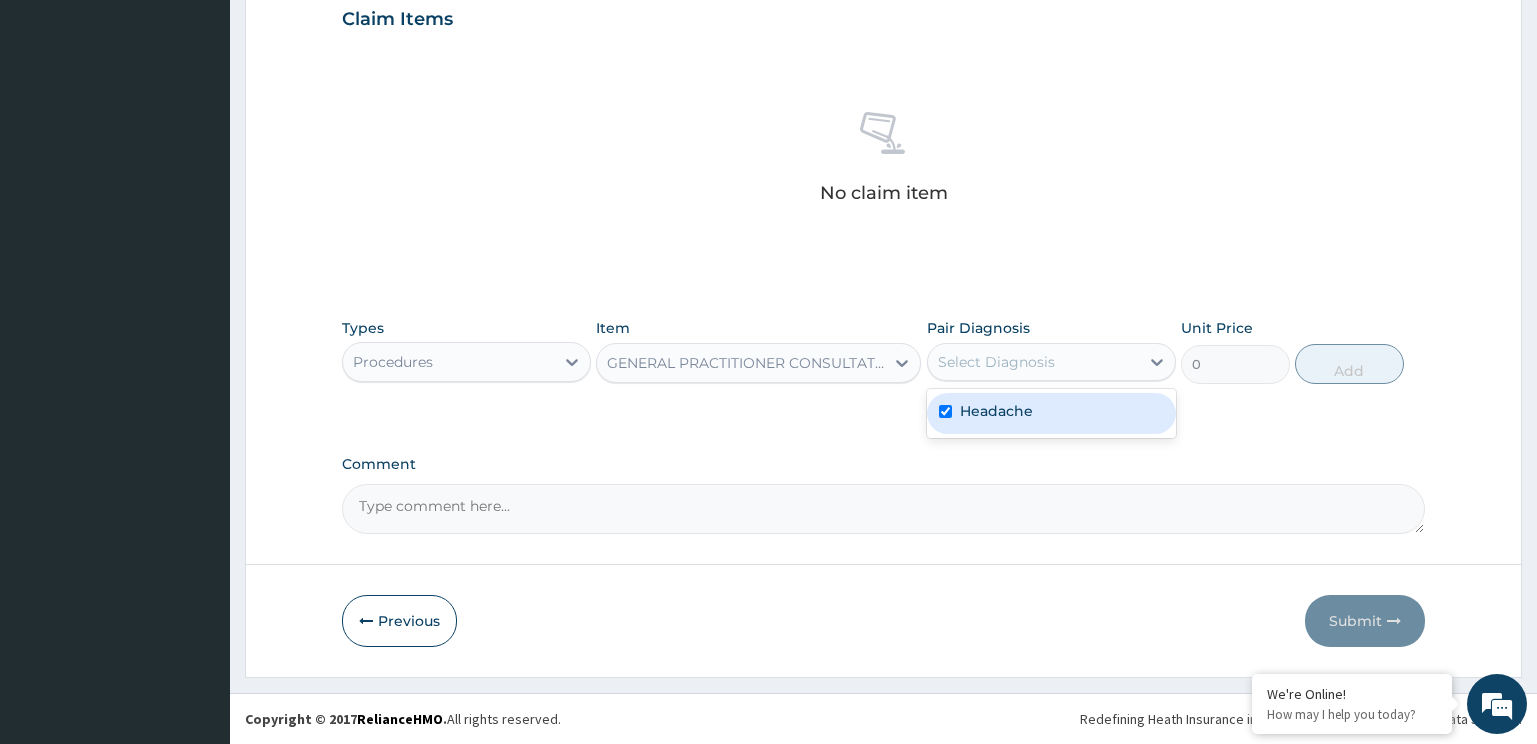 scroll, scrollTop: 614, scrollLeft: 0, axis: vertical 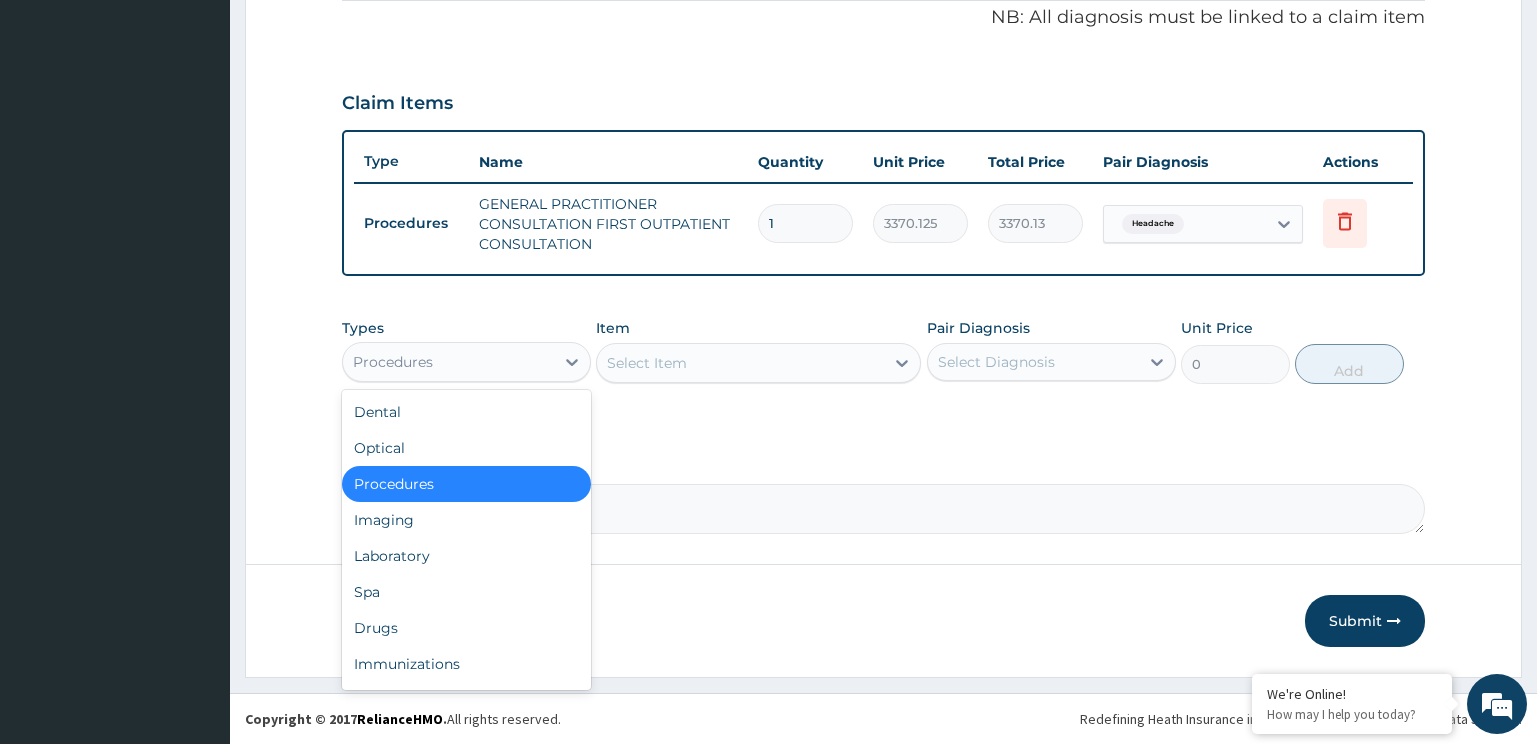 click on "Procedures" at bounding box center [393, 362] 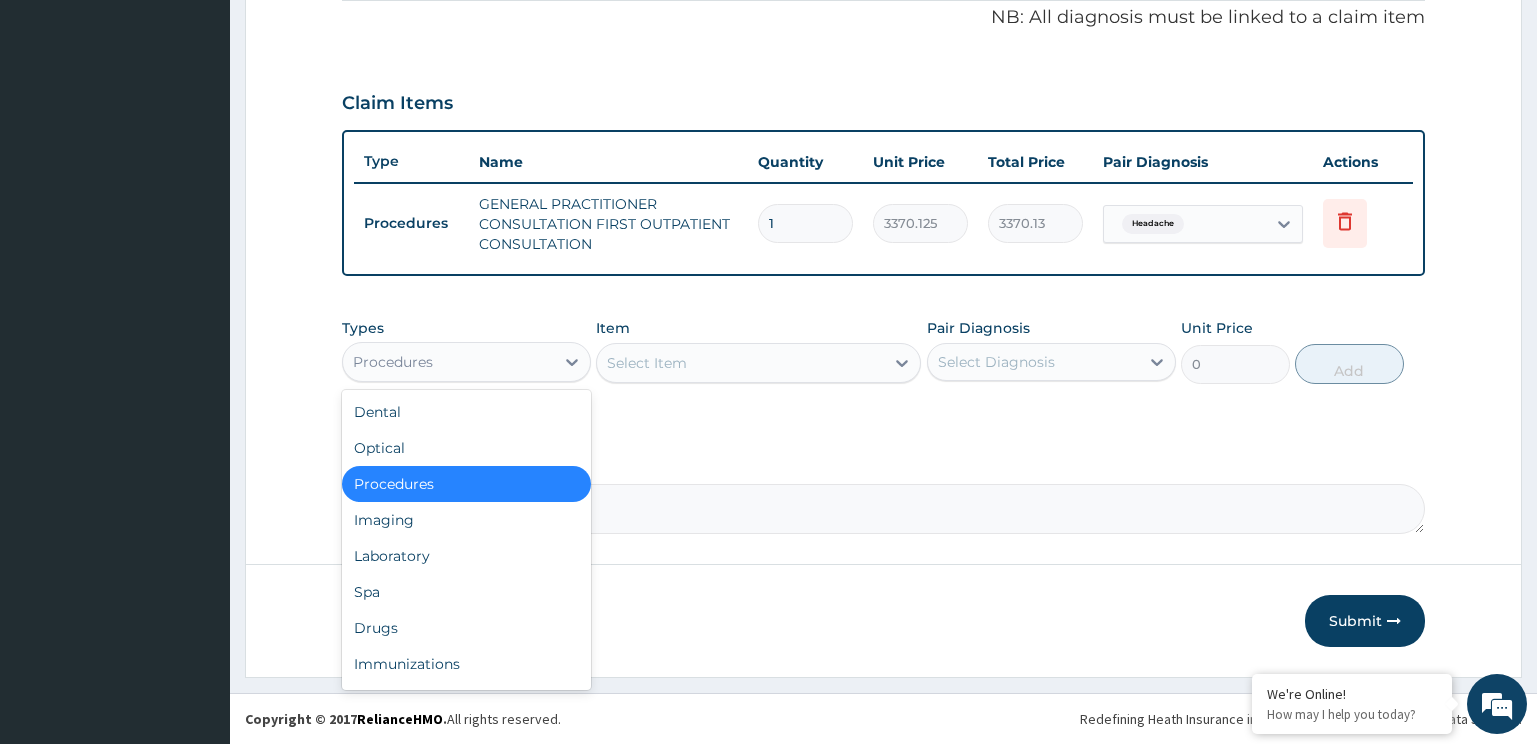 click on "Drugs" at bounding box center [466, 628] 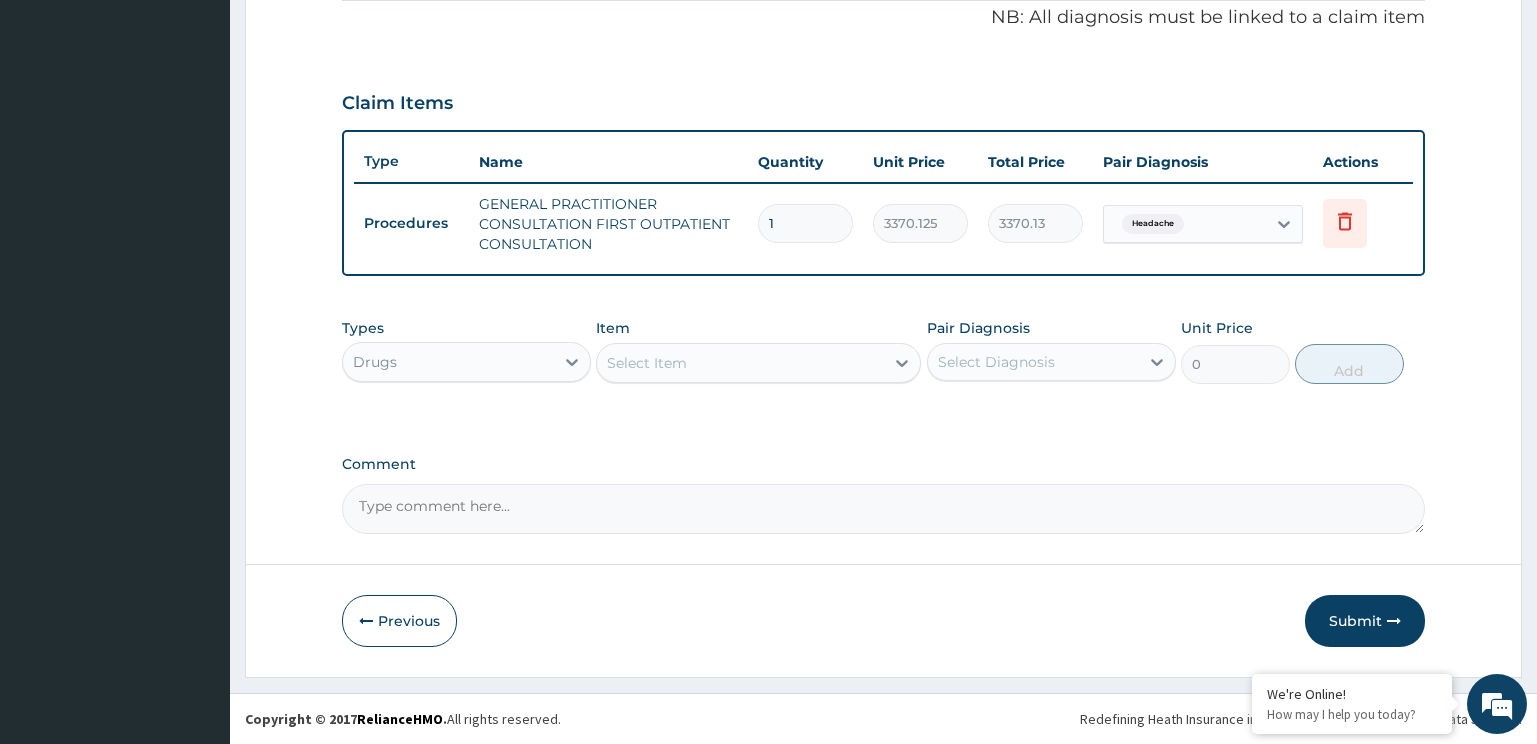 click on "Select Item" at bounding box center [740, 363] 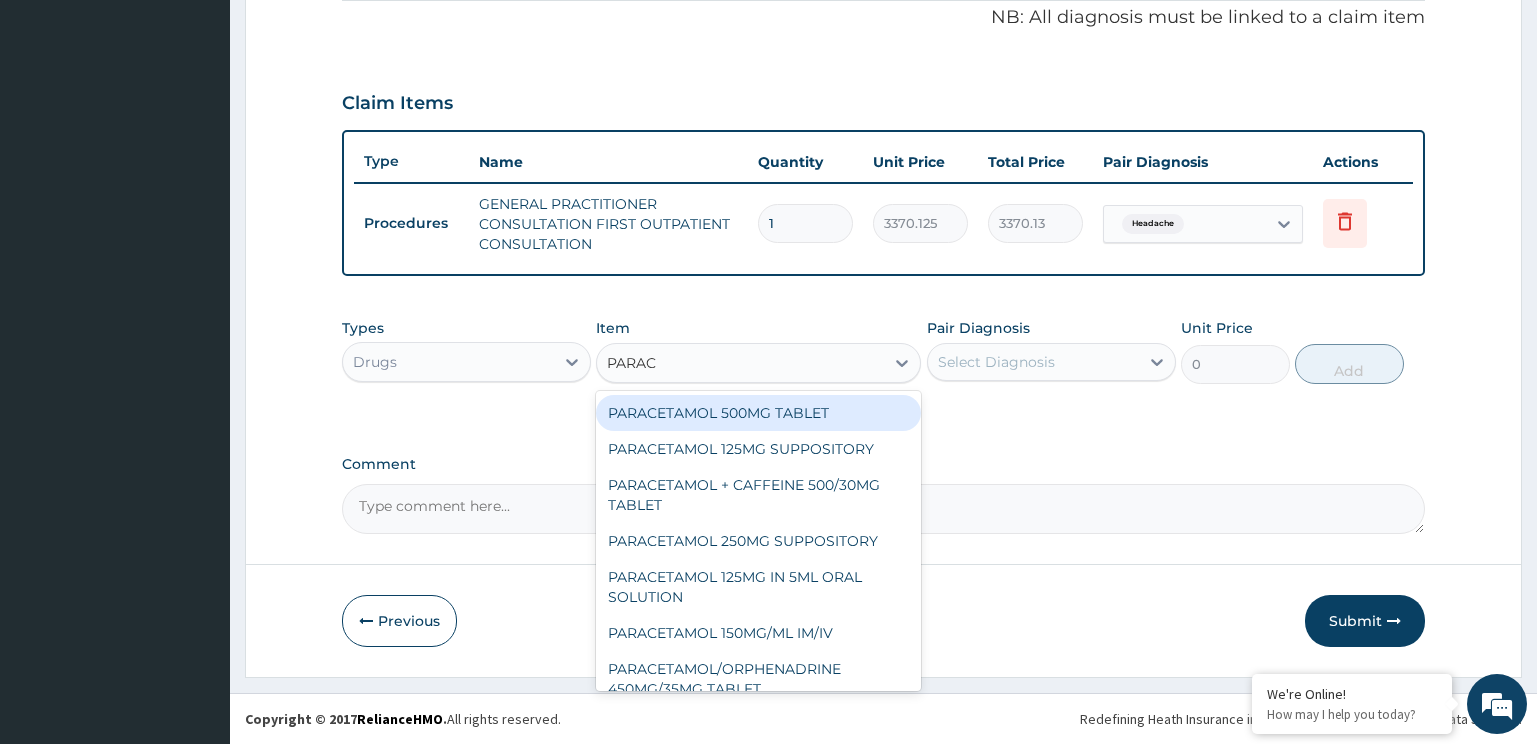 type on "PARACE" 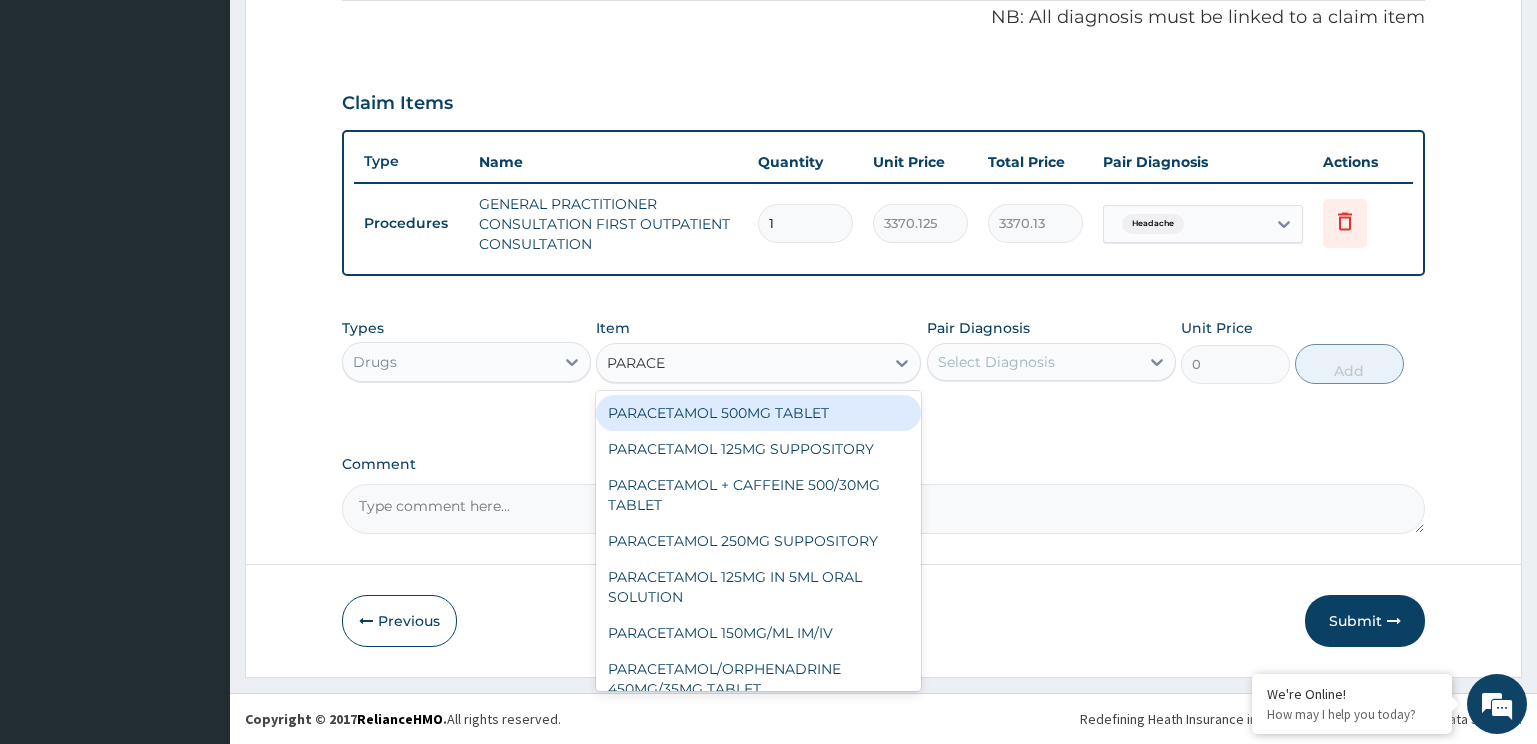 click on "PARACETAMOL 500MG TABLET" at bounding box center [758, 413] 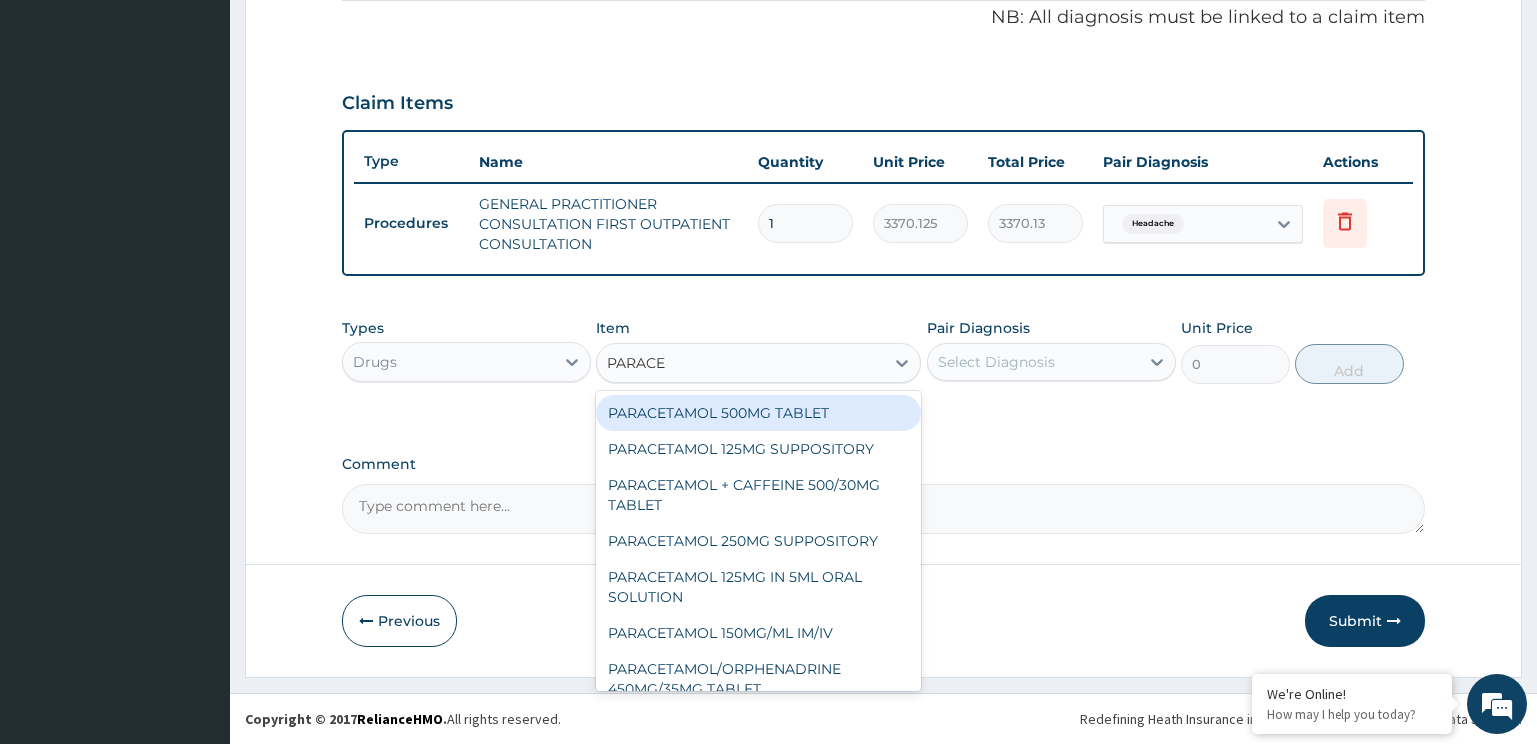 type 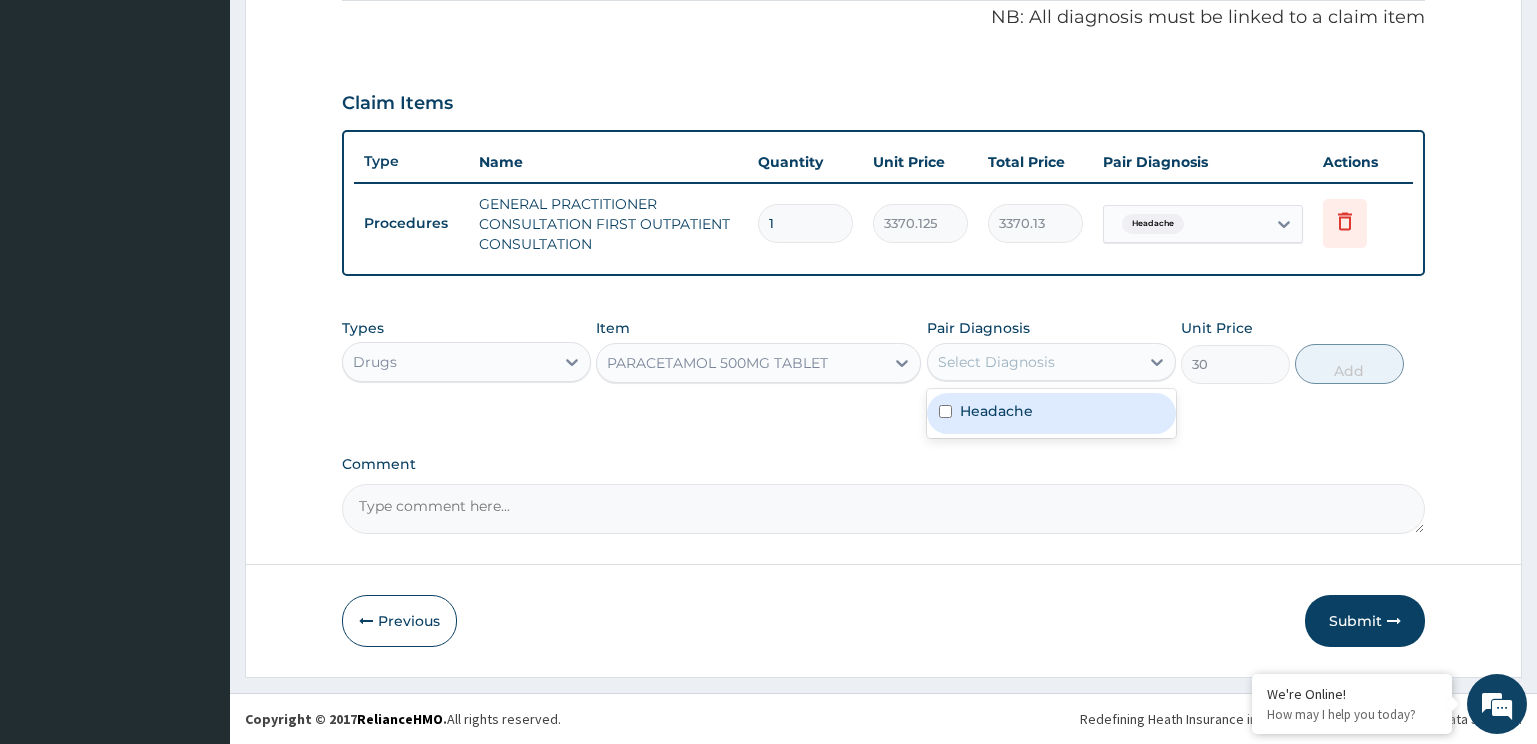 click on "Select Diagnosis" at bounding box center (996, 362) 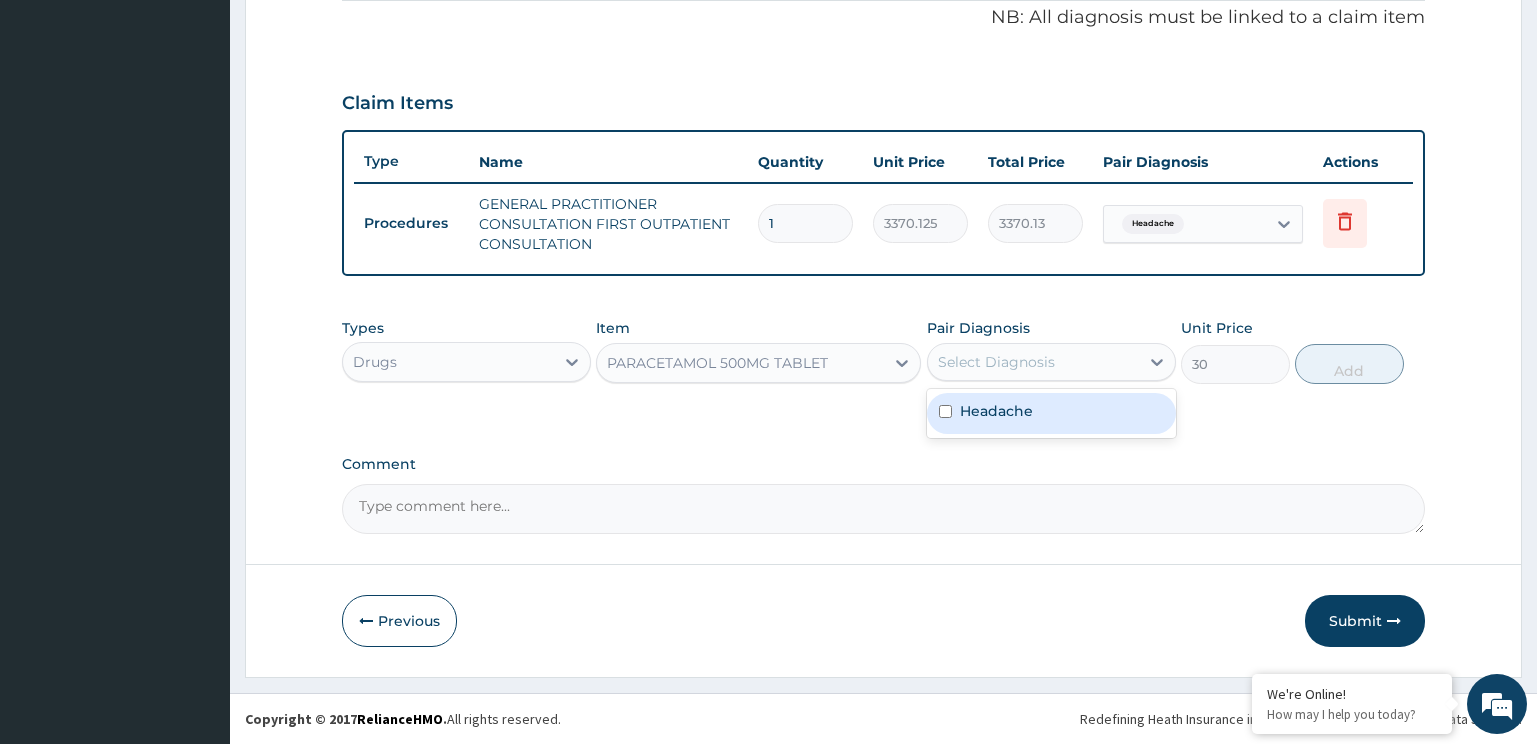 click on "Headache" at bounding box center (996, 411) 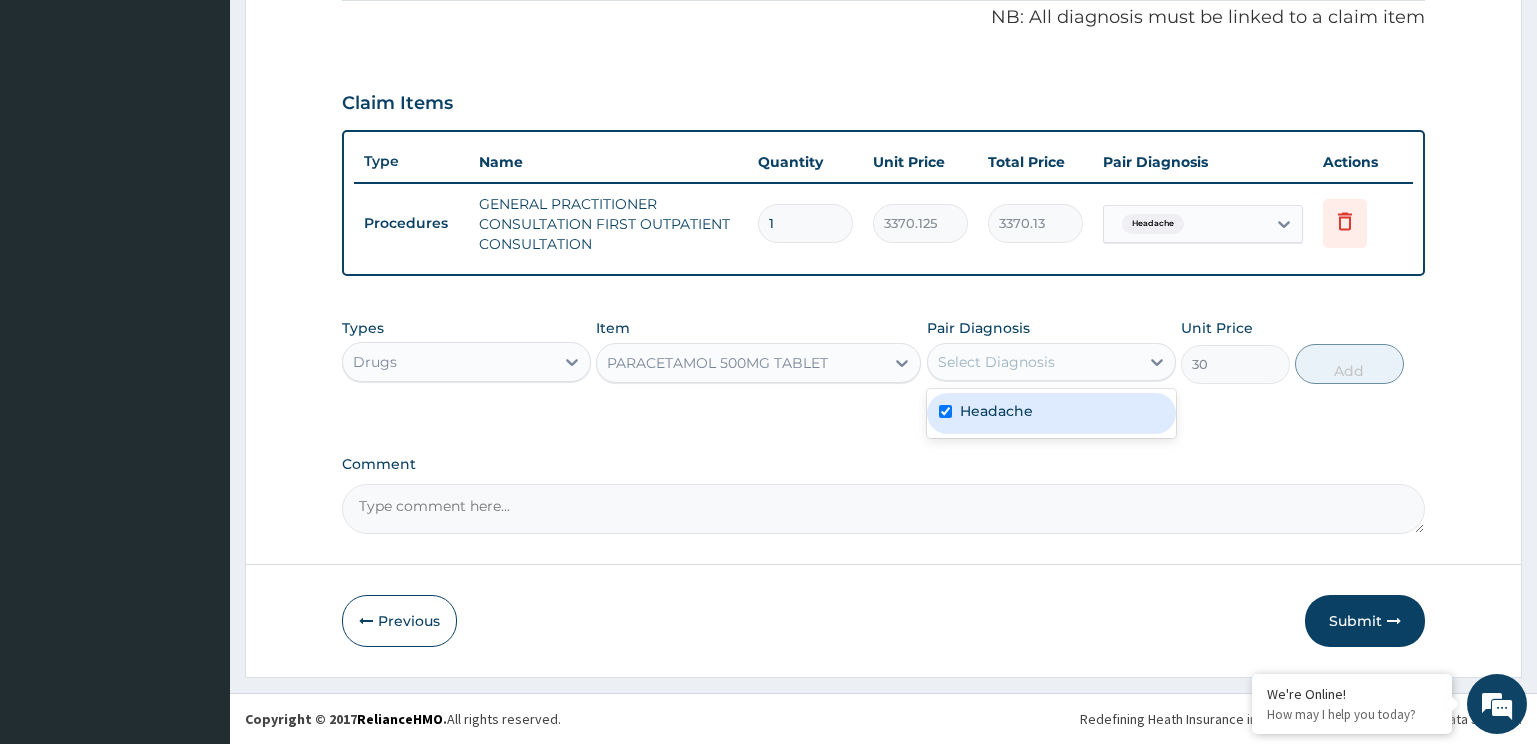 checkbox on "true" 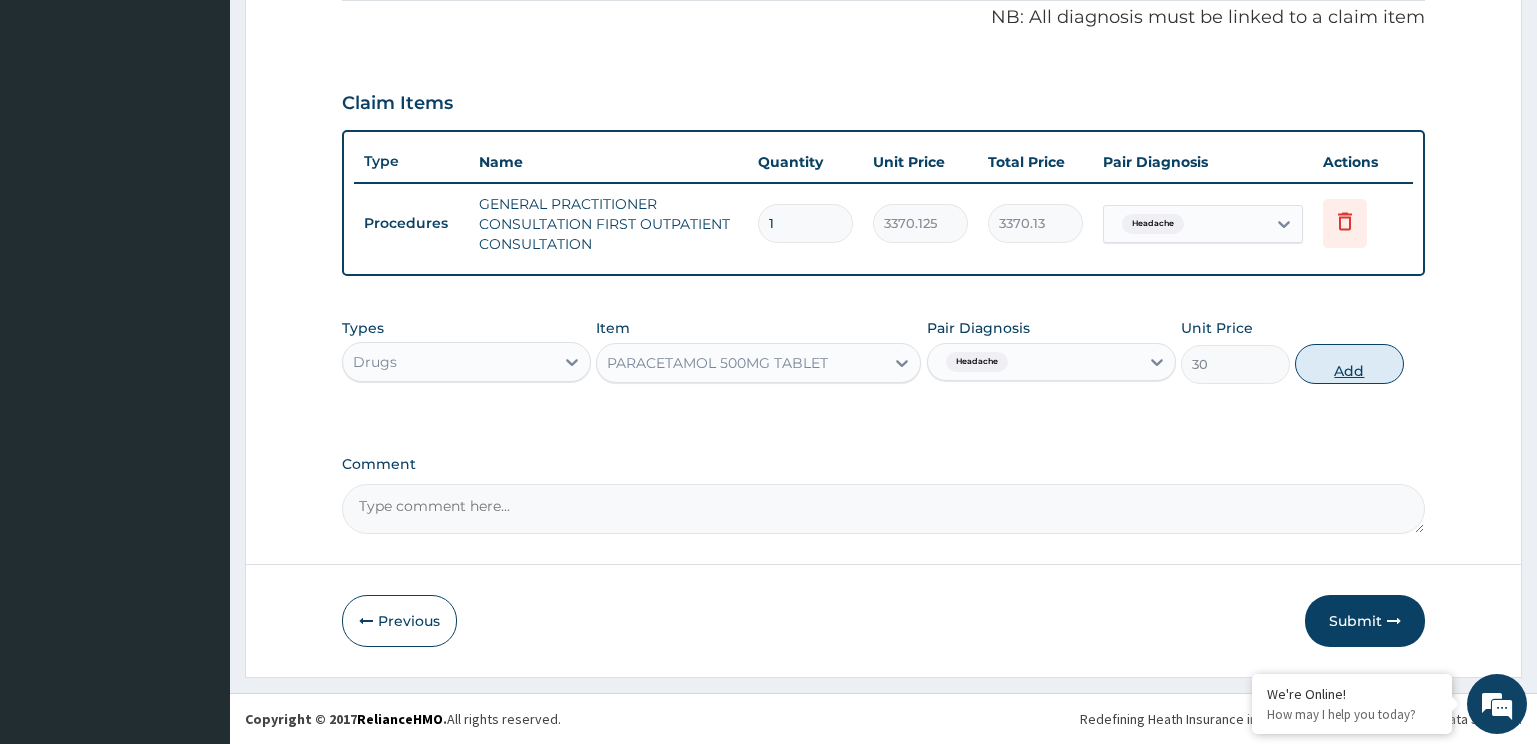 click on "Add" at bounding box center [1349, 364] 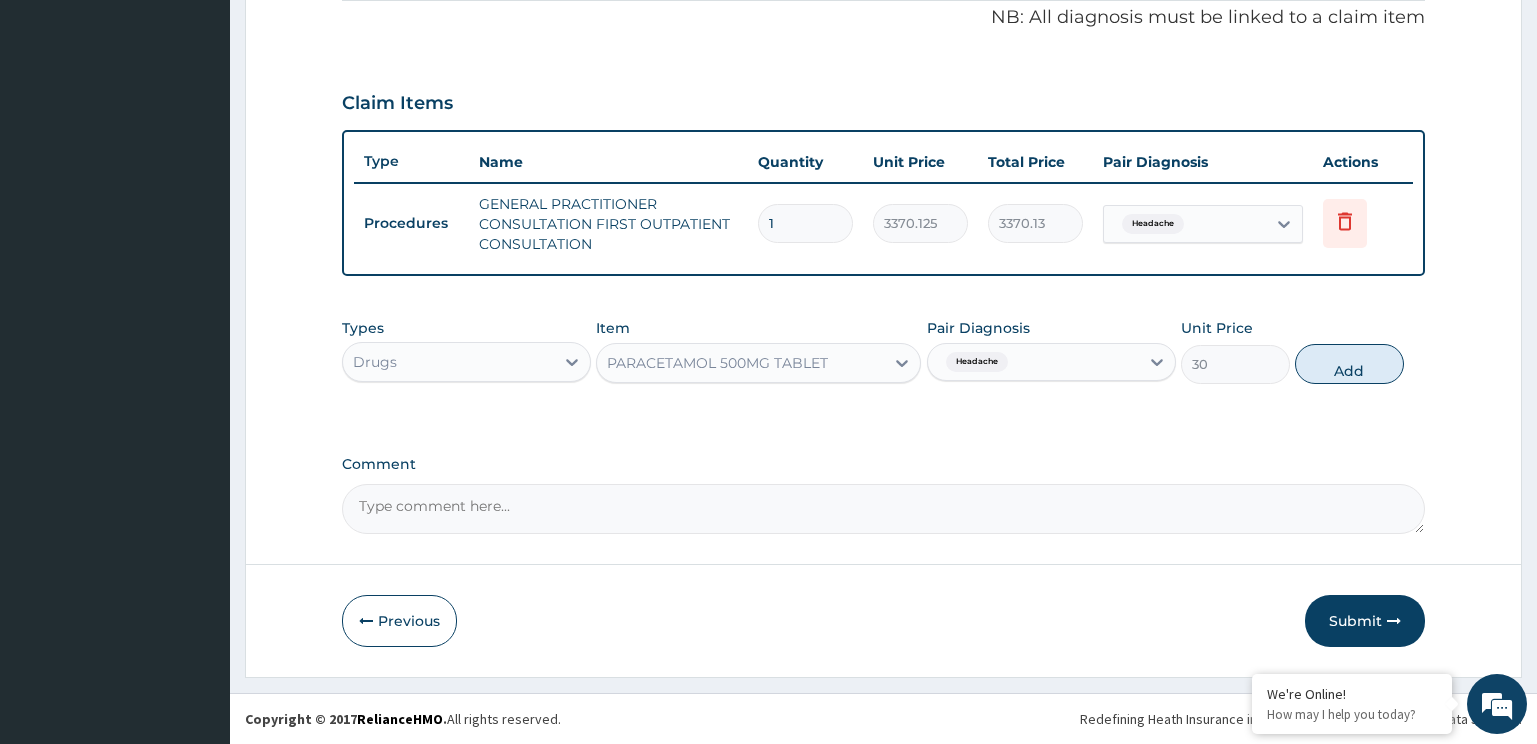 type on "0" 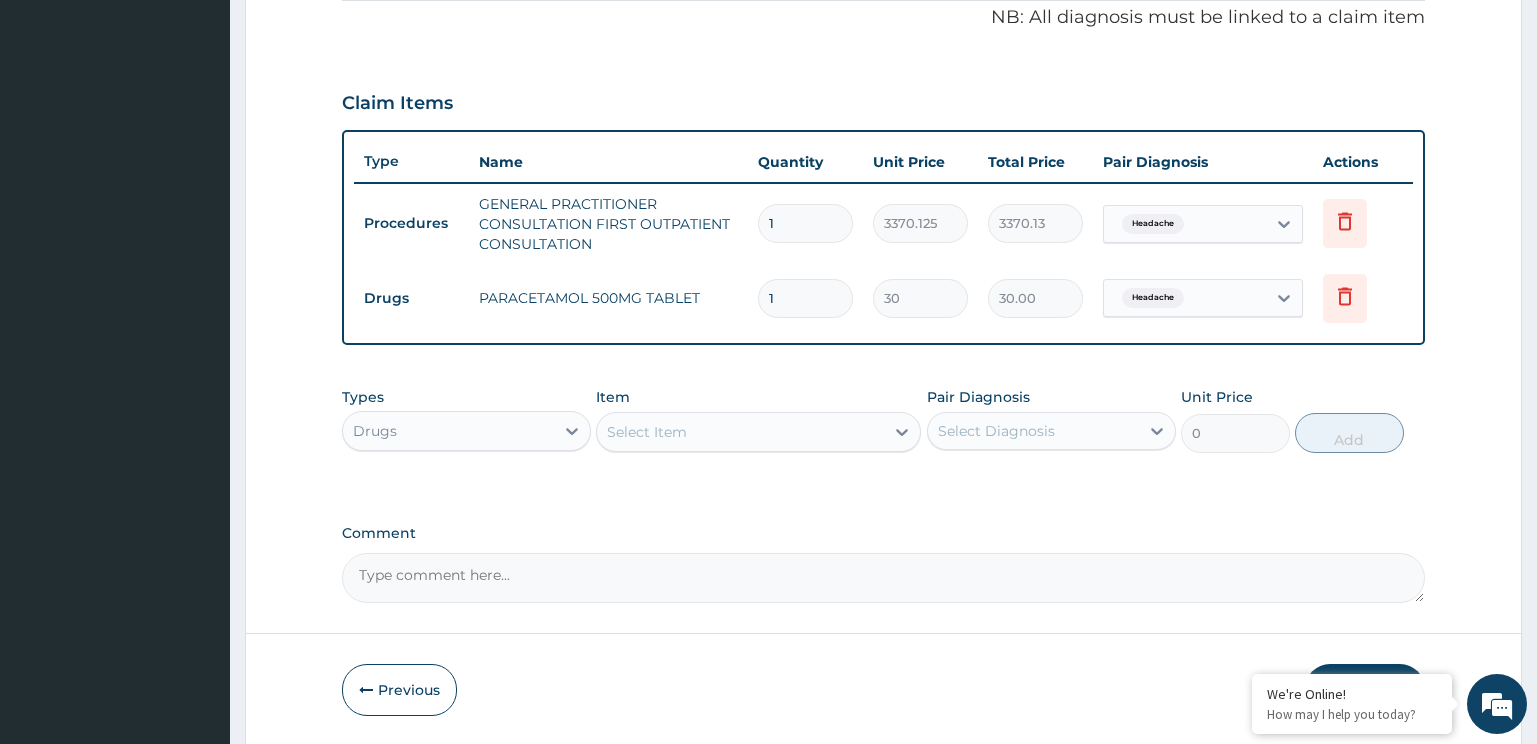 type on "18" 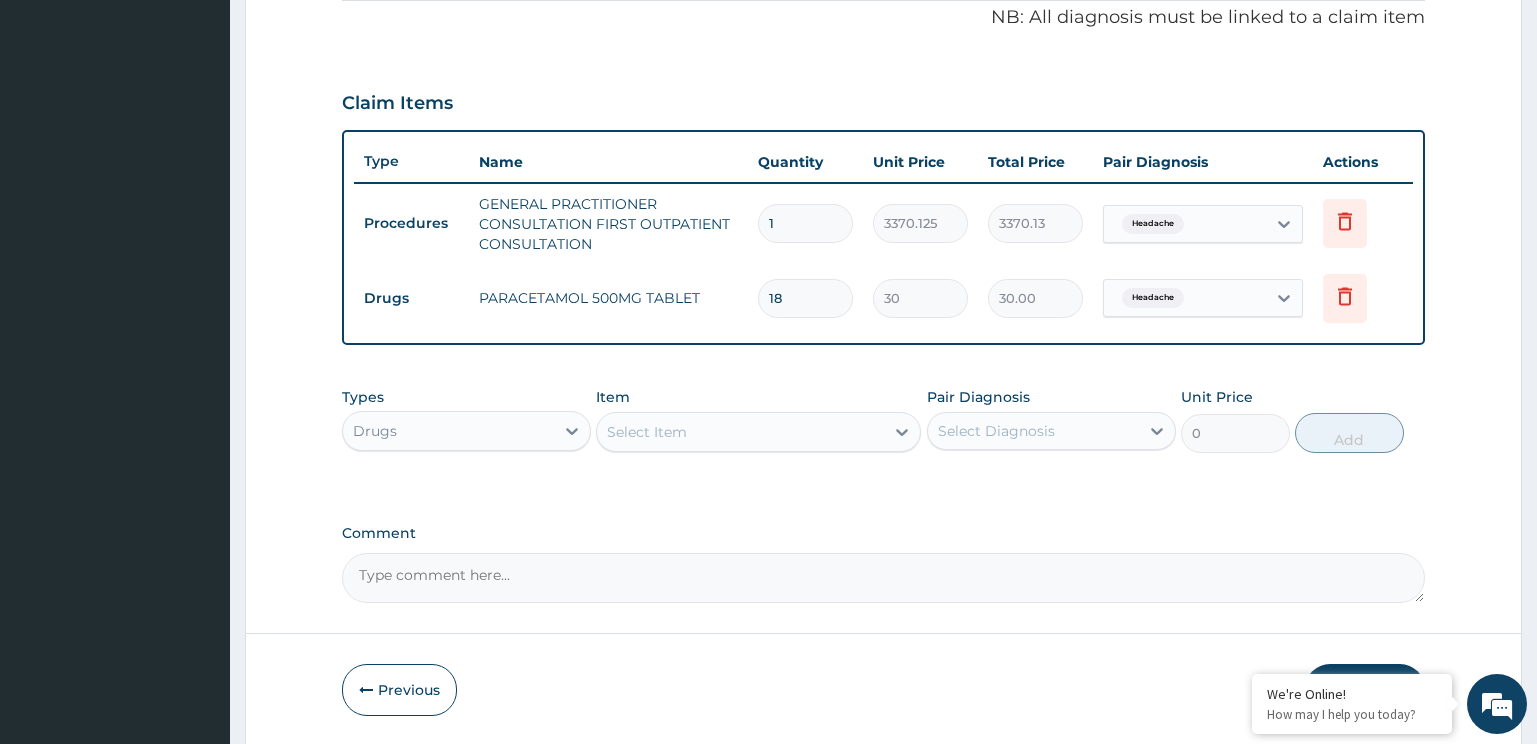 type on "540.00" 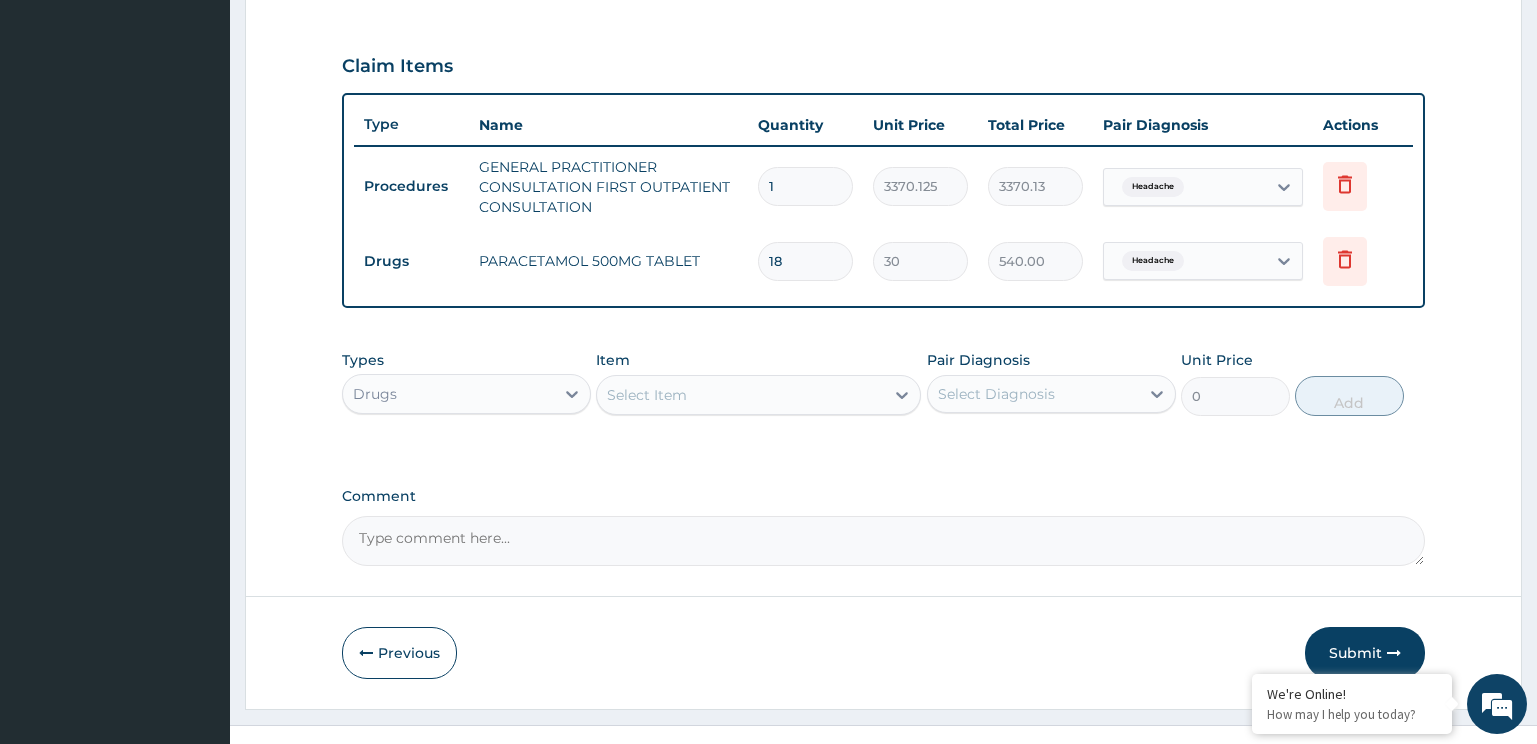 scroll, scrollTop: 683, scrollLeft: 0, axis: vertical 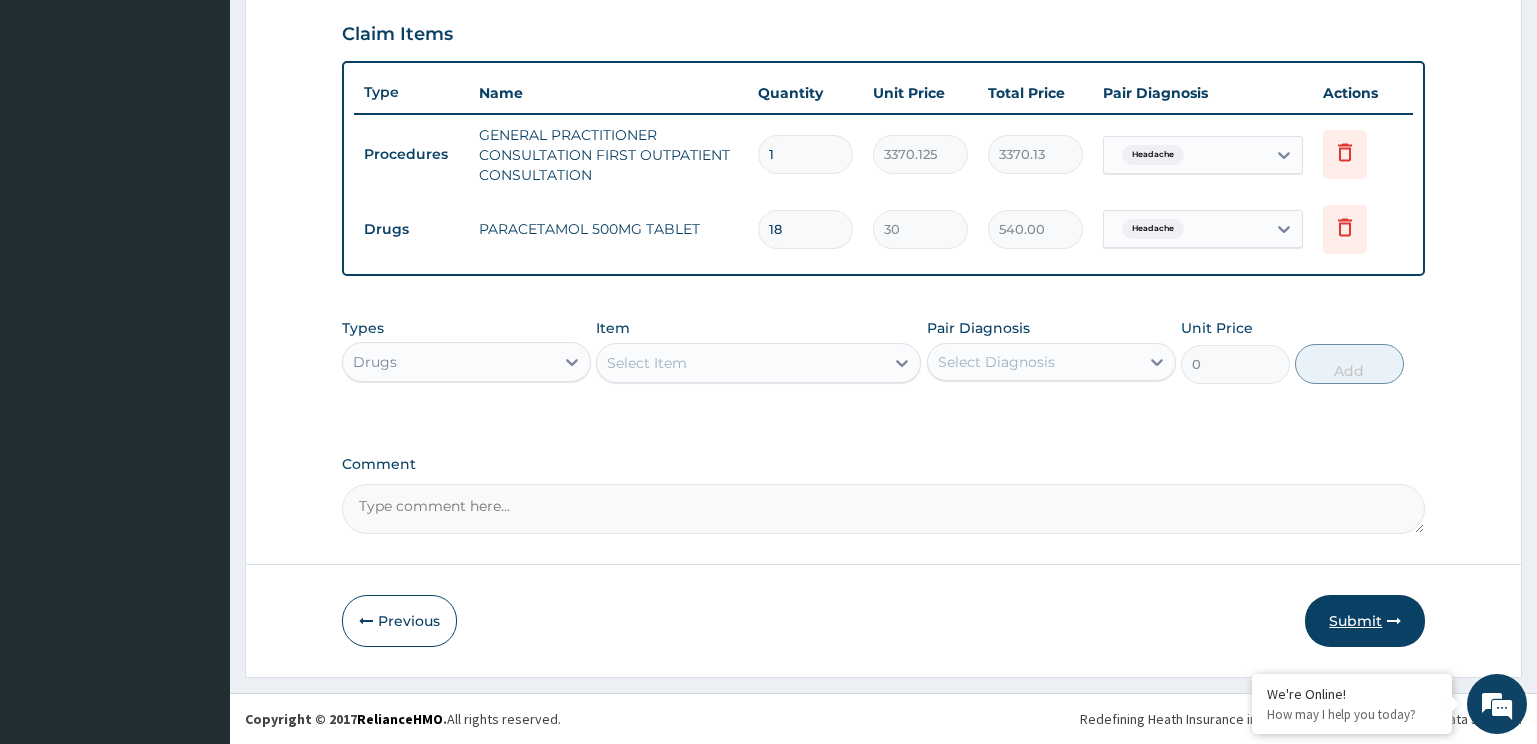 type on "18" 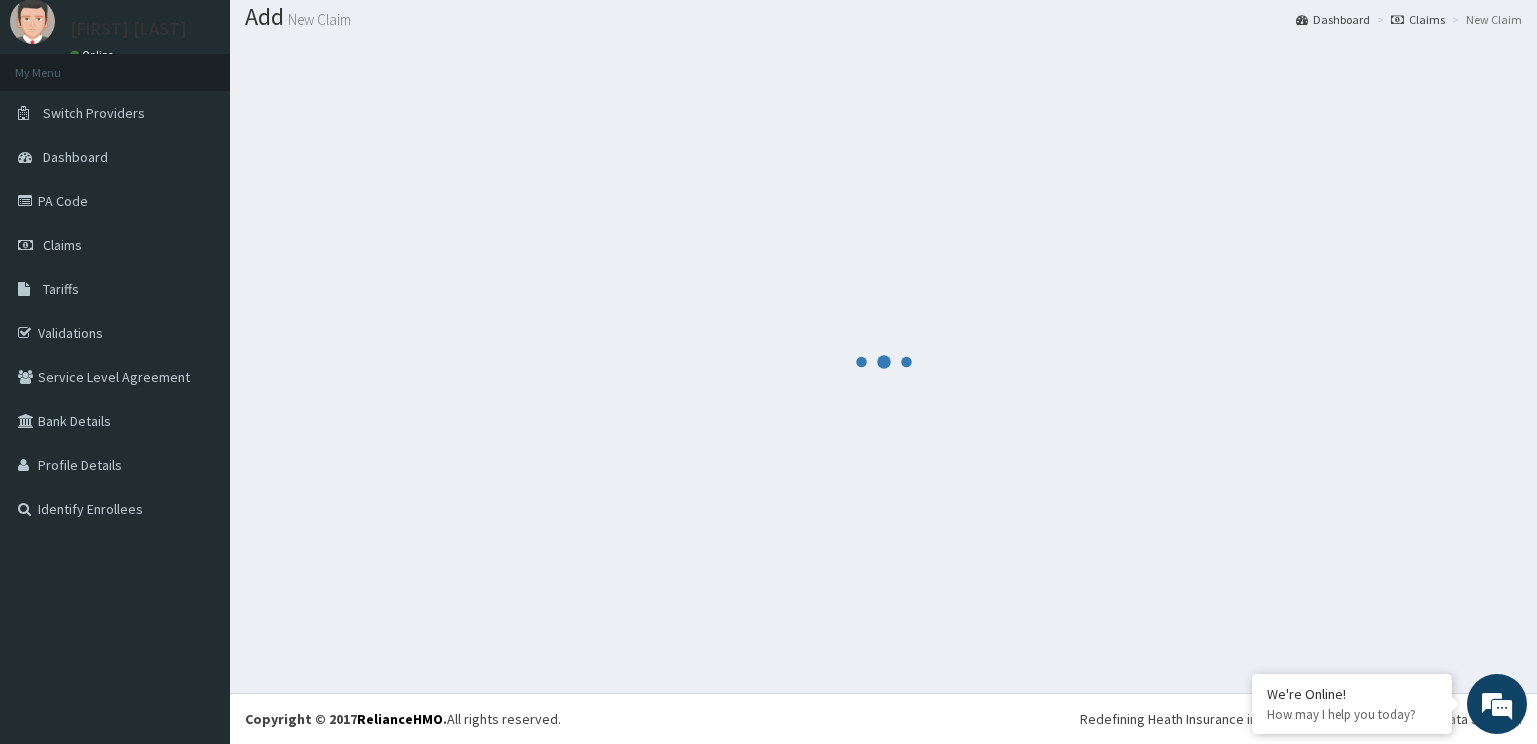 scroll, scrollTop: 683, scrollLeft: 0, axis: vertical 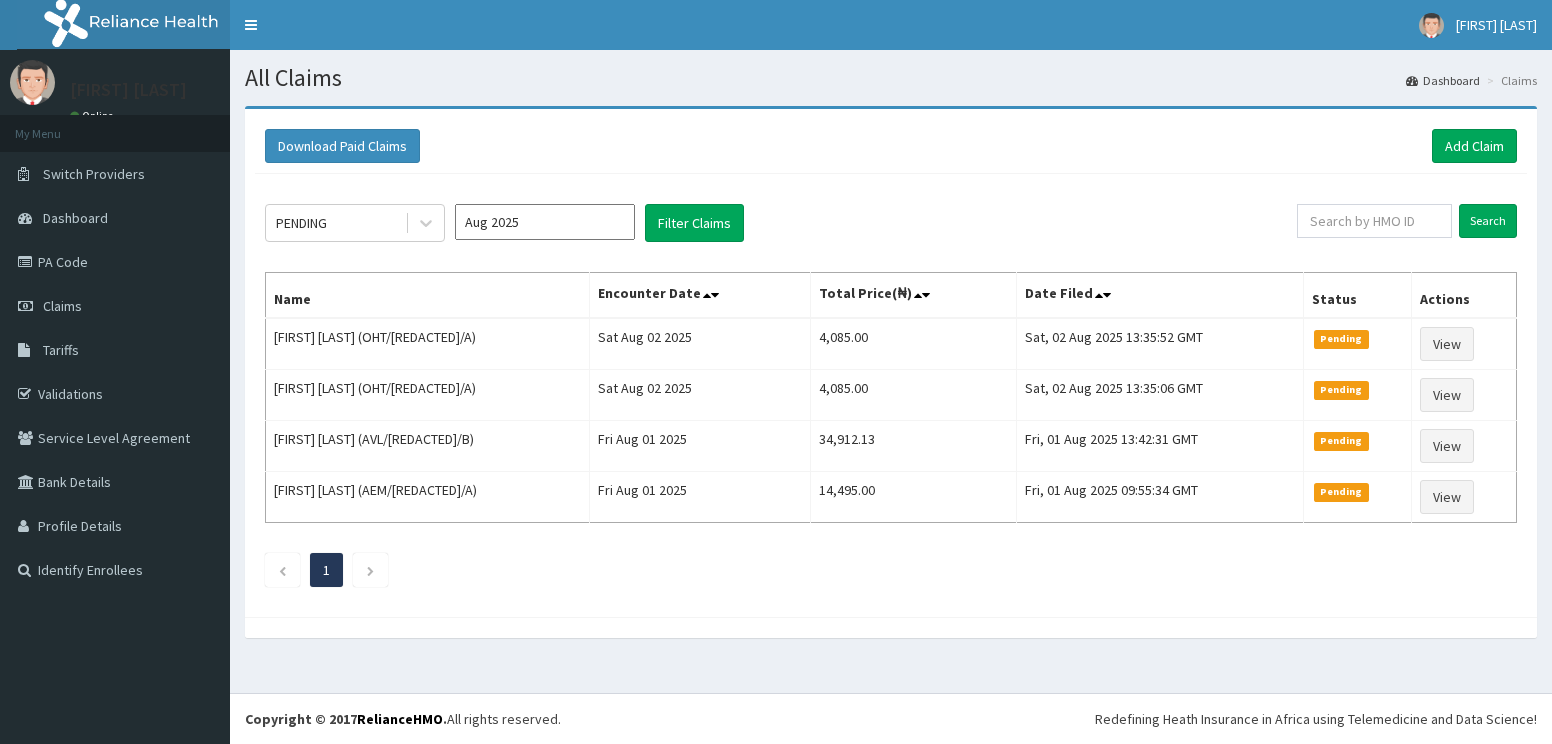 click on "PENDING" at bounding box center (335, 223) 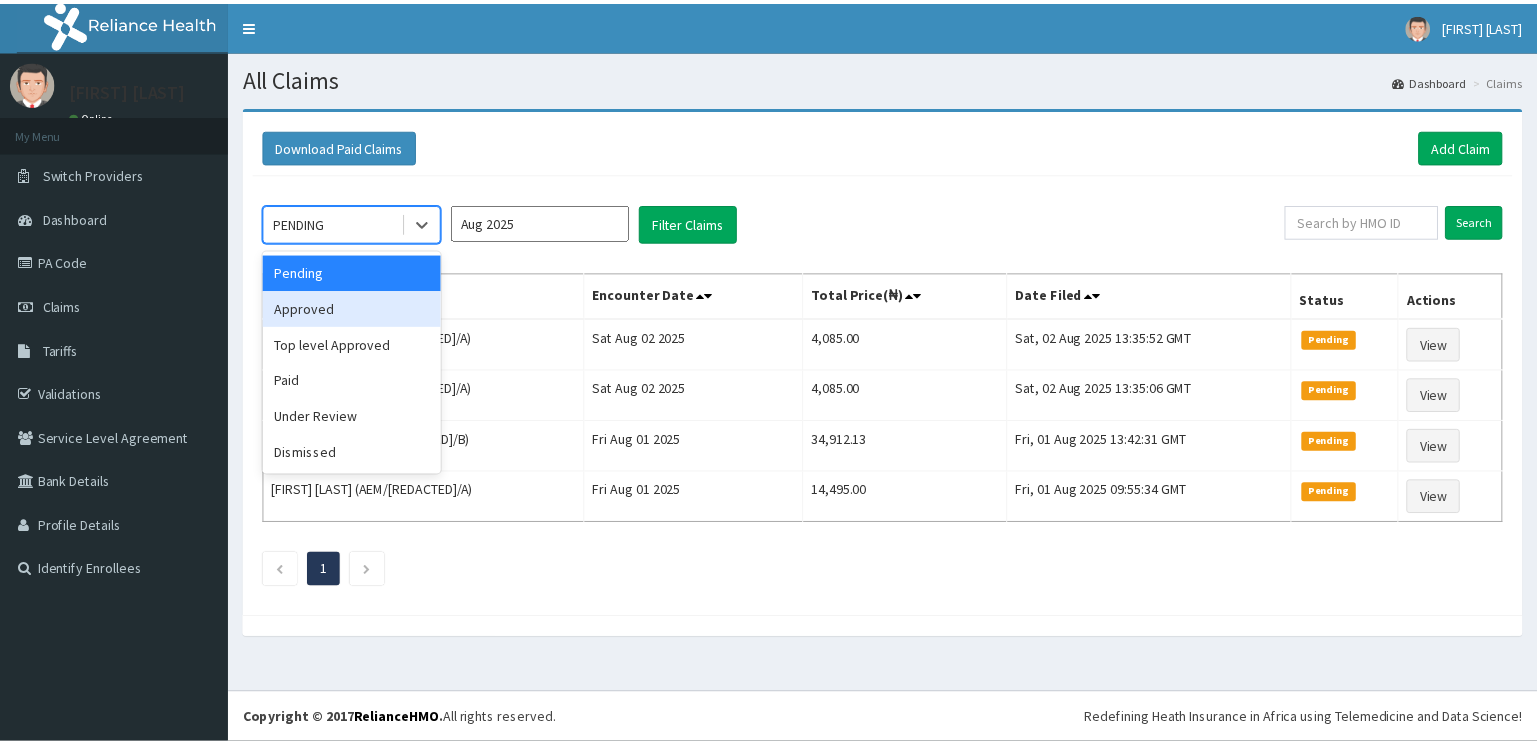 scroll, scrollTop: 0, scrollLeft: 0, axis: both 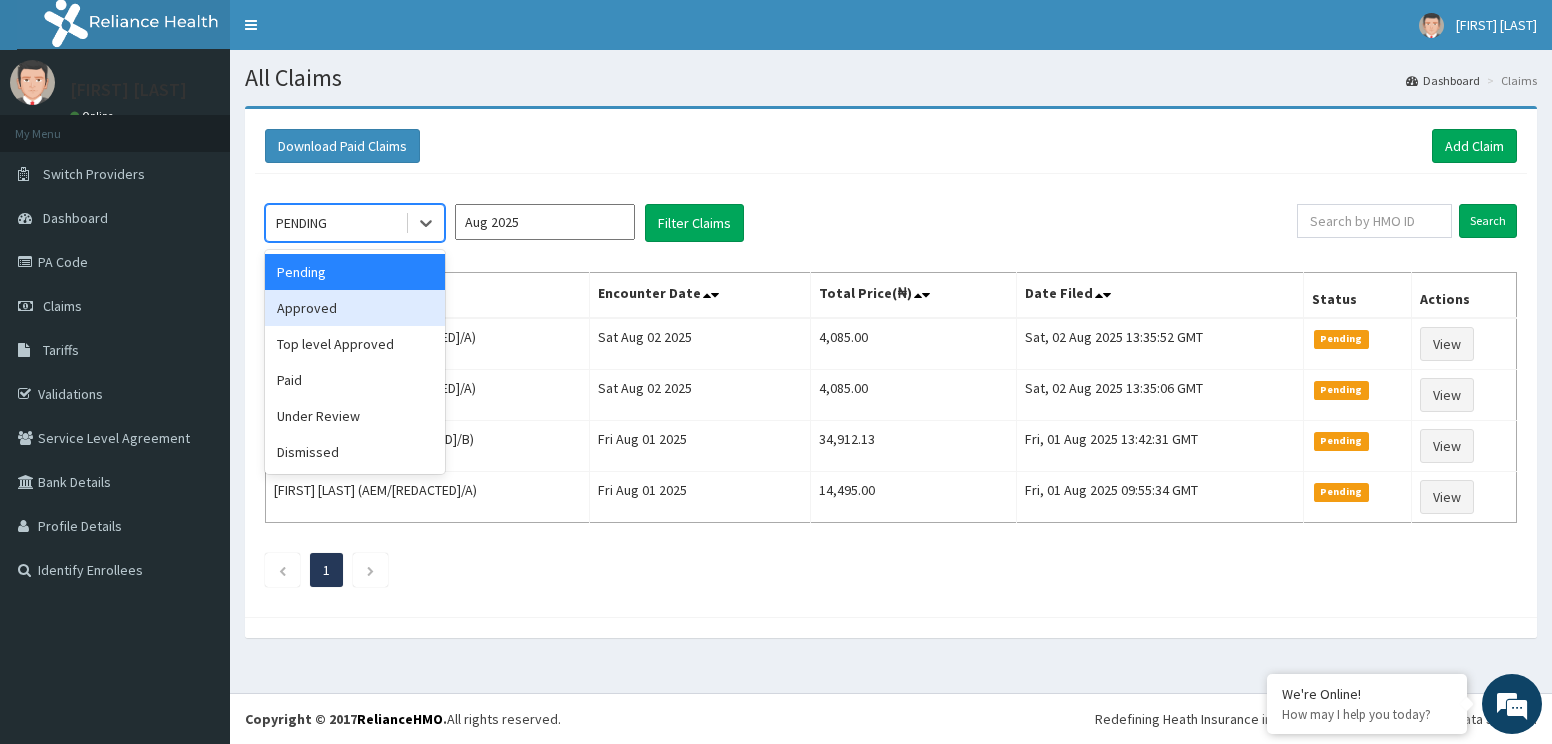 click on "Approved" at bounding box center (355, 308) 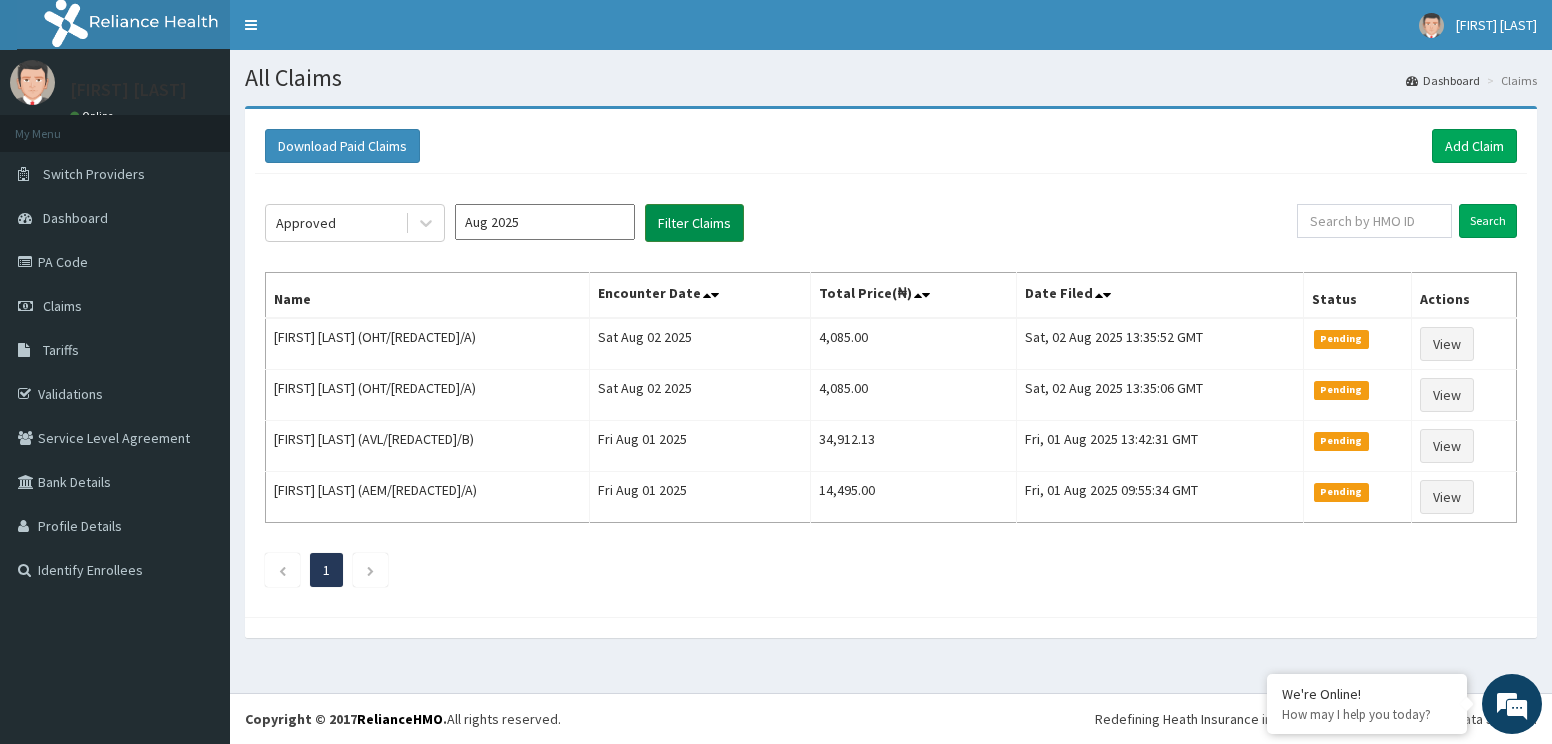 click on "Filter Claims" at bounding box center (694, 223) 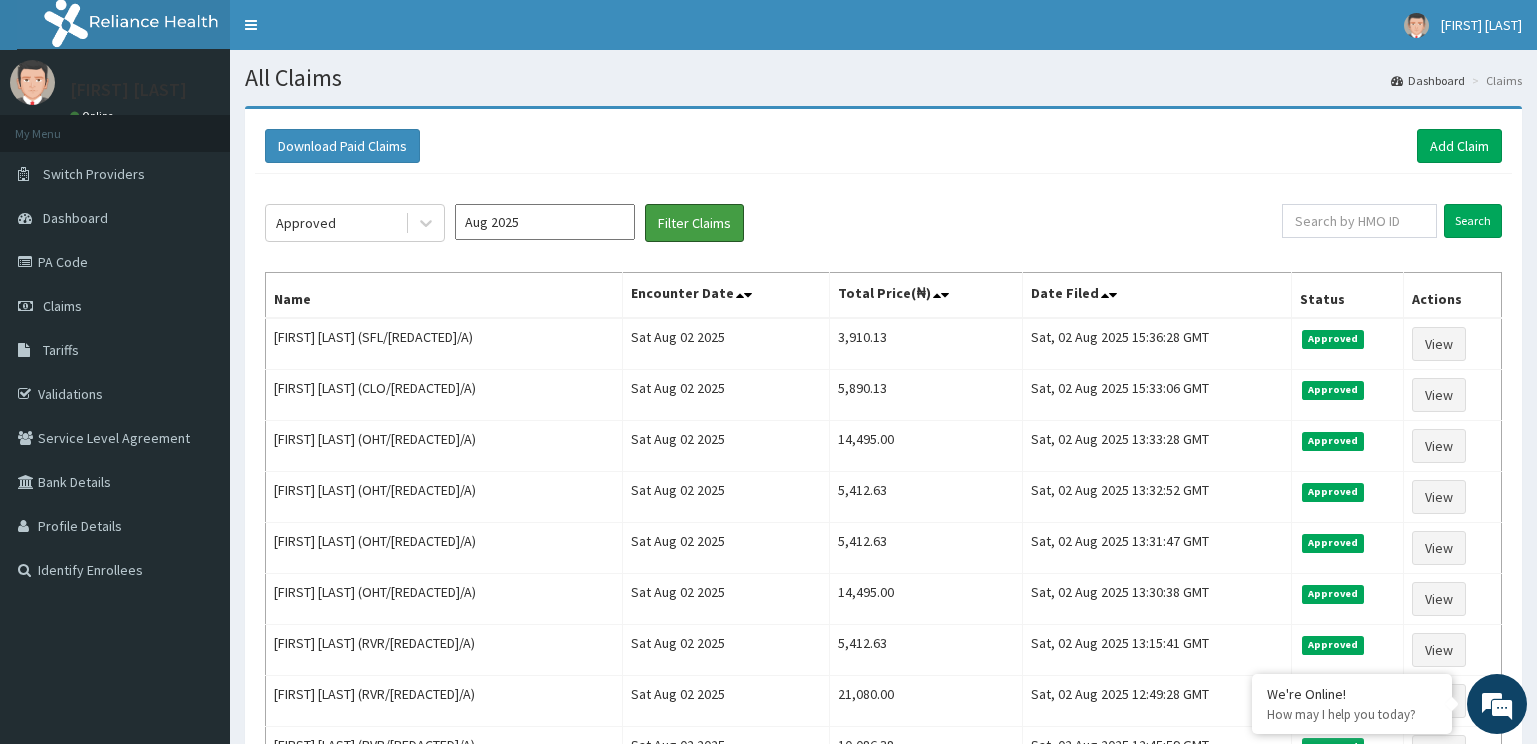scroll, scrollTop: 0, scrollLeft: 0, axis: both 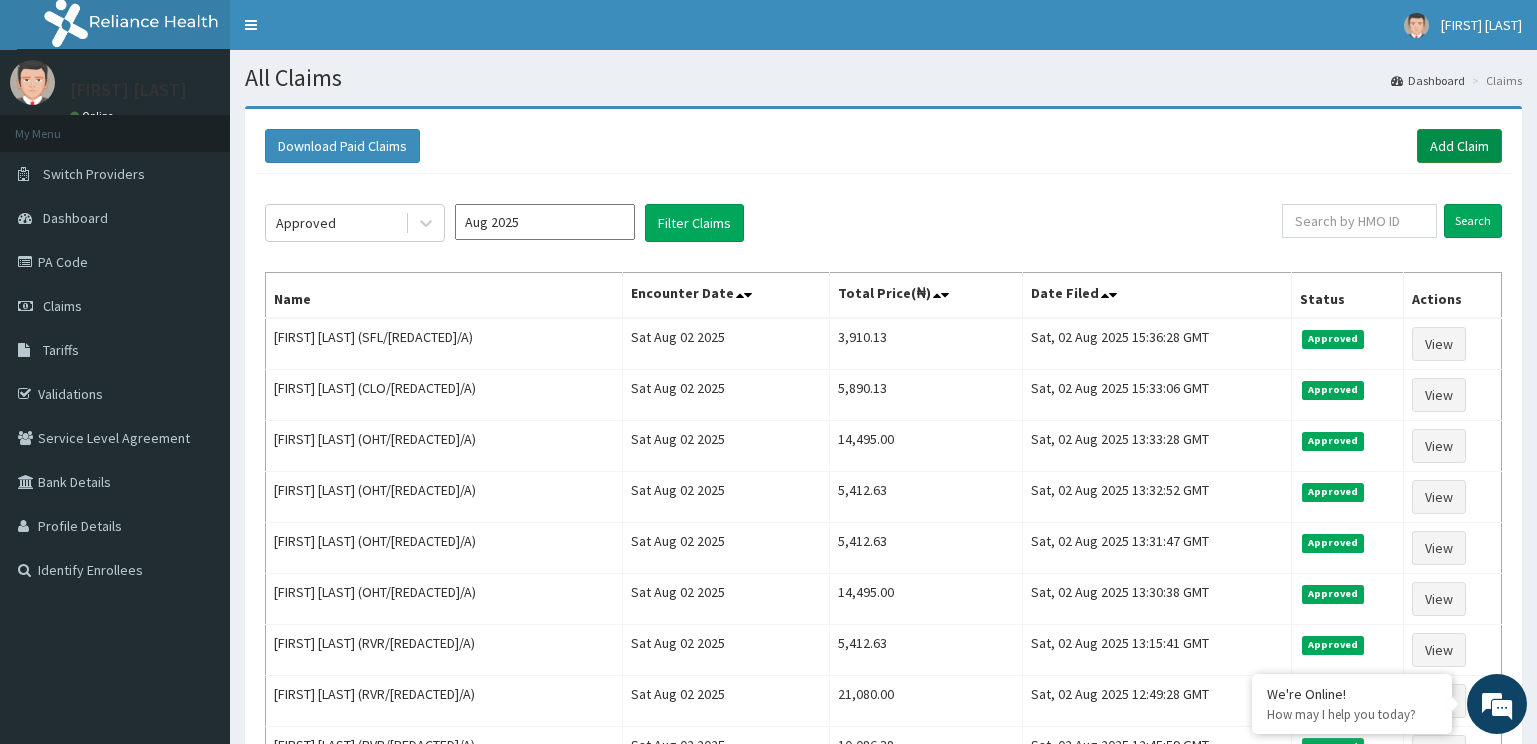 click on "Add Claim" at bounding box center (1459, 146) 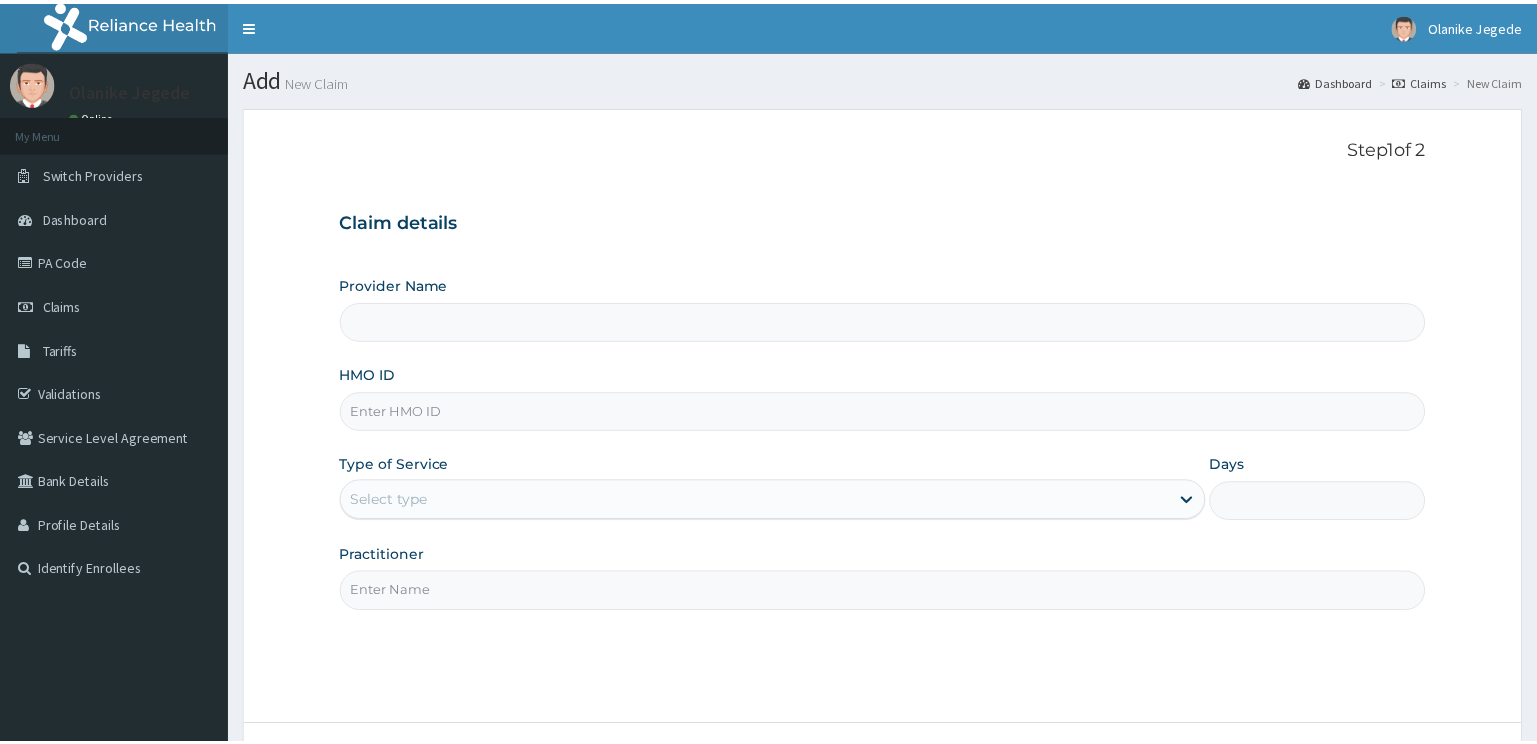 scroll, scrollTop: 0, scrollLeft: 0, axis: both 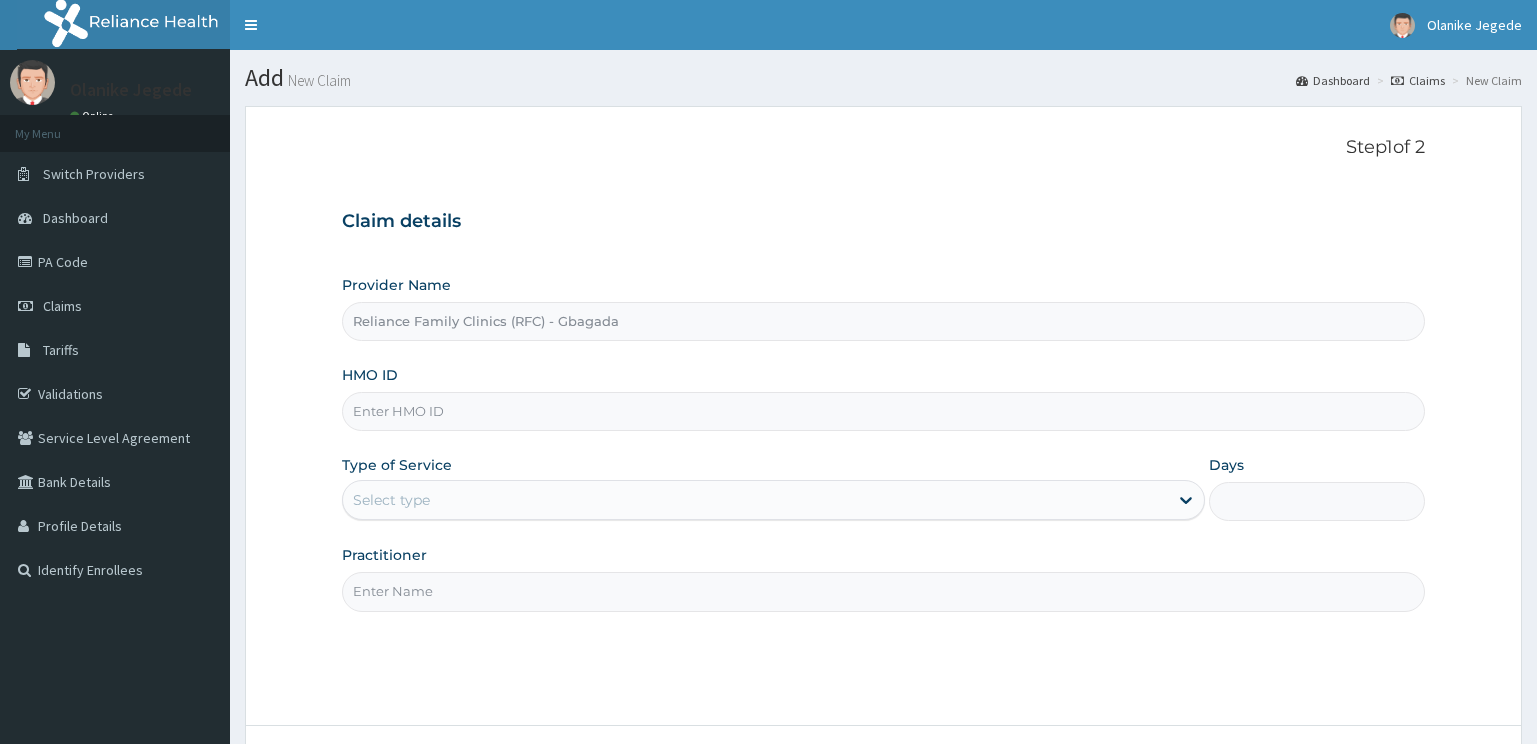 type on "Reliance Family Clinics (RFC) - Gbagada" 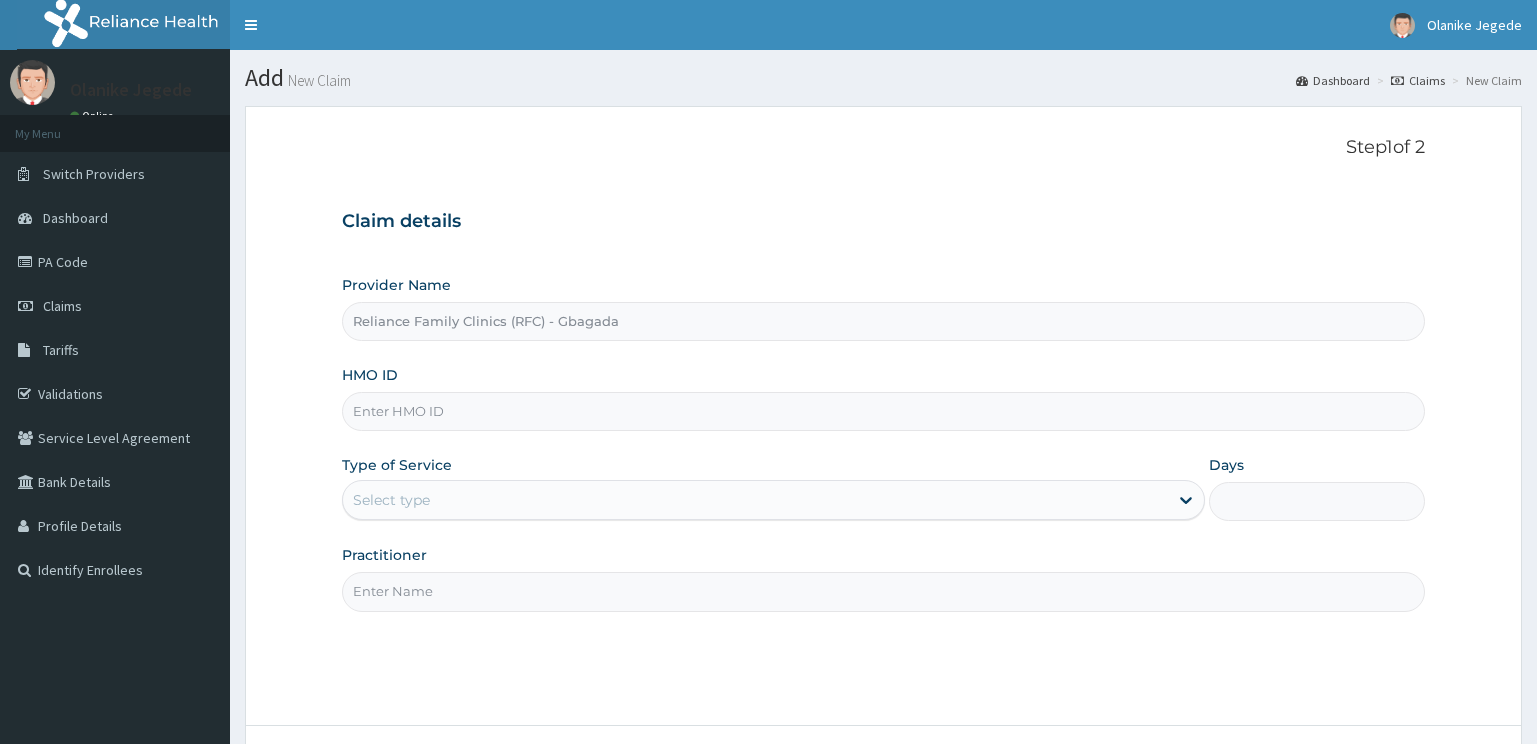 scroll, scrollTop: 0, scrollLeft: 0, axis: both 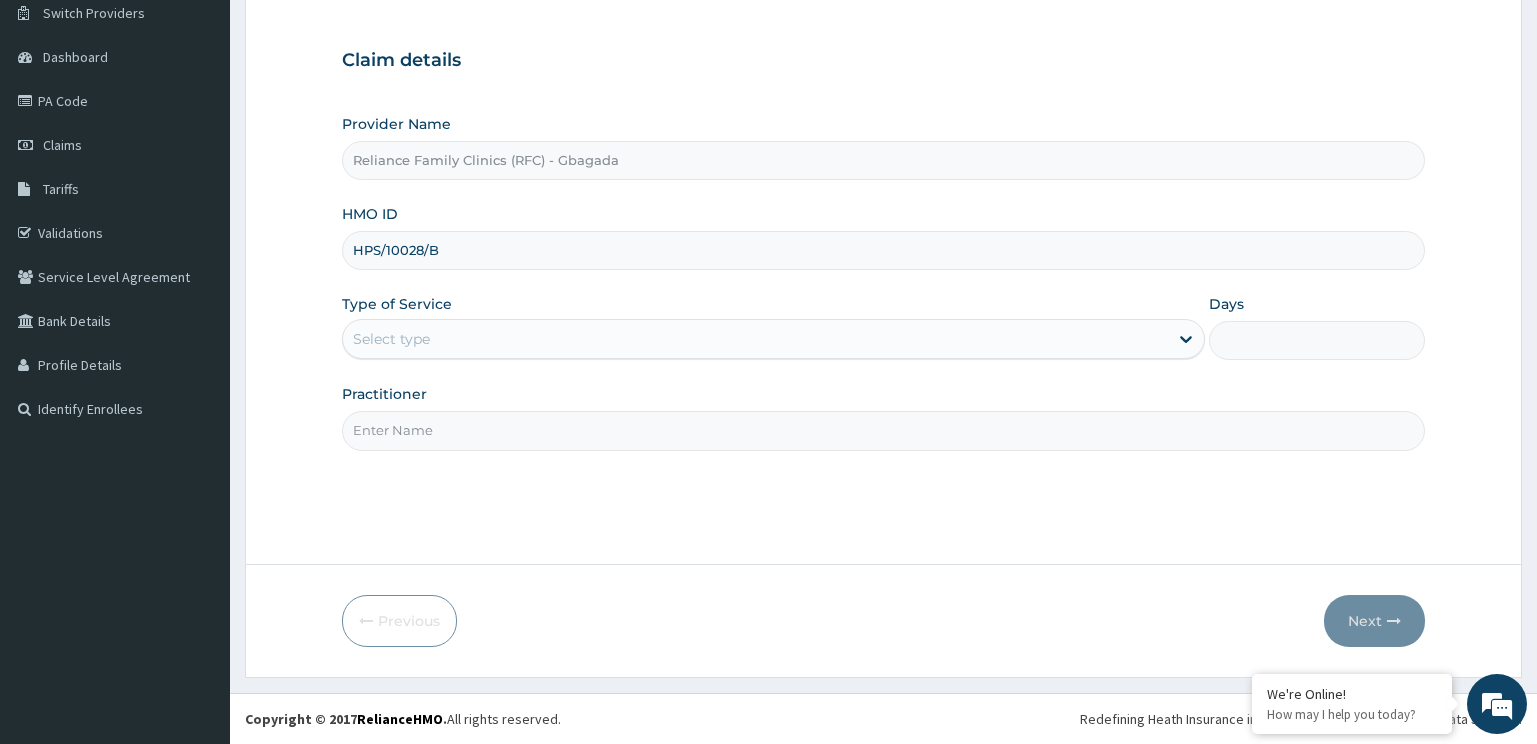 type on "HPS/10028/B" 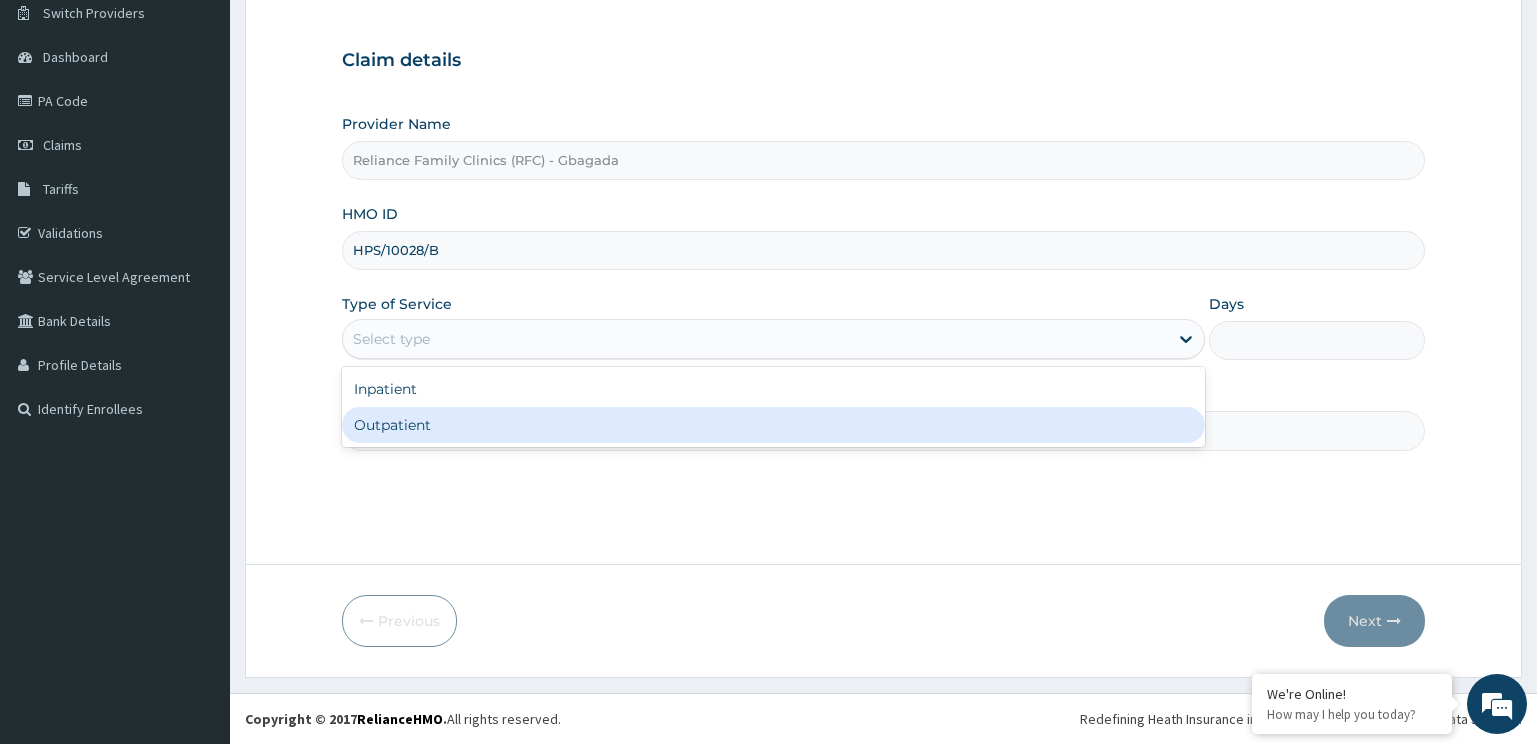 click on "Outpatient" at bounding box center (774, 425) 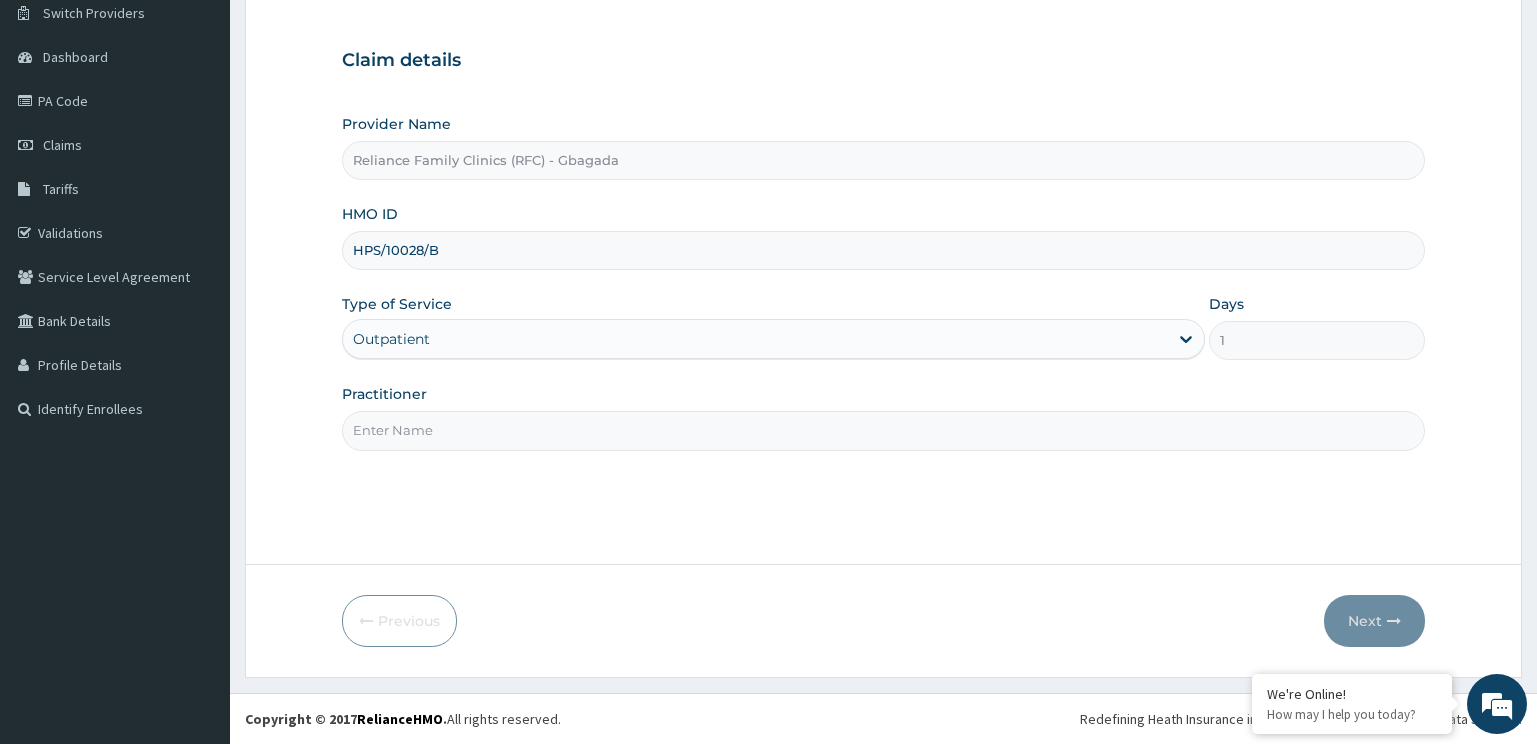 click on "Practitioner" at bounding box center (884, 430) 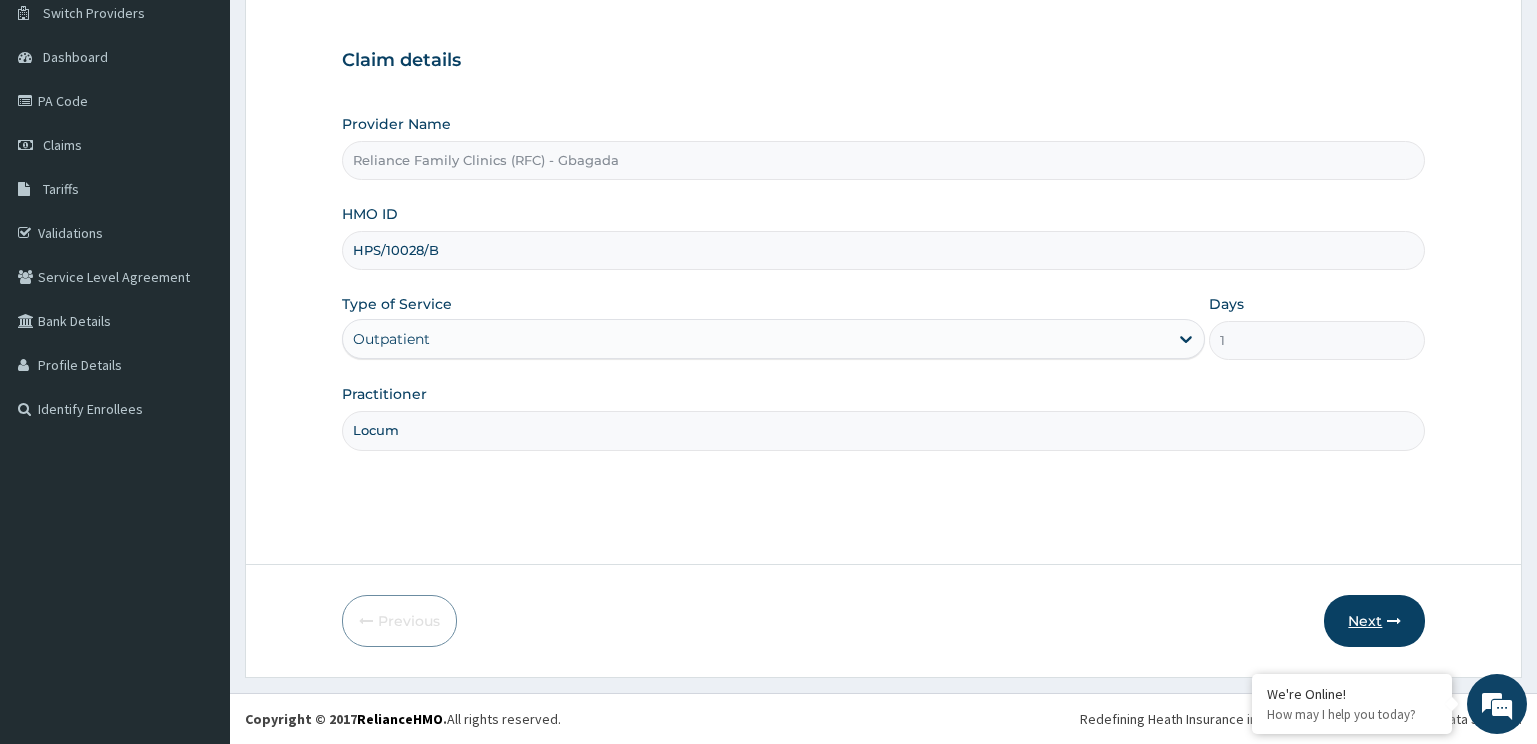 click on "Next" at bounding box center (1374, 621) 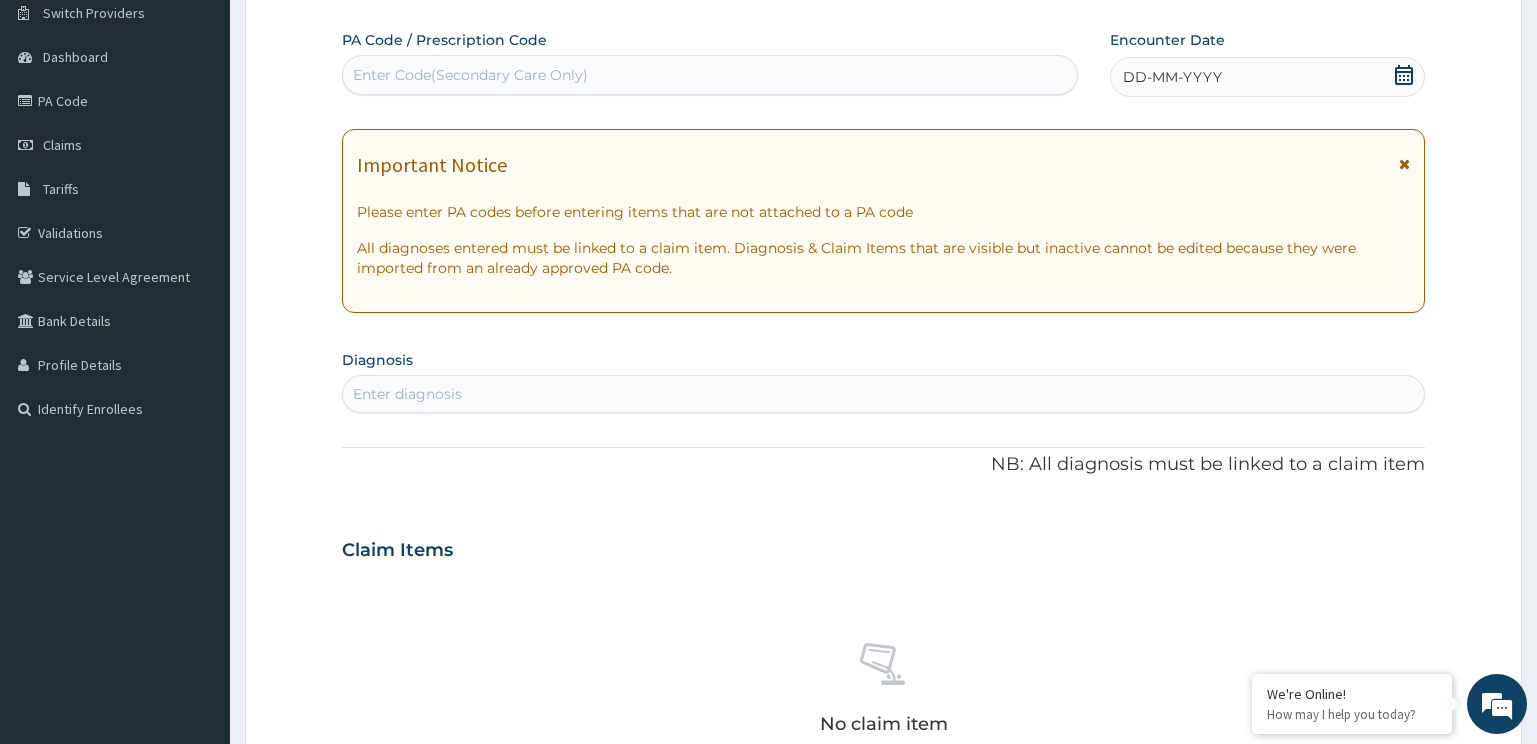click on "Enter diagnosis" at bounding box center [884, 394] 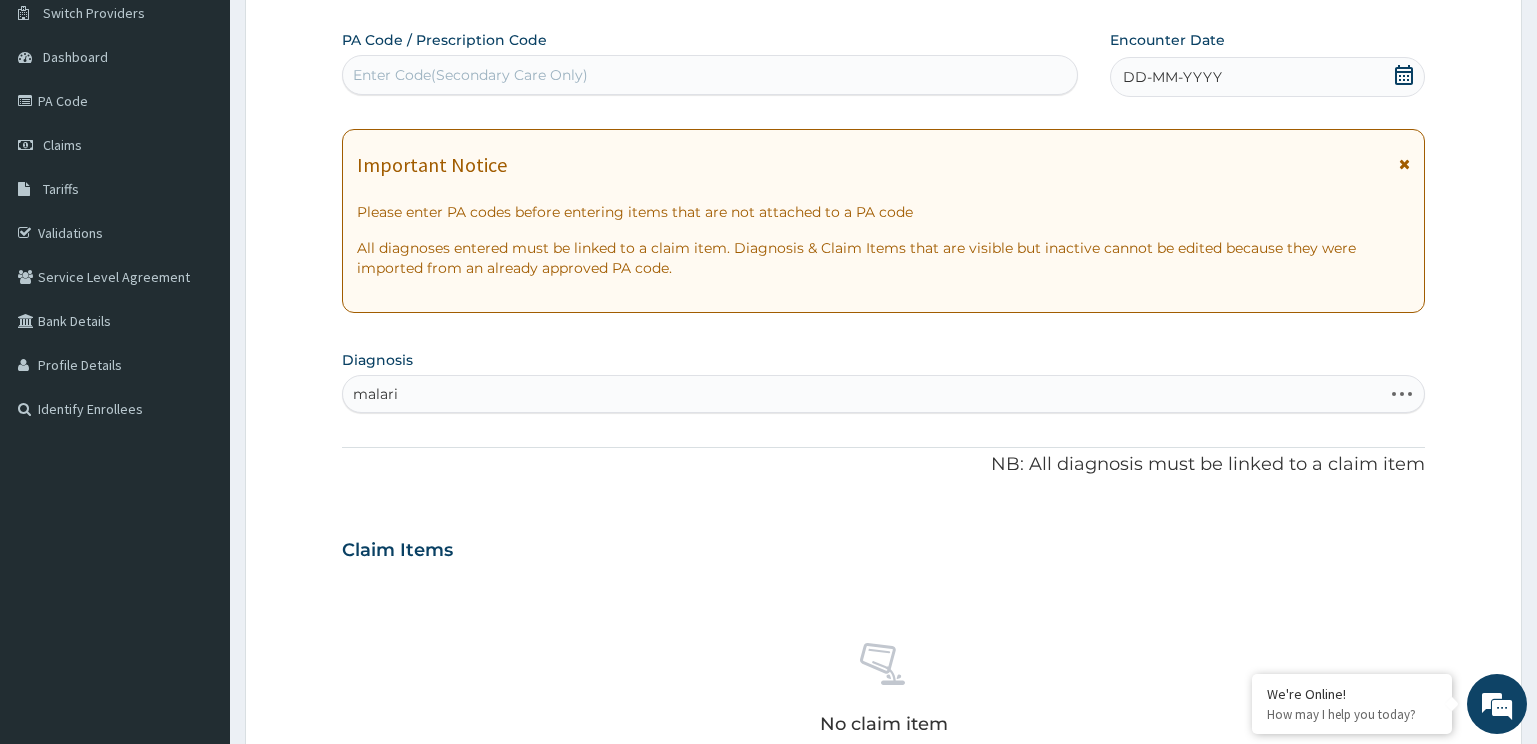 type on "malaria" 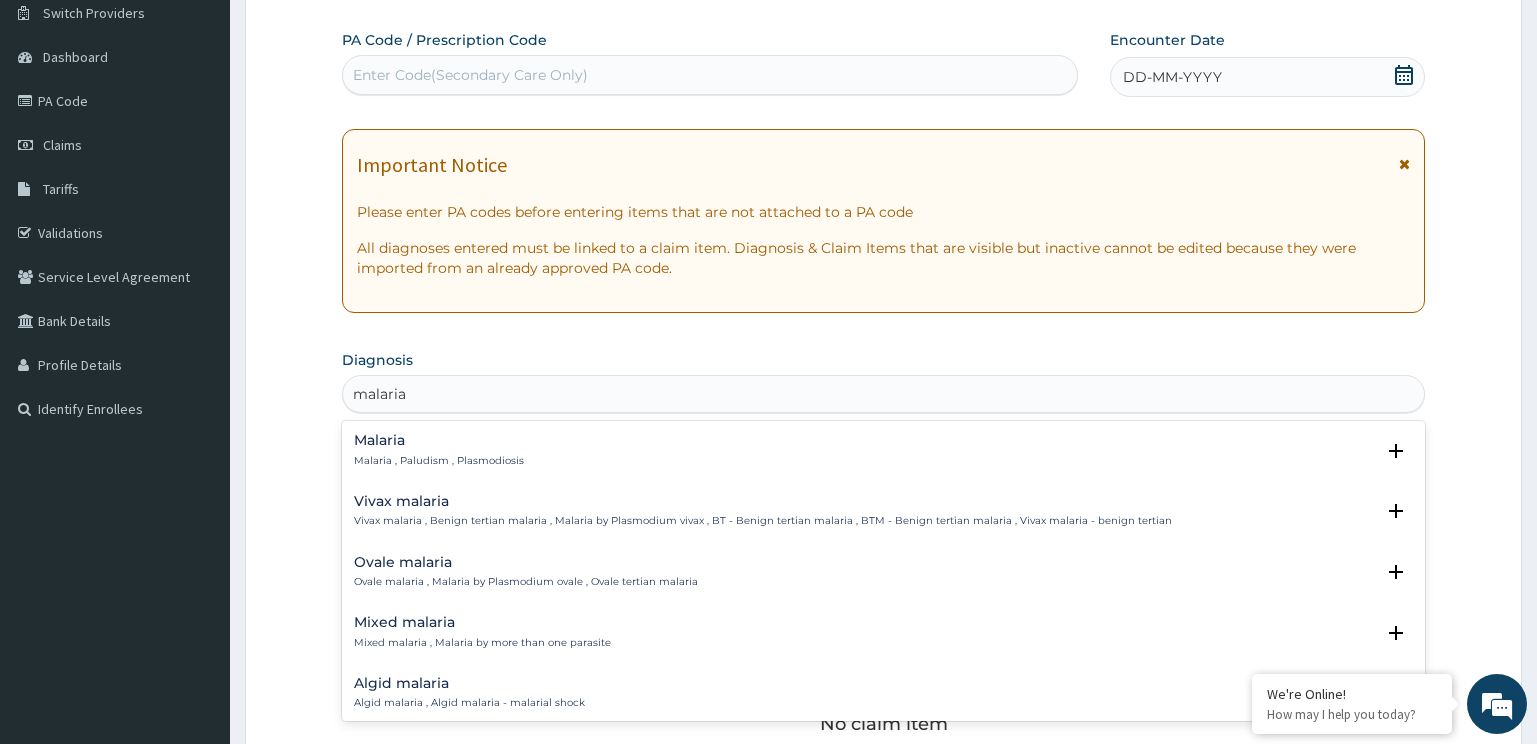 click on "Malaria , Paludism , Plasmodiosis" at bounding box center (439, 461) 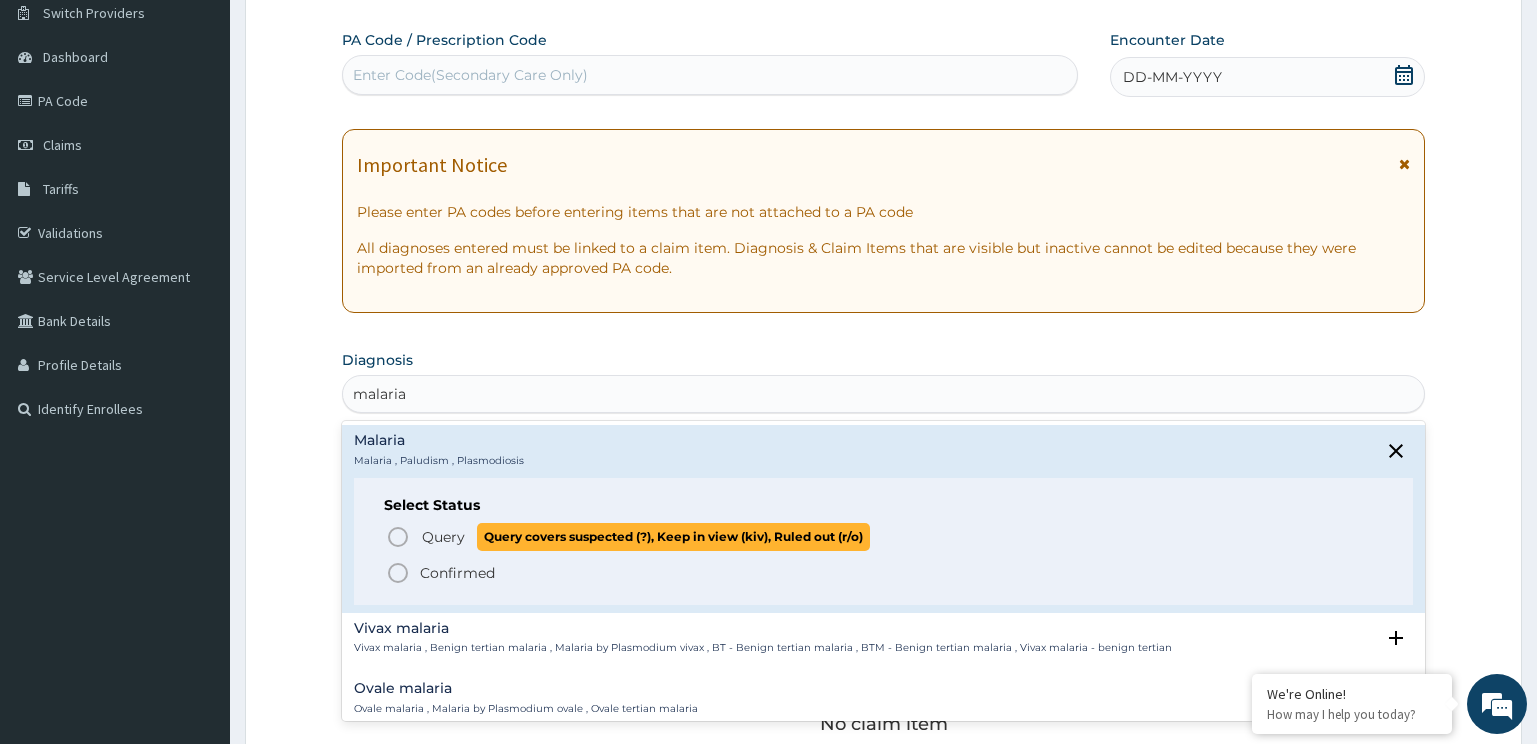click on "Query" at bounding box center (443, 537) 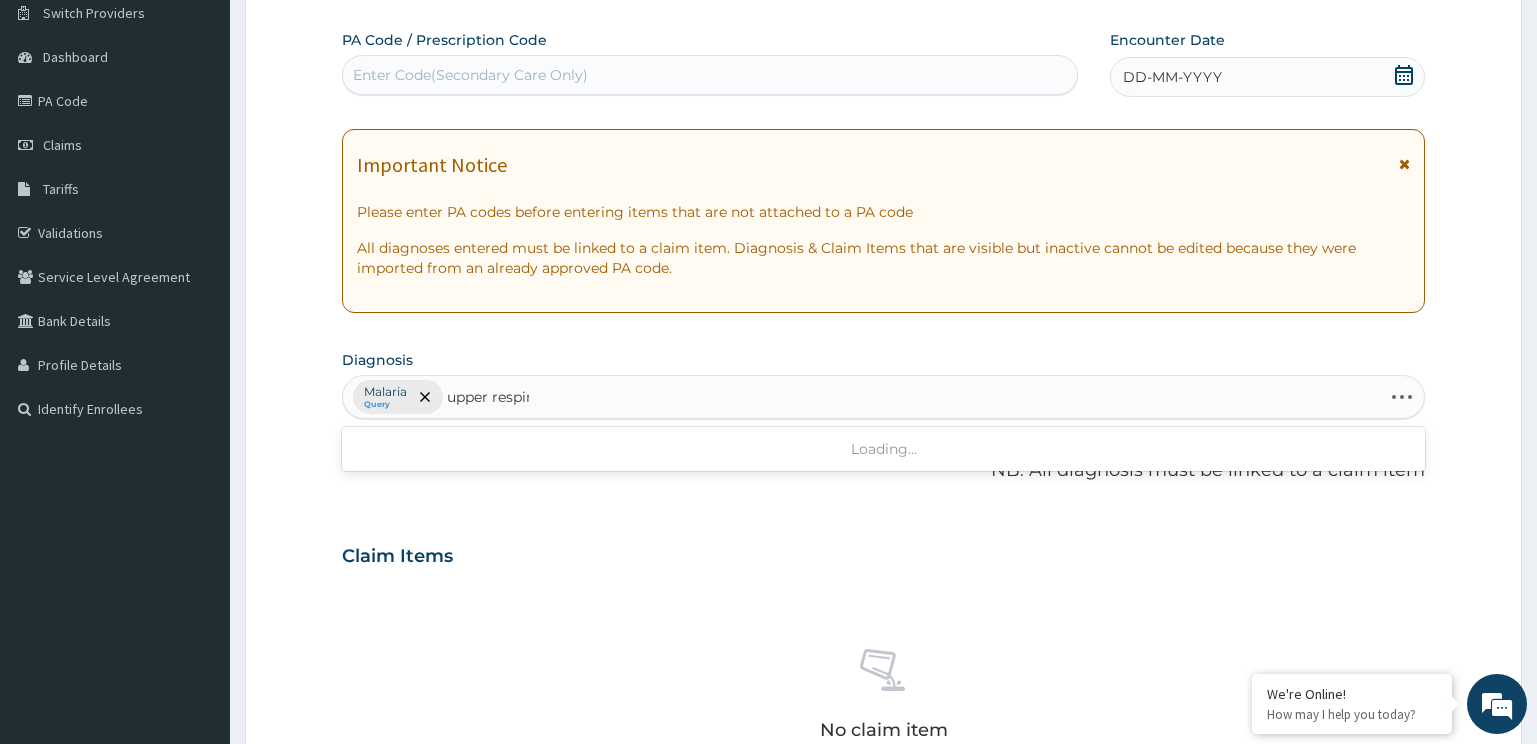 scroll, scrollTop: 0, scrollLeft: 0, axis: both 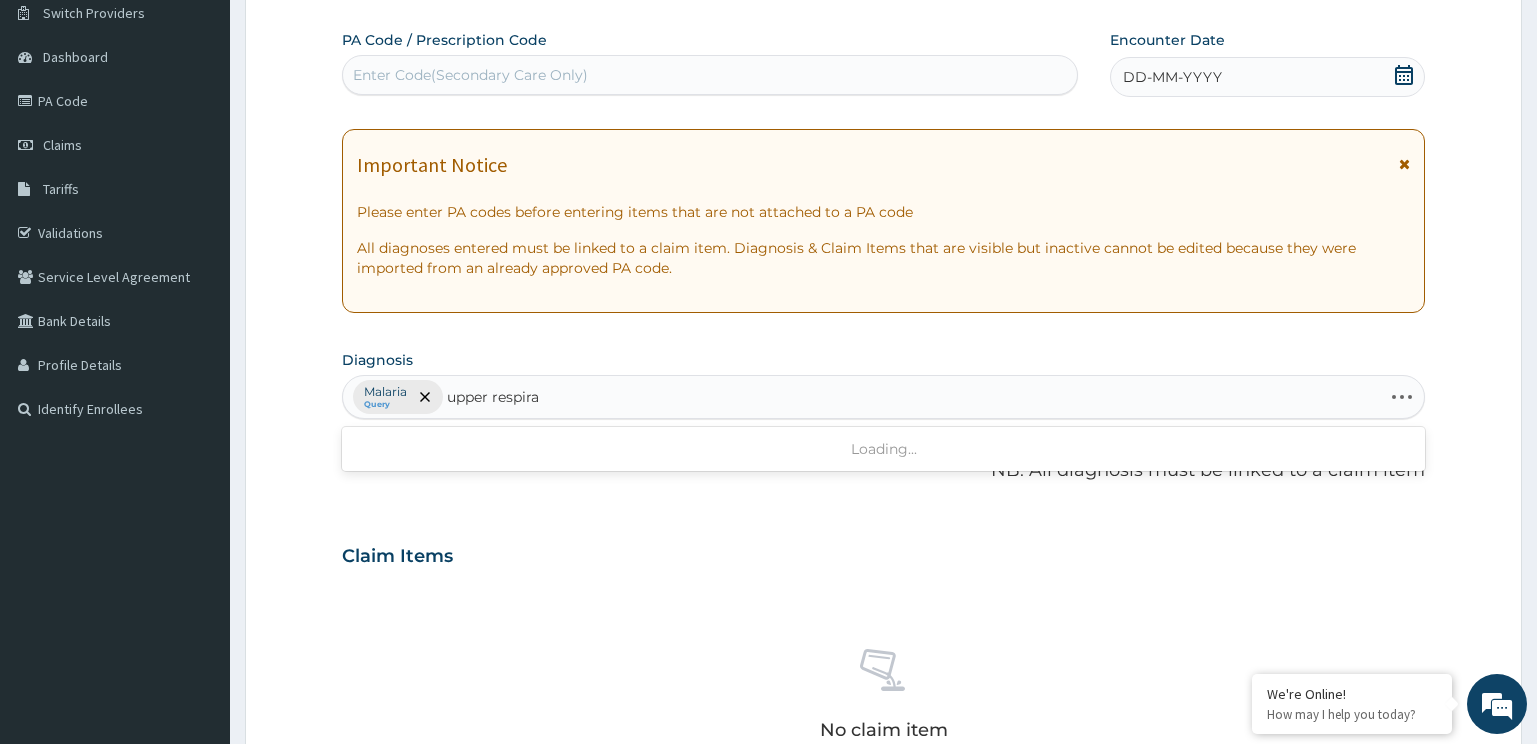 type on "upper respirat" 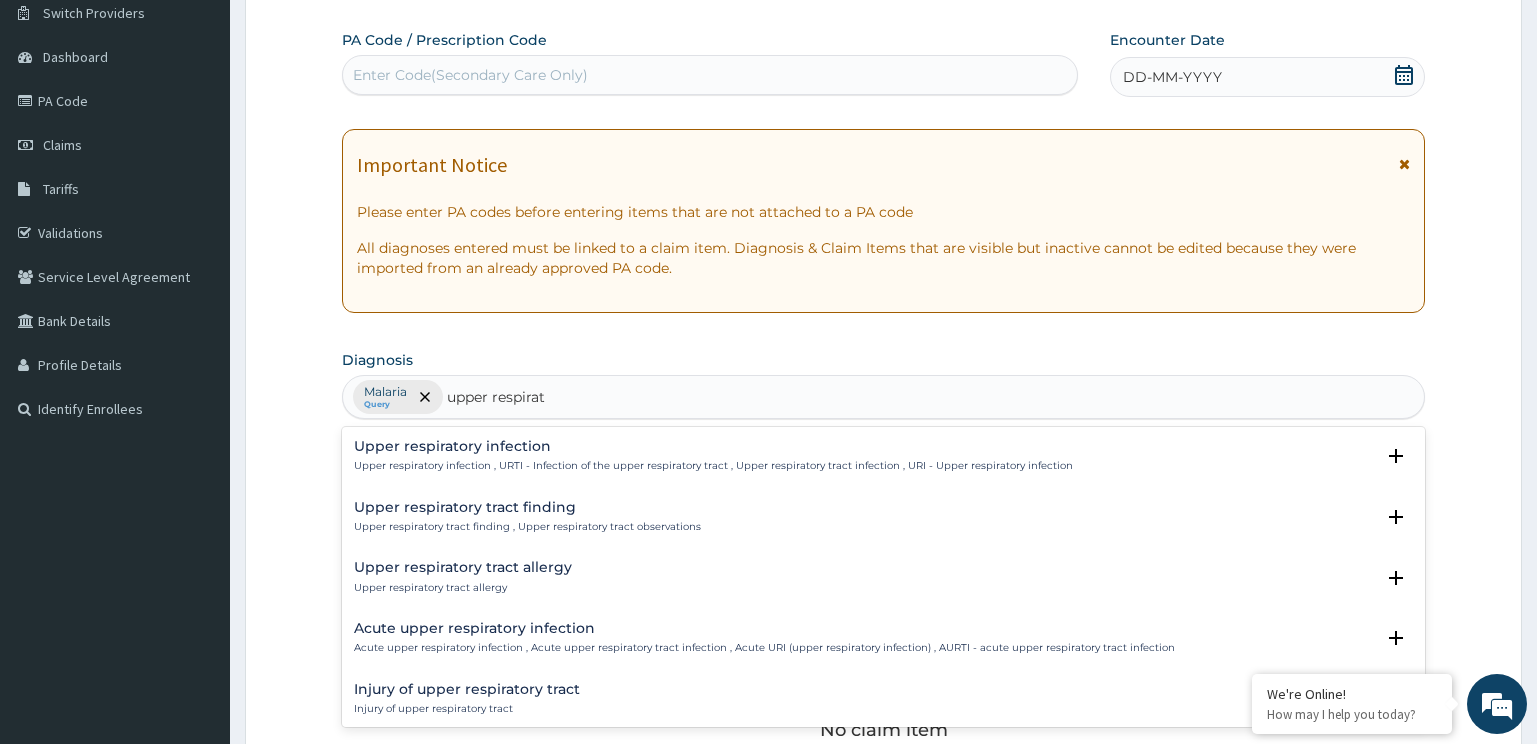 click on "Upper respiratory infection" at bounding box center [713, 446] 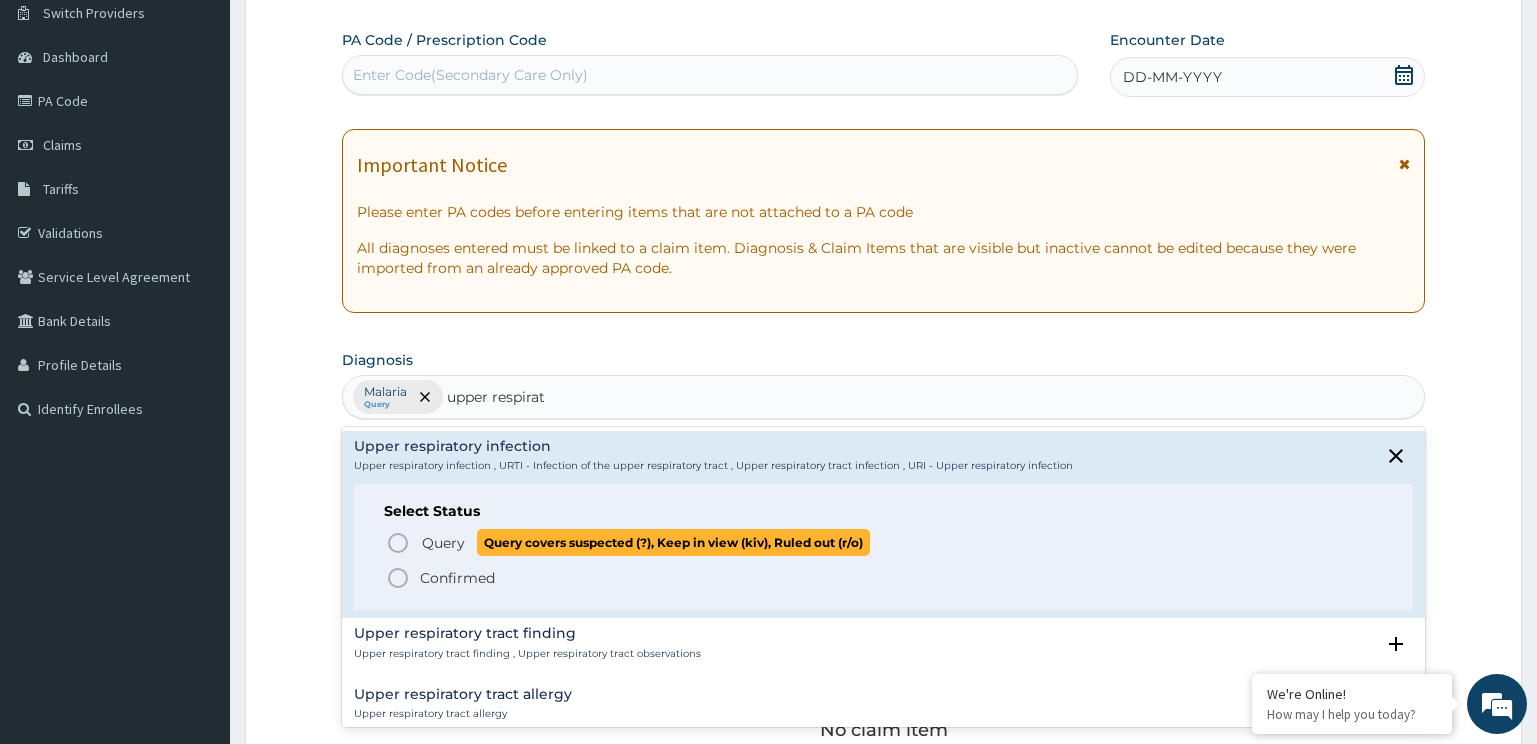click on "Query" at bounding box center [443, 543] 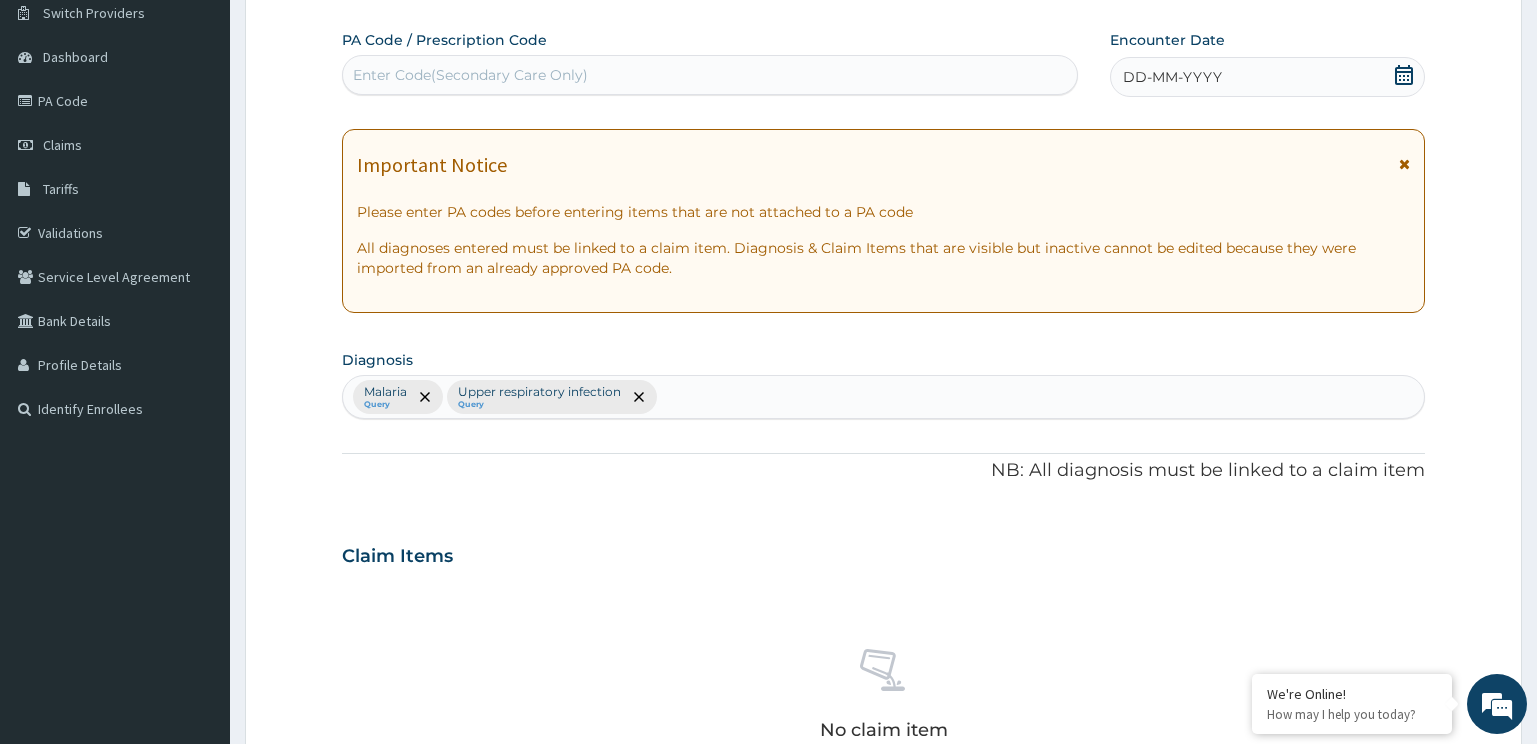 click on "DD-MM-YYYY" at bounding box center (1268, 77) 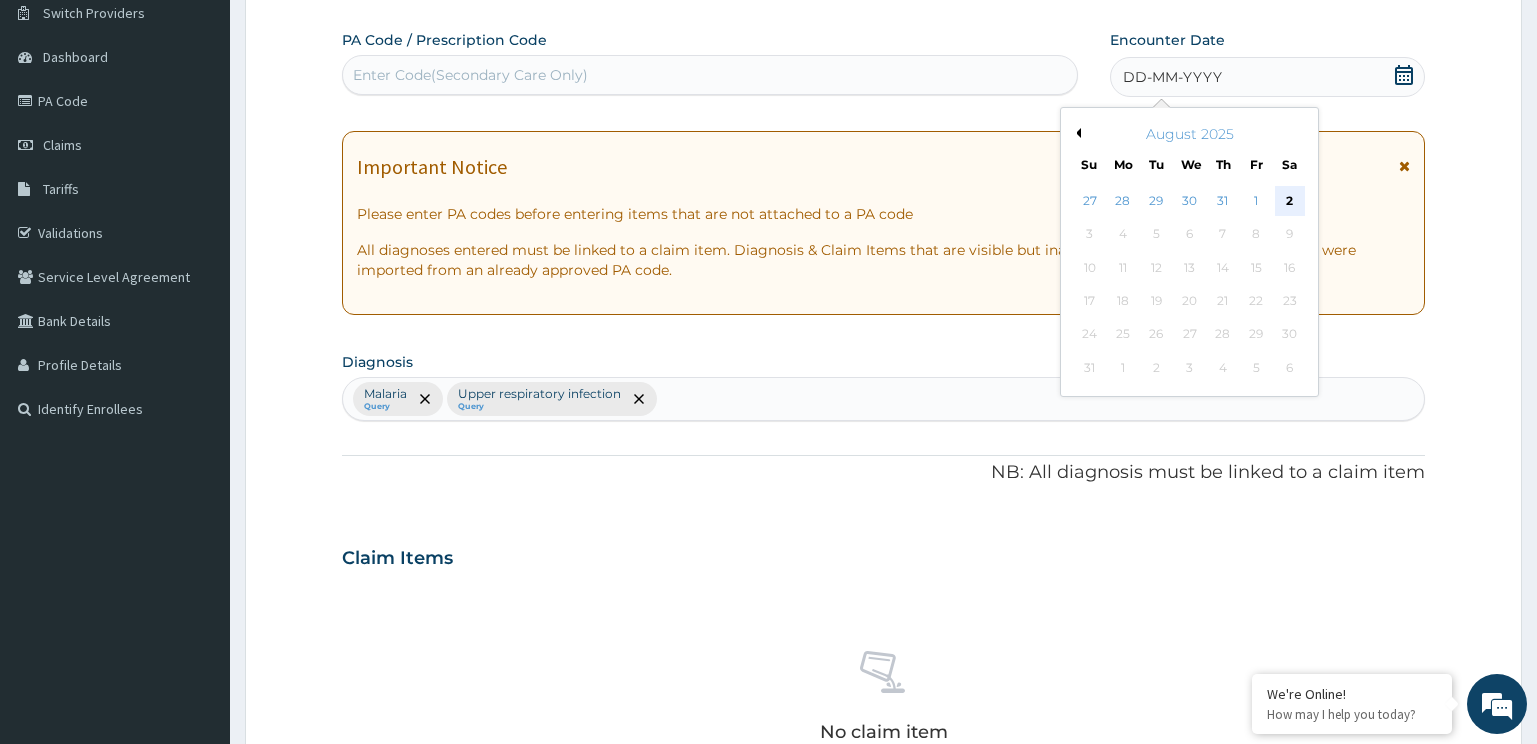 click on "2" at bounding box center (1289, 201) 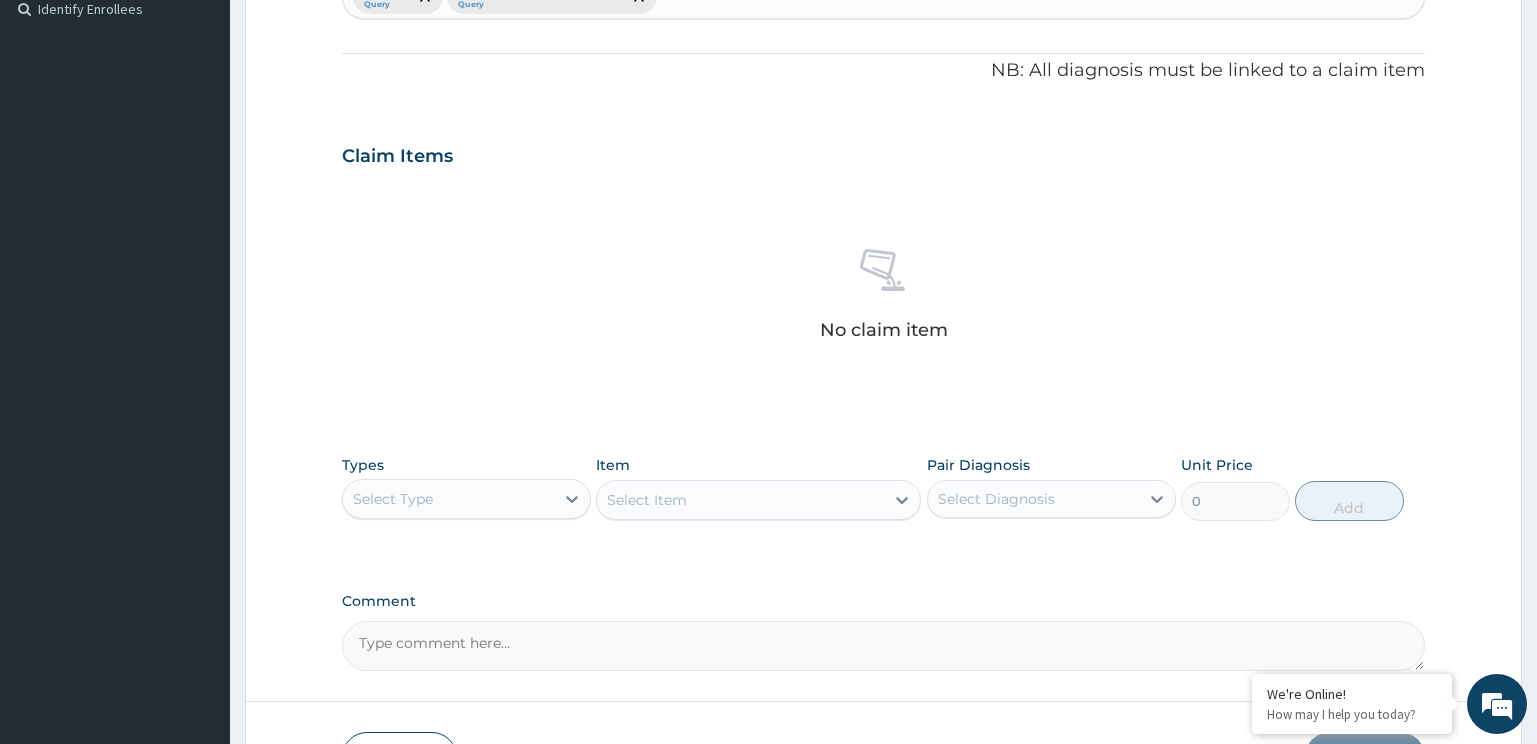 scroll, scrollTop: 698, scrollLeft: 0, axis: vertical 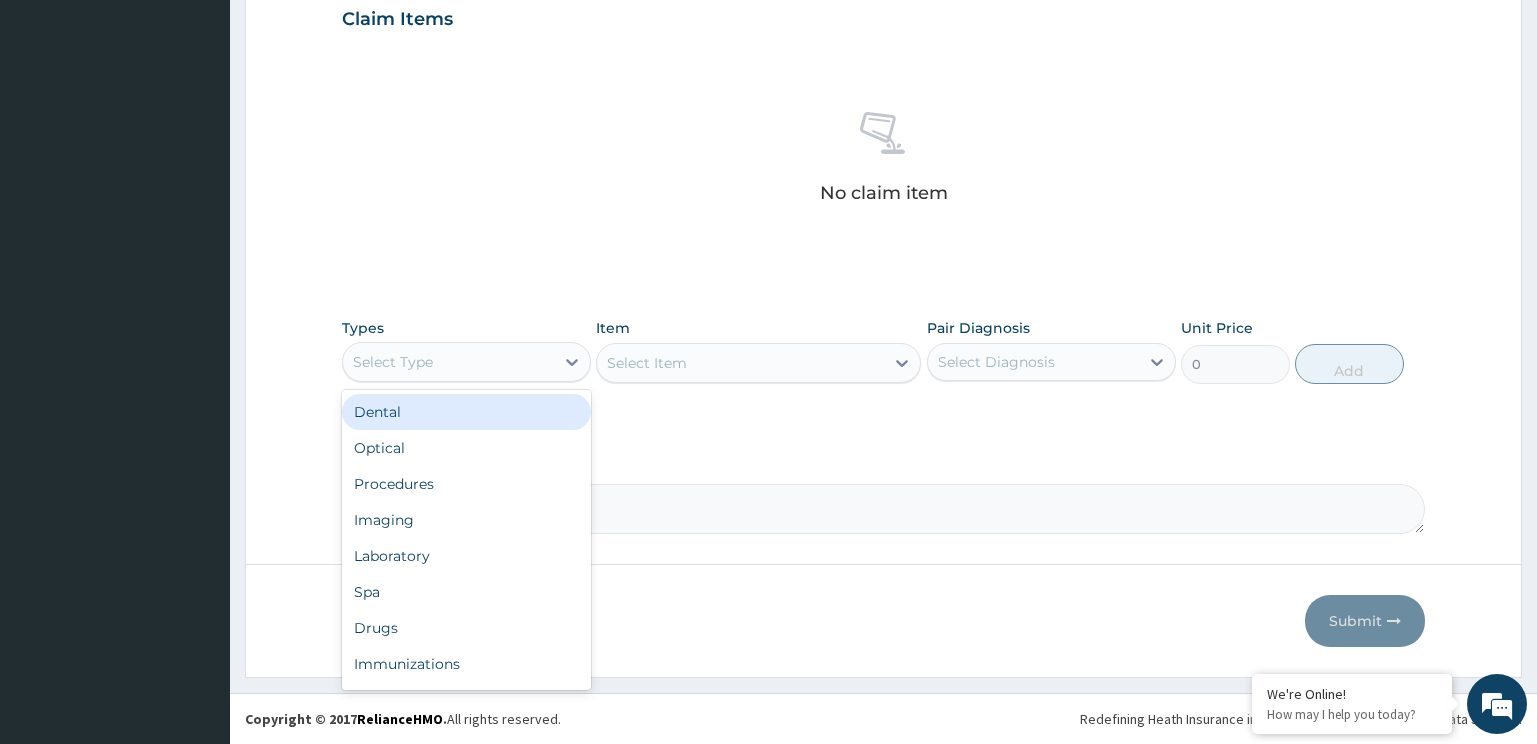 click on "Select Type" at bounding box center (448, 362) 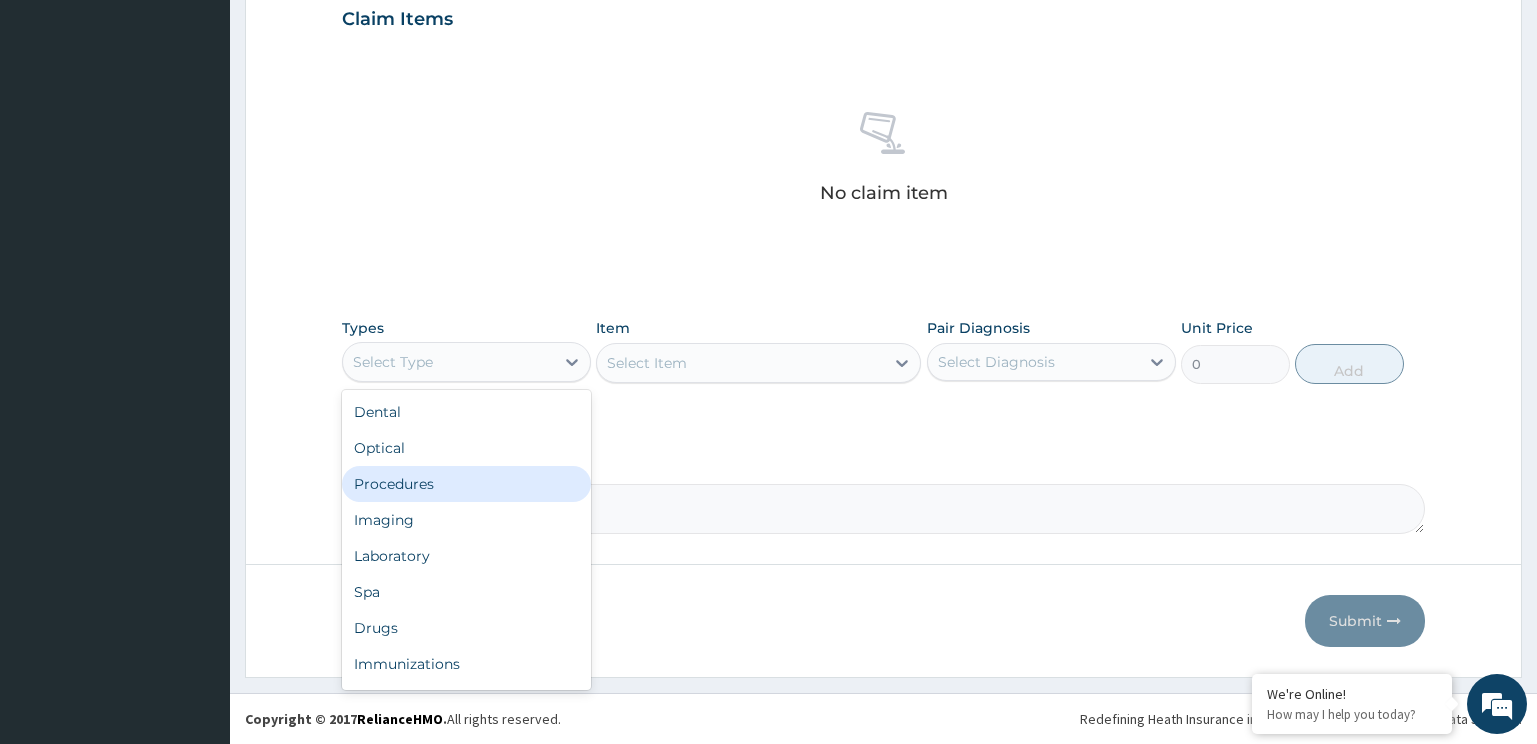 click on "Procedures" at bounding box center (466, 484) 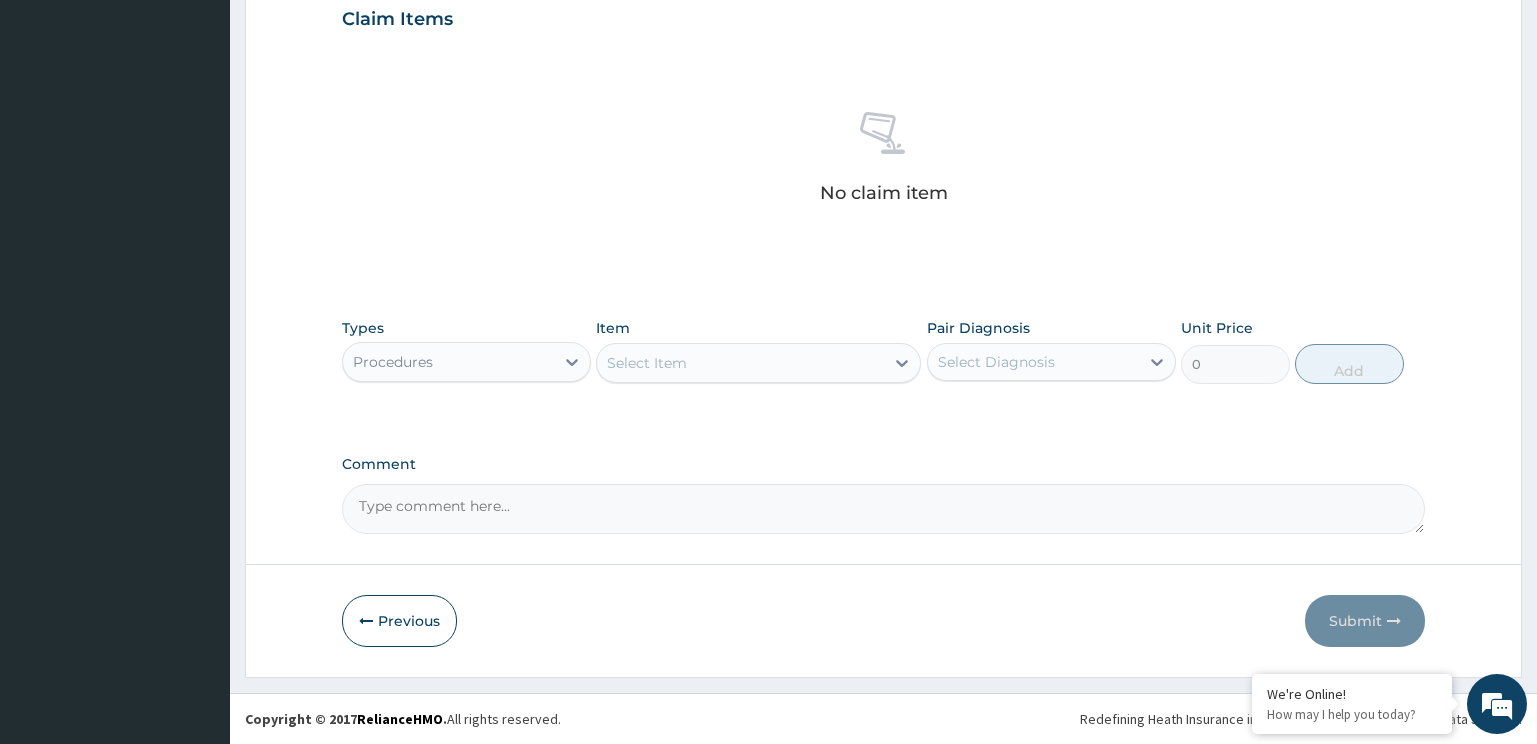click on "Select Item" at bounding box center (740, 363) 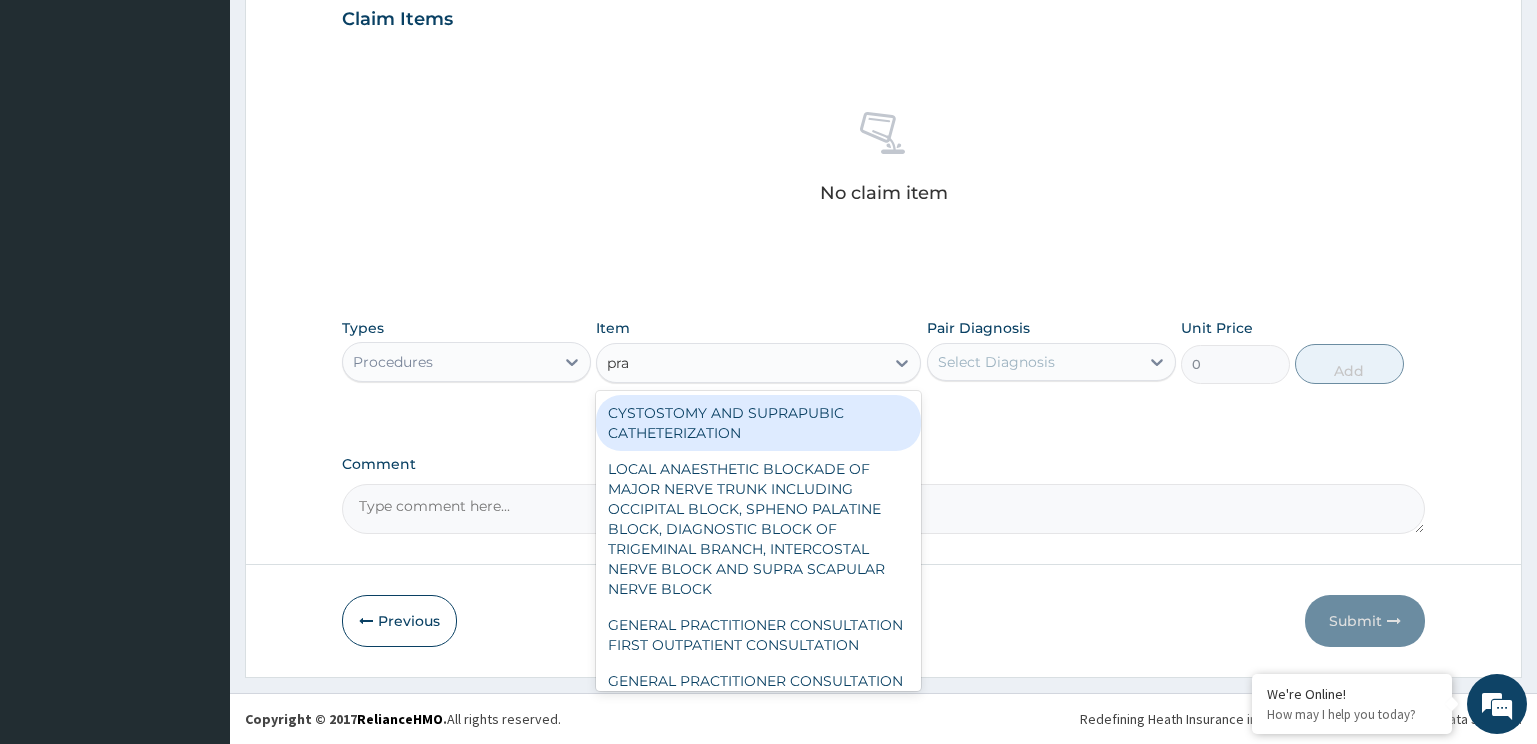 type on "prac" 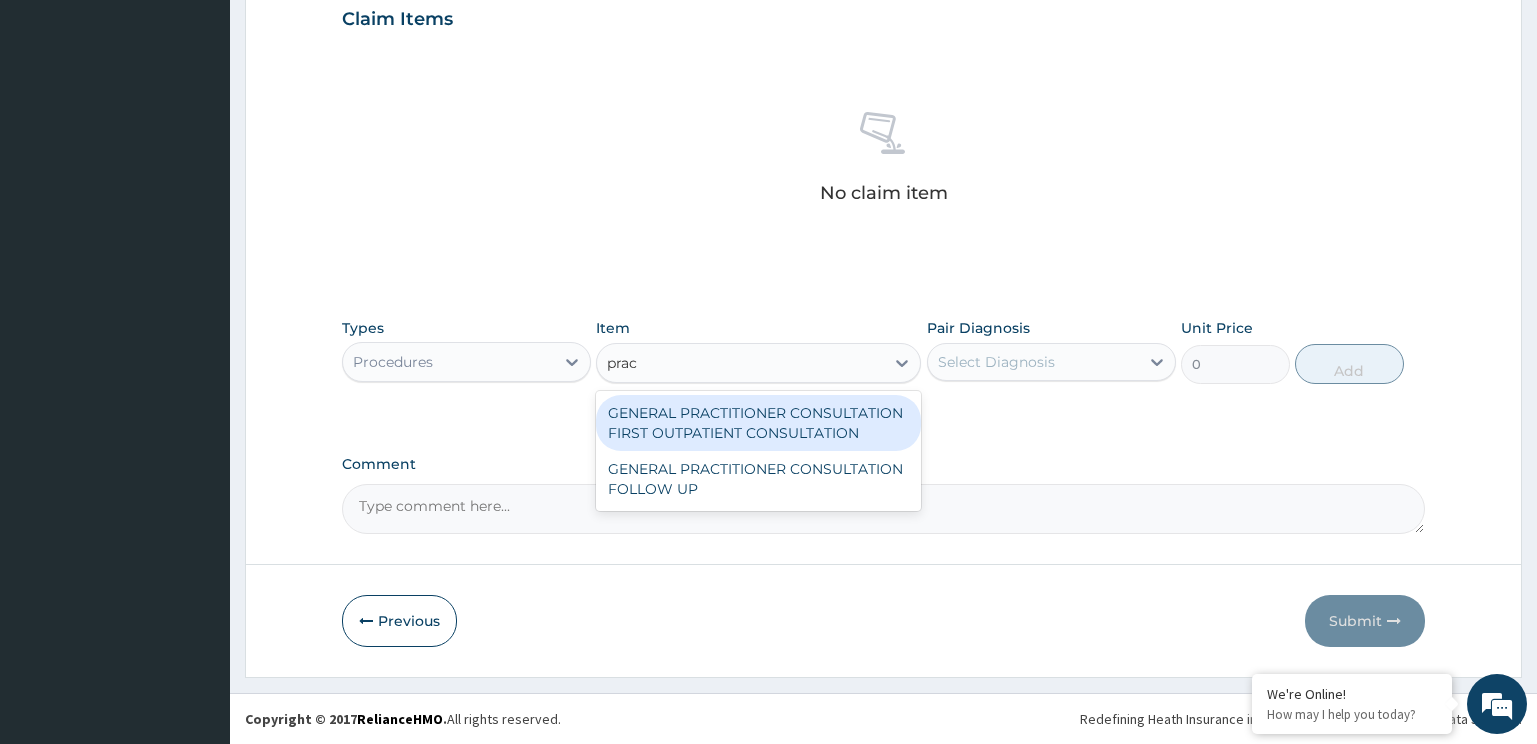 click on "GENERAL PRACTITIONER CONSULTATION FIRST OUTPATIENT CONSULTATION" at bounding box center (758, 423) 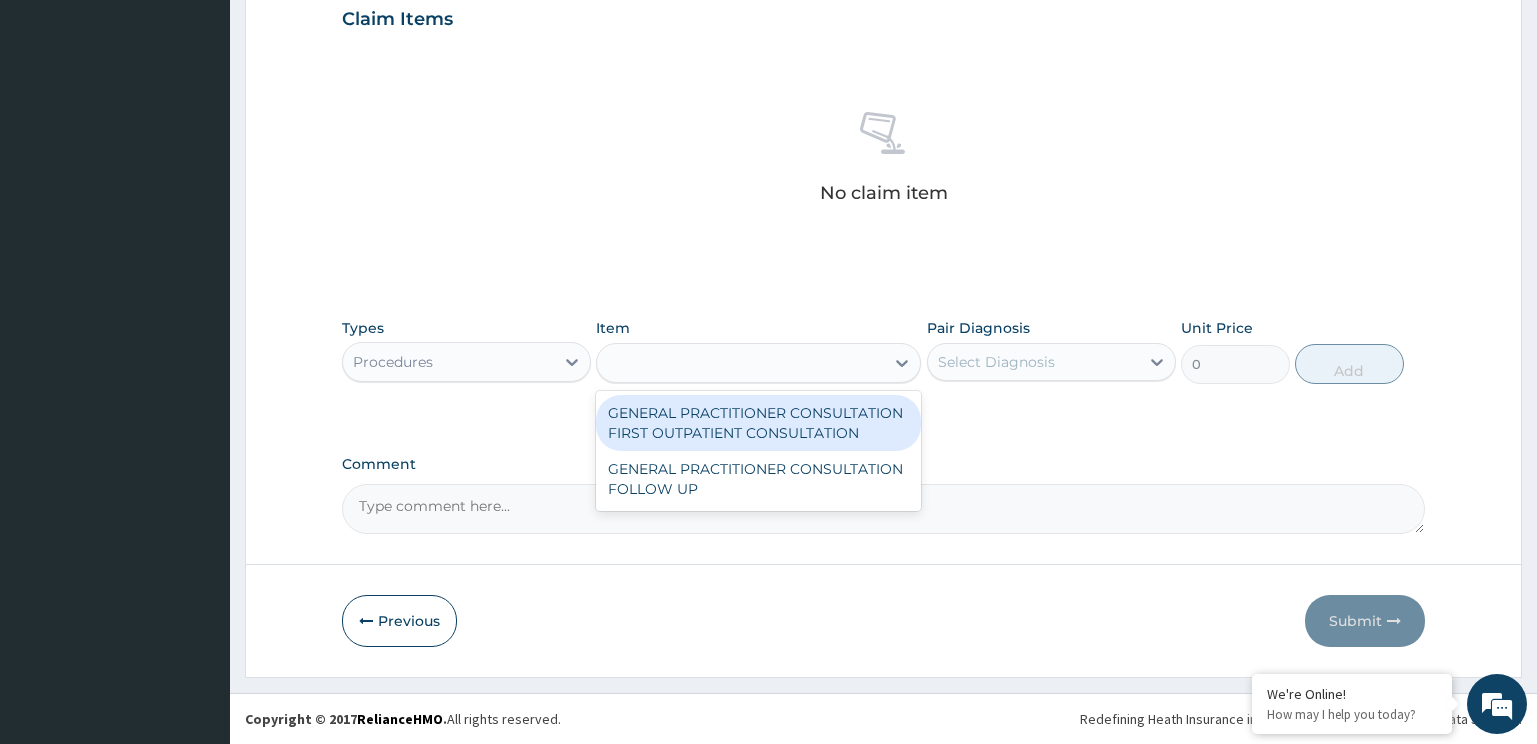 type on "3370.125" 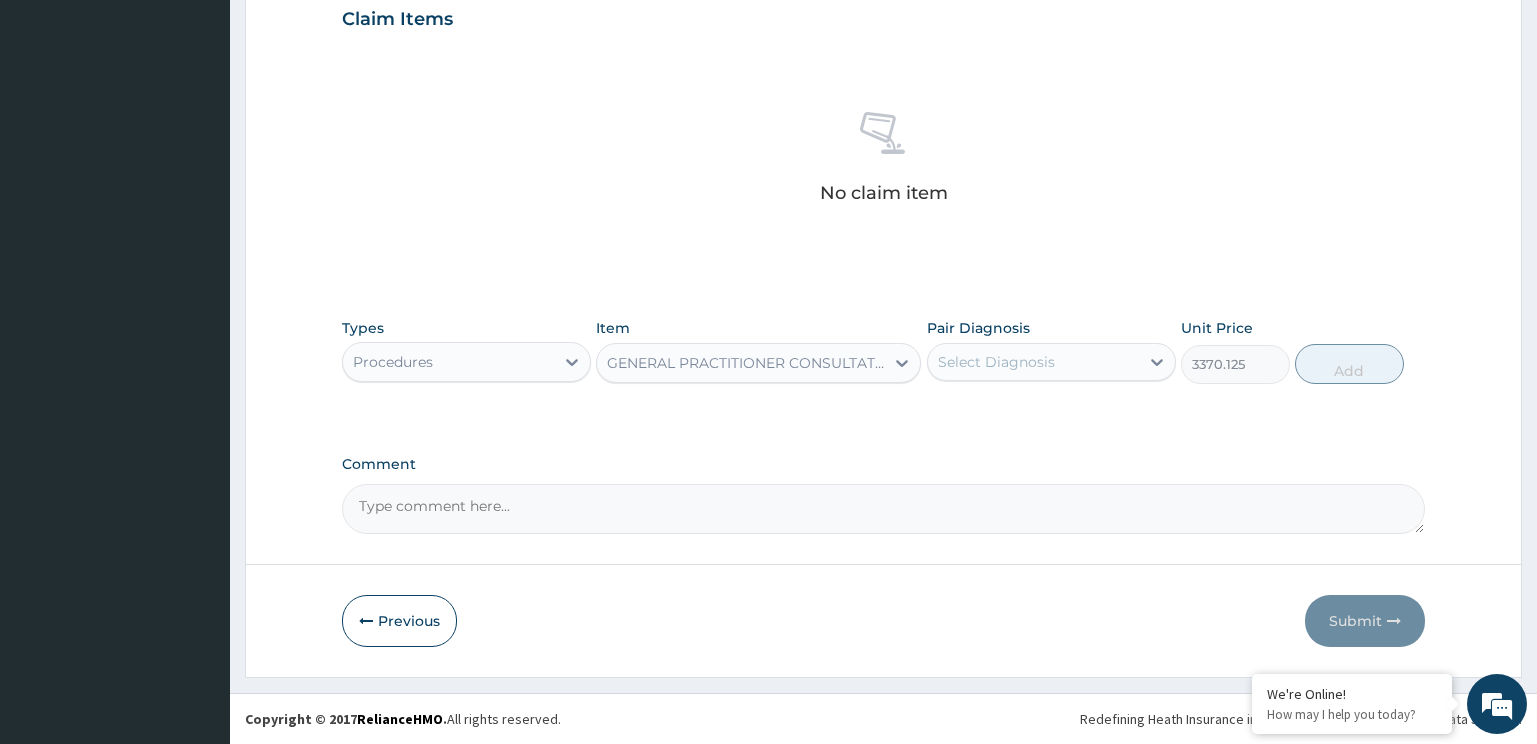 click on "Select Diagnosis" at bounding box center (1033, 362) 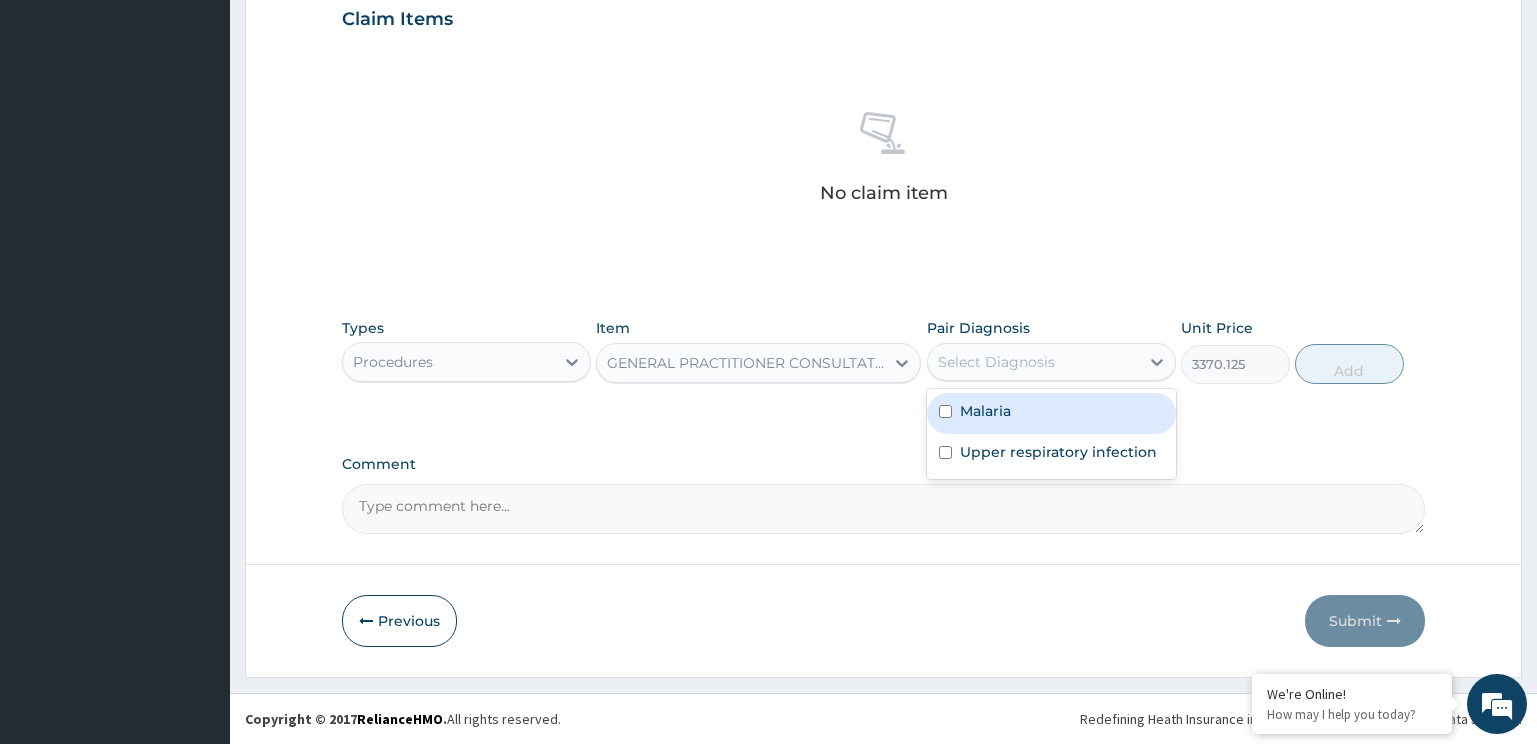 drag, startPoint x: 1064, startPoint y: 407, endPoint x: 1386, endPoint y: 341, distance: 328.6944 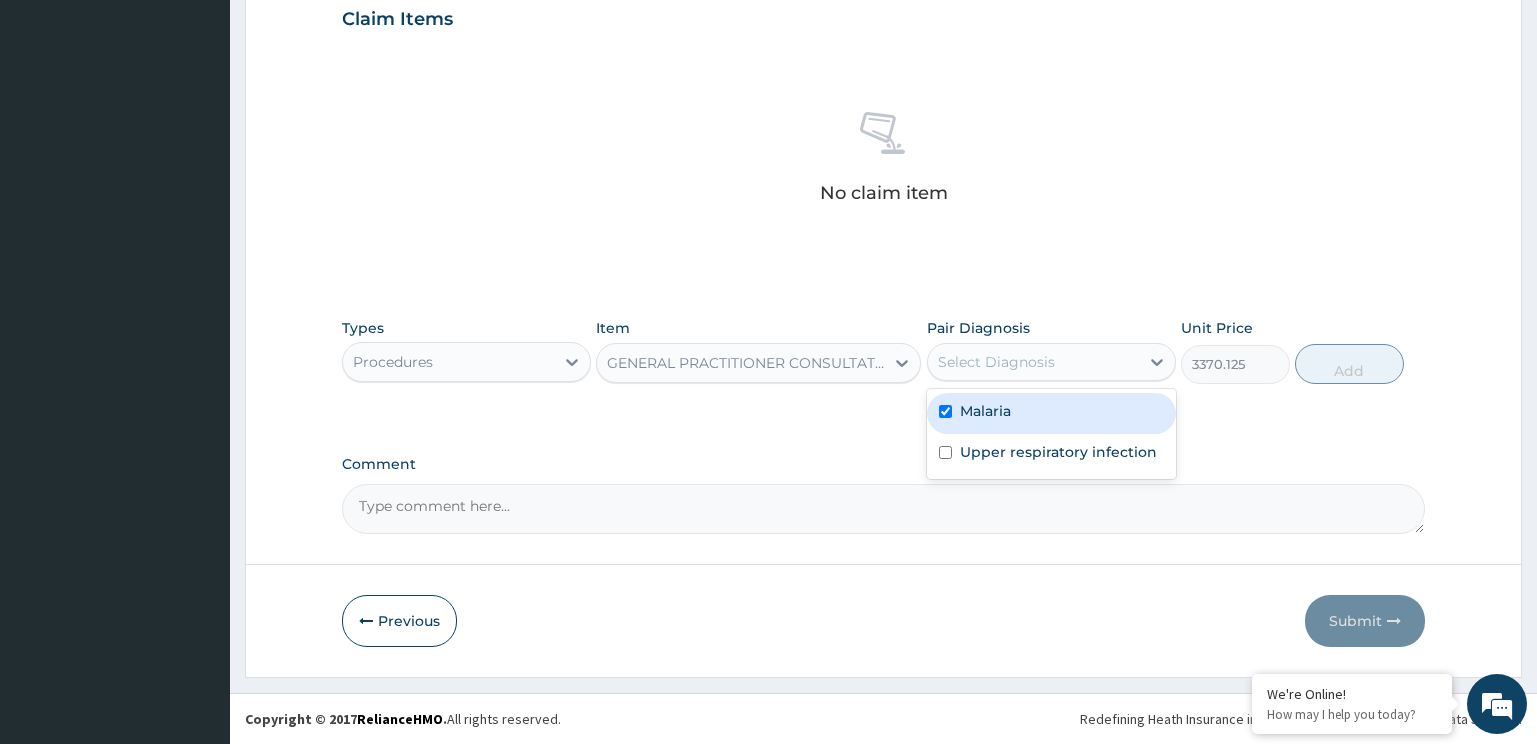 click on "Upper respiratory infection" at bounding box center [1058, 452] 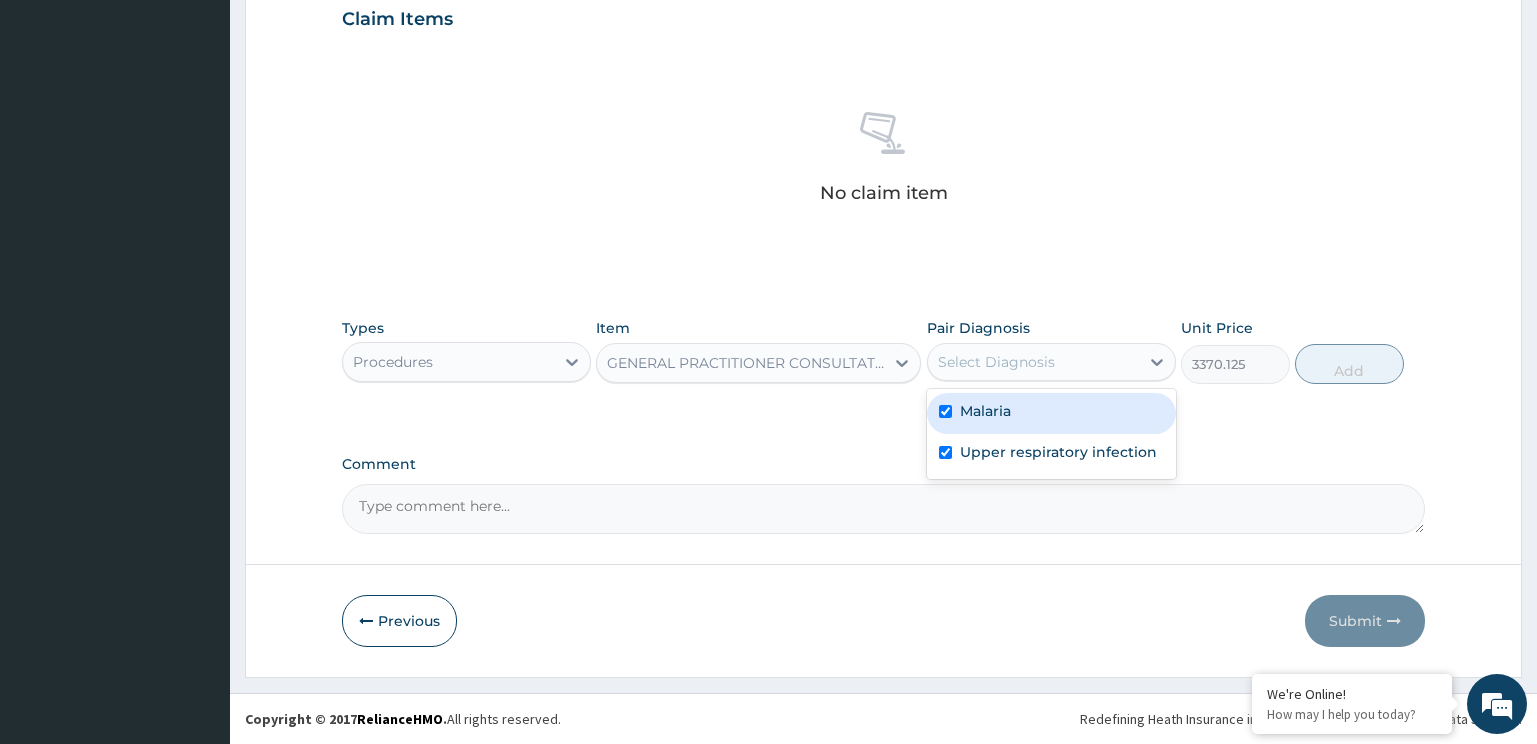 checkbox on "true" 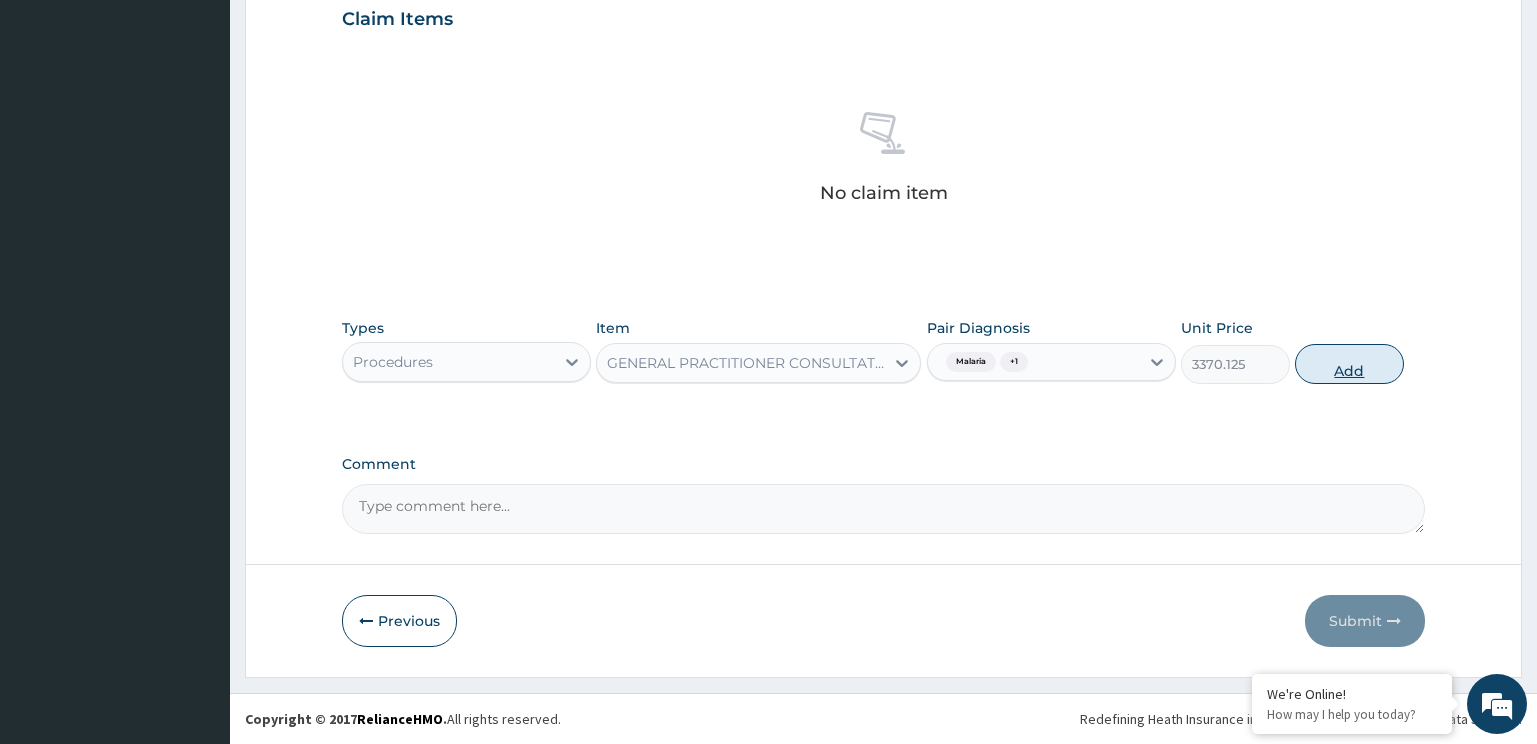 click on "Add" at bounding box center (1349, 364) 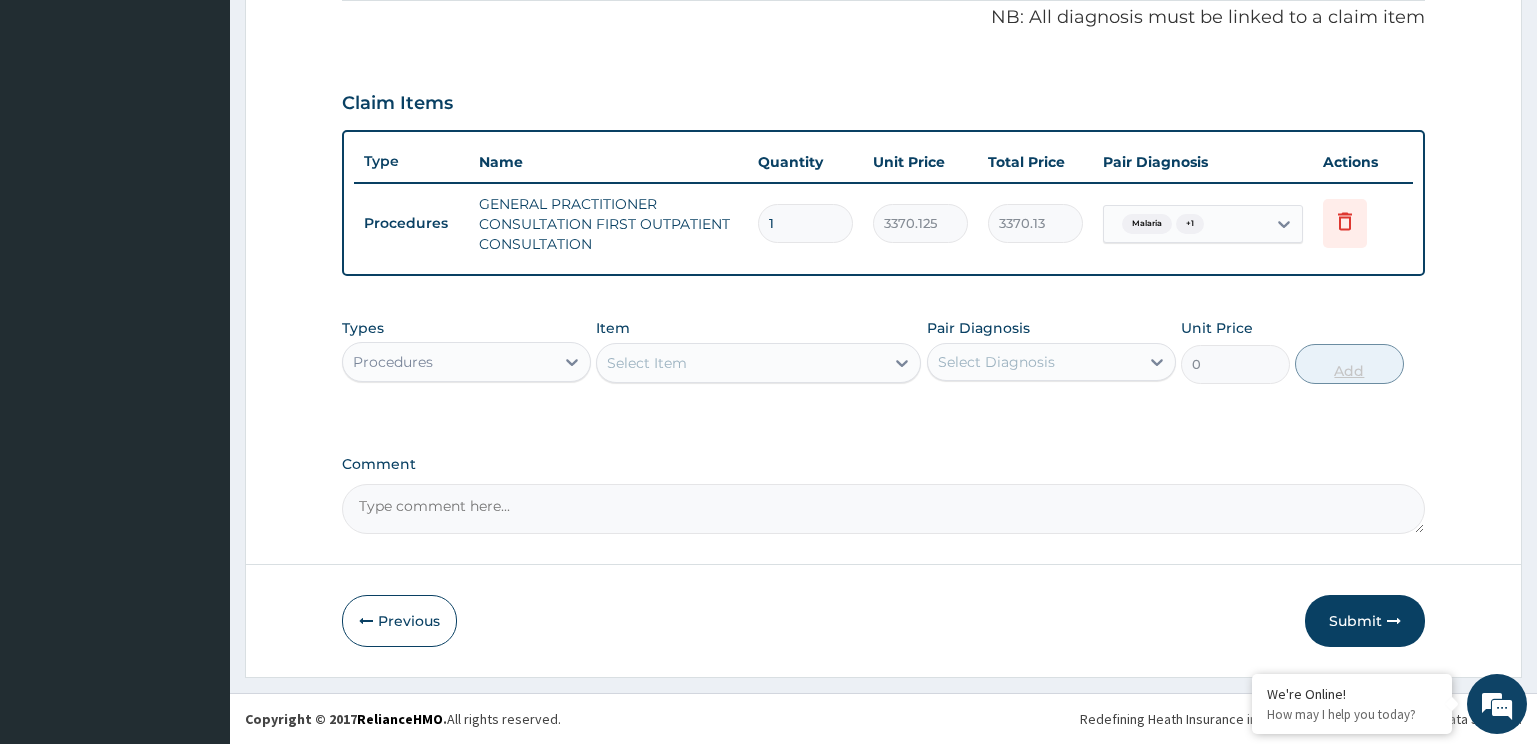scroll, scrollTop: 614, scrollLeft: 0, axis: vertical 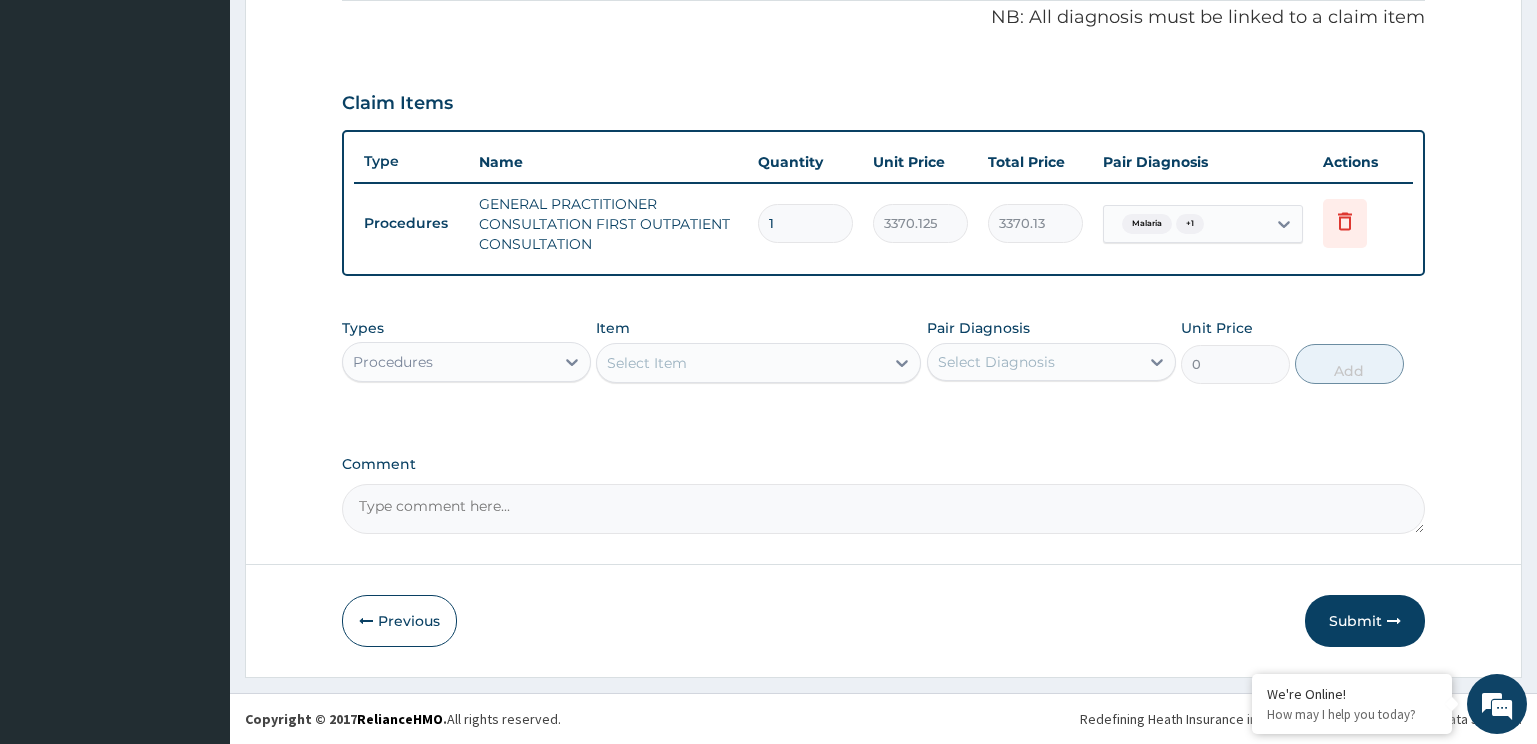 click on "Procedures" at bounding box center [448, 362] 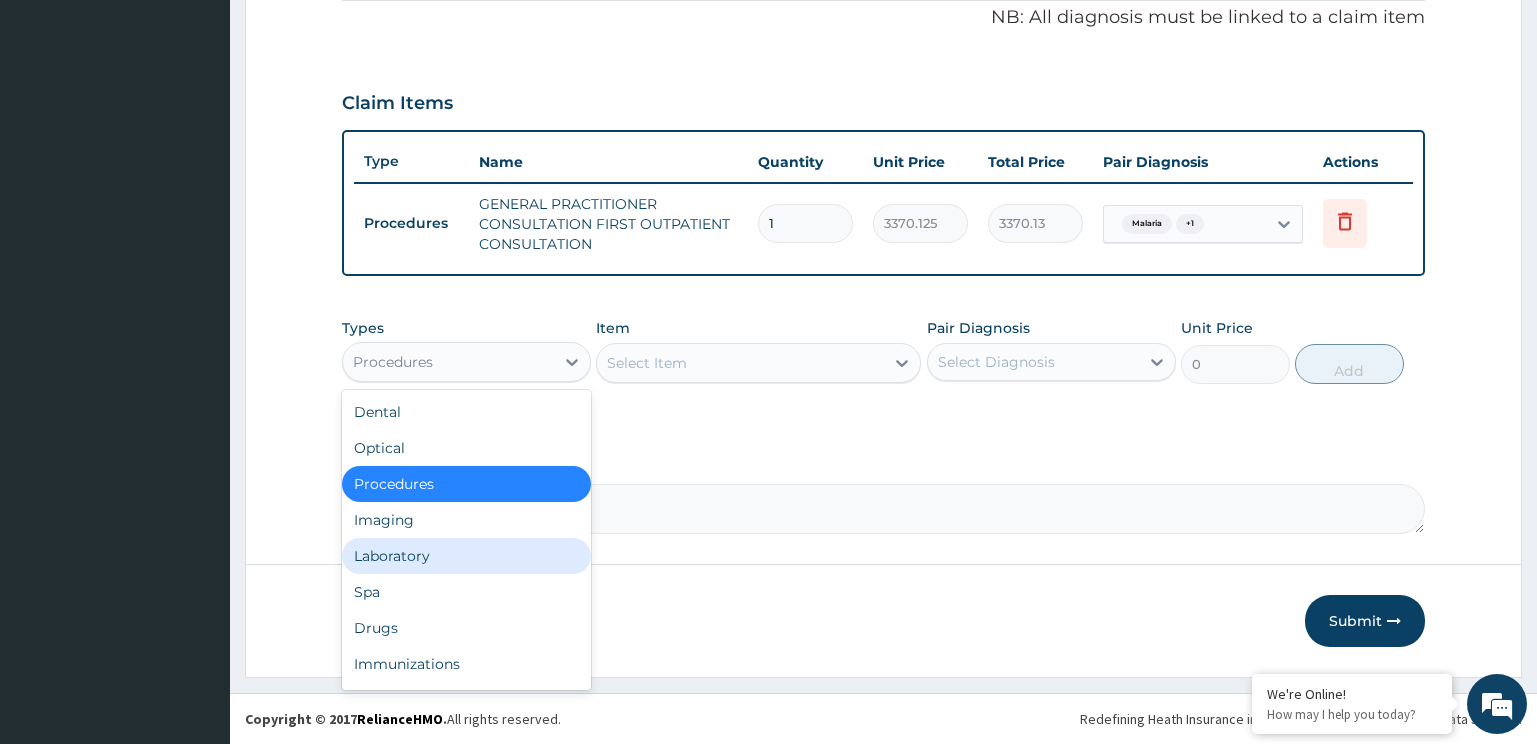 click on "Laboratory" at bounding box center [466, 556] 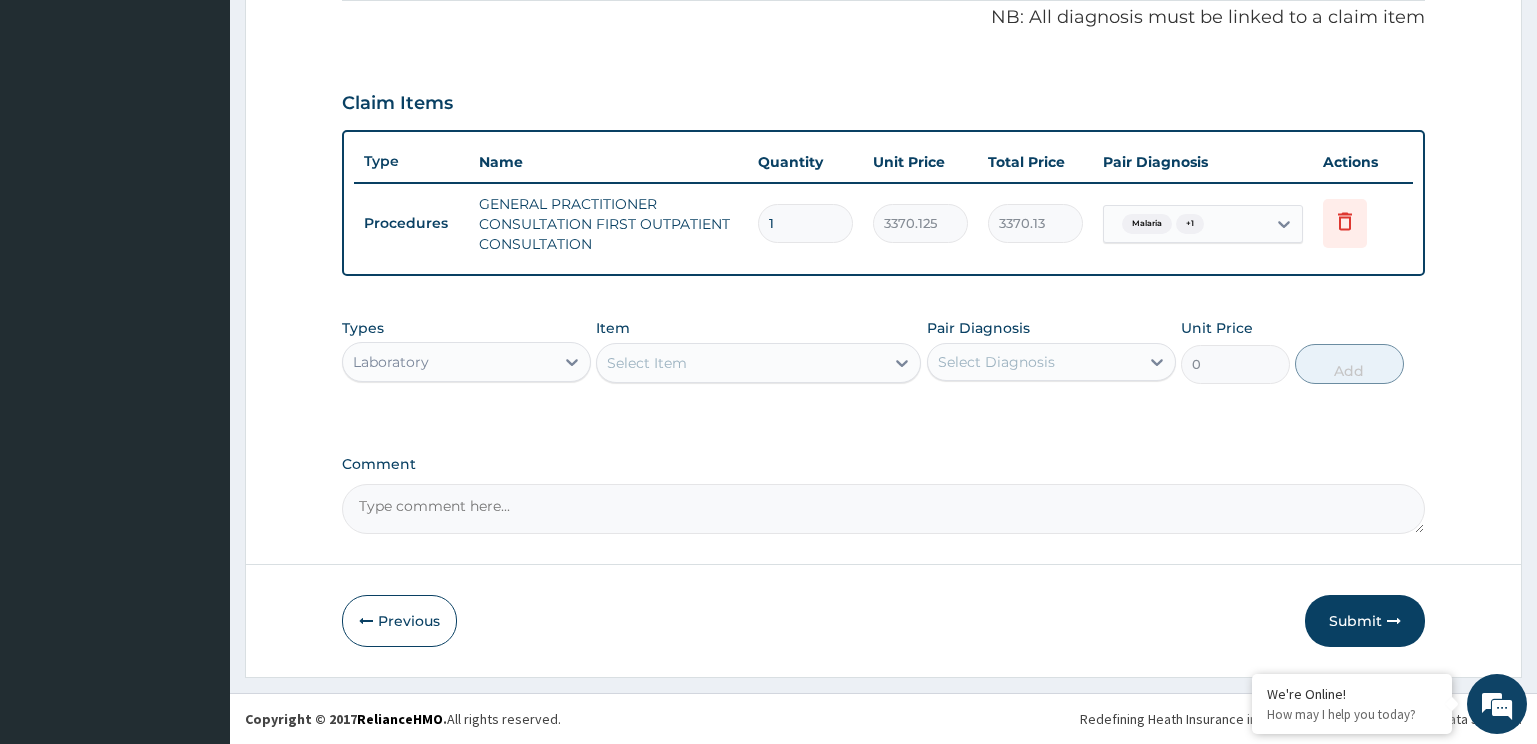 click on "Select Item" at bounding box center (740, 363) 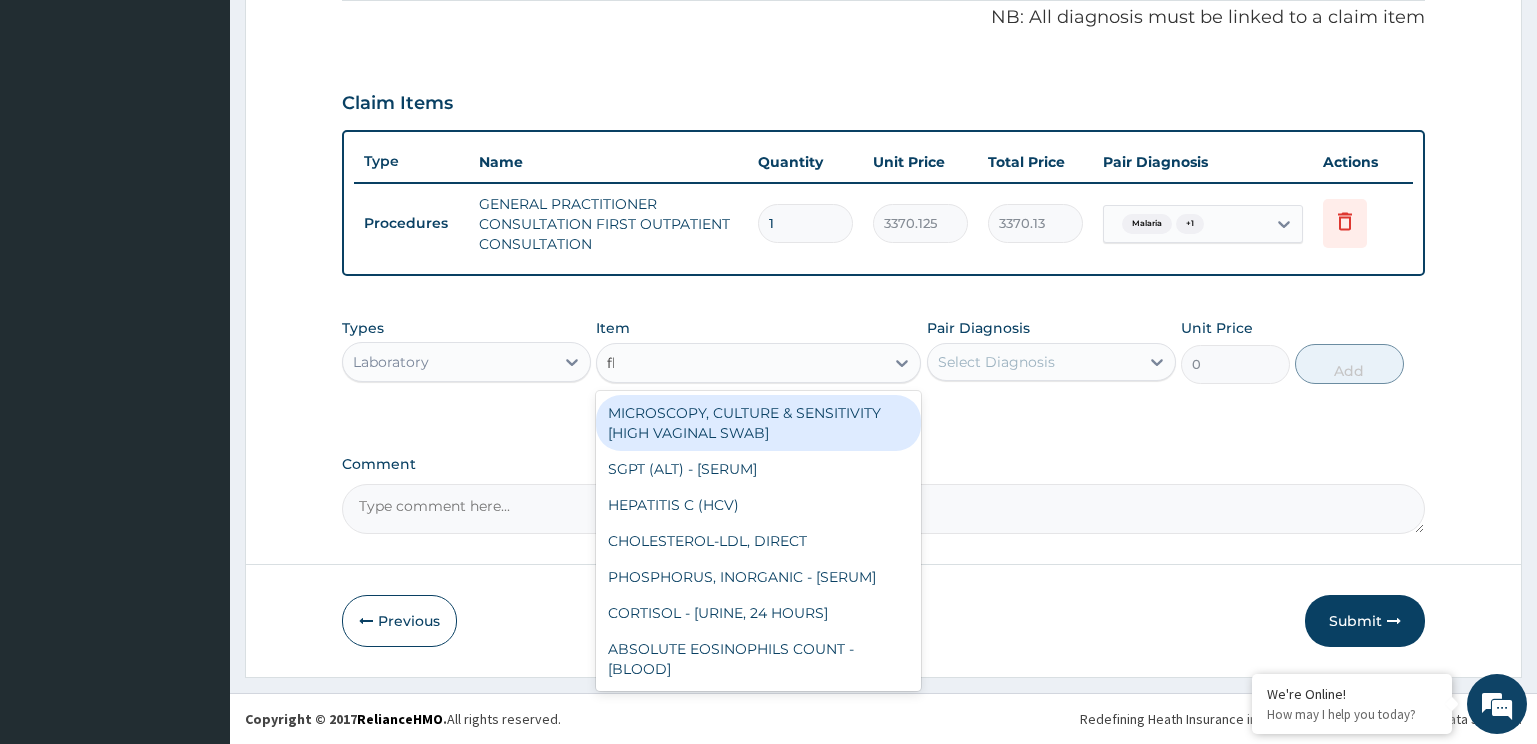 type on "fbc" 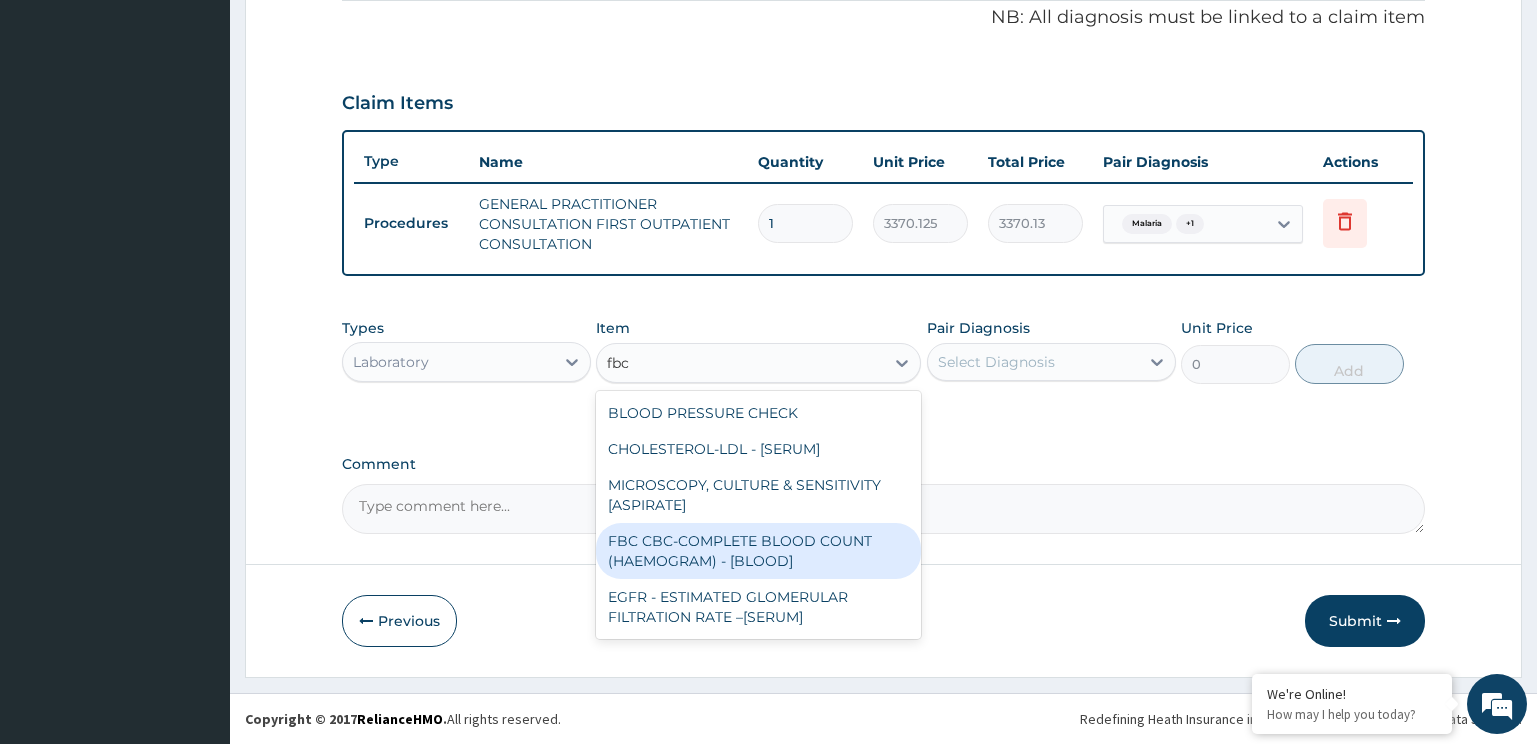 click on "FBC CBC-COMPLETE BLOOD COUNT (HAEMOGRAM) - [BLOOD]" at bounding box center (758, 551) 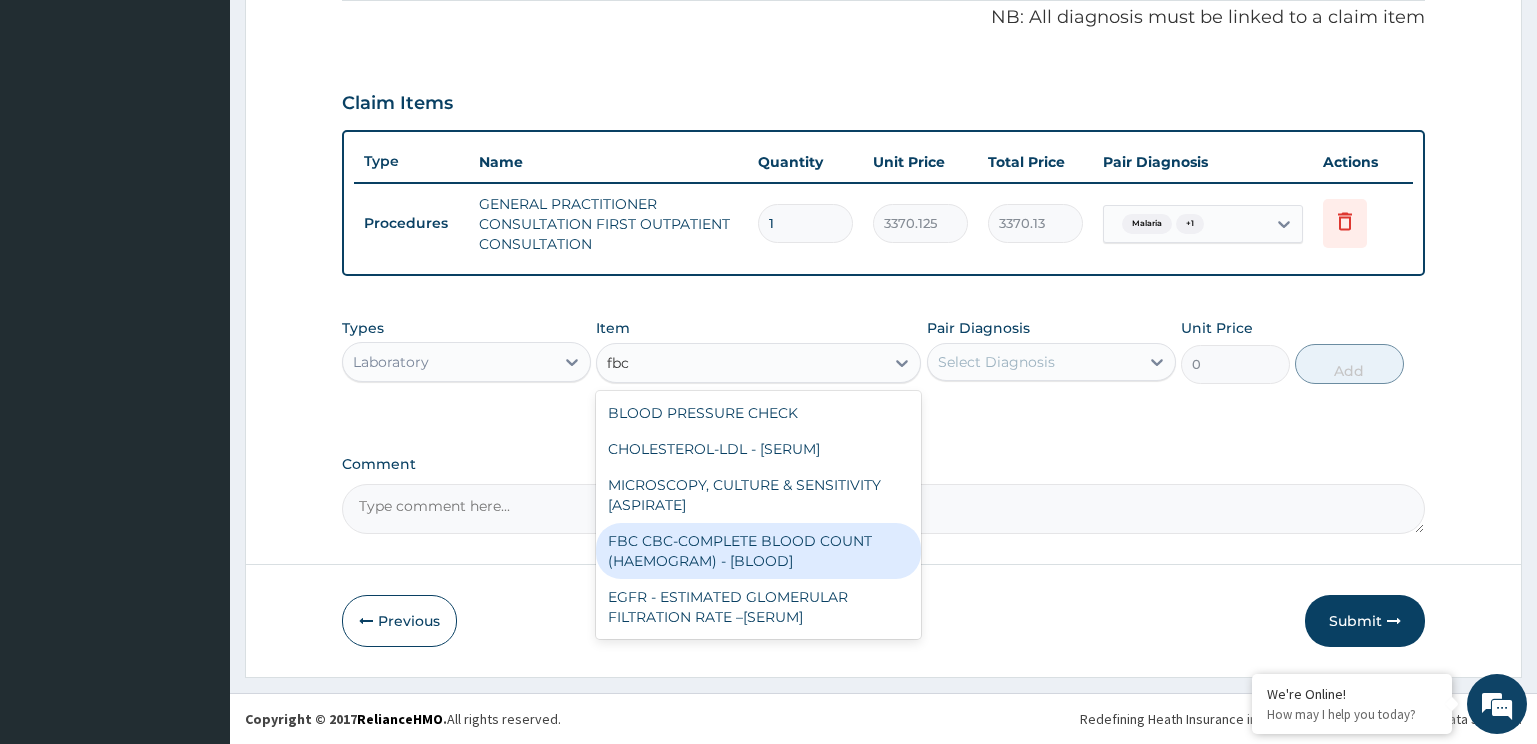type 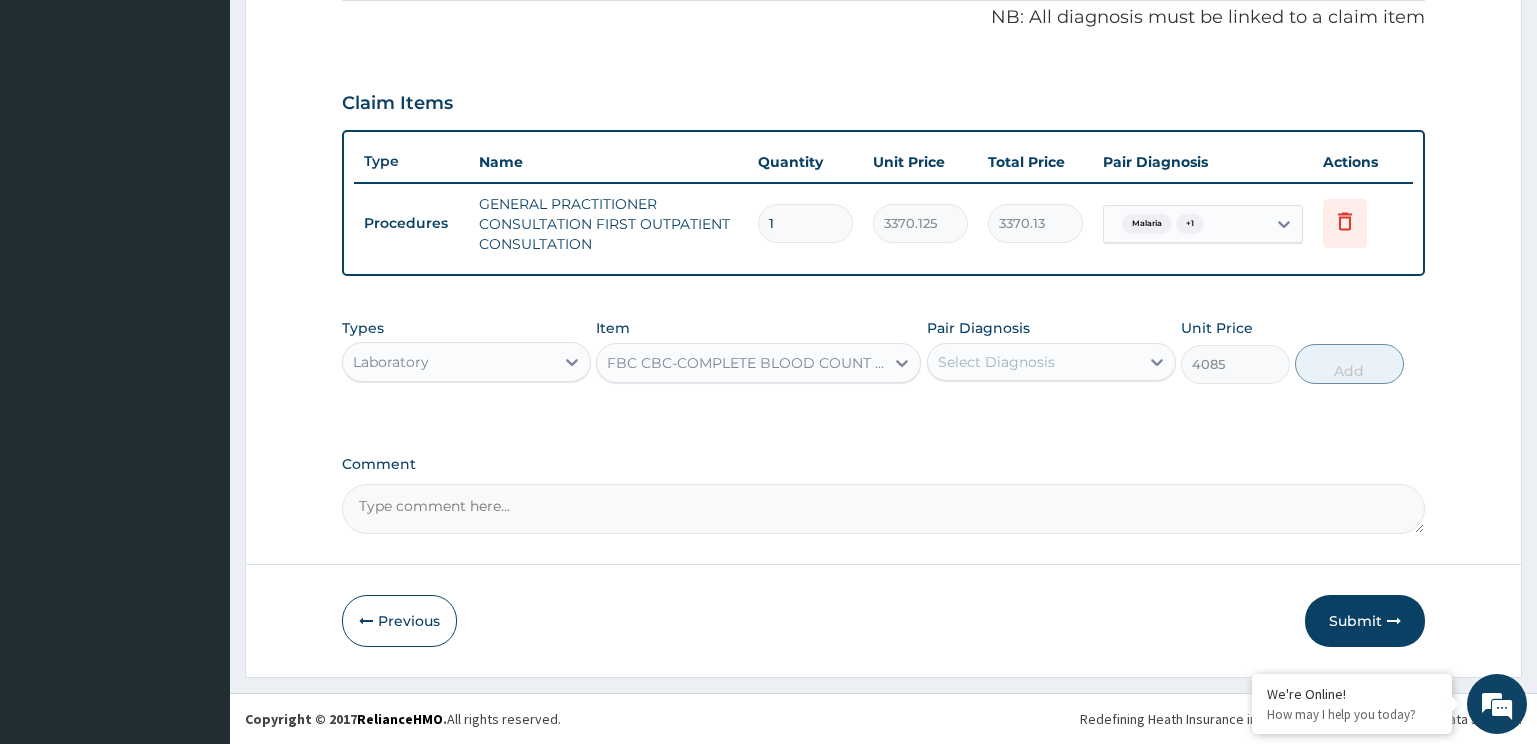 click on "Select Diagnosis" at bounding box center [996, 362] 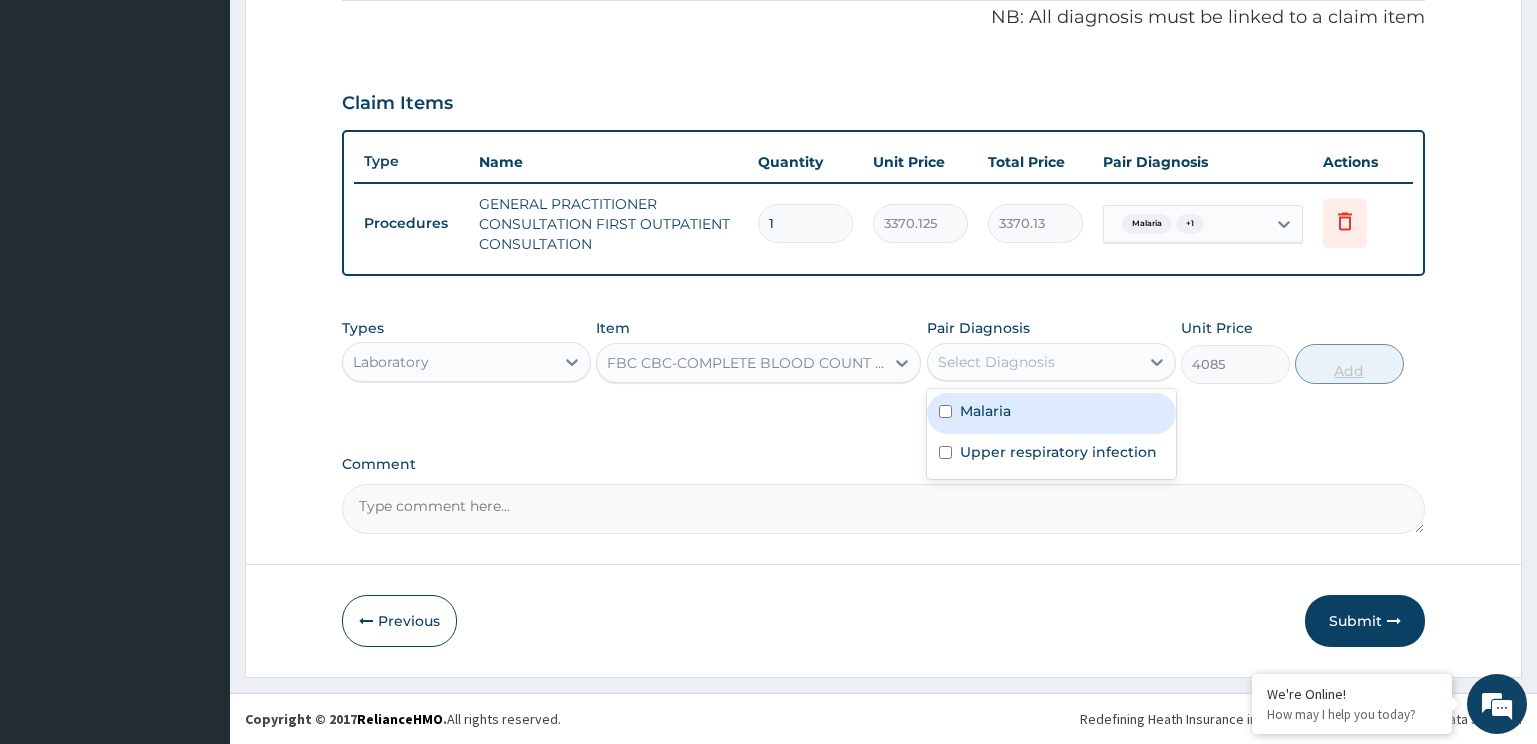 click on "Malaria" at bounding box center [1051, 413] 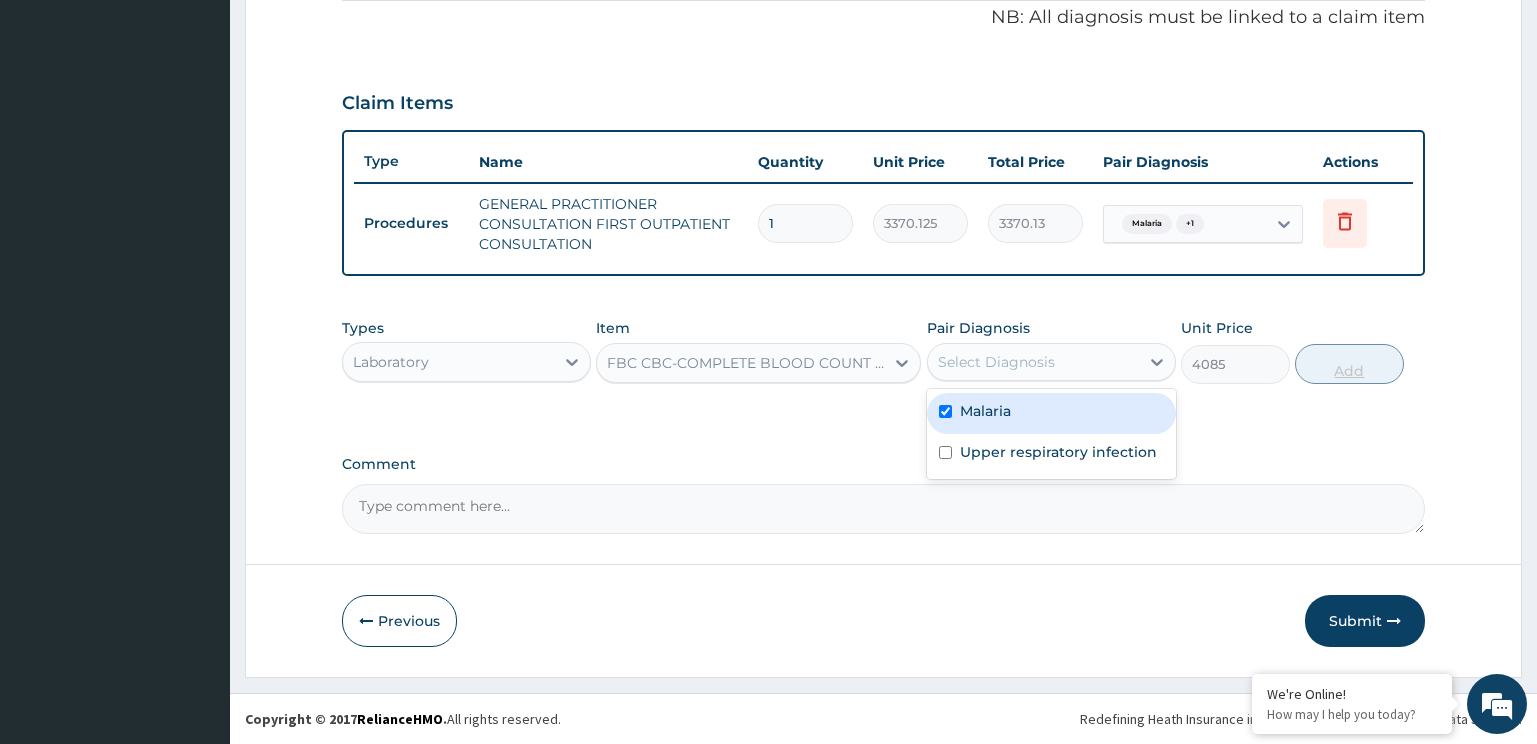 click on "Upper respiratory infection" at bounding box center (1058, 452) 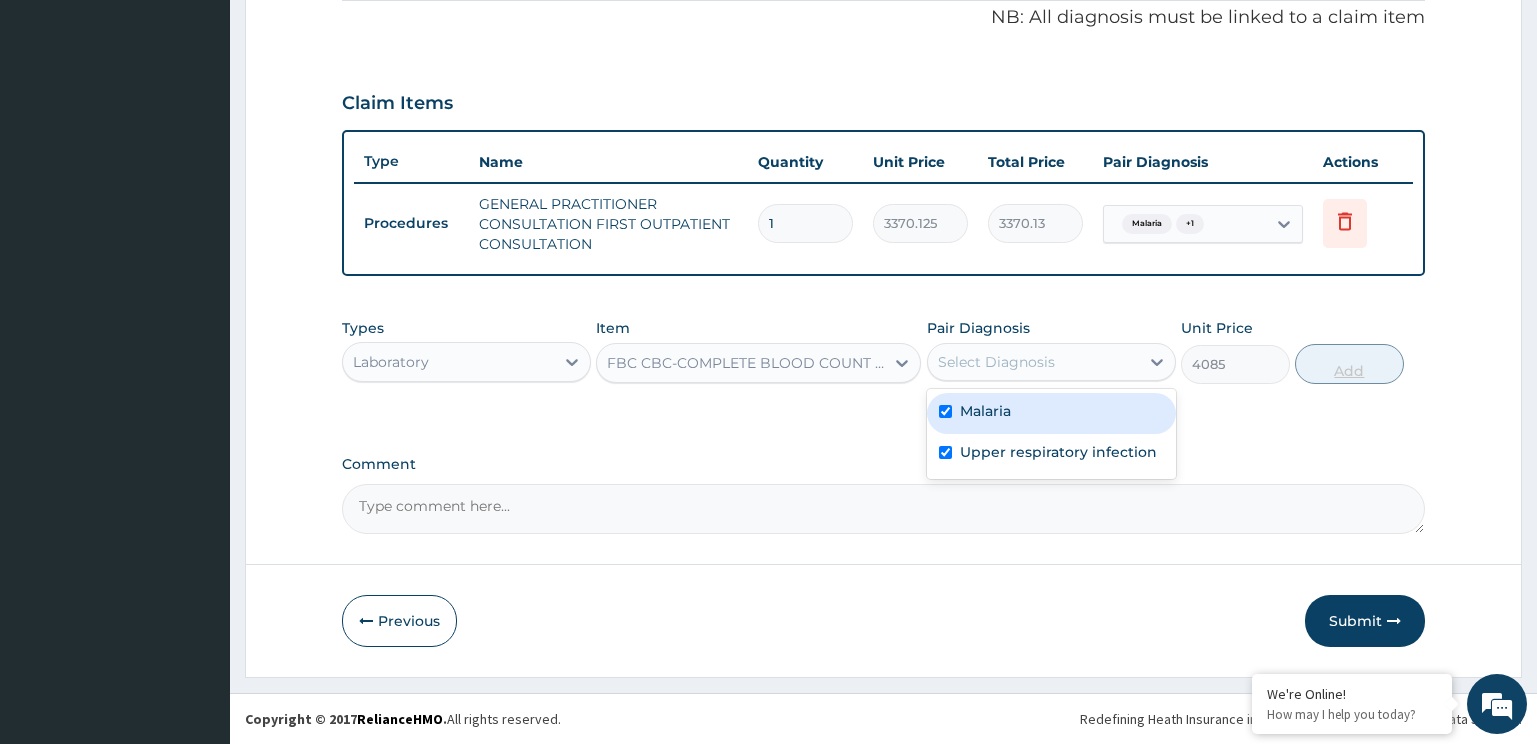 checkbox on "true" 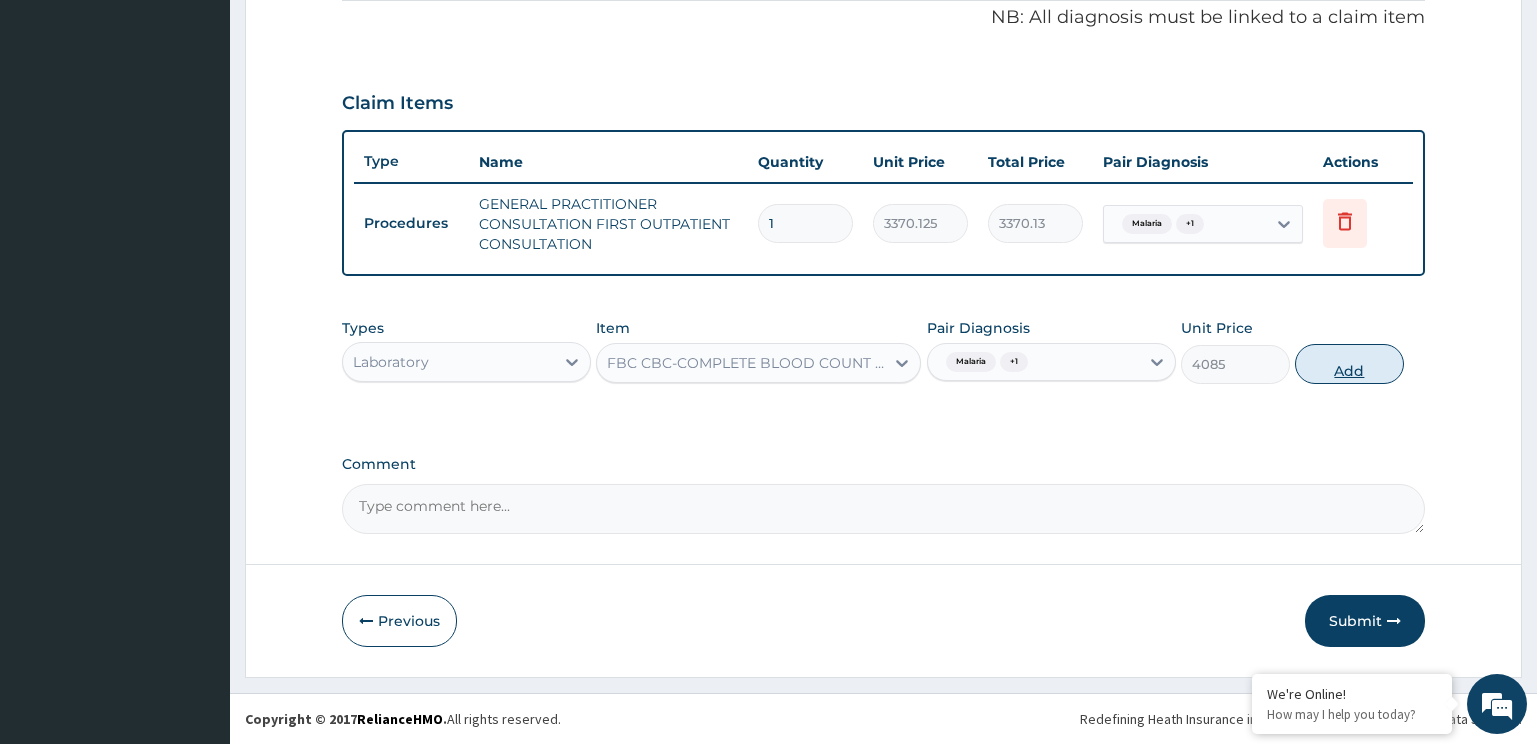 click on "Add" at bounding box center (1349, 364) 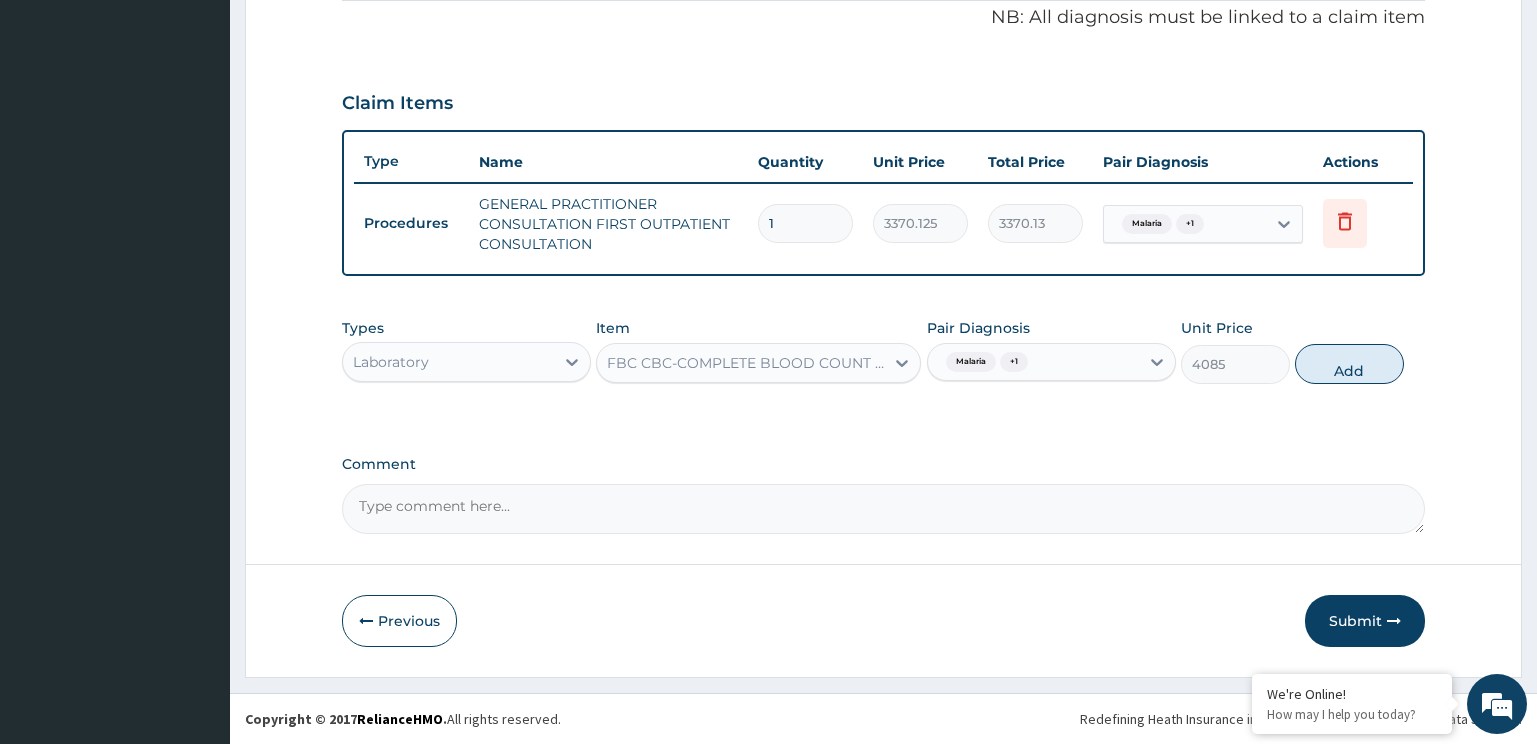 type on "0" 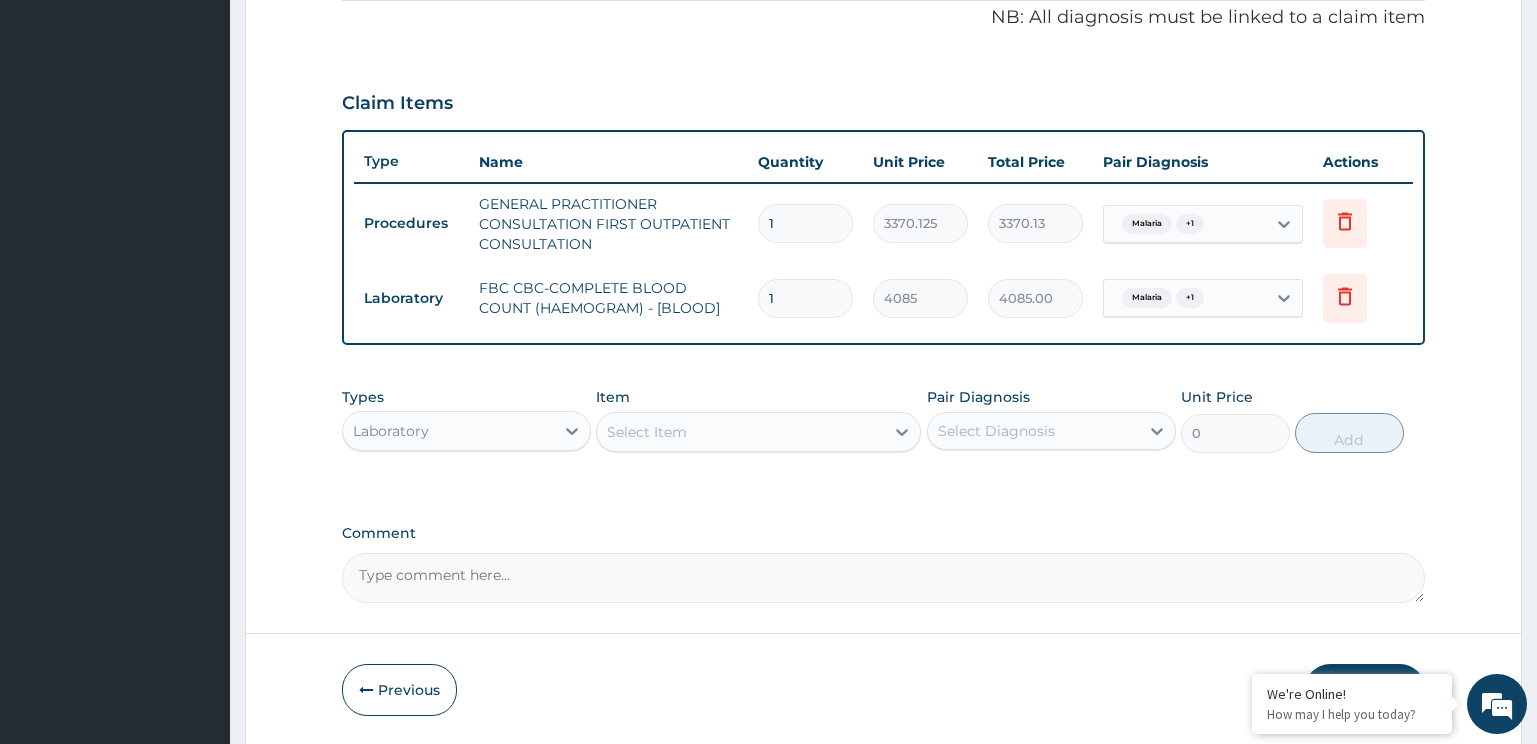 click on "Select Item" at bounding box center (740, 432) 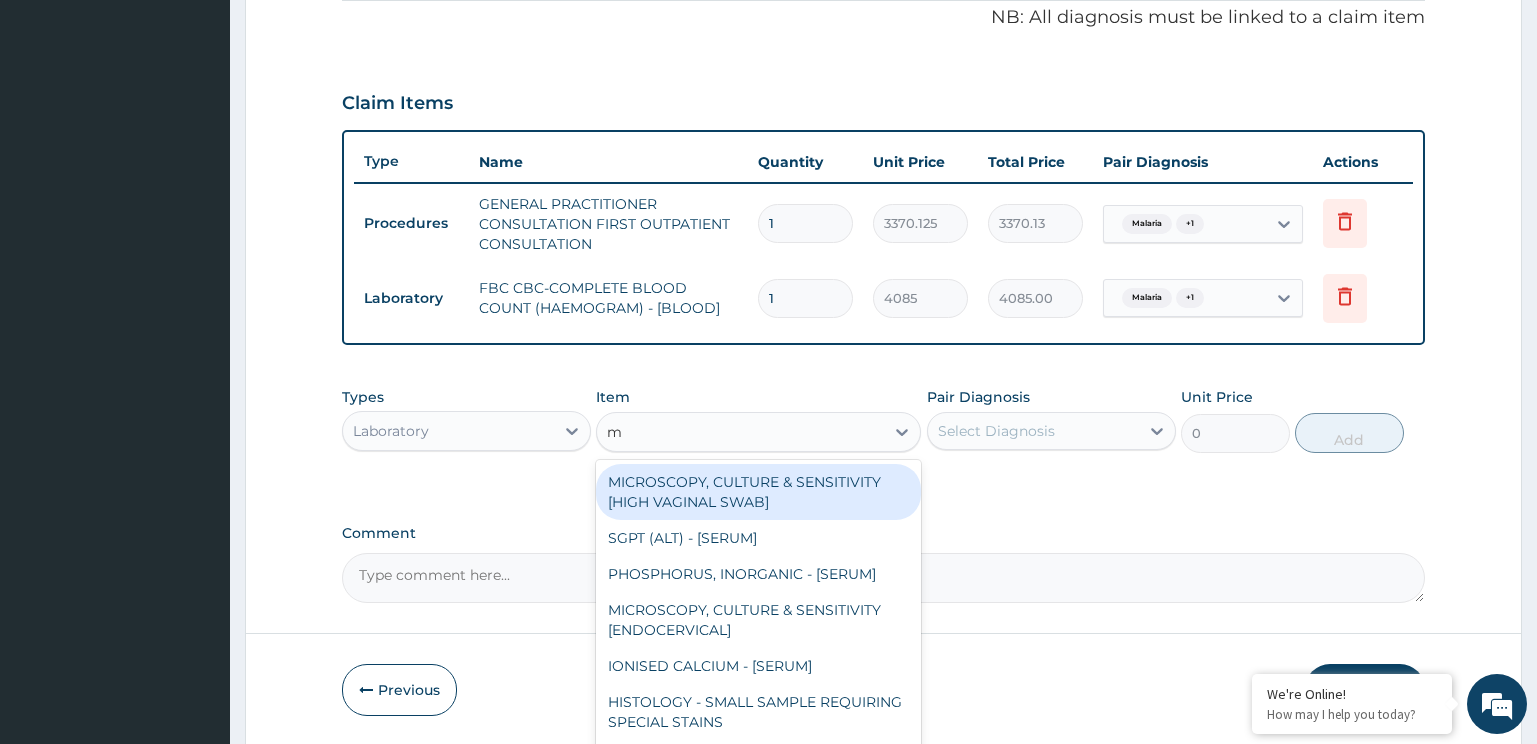 type on "mp" 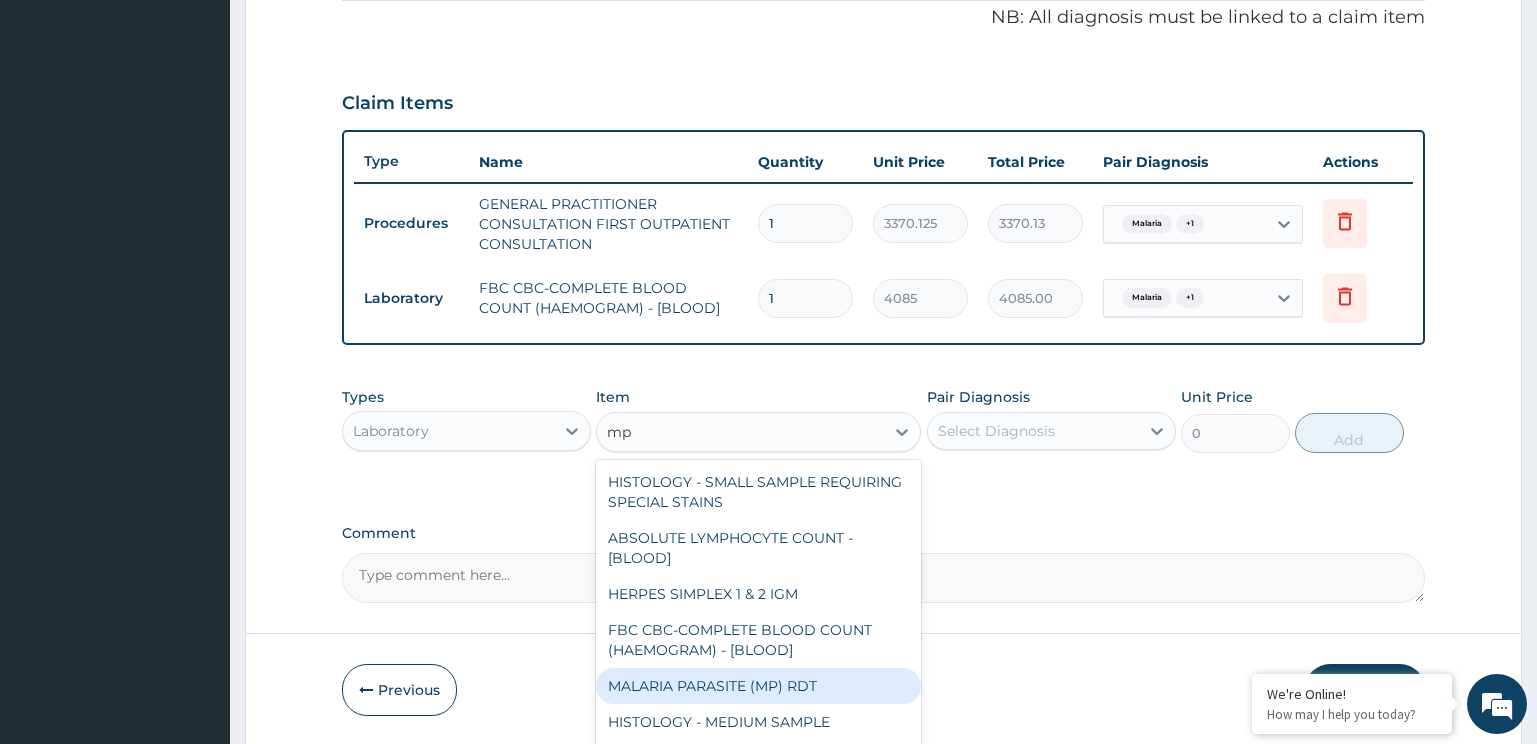 click on "MALARIA PARASITE (MP) RDT" at bounding box center (758, 686) 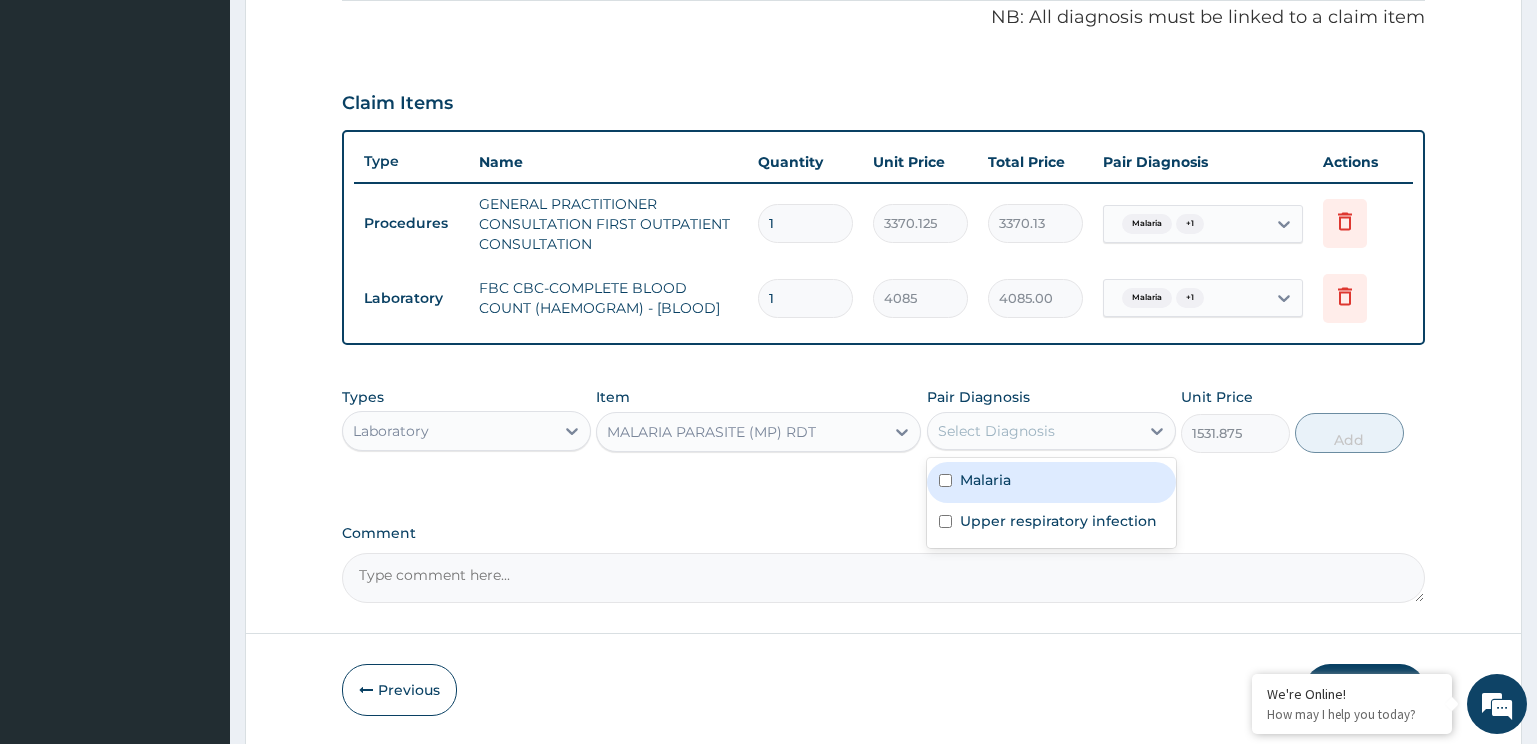 click on "Select Diagnosis" at bounding box center [1033, 431] 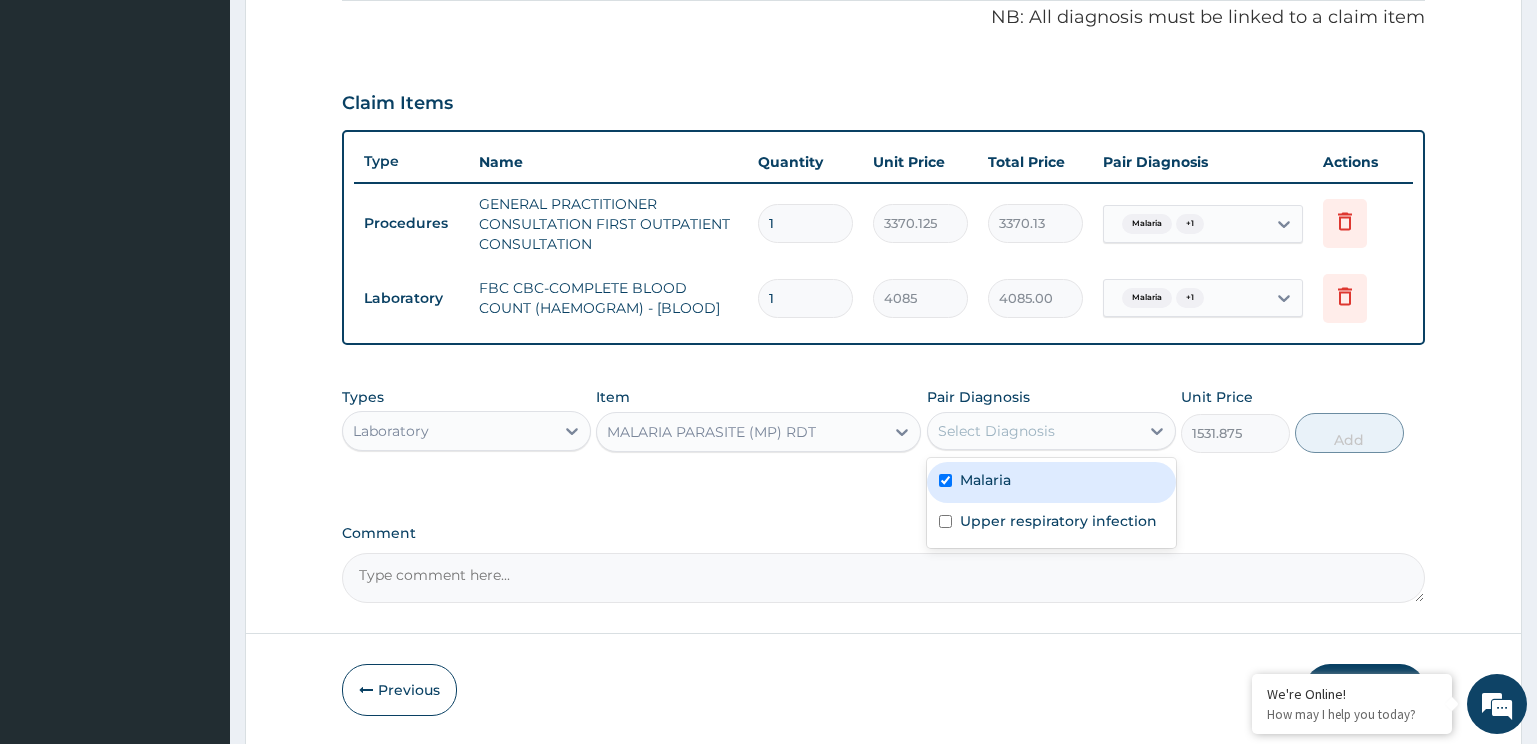 checkbox on "true" 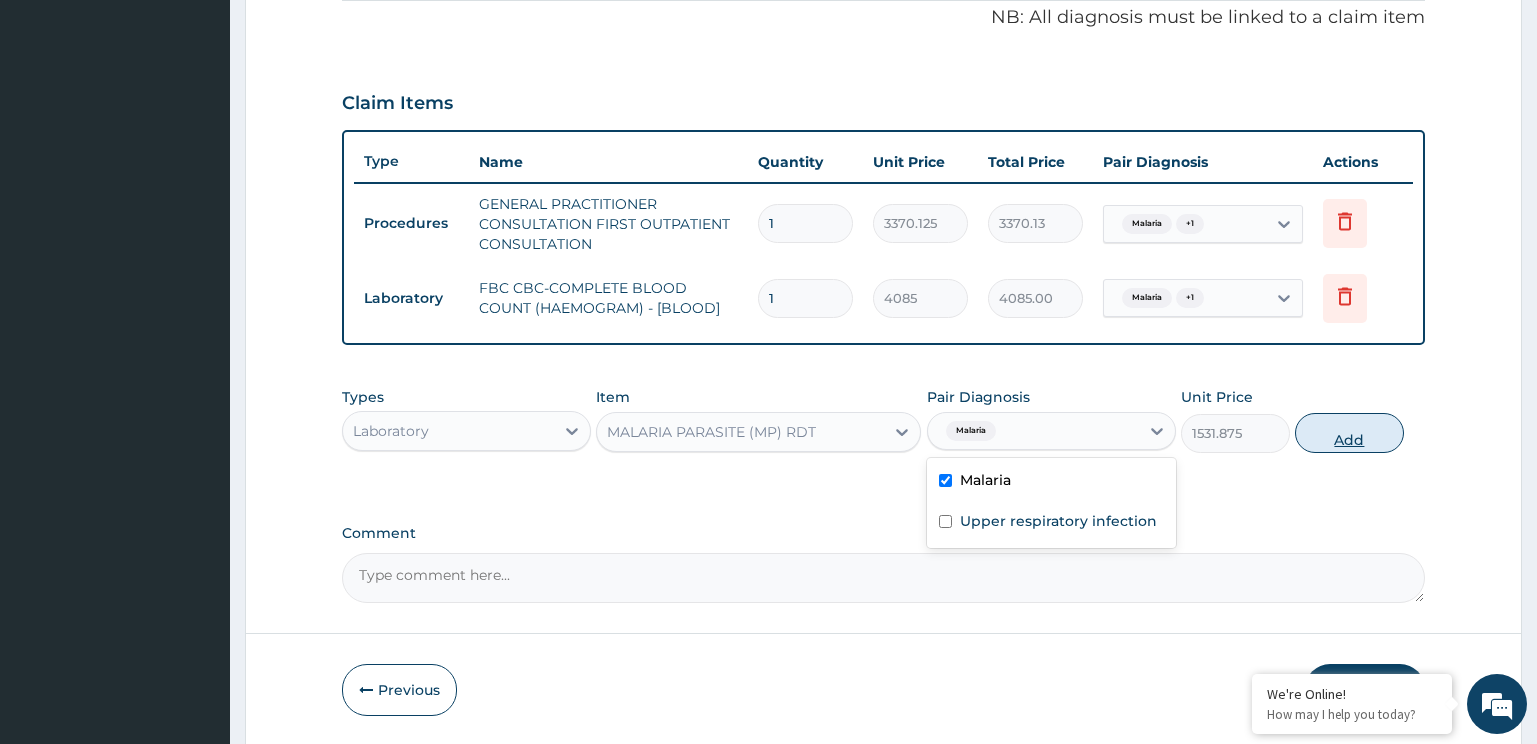 click on "Upper respiratory infection" at bounding box center (1058, 521) 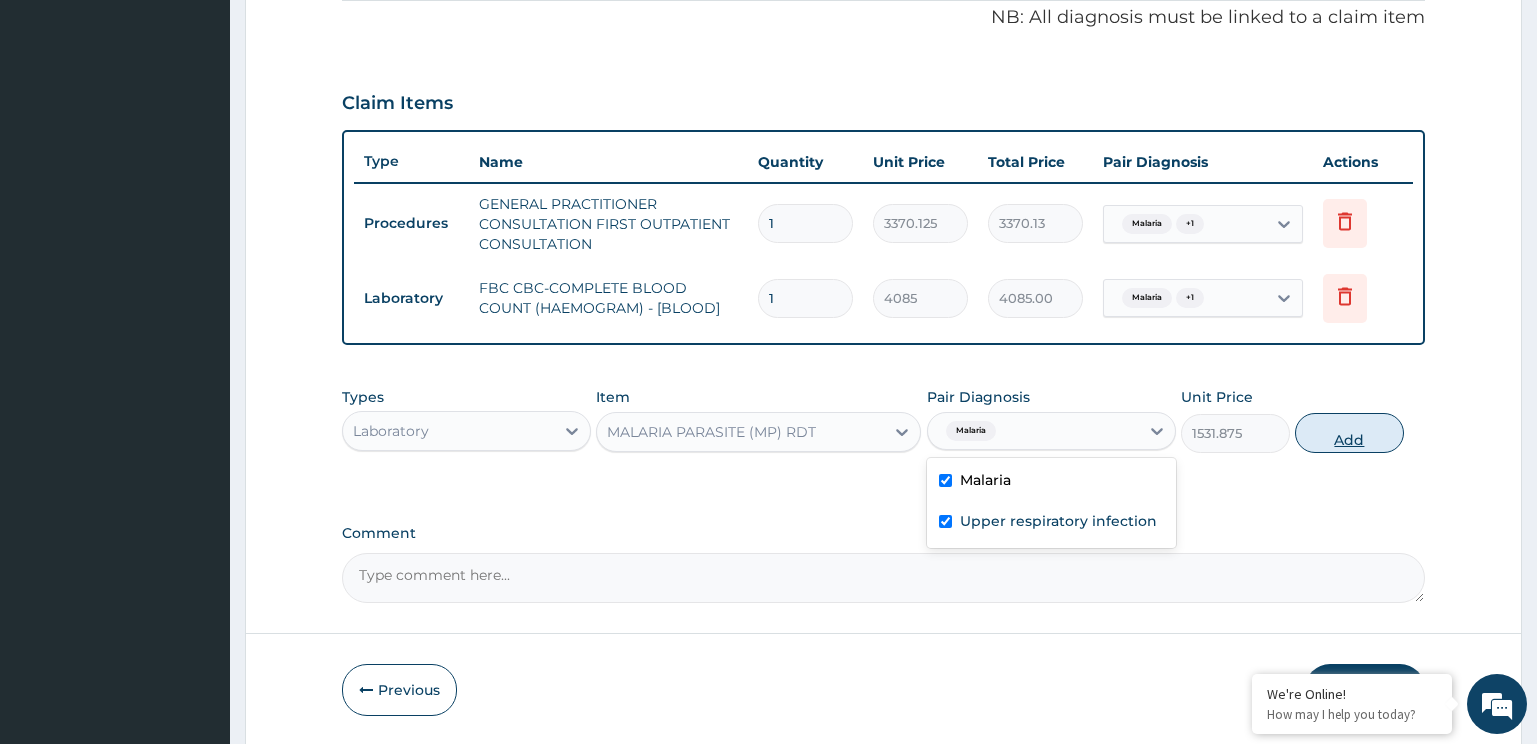 checkbox on "true" 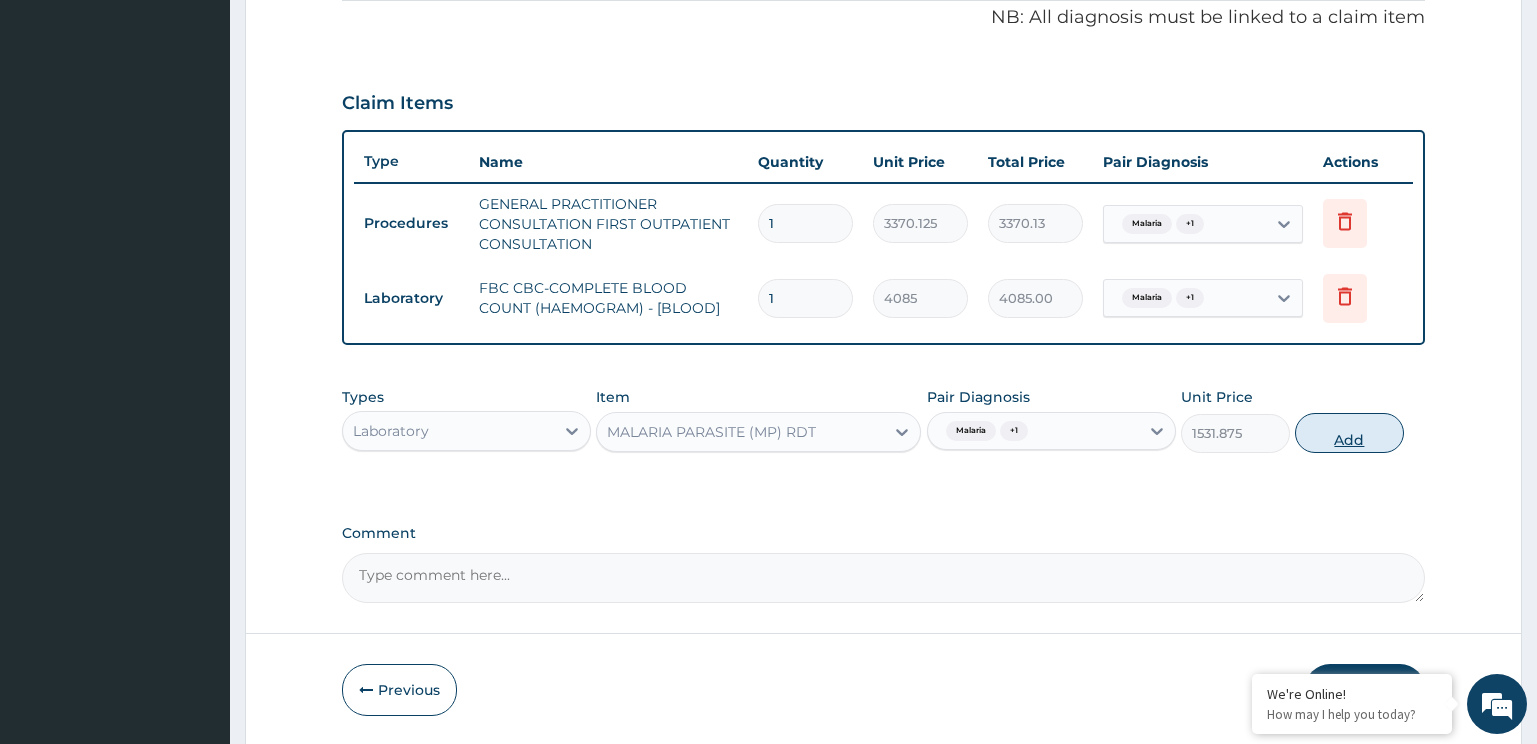 click on "Add" at bounding box center (1349, 433) 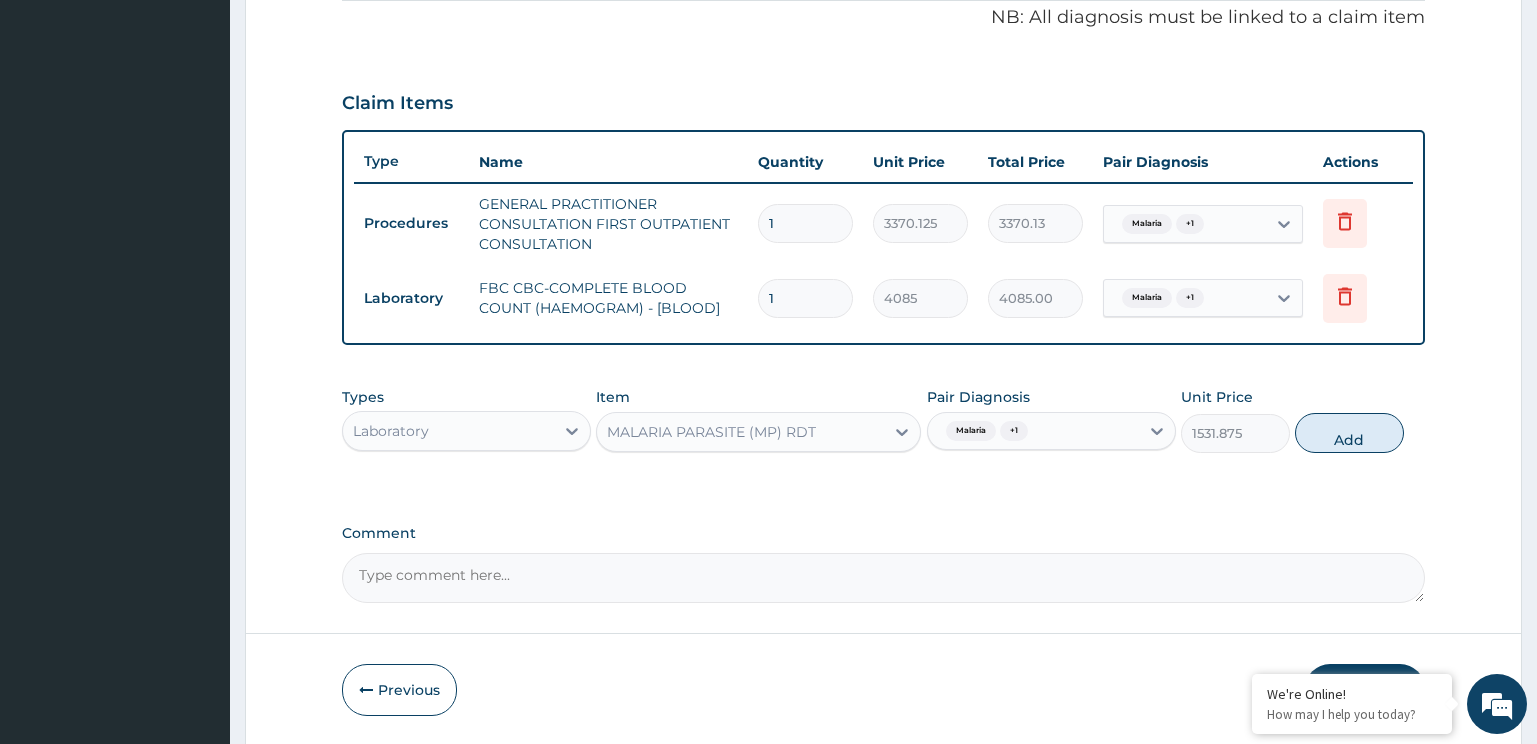 type on "0" 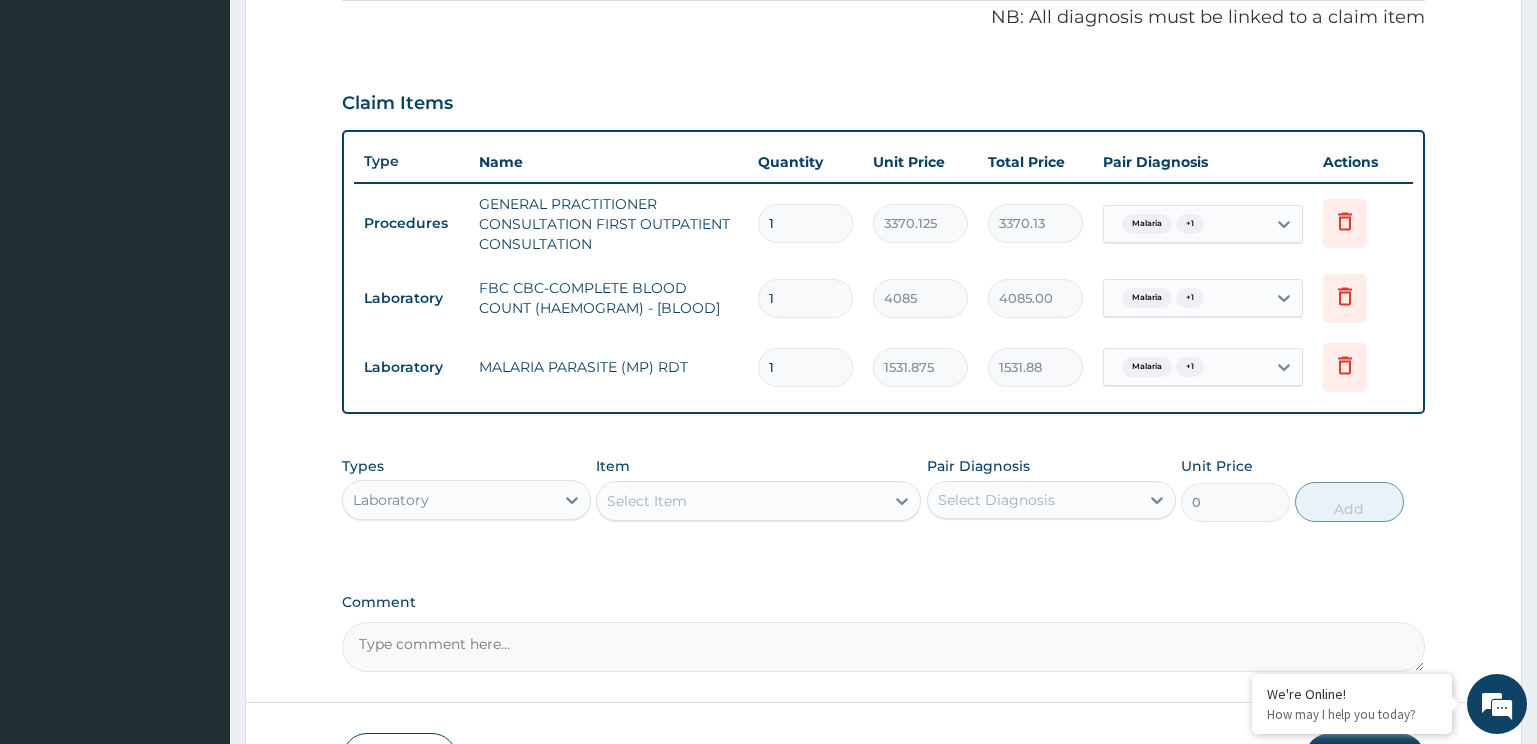 click on "Laboratory" at bounding box center [448, 500] 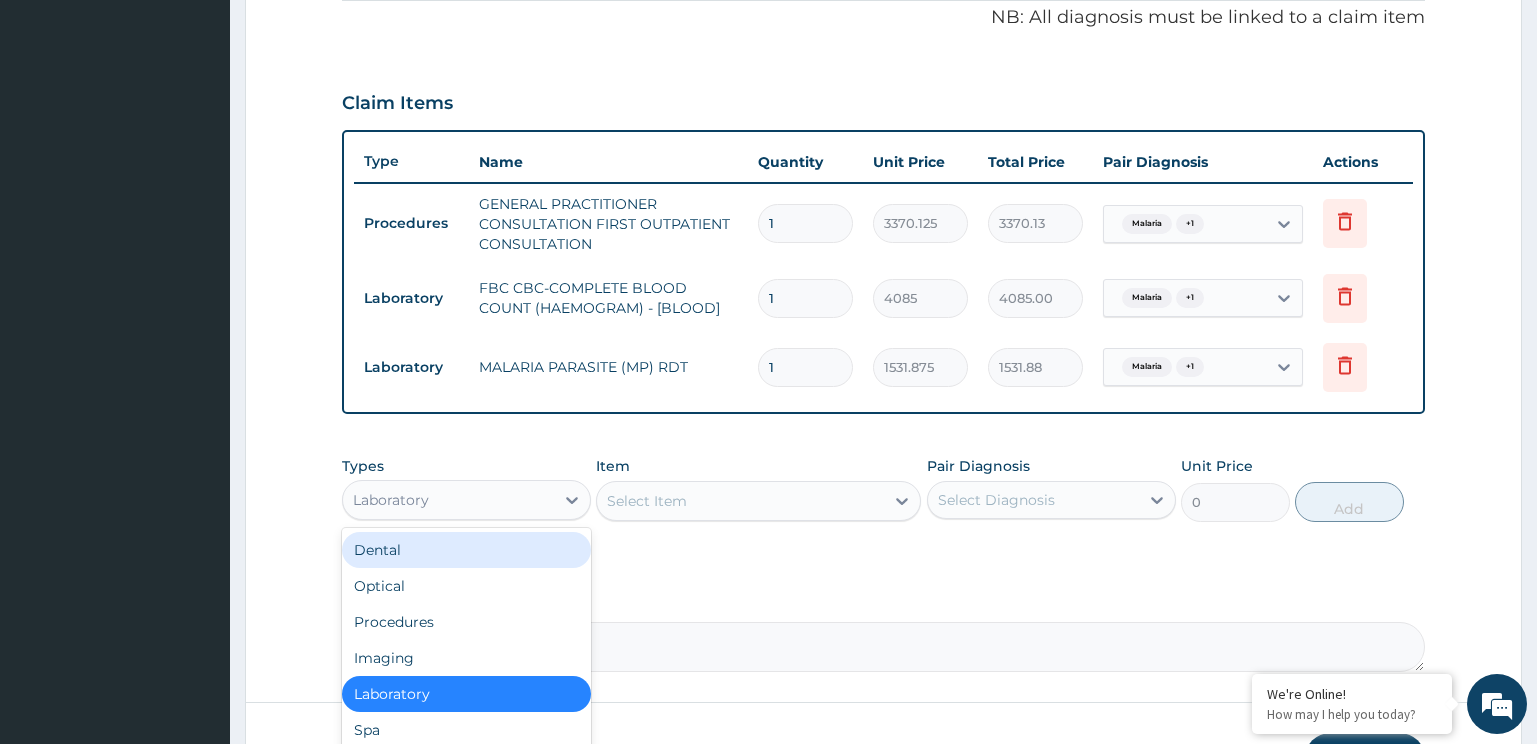 scroll, scrollTop: 68, scrollLeft: 0, axis: vertical 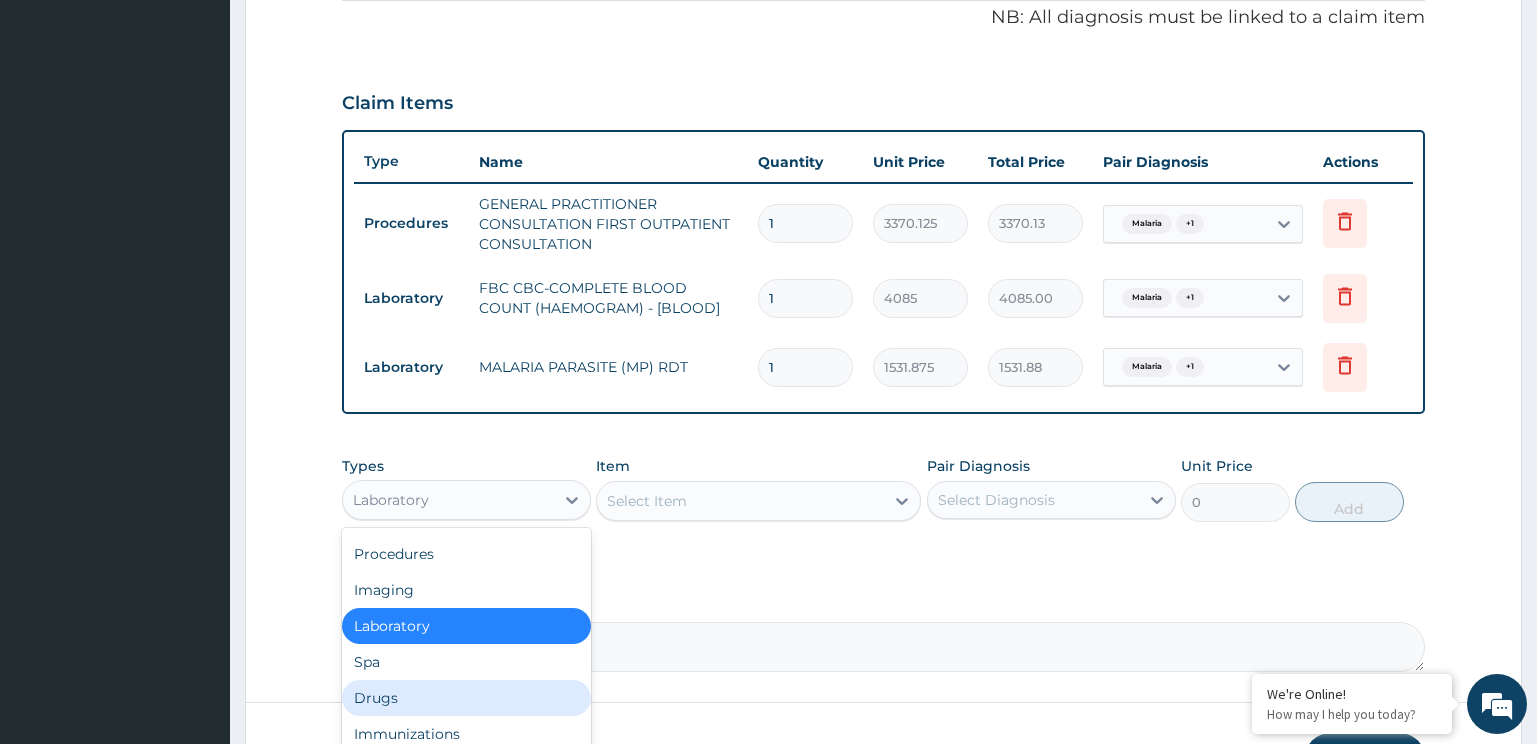 click on "Drugs" at bounding box center (466, 698) 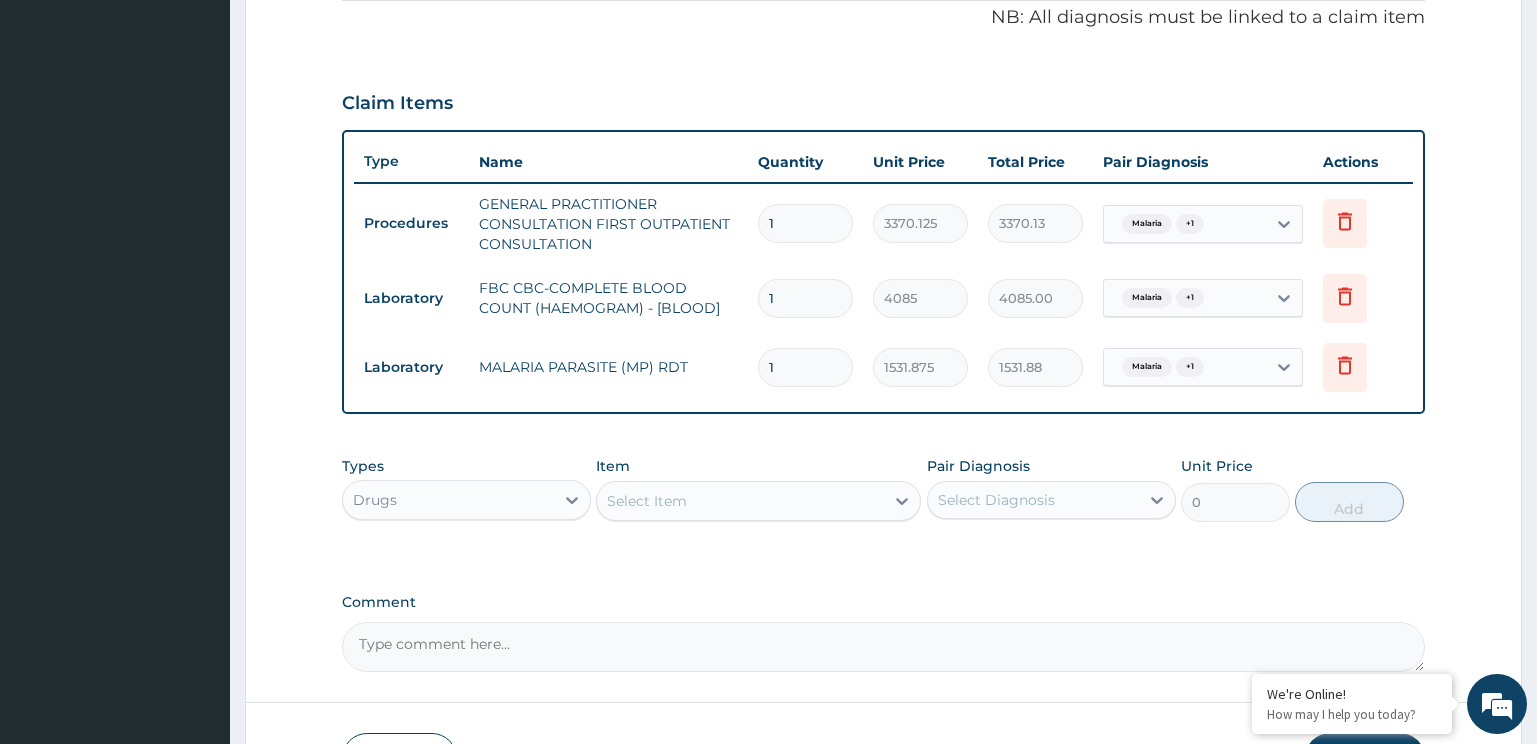 click on "Select Item" at bounding box center (740, 501) 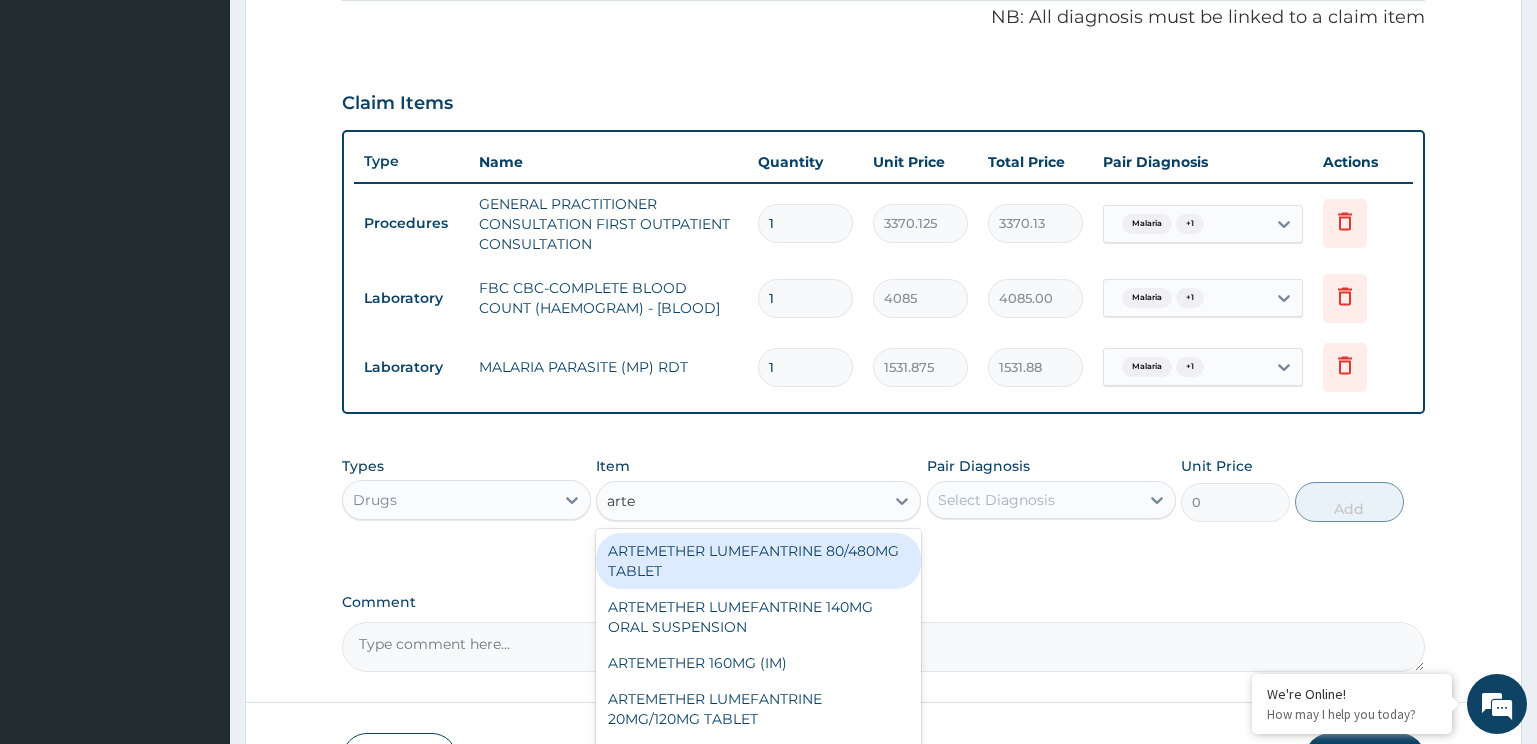 type on "artem" 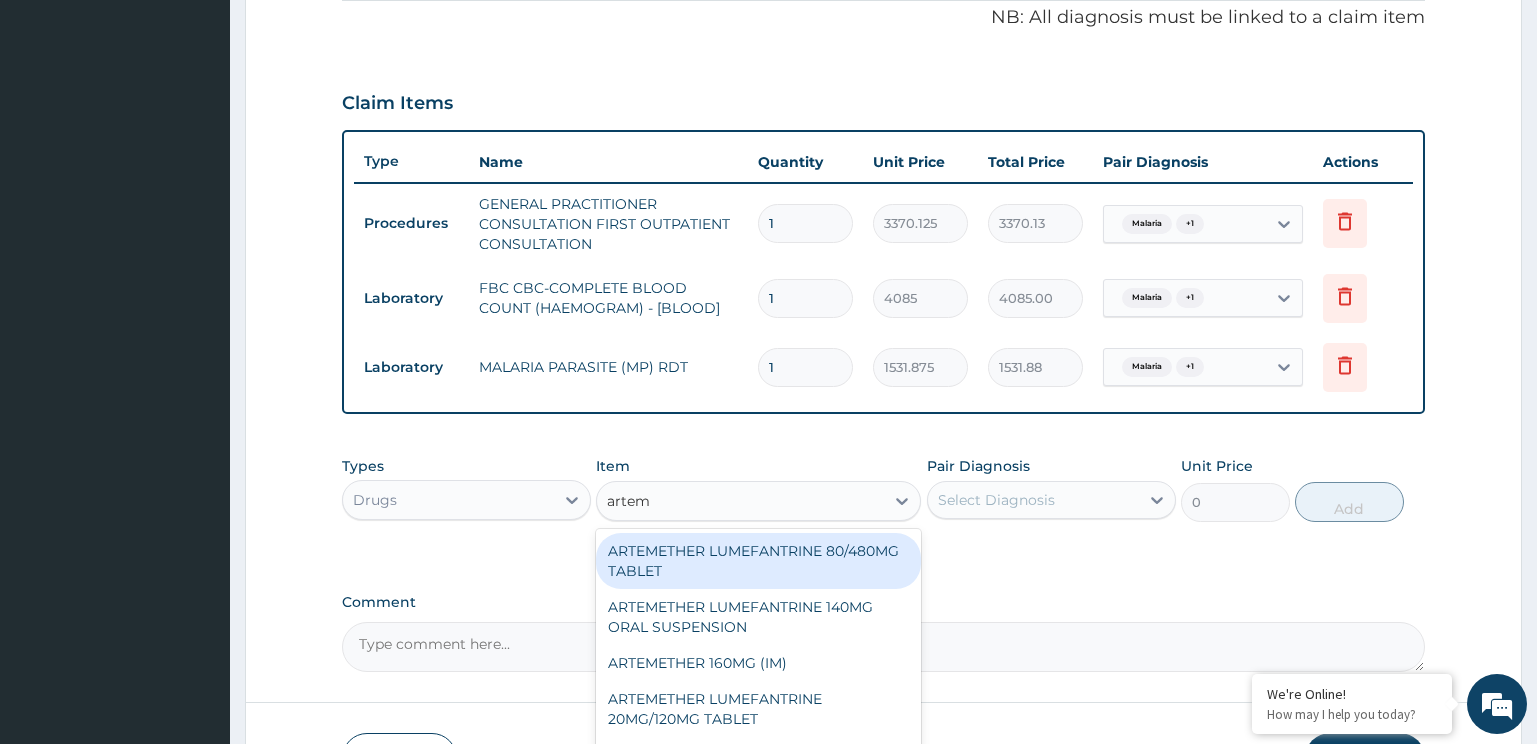click on "ARTEMETHER LUMEFANTRINE 80/480MG TABLET" at bounding box center (758, 561) 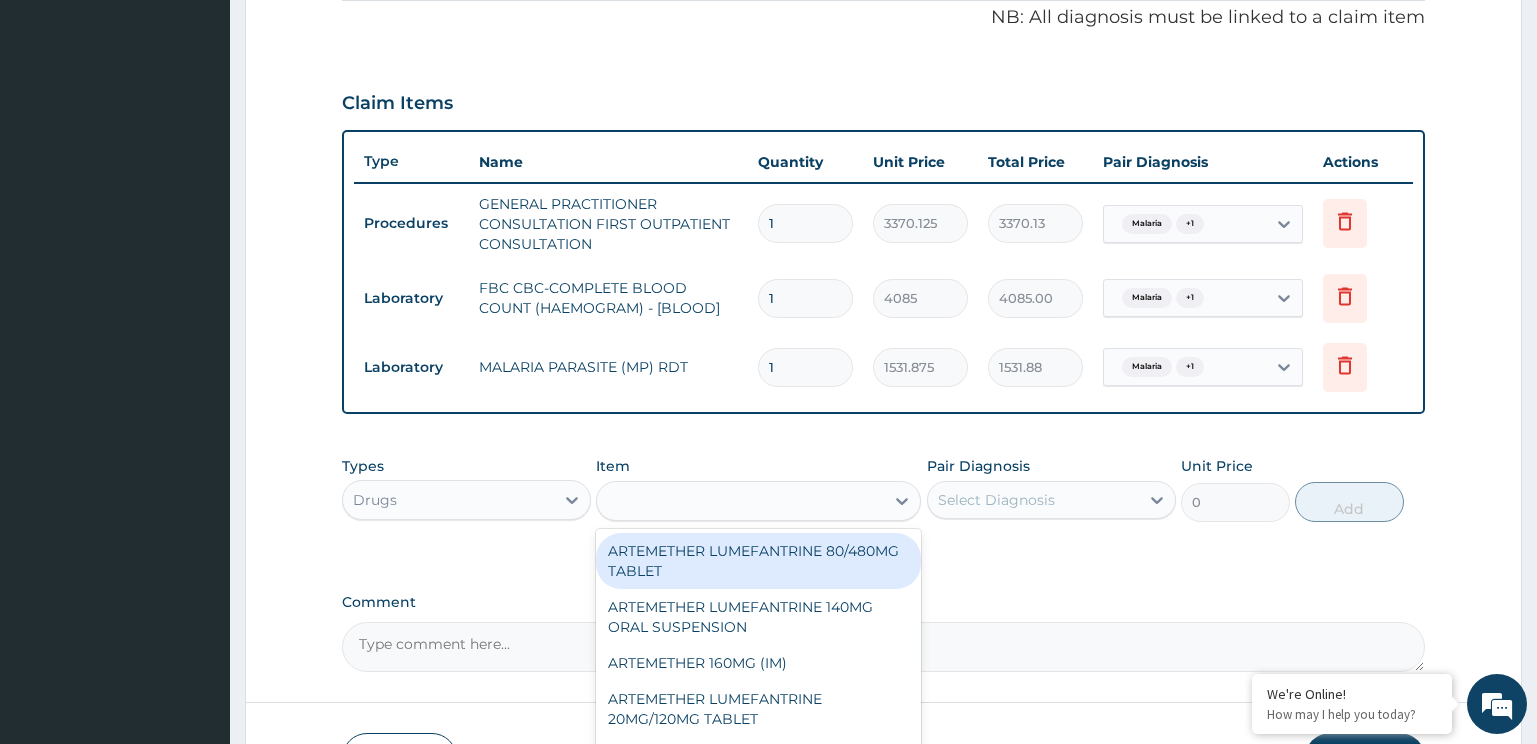 type on "450" 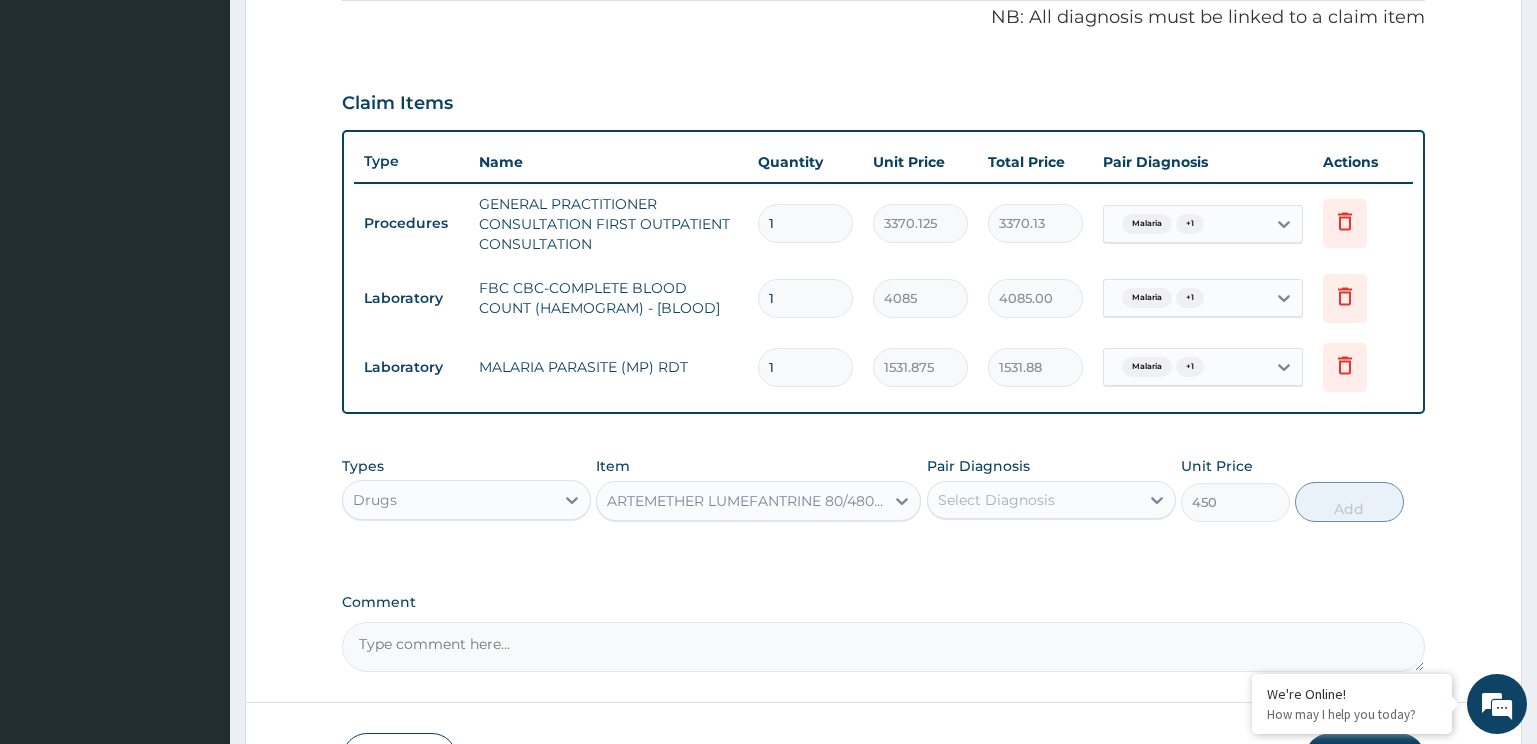 click on "Select Diagnosis" at bounding box center (996, 500) 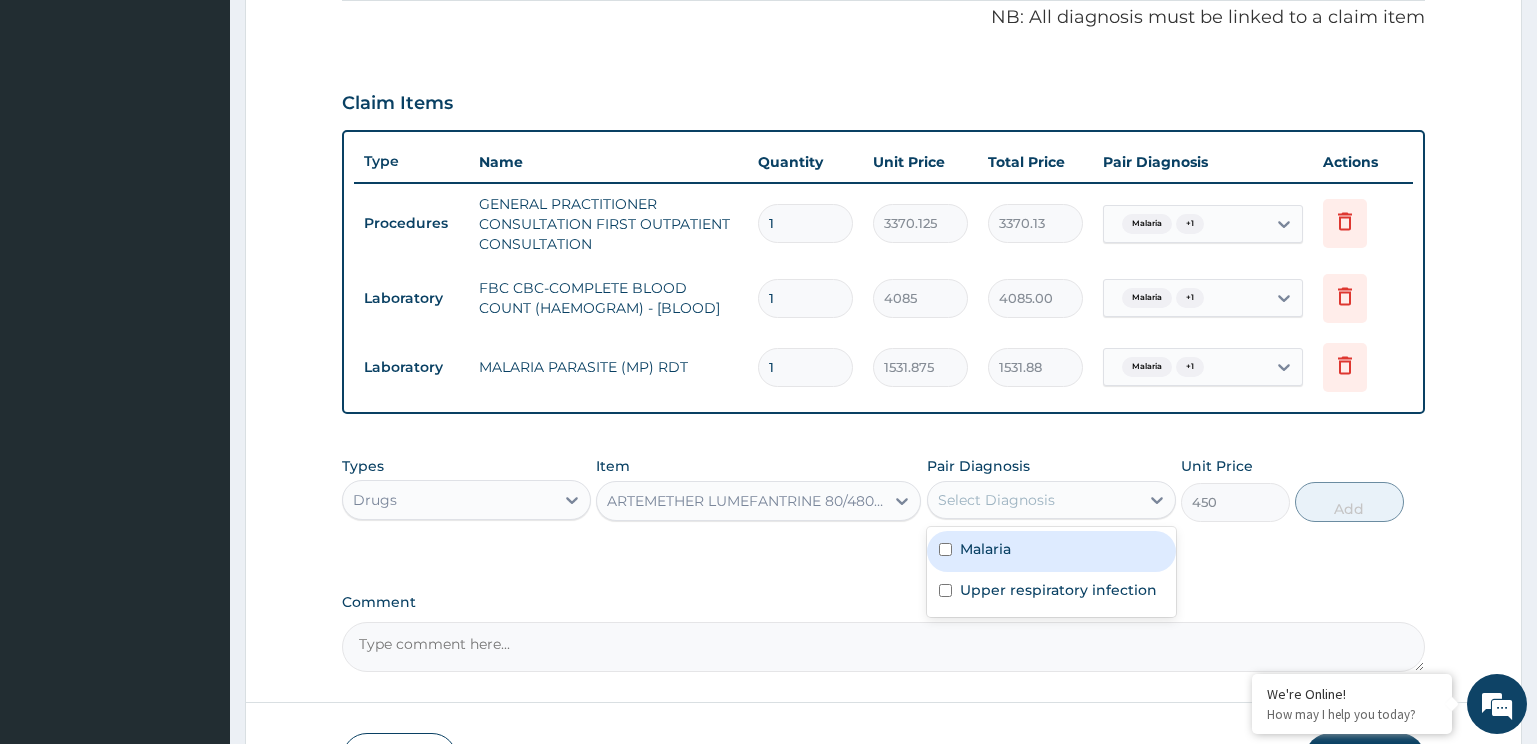 drag, startPoint x: 1064, startPoint y: 551, endPoint x: 1408, endPoint y: 501, distance: 347.61472 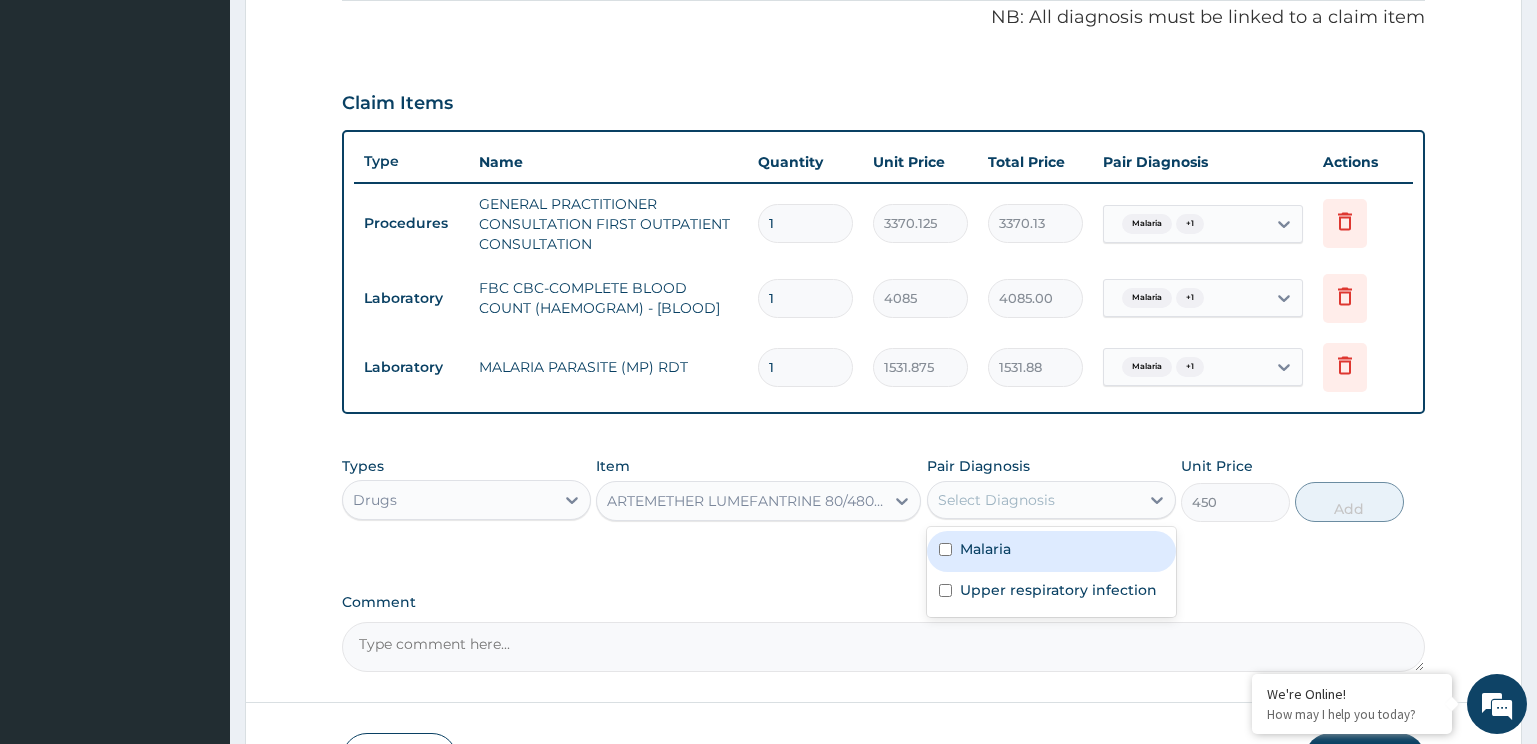 click on "Malaria" at bounding box center (1051, 551) 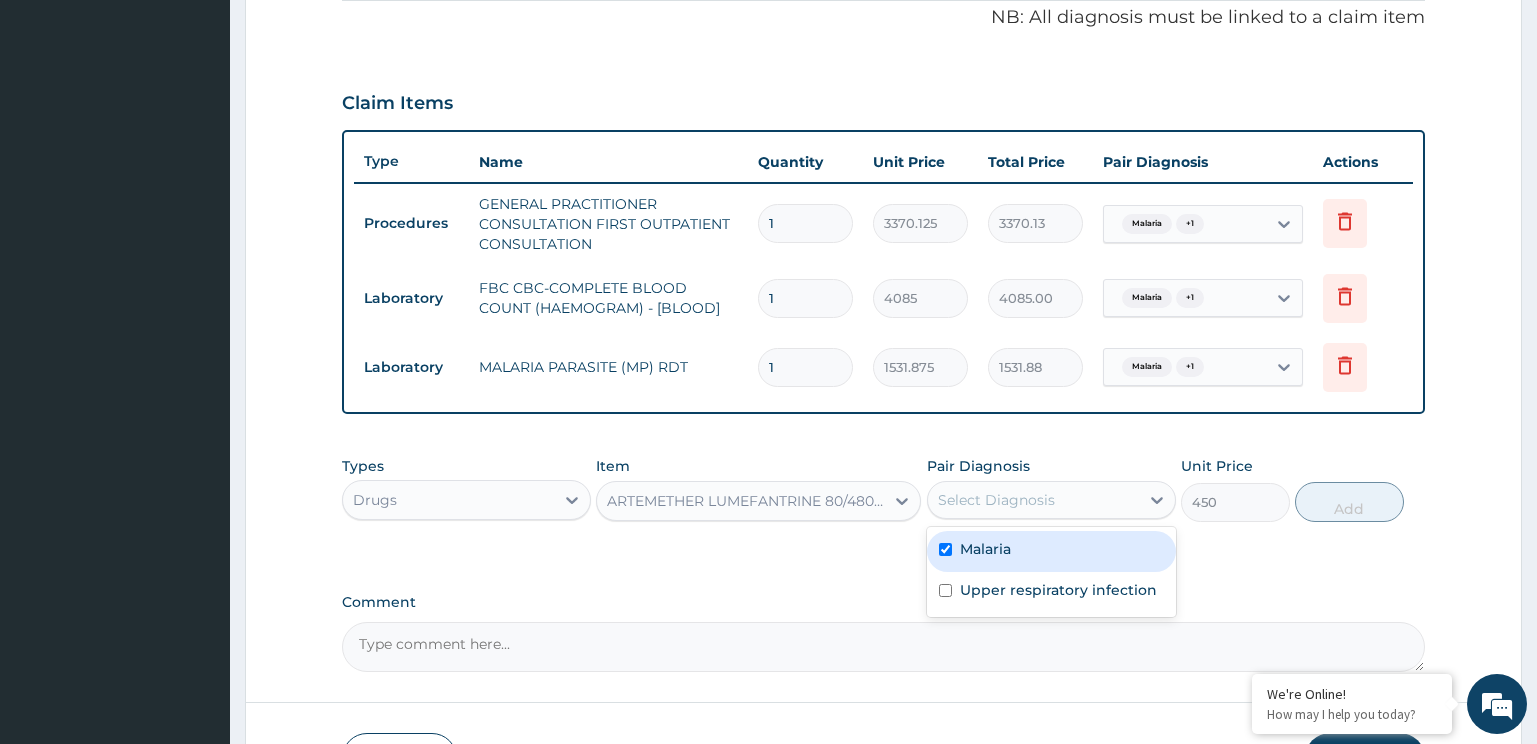 click on "Upper respiratory infection" at bounding box center [1058, 590] 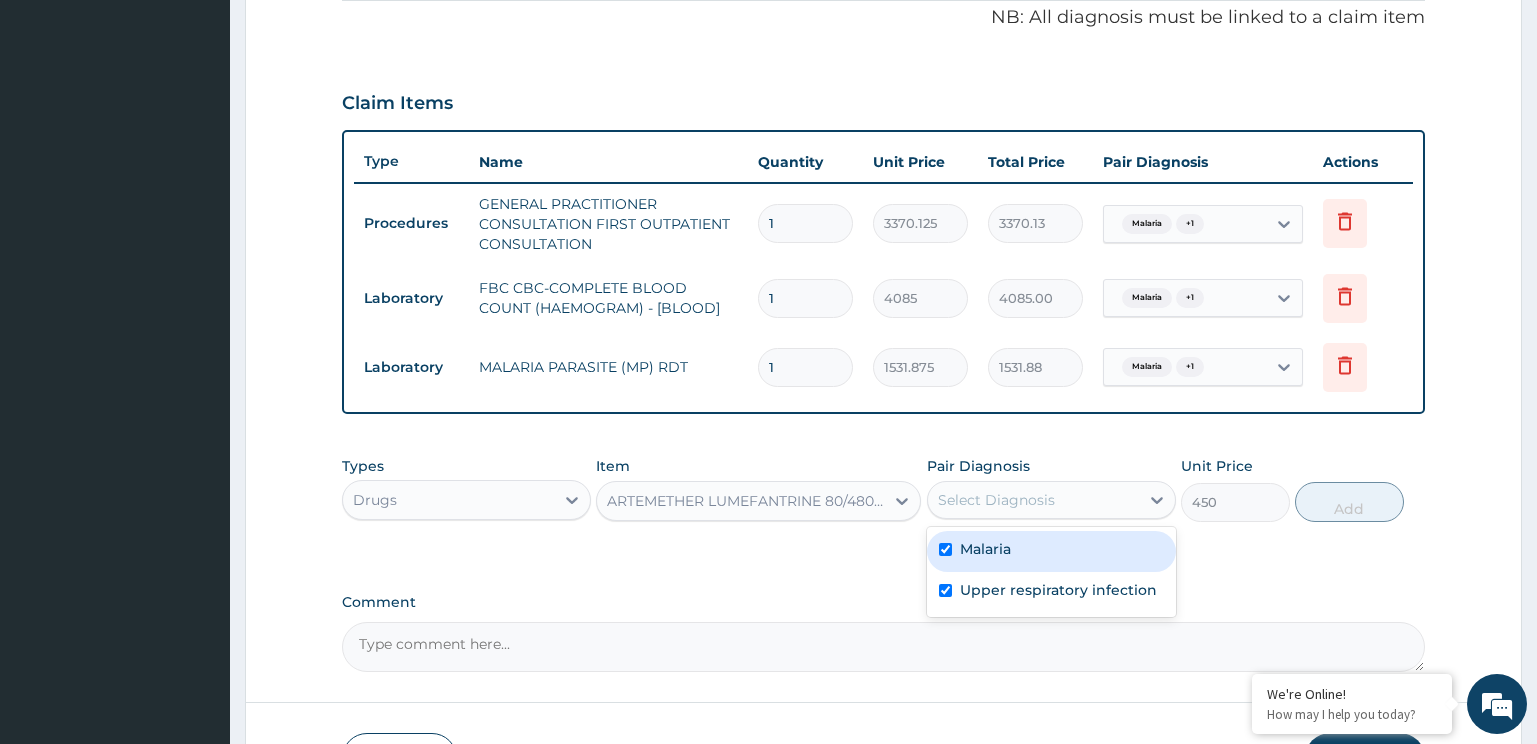 checkbox on "true" 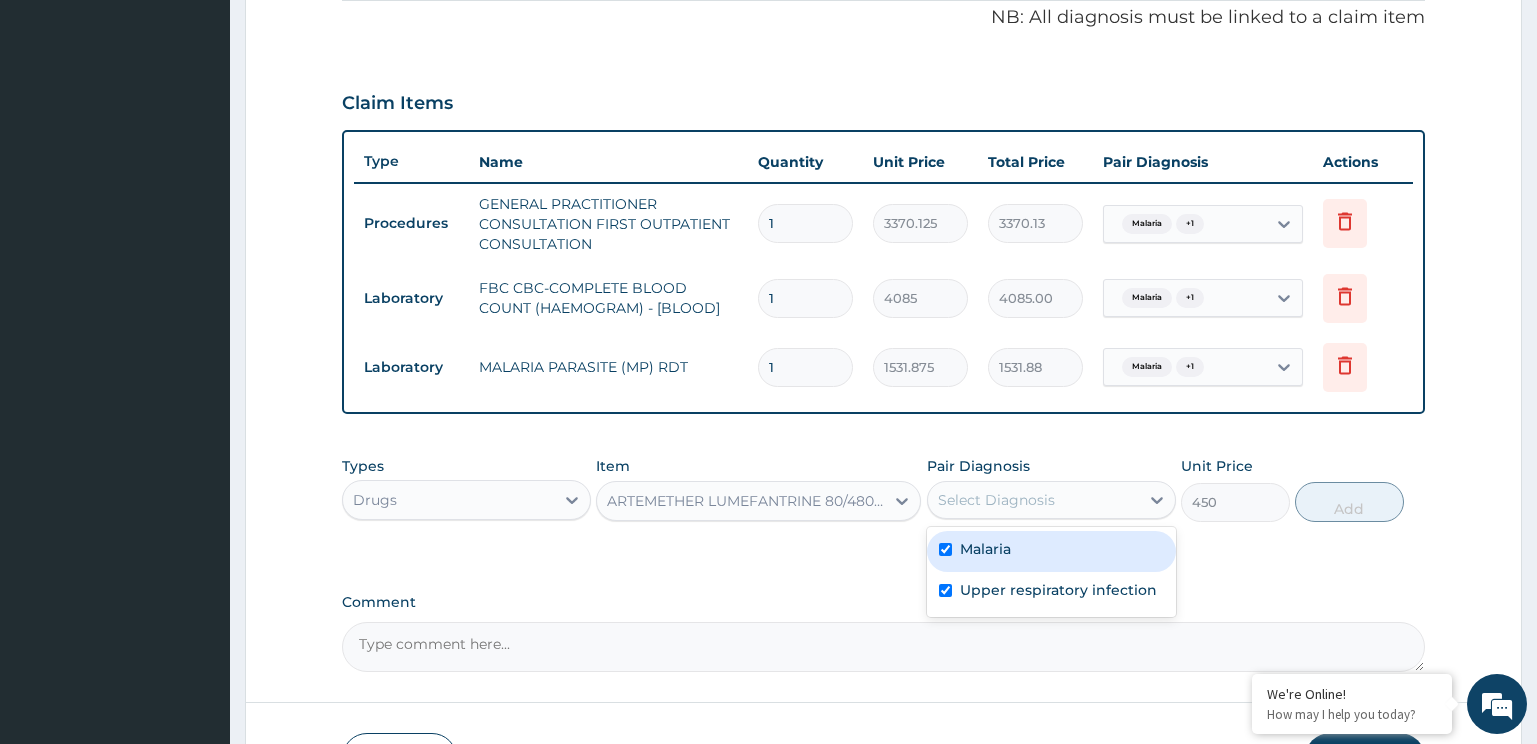 checkbox on "true" 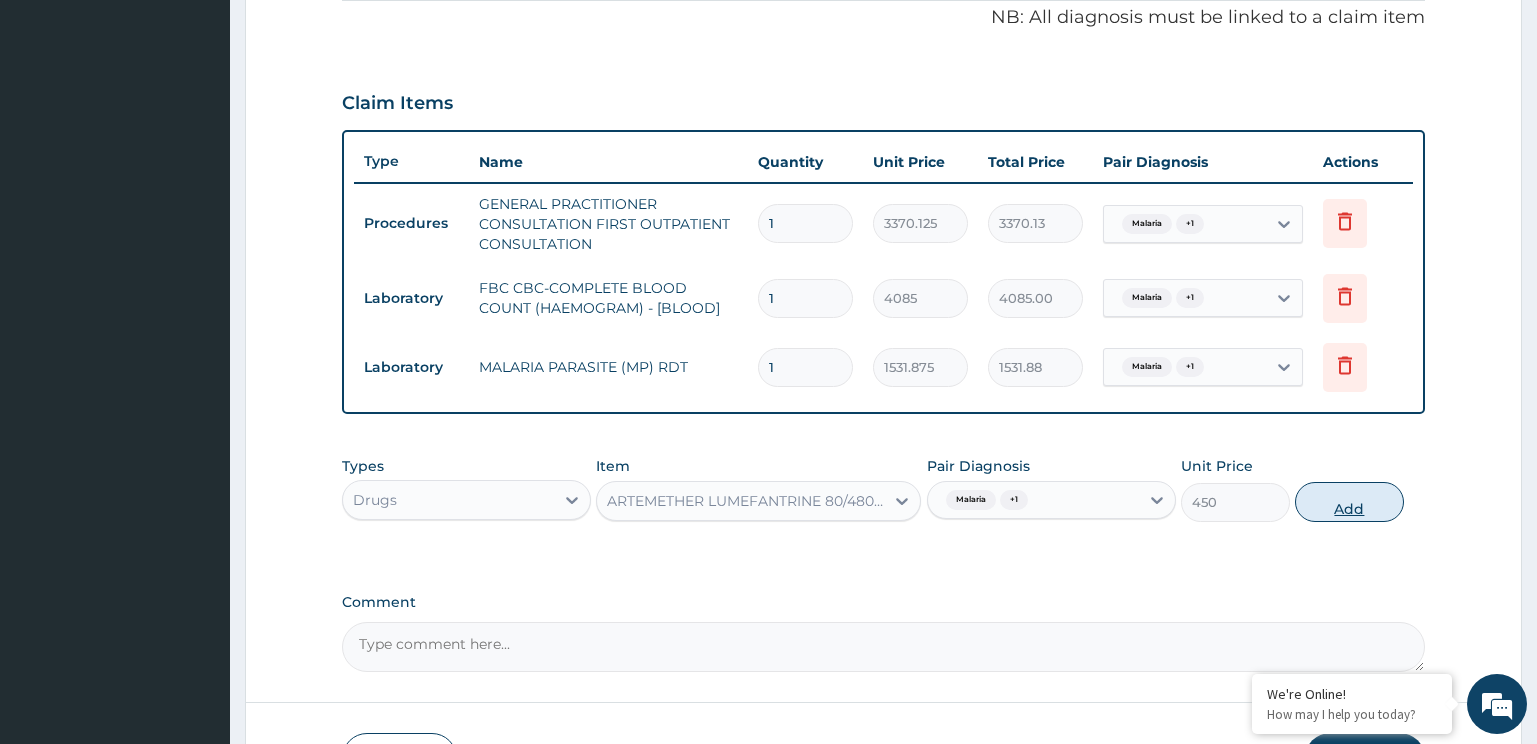click on "Add" at bounding box center (1349, 502) 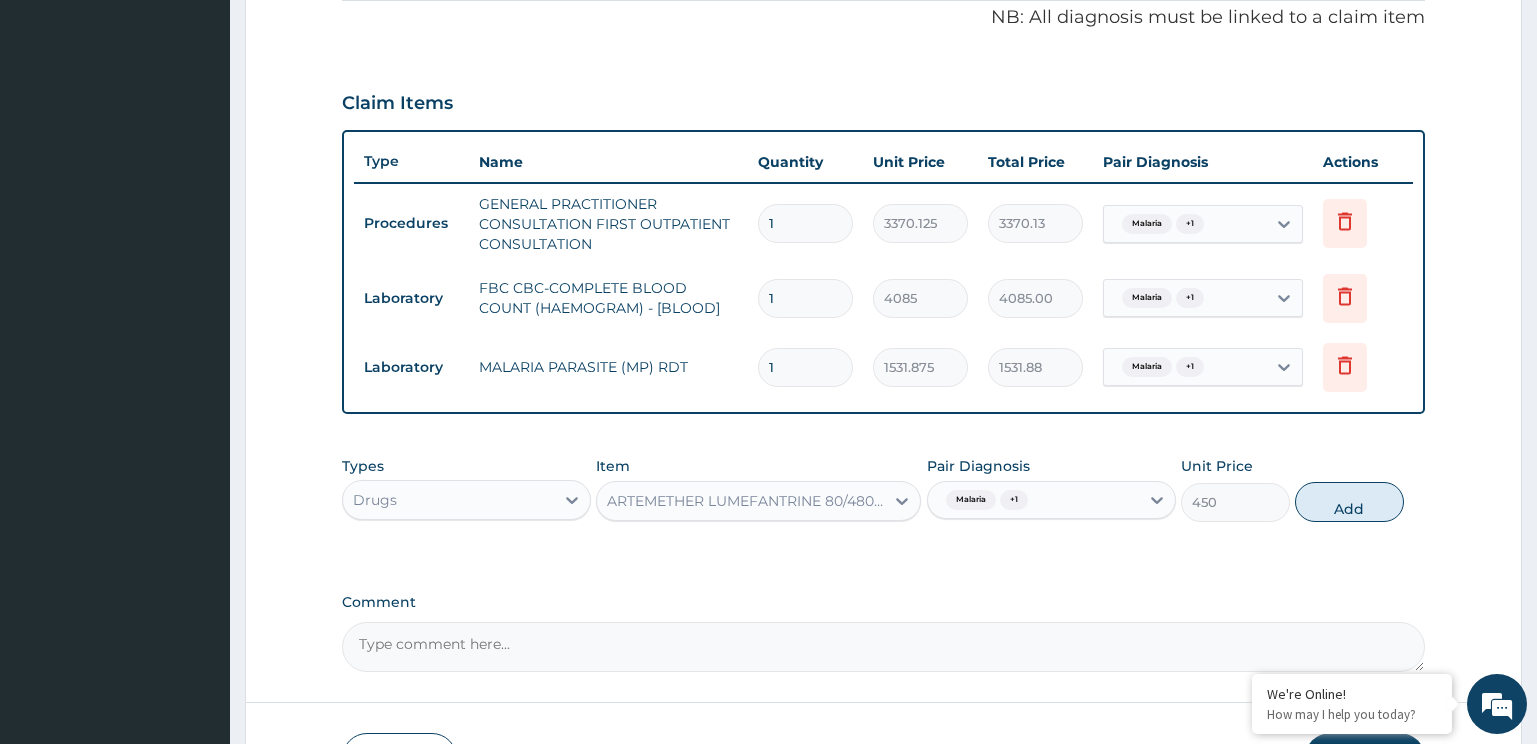 type on "0" 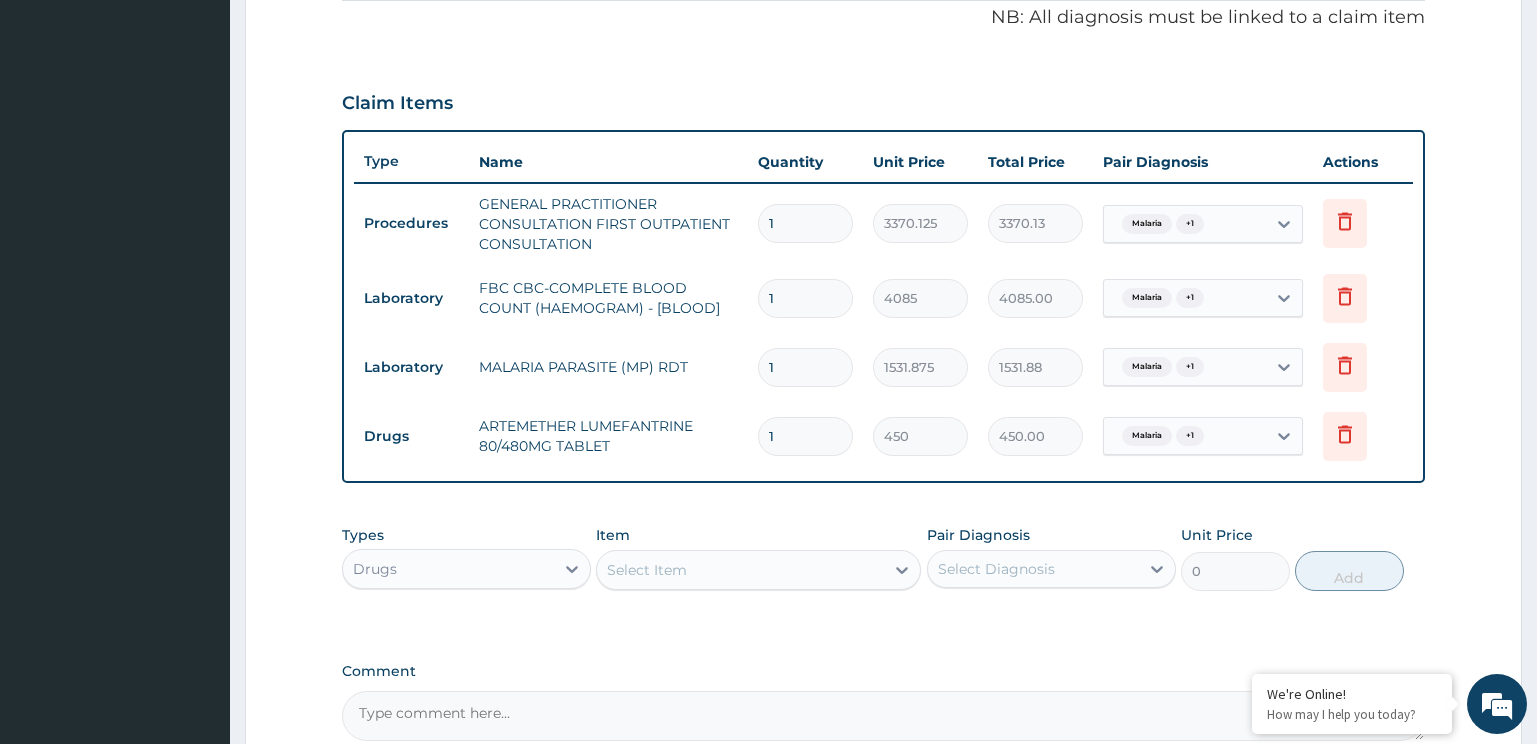 click on "Select Item" at bounding box center [647, 570] 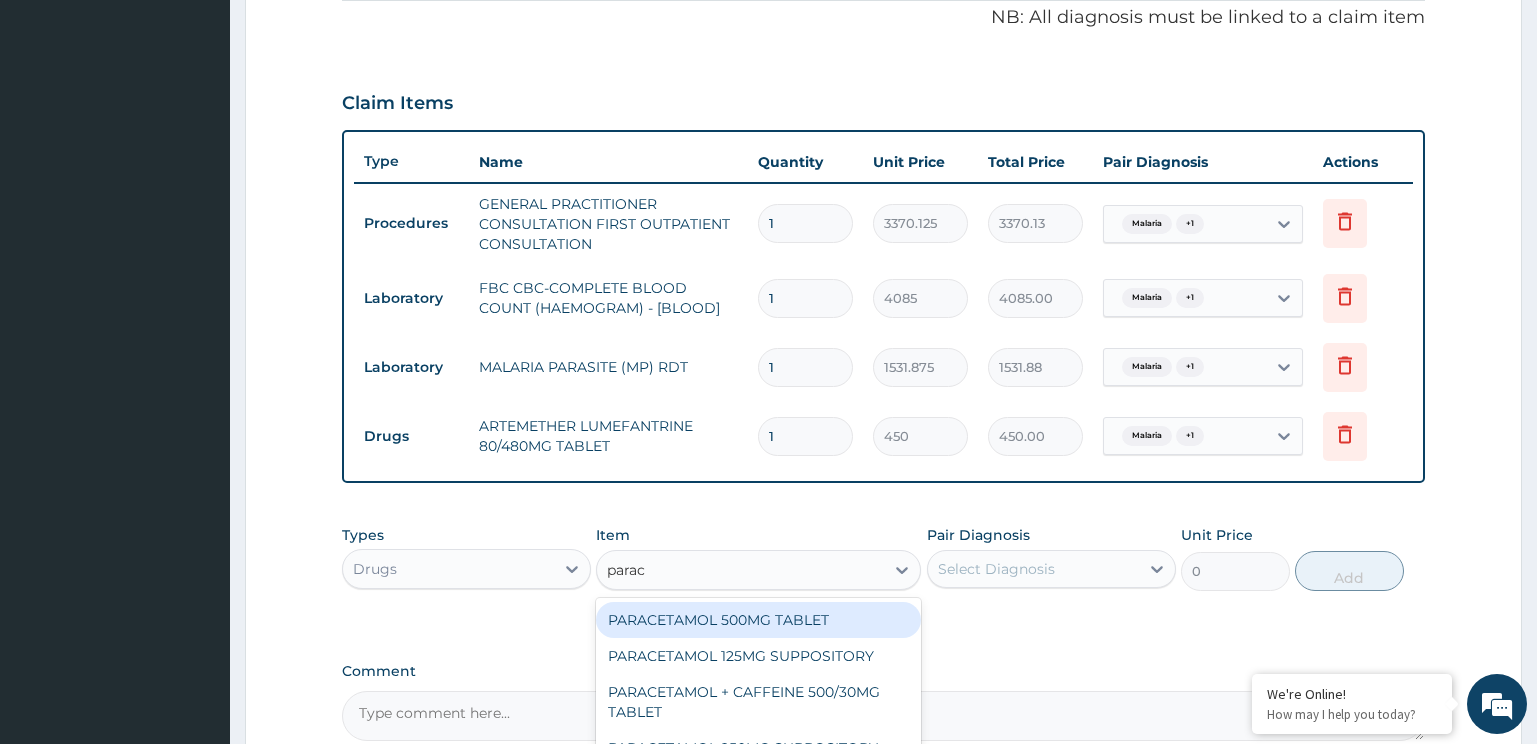 type on "parace" 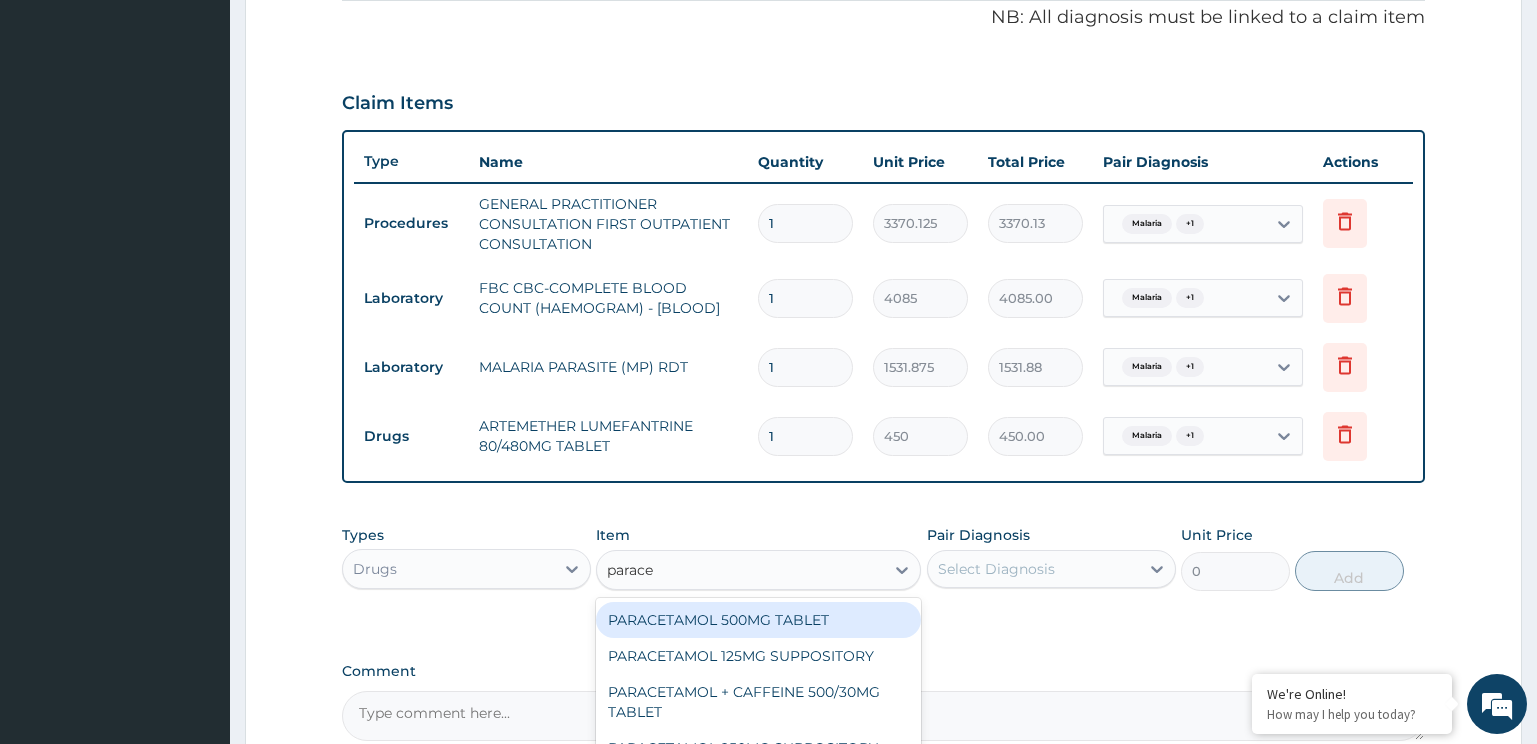 click on "PARACETAMOL 500MG TABLET" at bounding box center [758, 620] 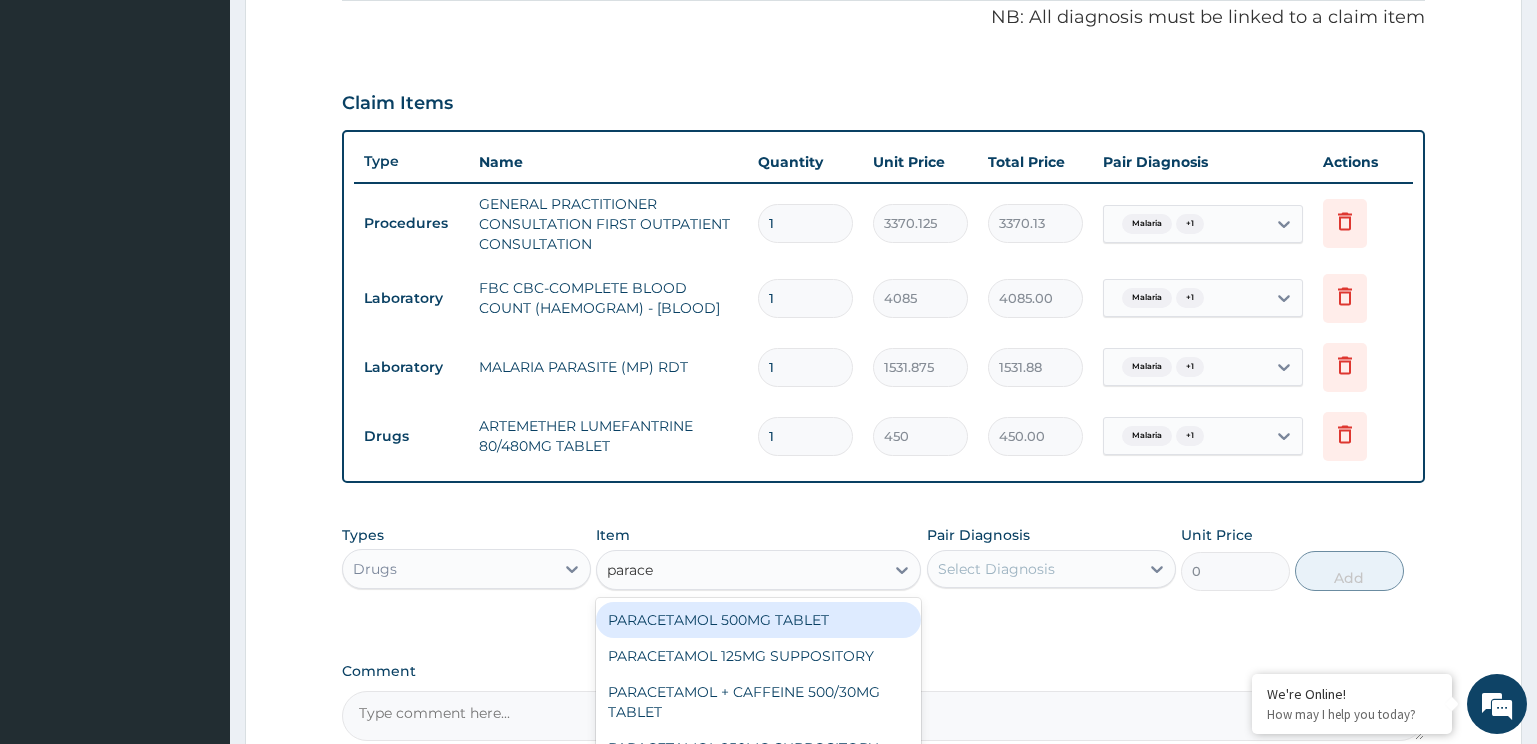 type 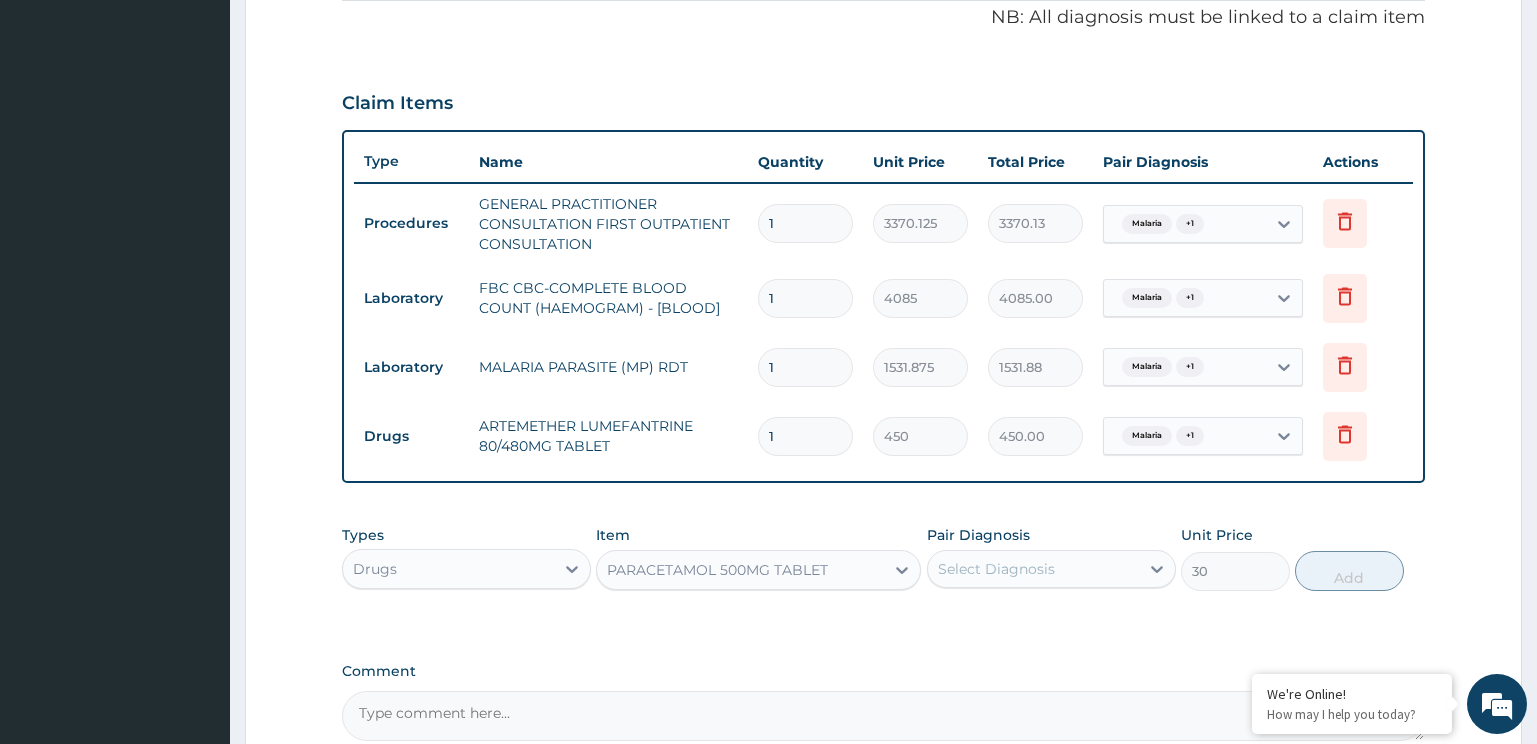 click on "Select Diagnosis" at bounding box center (996, 569) 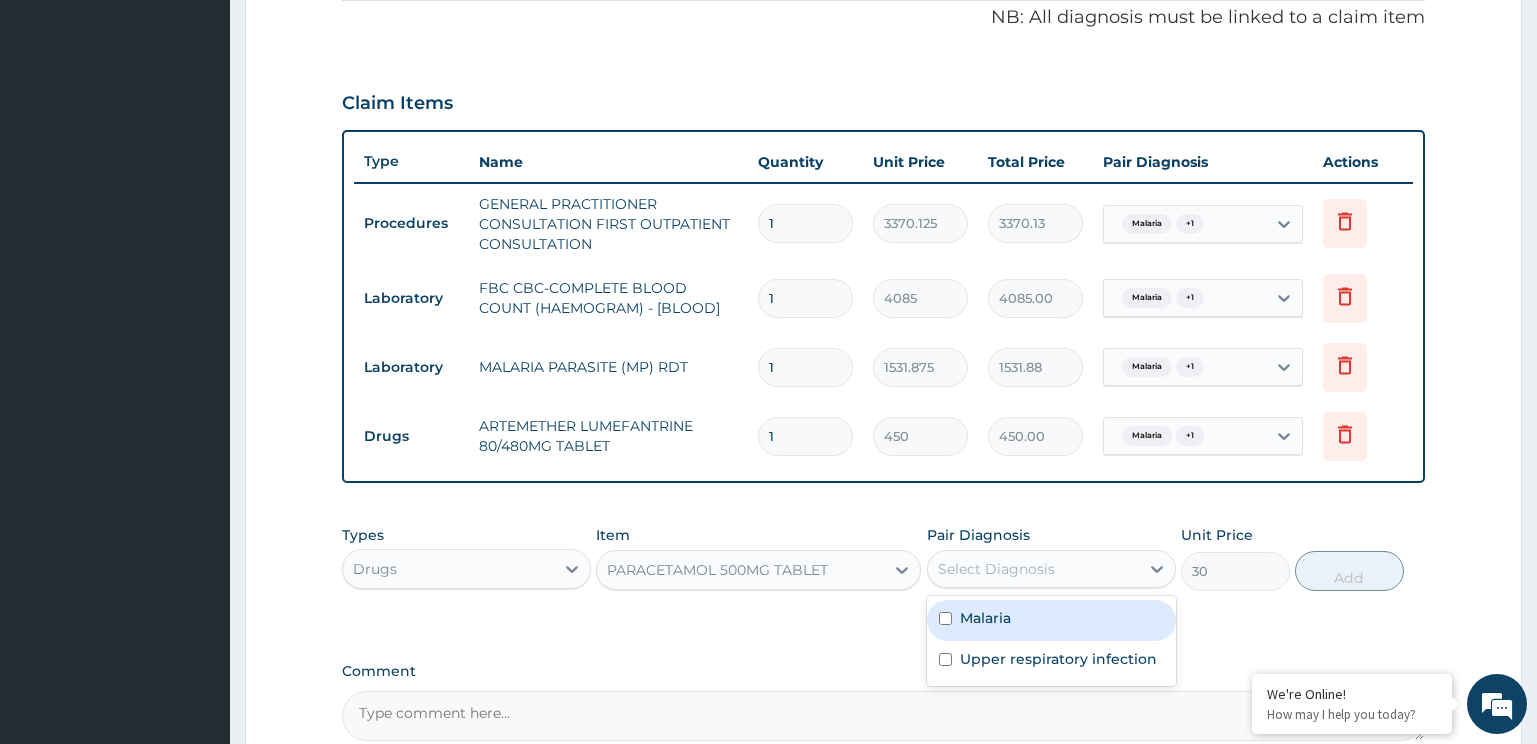 drag, startPoint x: 1049, startPoint y: 604, endPoint x: 1382, endPoint y: 603, distance: 333.0015 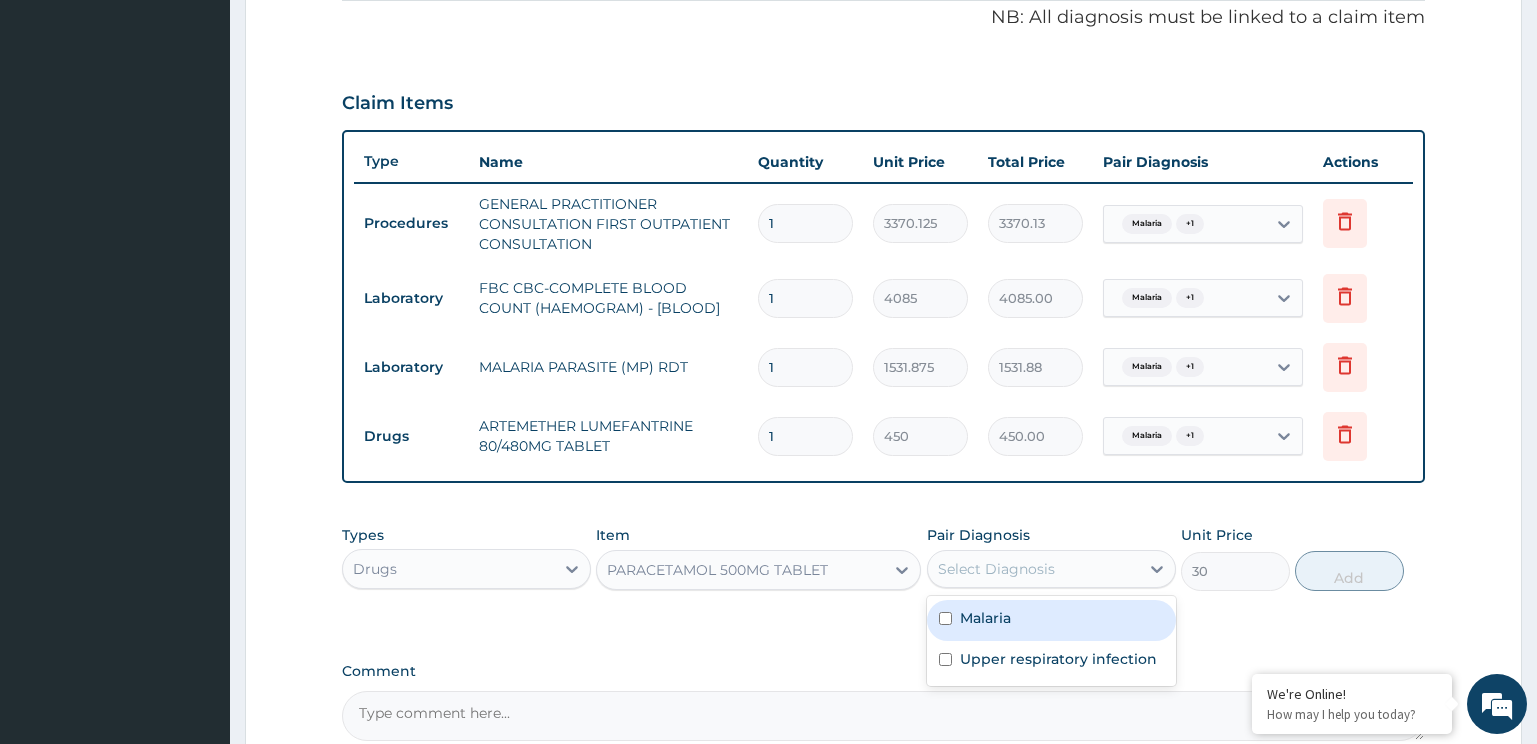 click on "Malaria" at bounding box center [1051, 620] 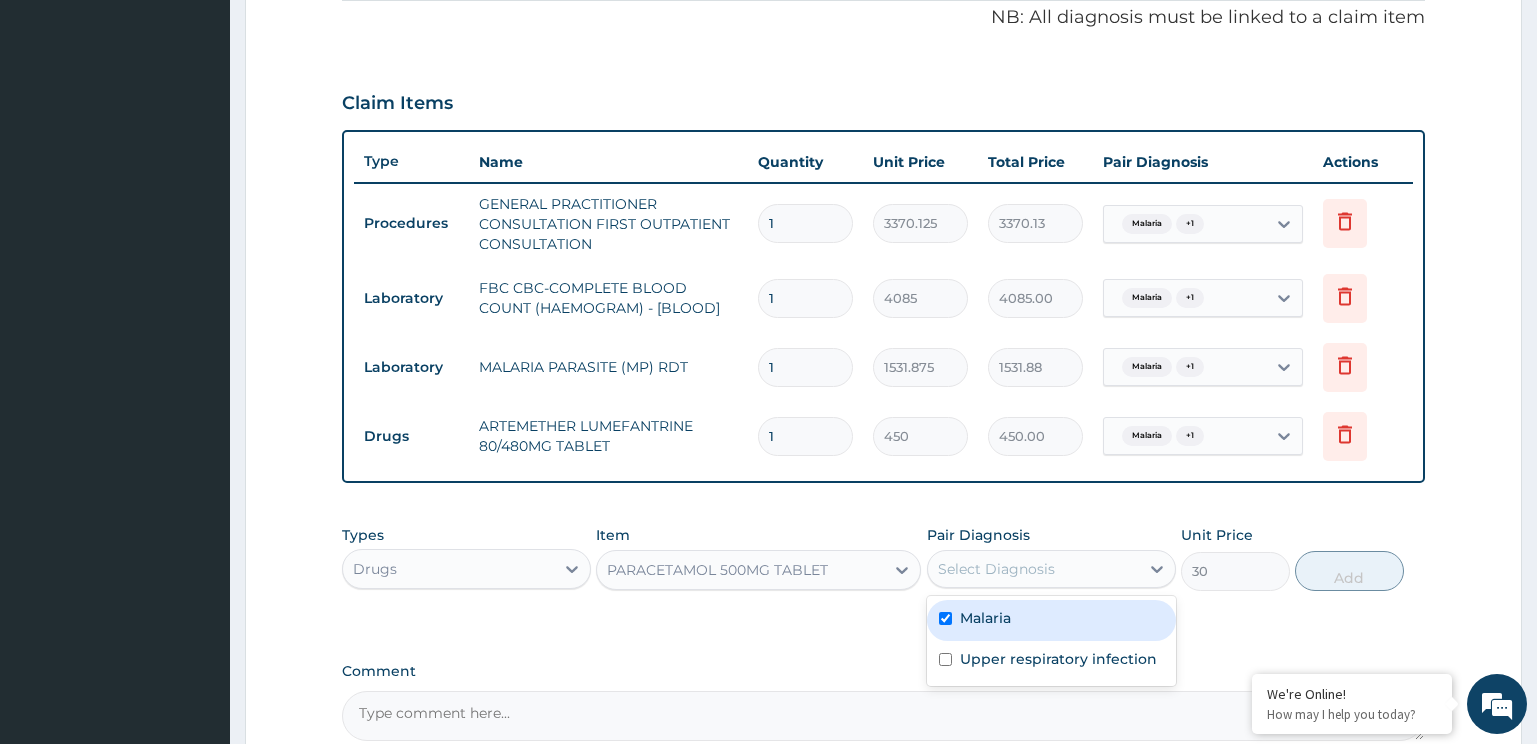 click on "Upper respiratory infection" at bounding box center [1058, 659] 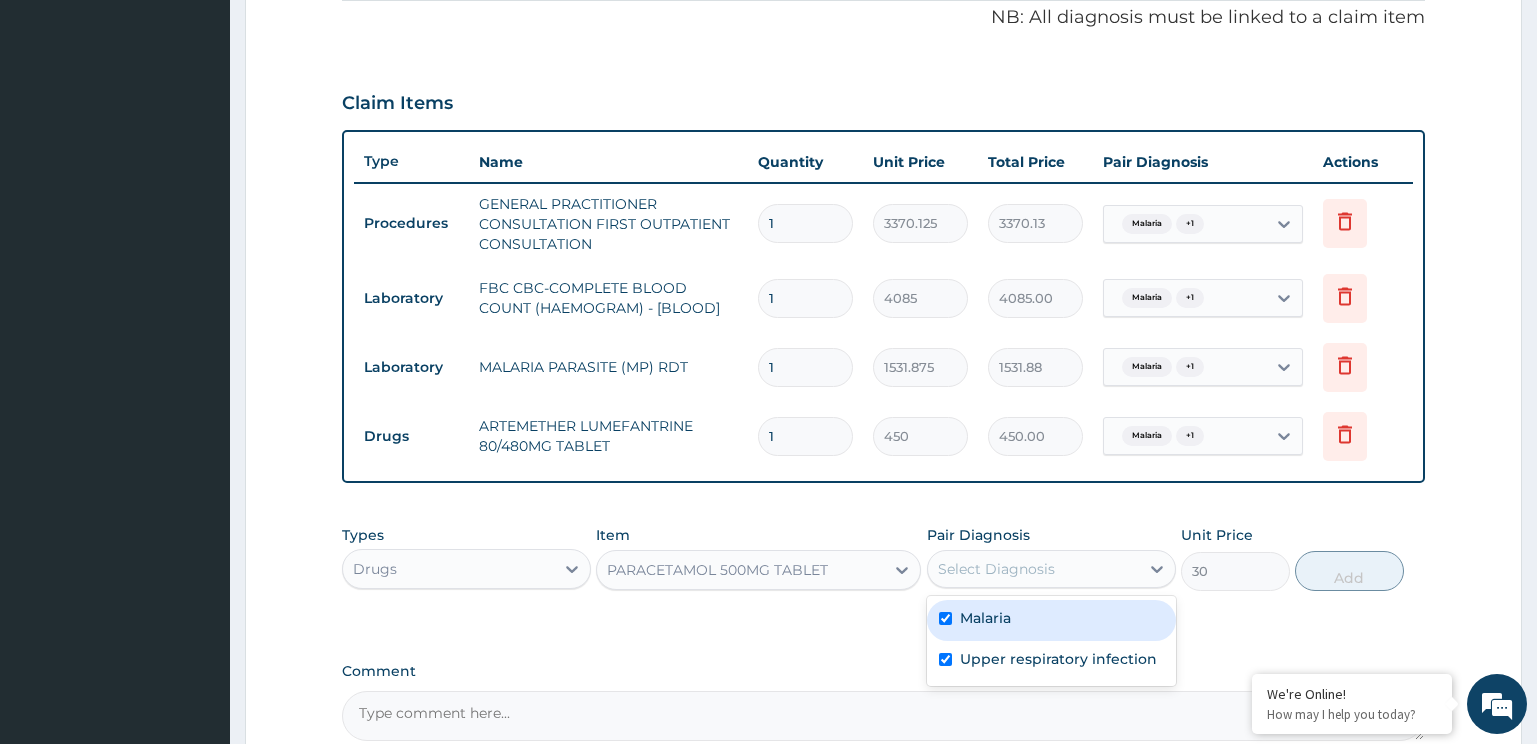 checkbox on "true" 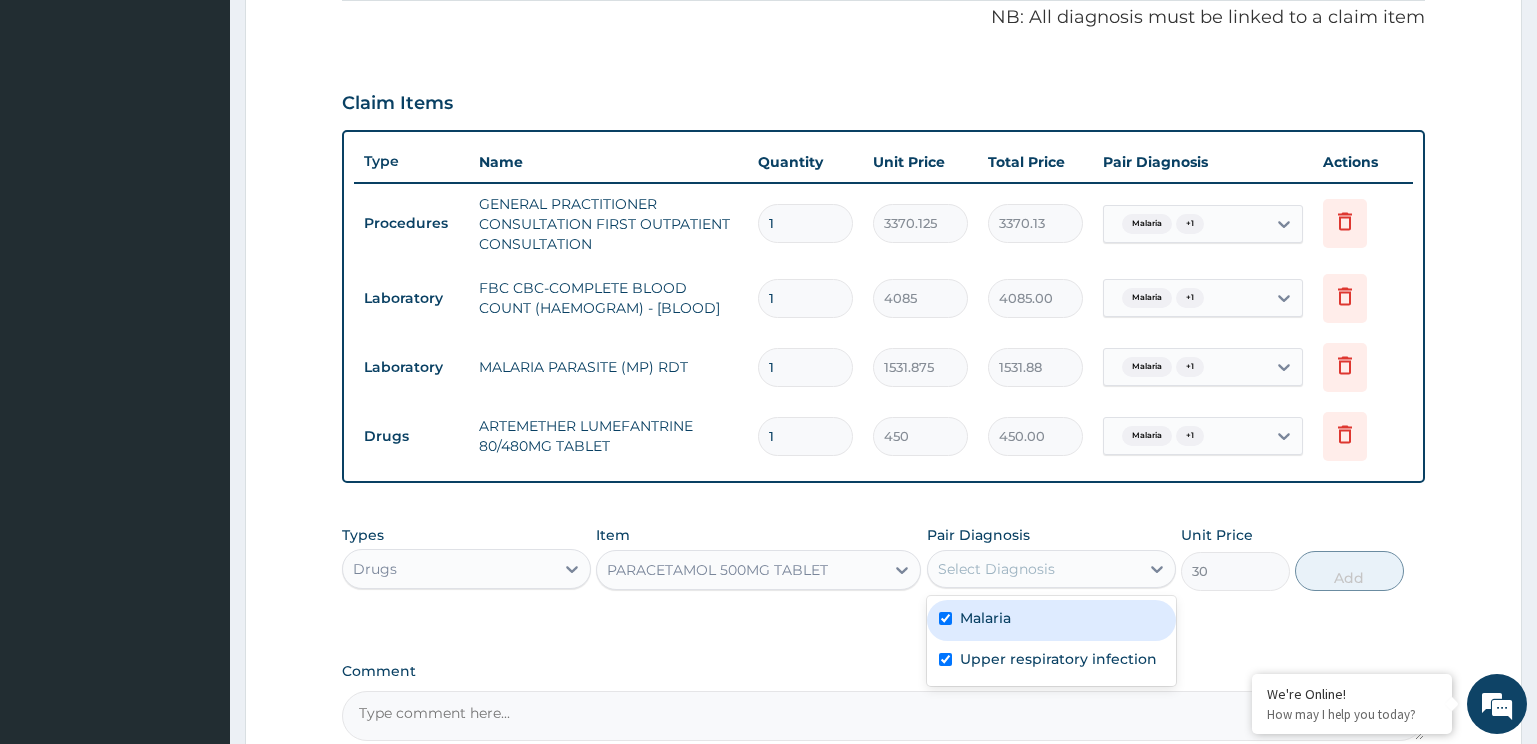 checkbox on "true" 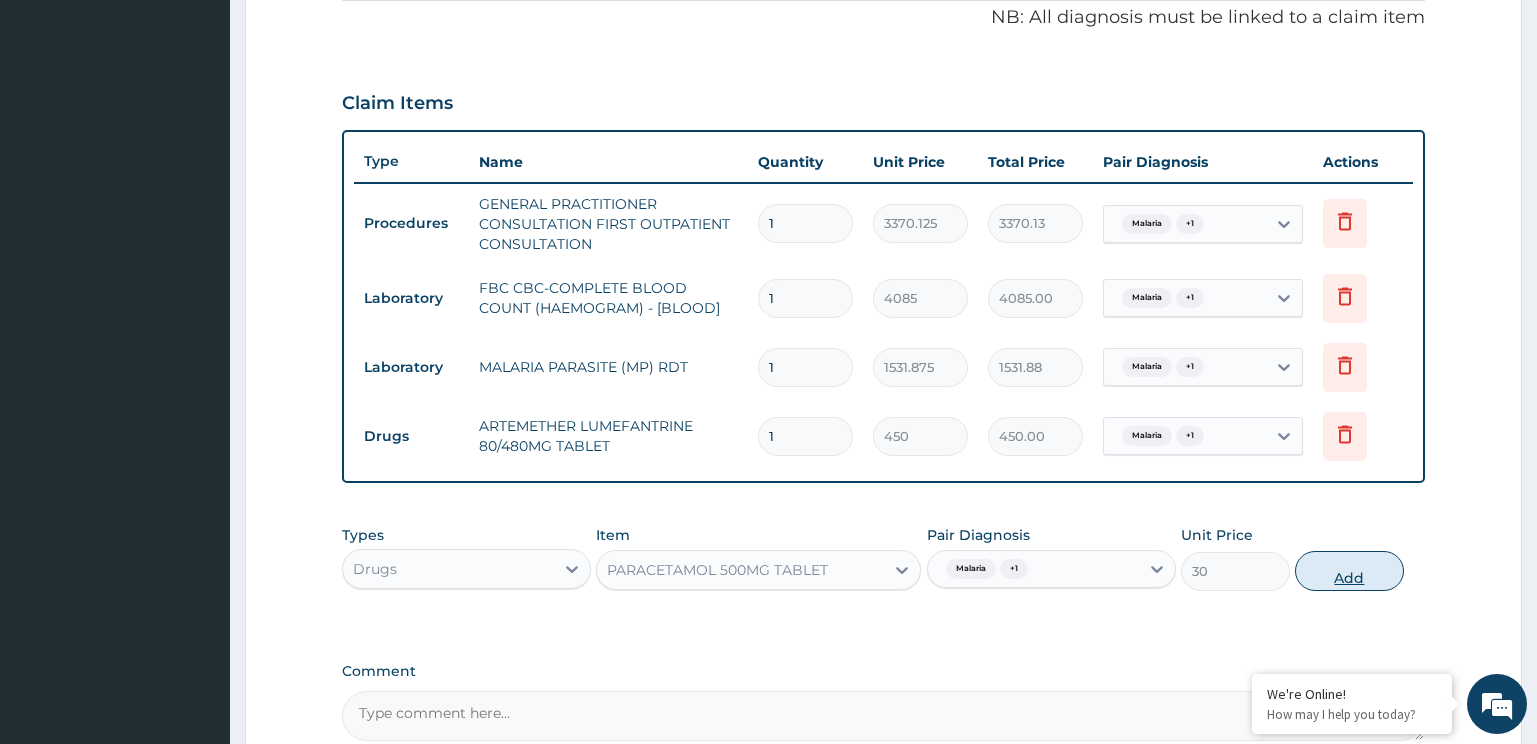 click on "Add" at bounding box center [1349, 571] 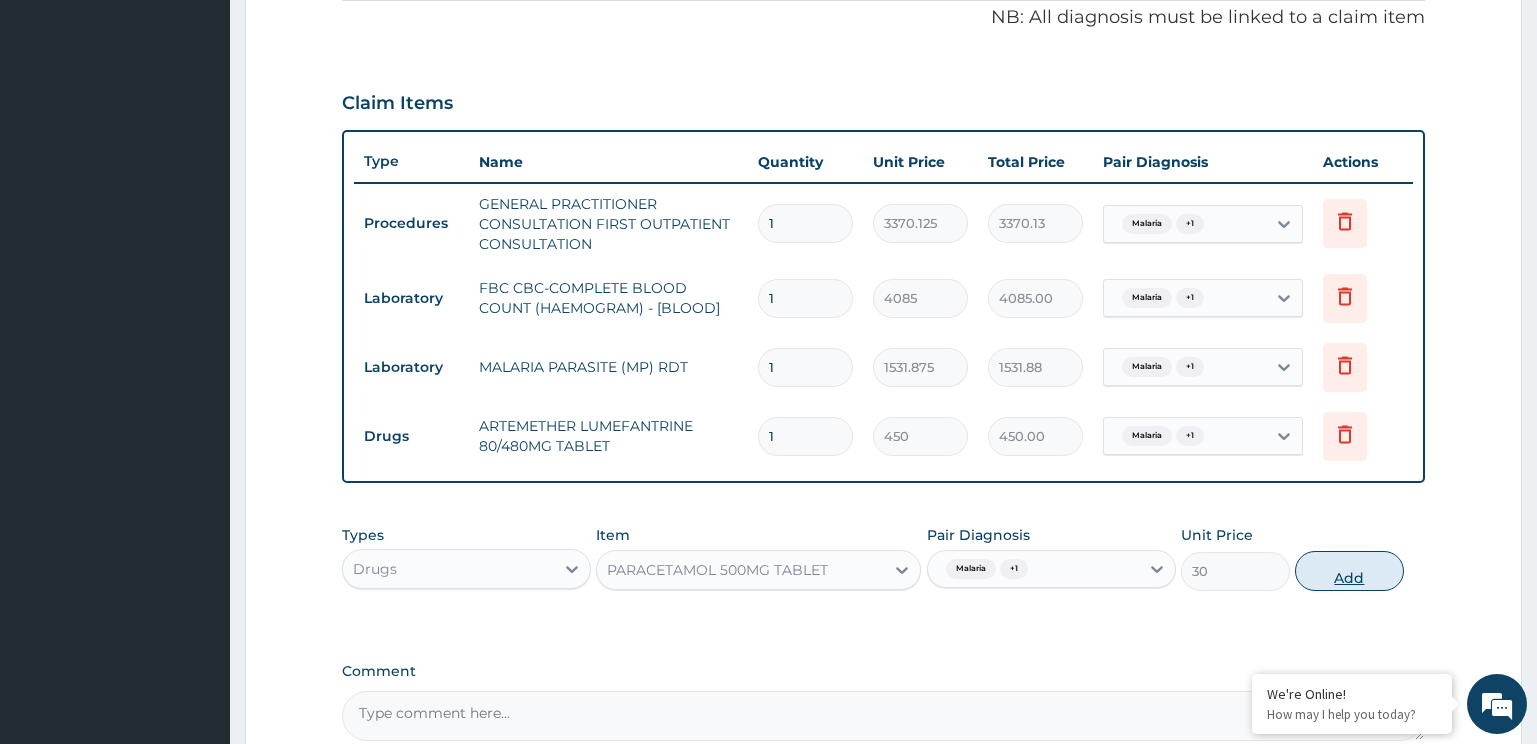 type on "0" 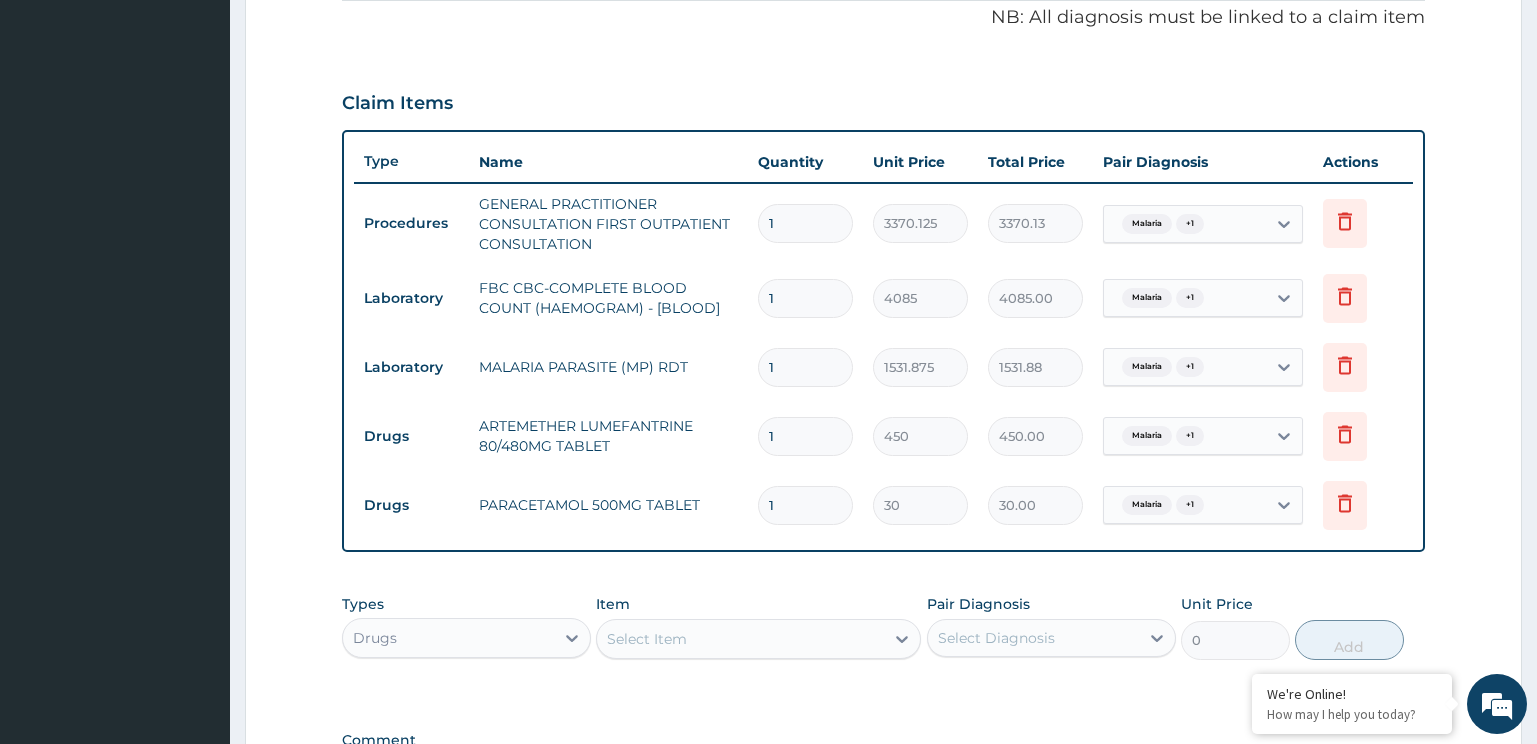 click on "Select Item" at bounding box center [740, 639] 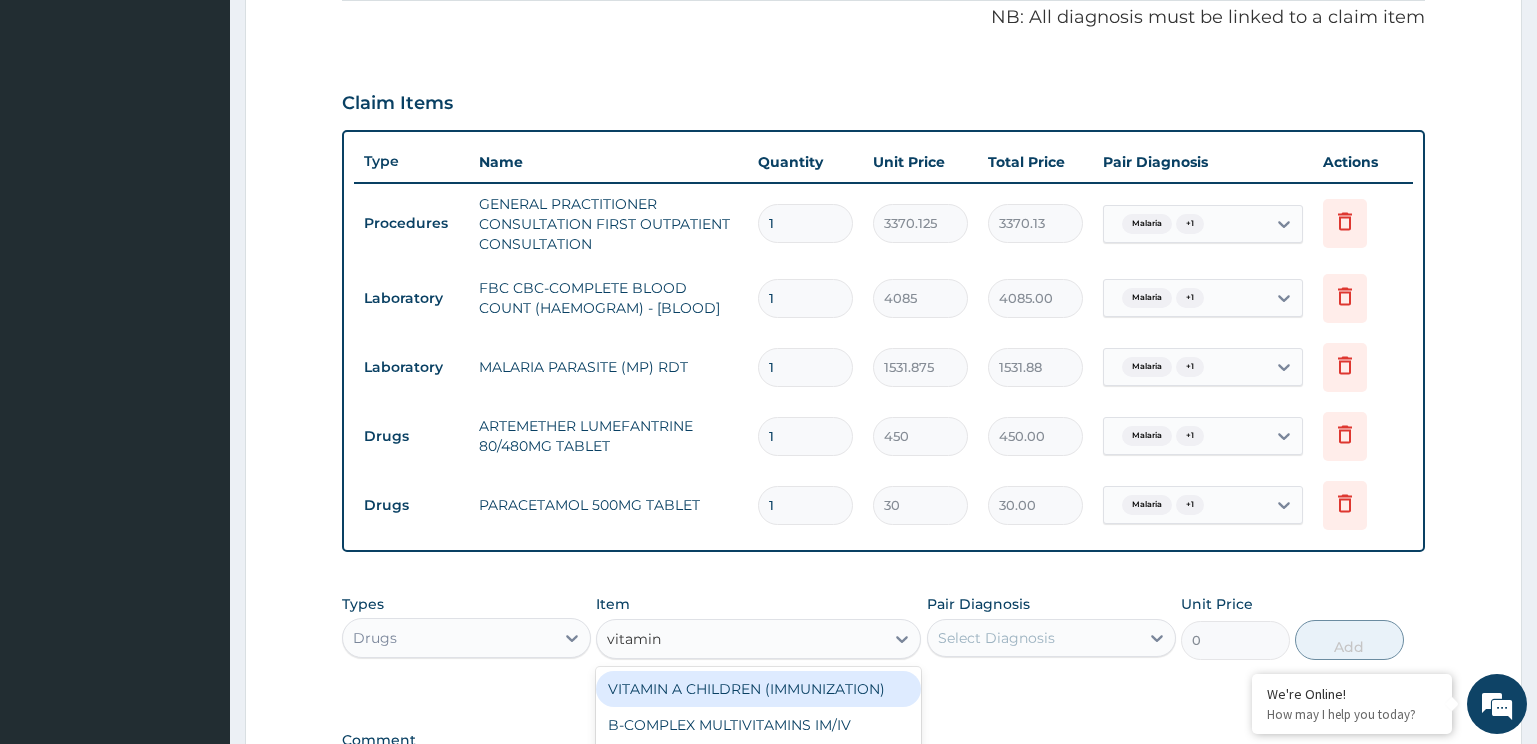 type on "vitamin c" 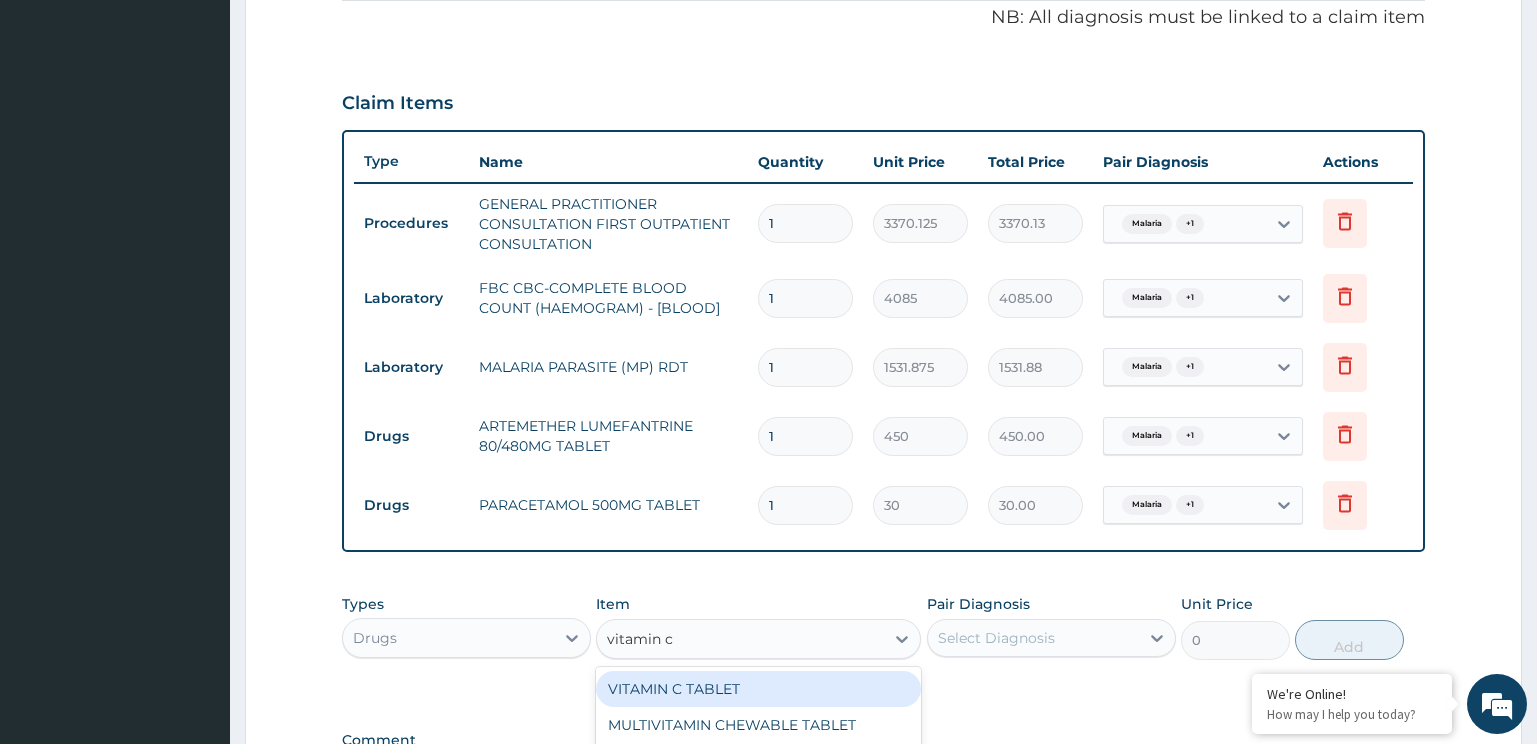 click on "VITAMIN C TABLET" at bounding box center (758, 689) 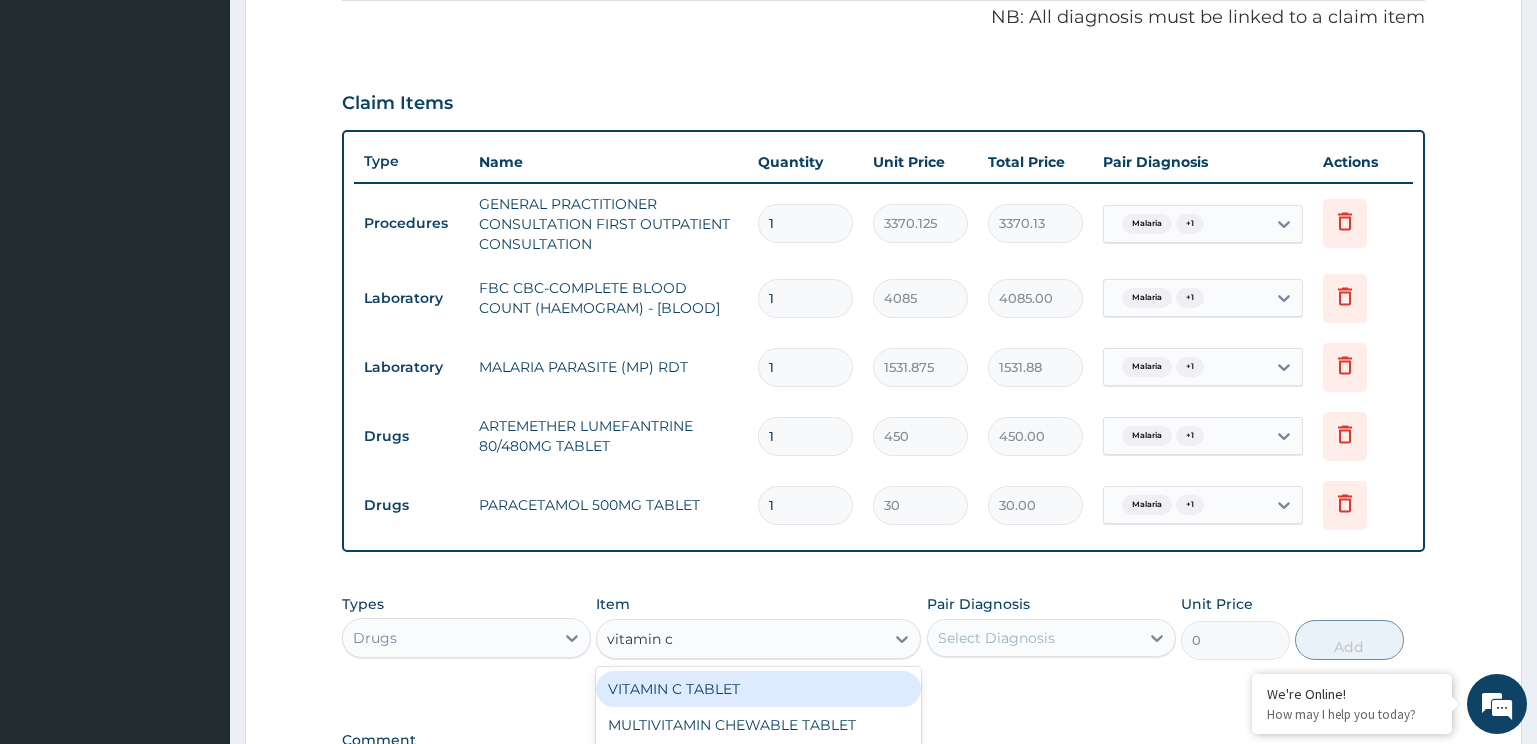 type 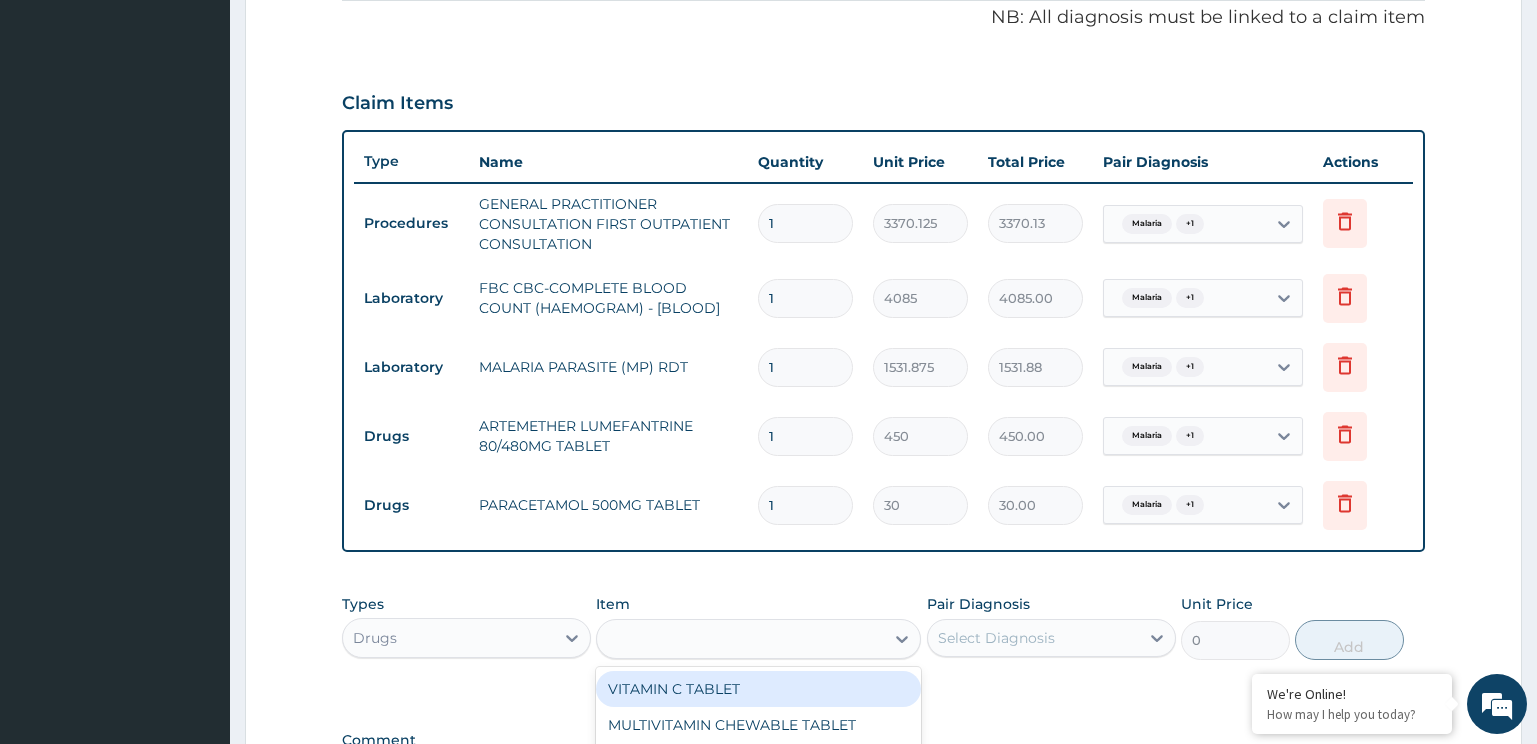 type on "20" 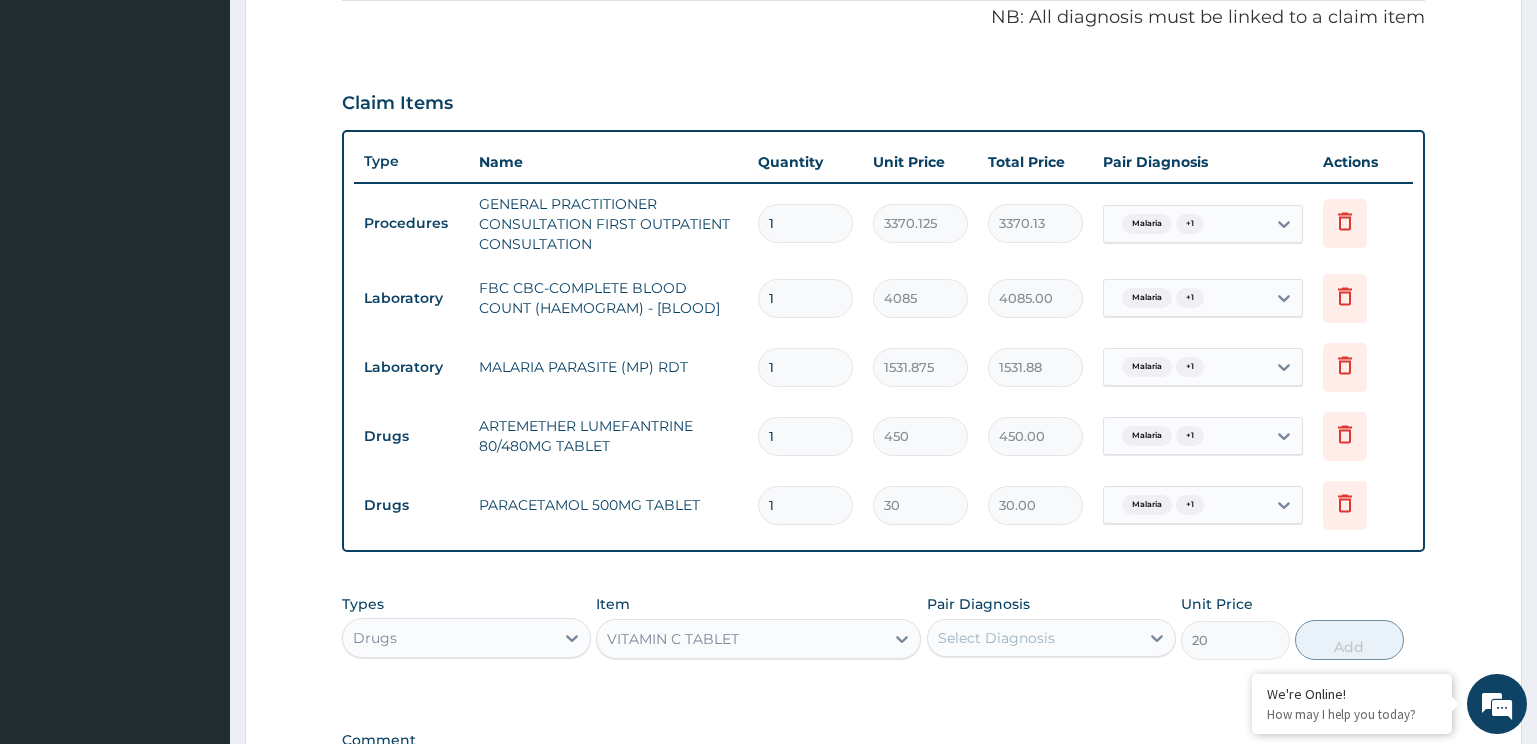 click on "Select Diagnosis" at bounding box center [996, 638] 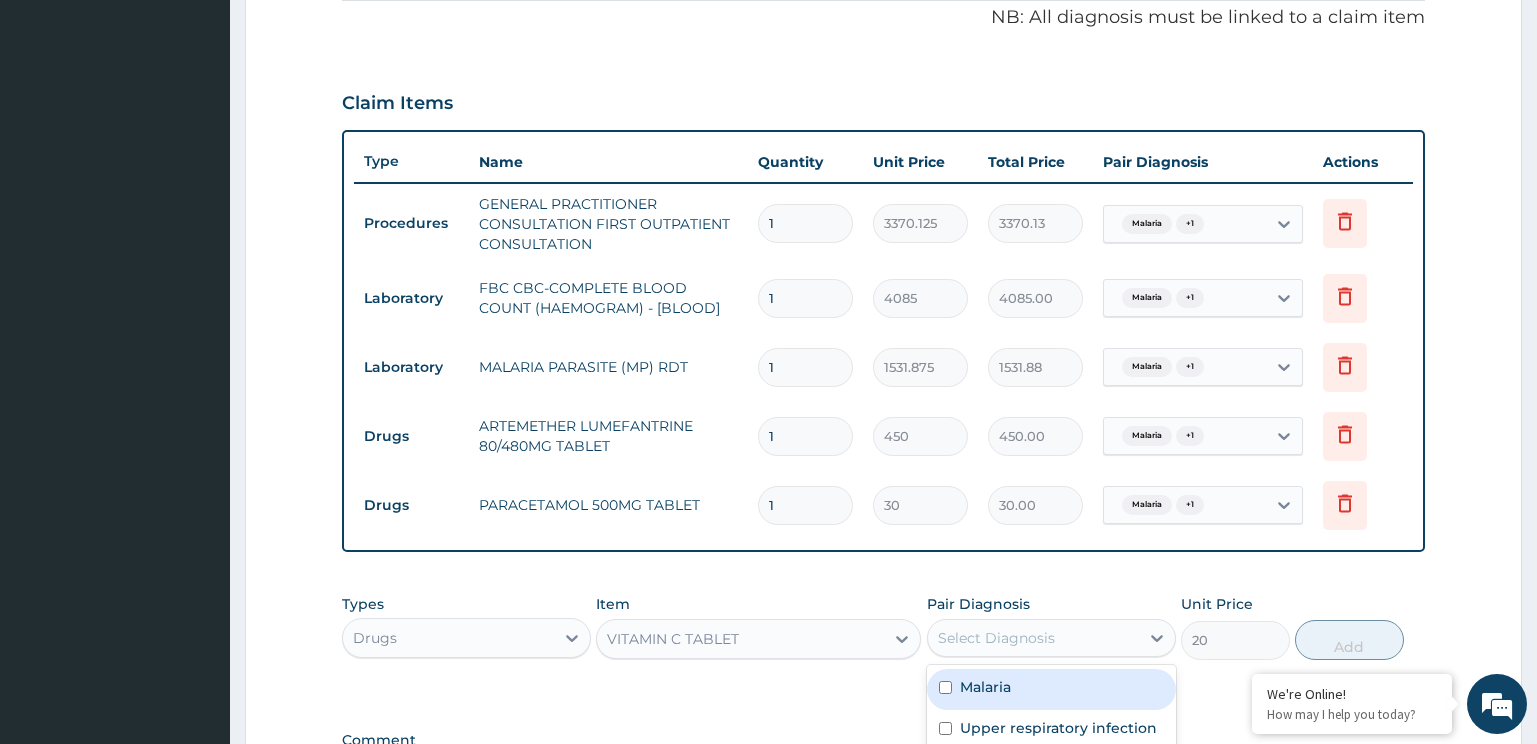 click on "Malaria" at bounding box center (1051, 689) 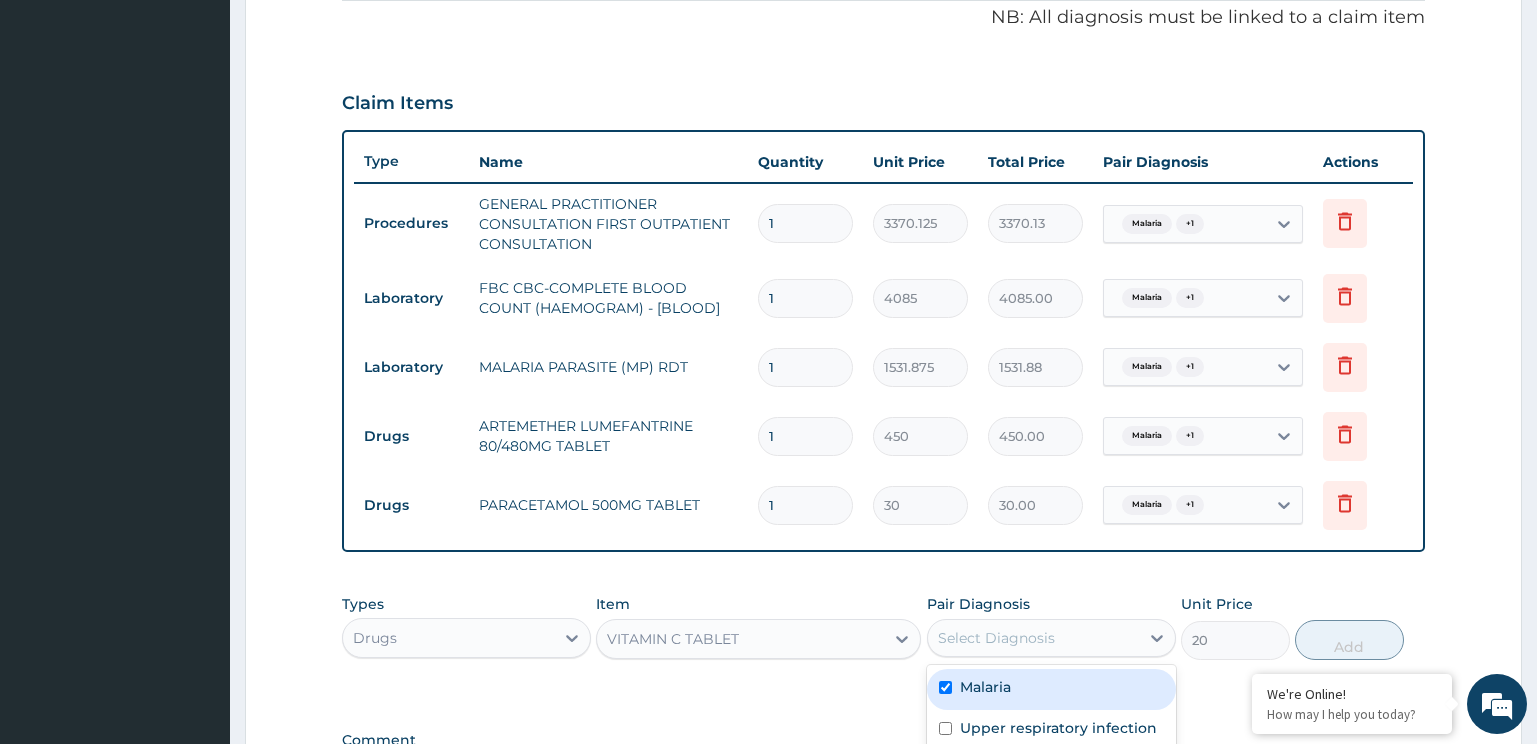 click on "Upper respiratory infection" at bounding box center [1051, 730] 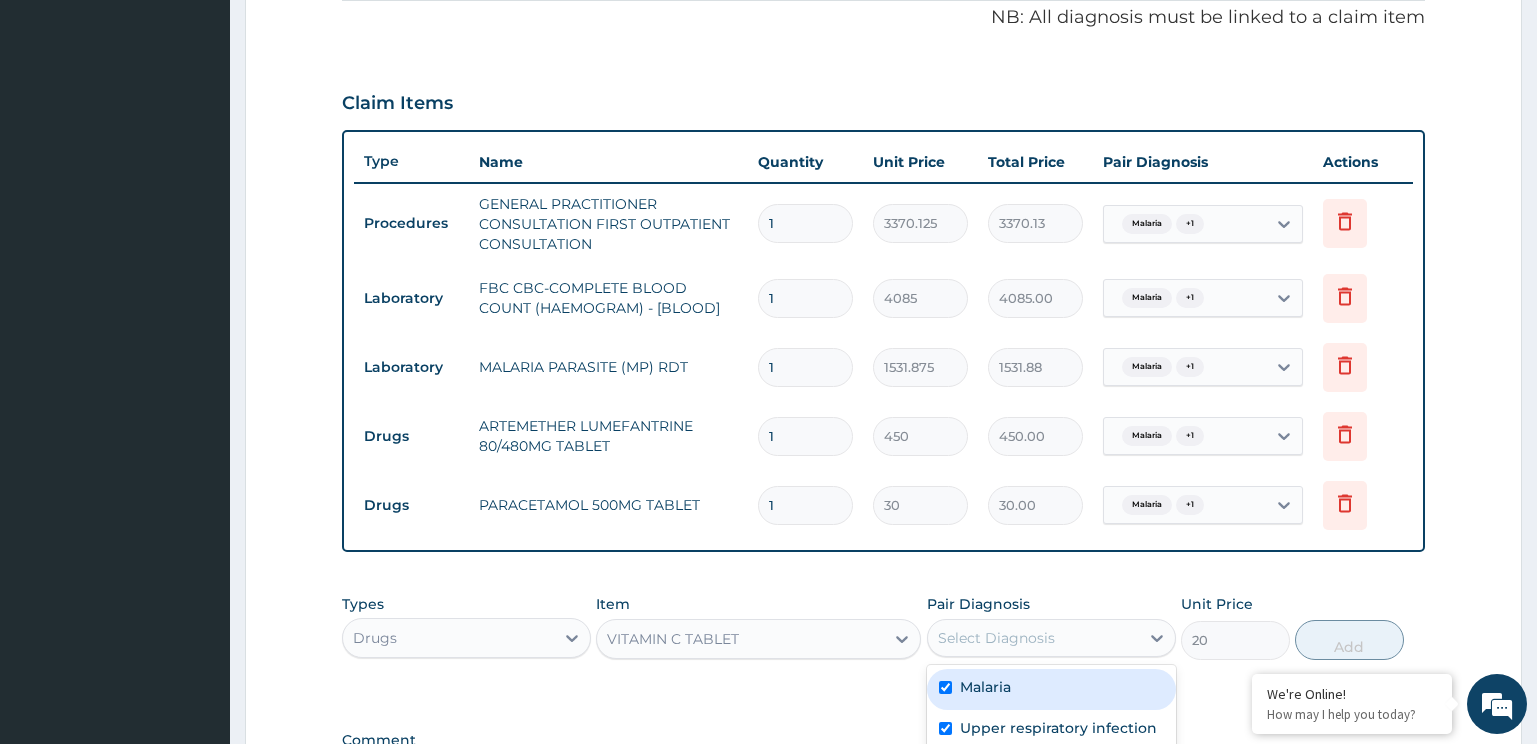 checkbox on "true" 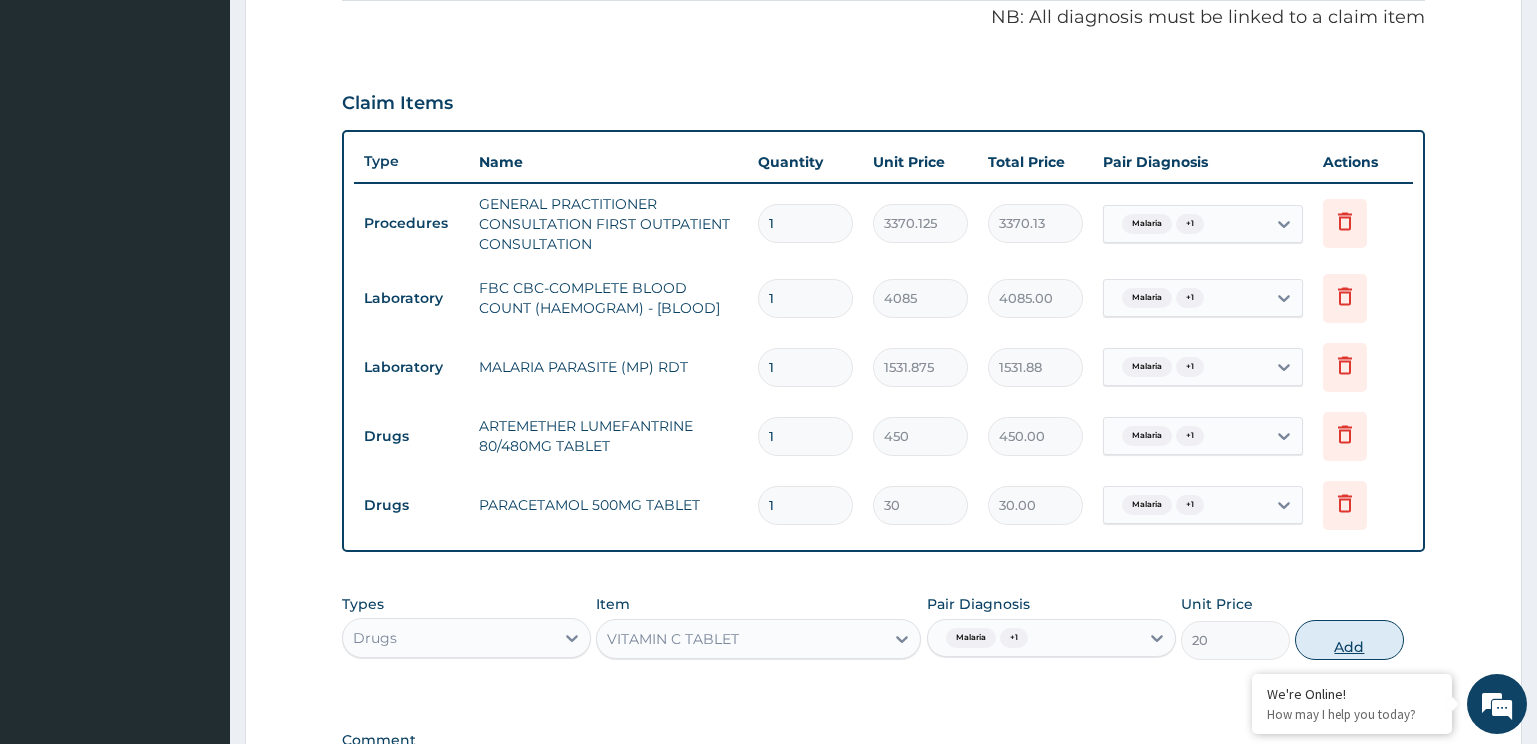 click on "Add" at bounding box center (1349, 640) 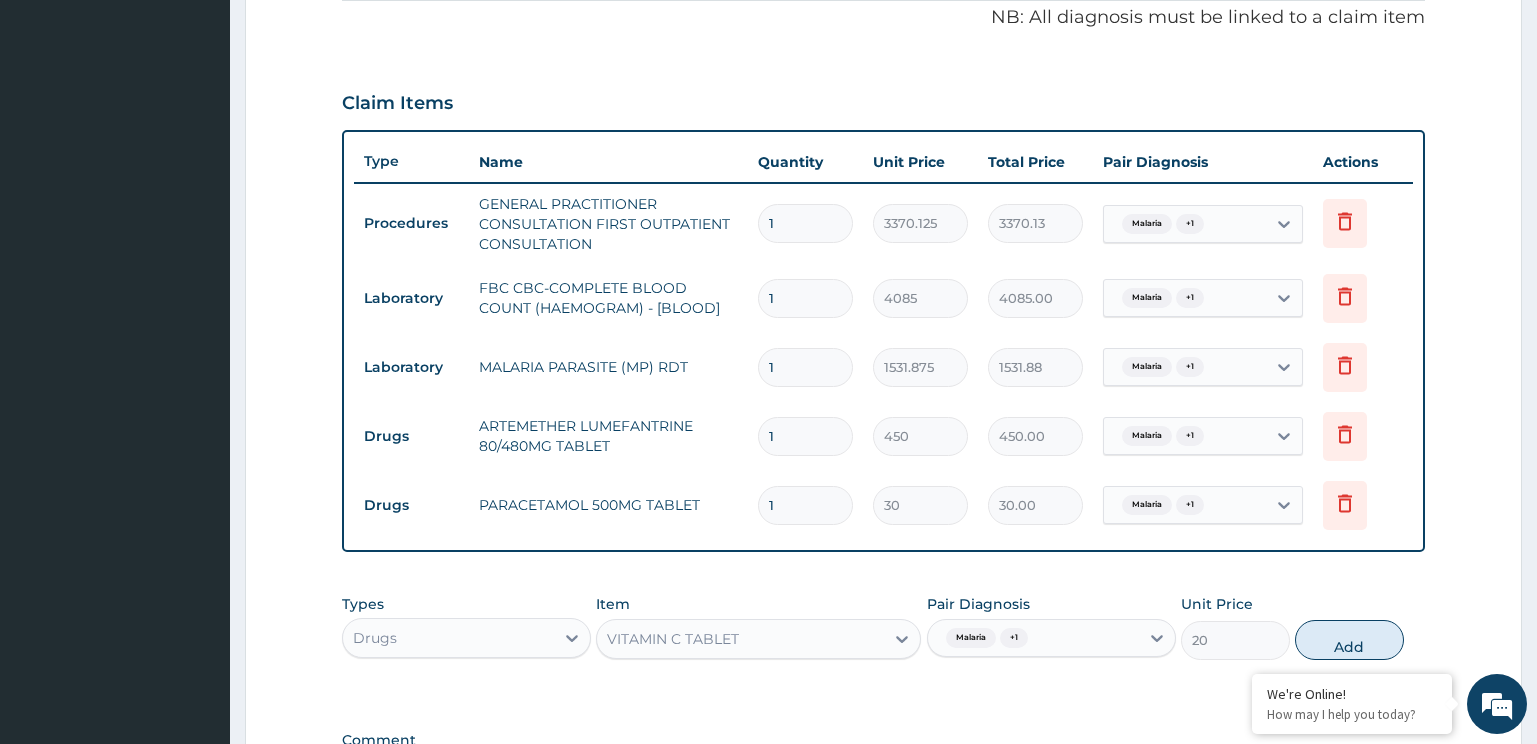 type on "0" 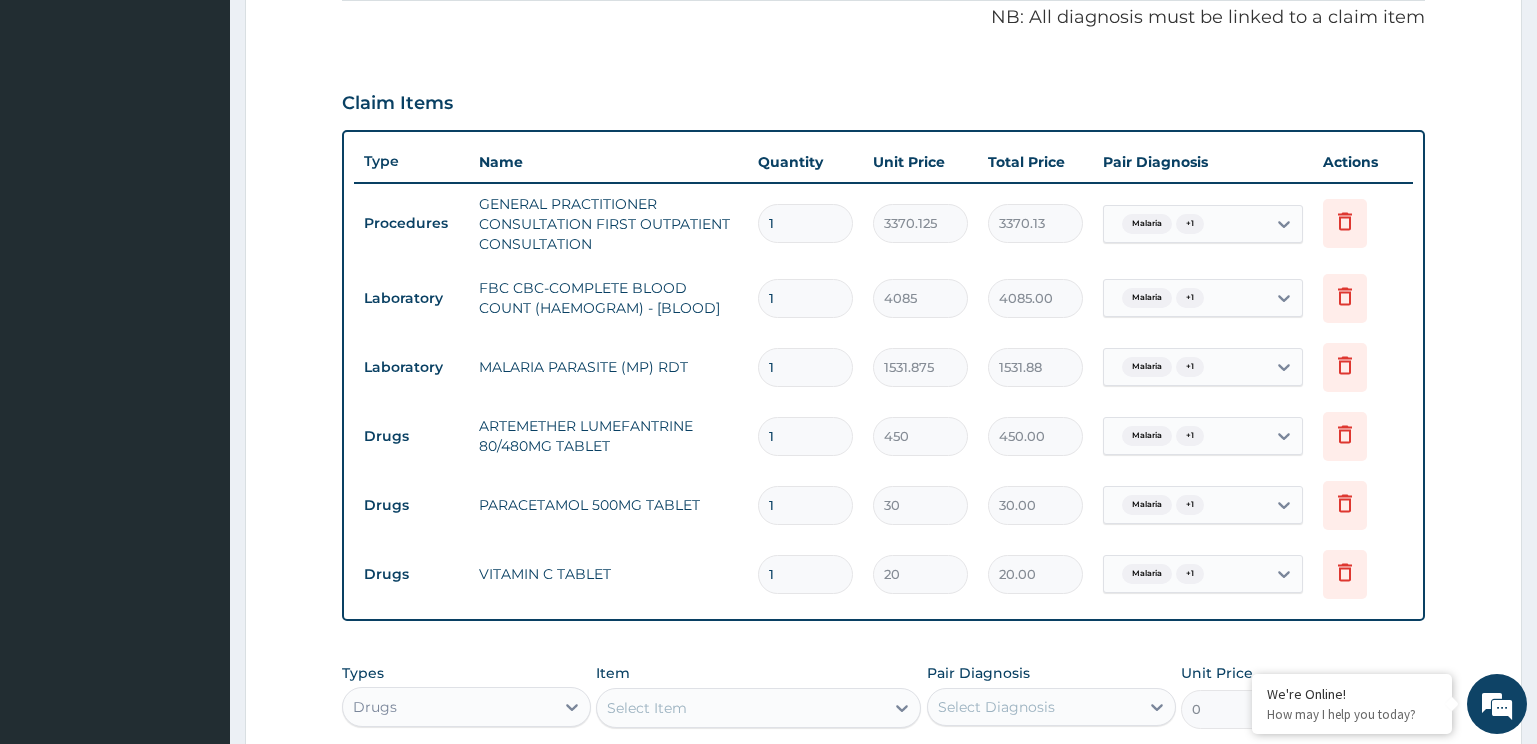click on "1" at bounding box center (805, 505) 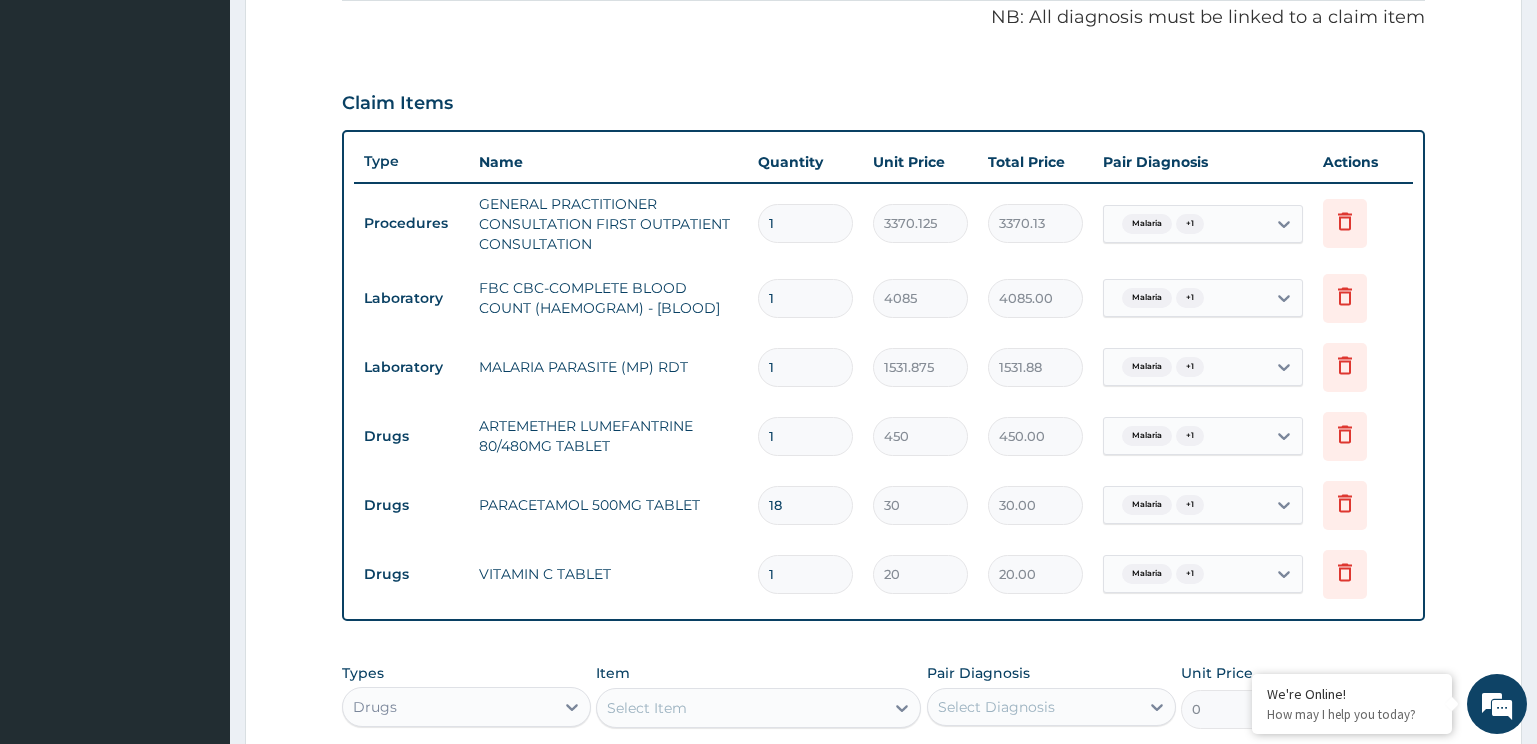 type on "540.00" 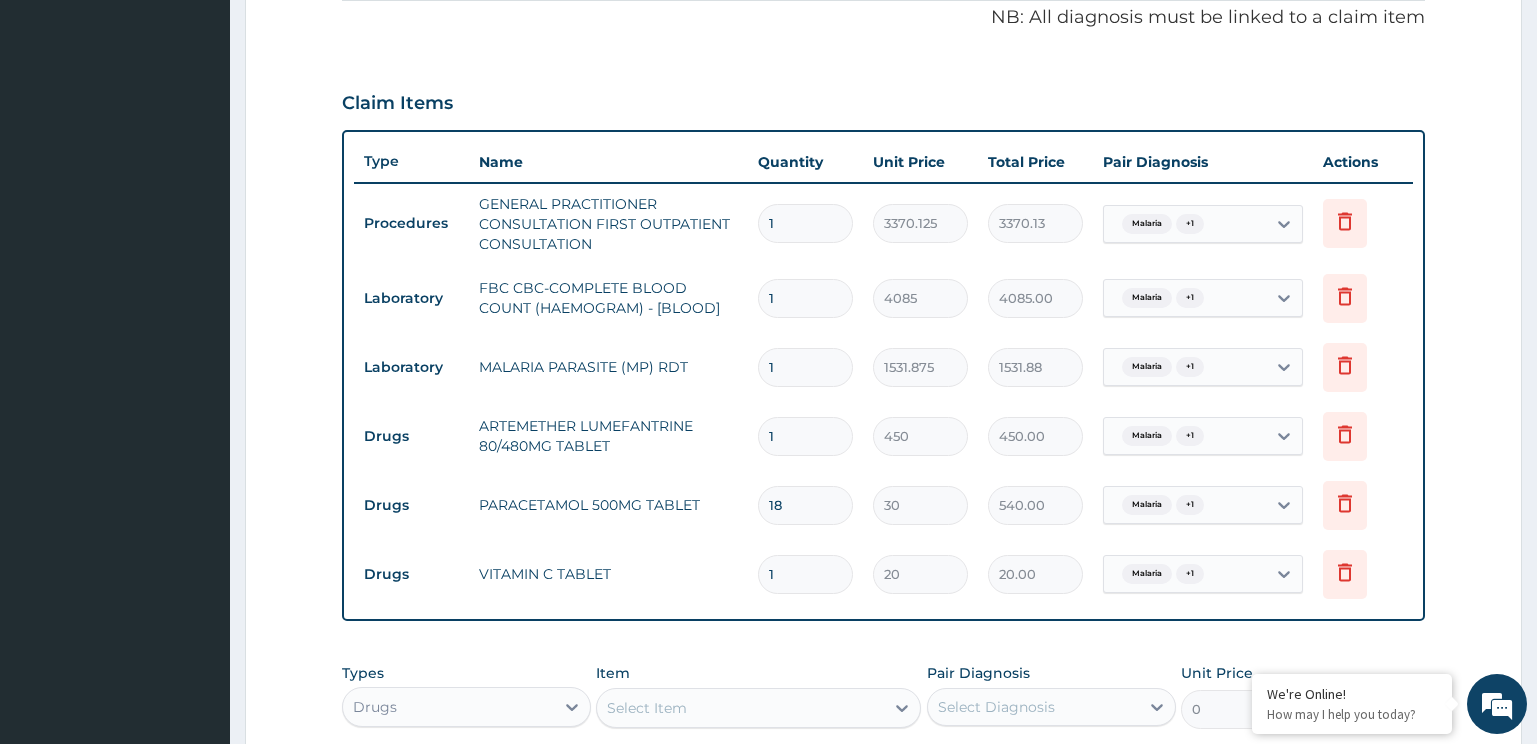 type on "18" 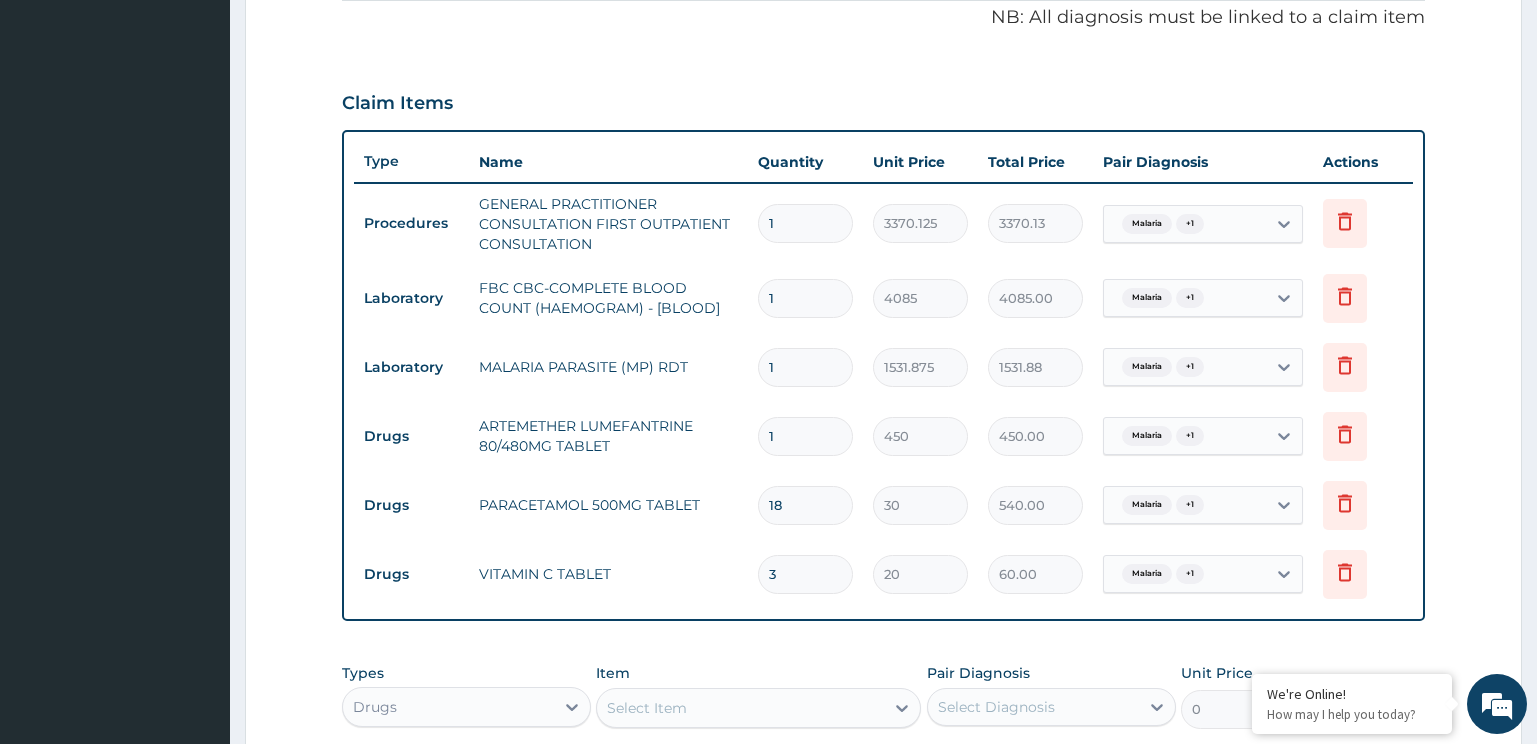 type on "30" 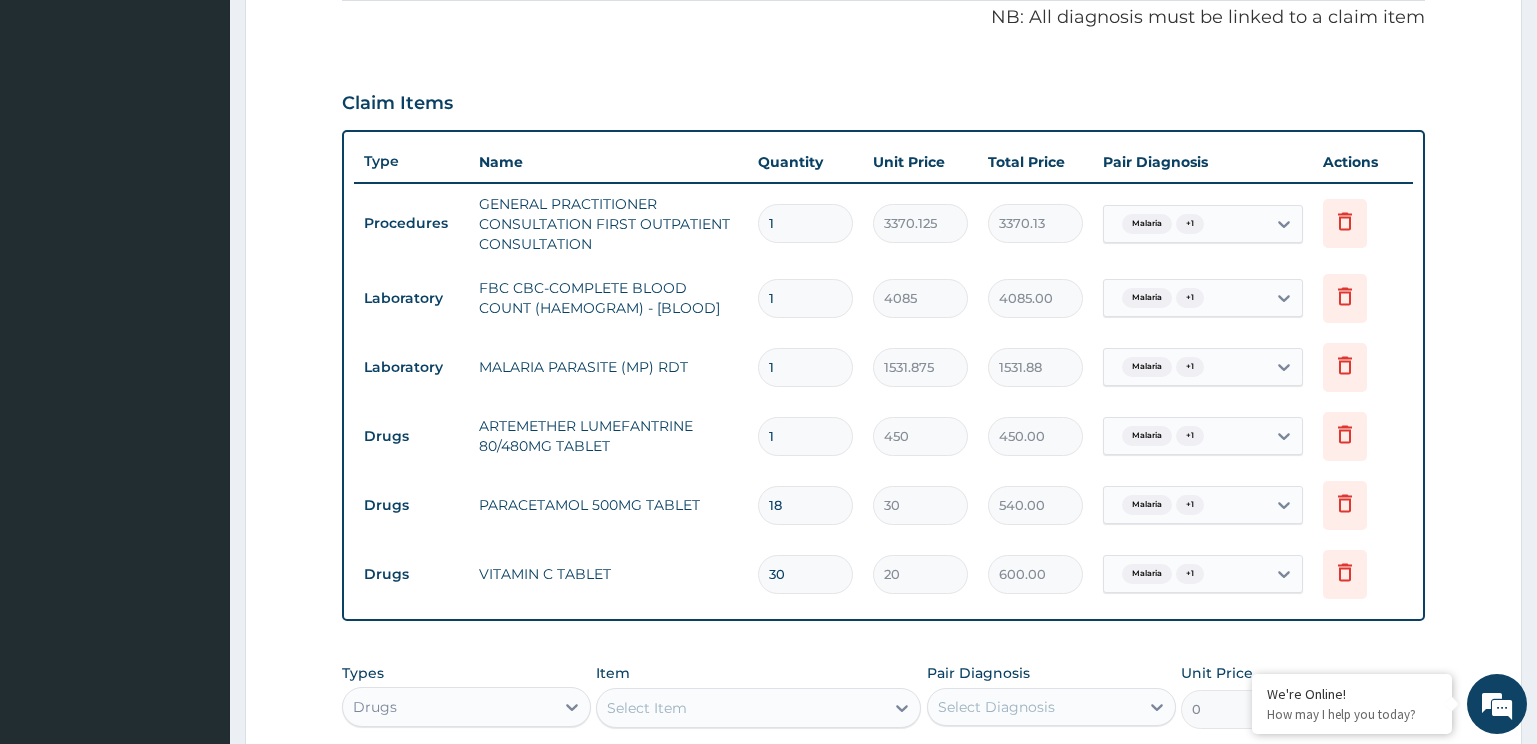 type on "30" 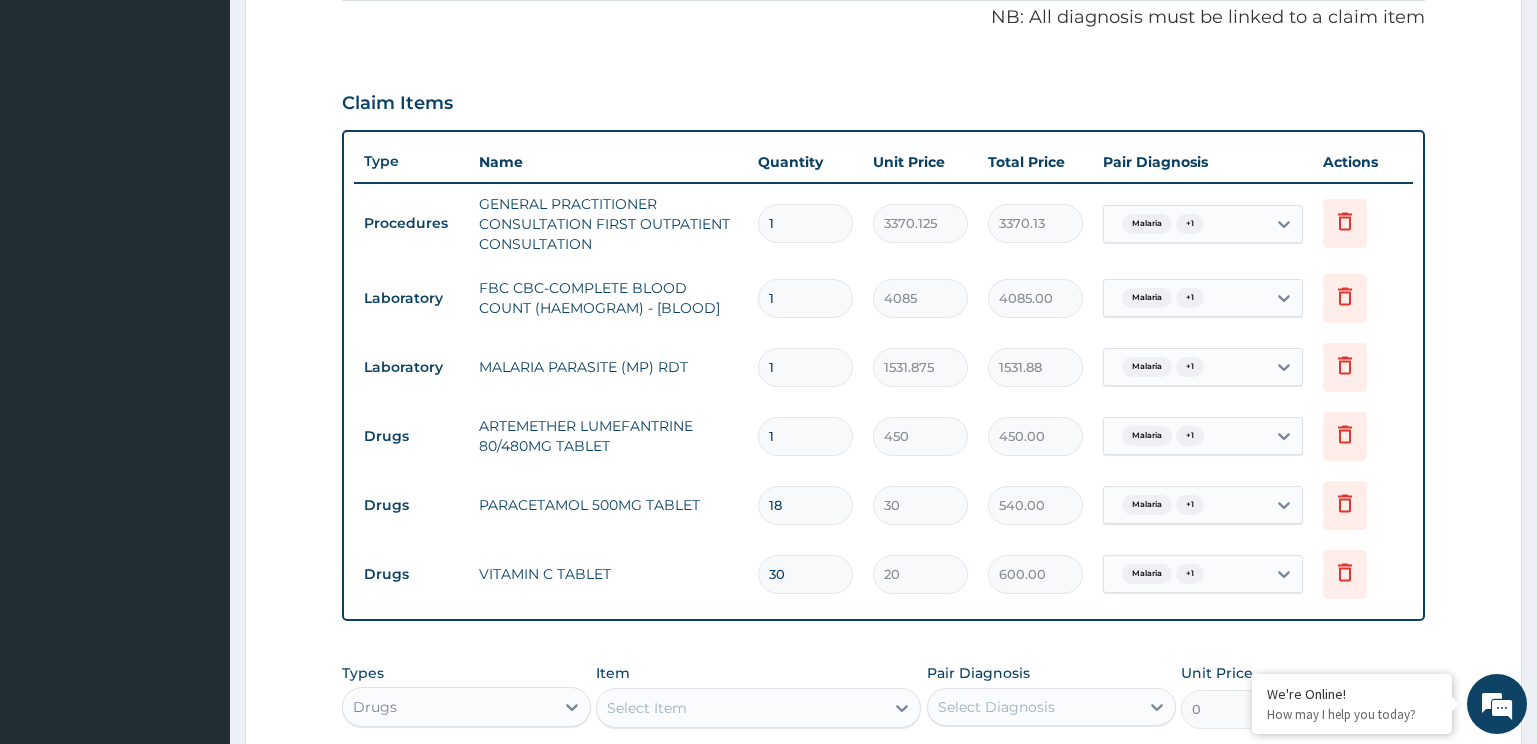 drag, startPoint x: 693, startPoint y: 447, endPoint x: 648, endPoint y: 448, distance: 45.01111 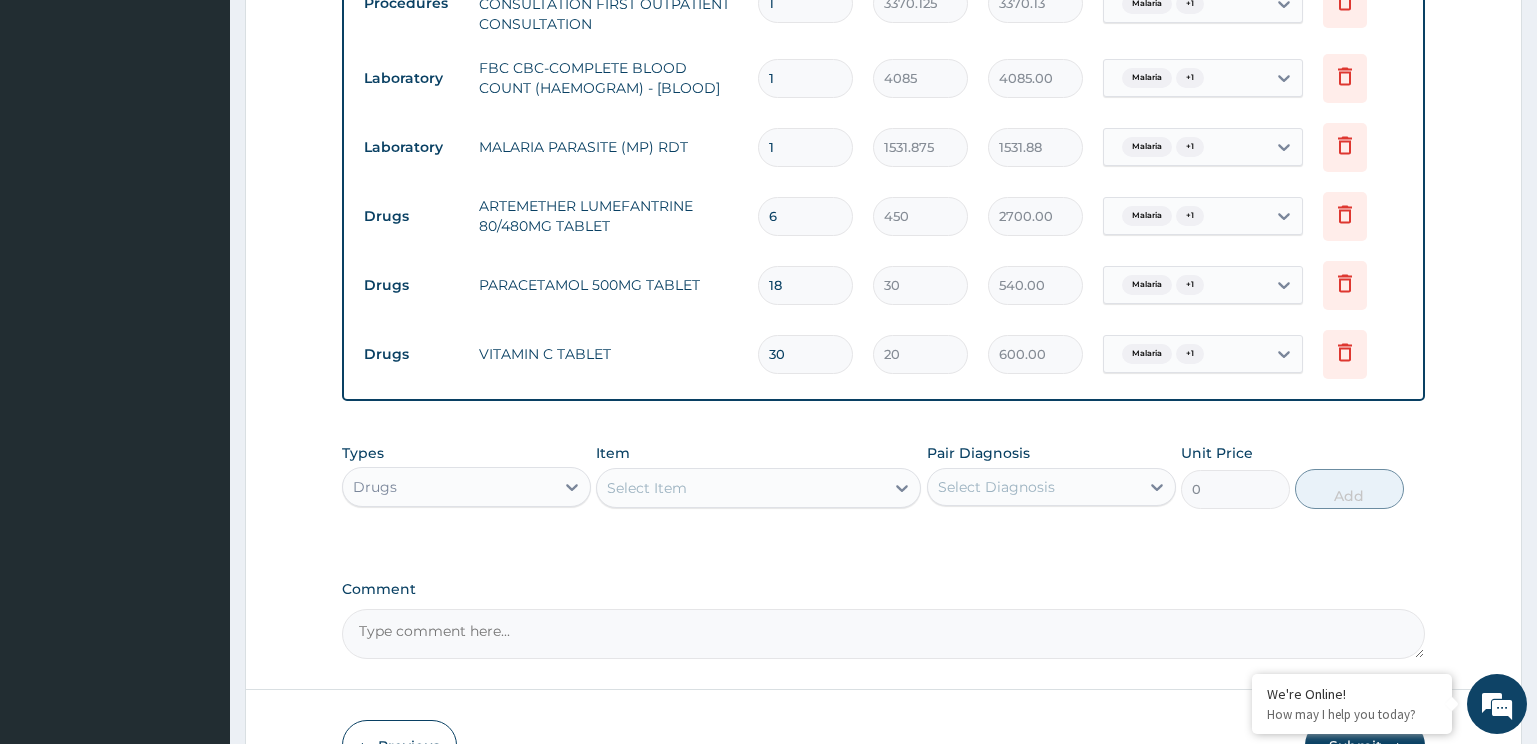 scroll, scrollTop: 959, scrollLeft: 0, axis: vertical 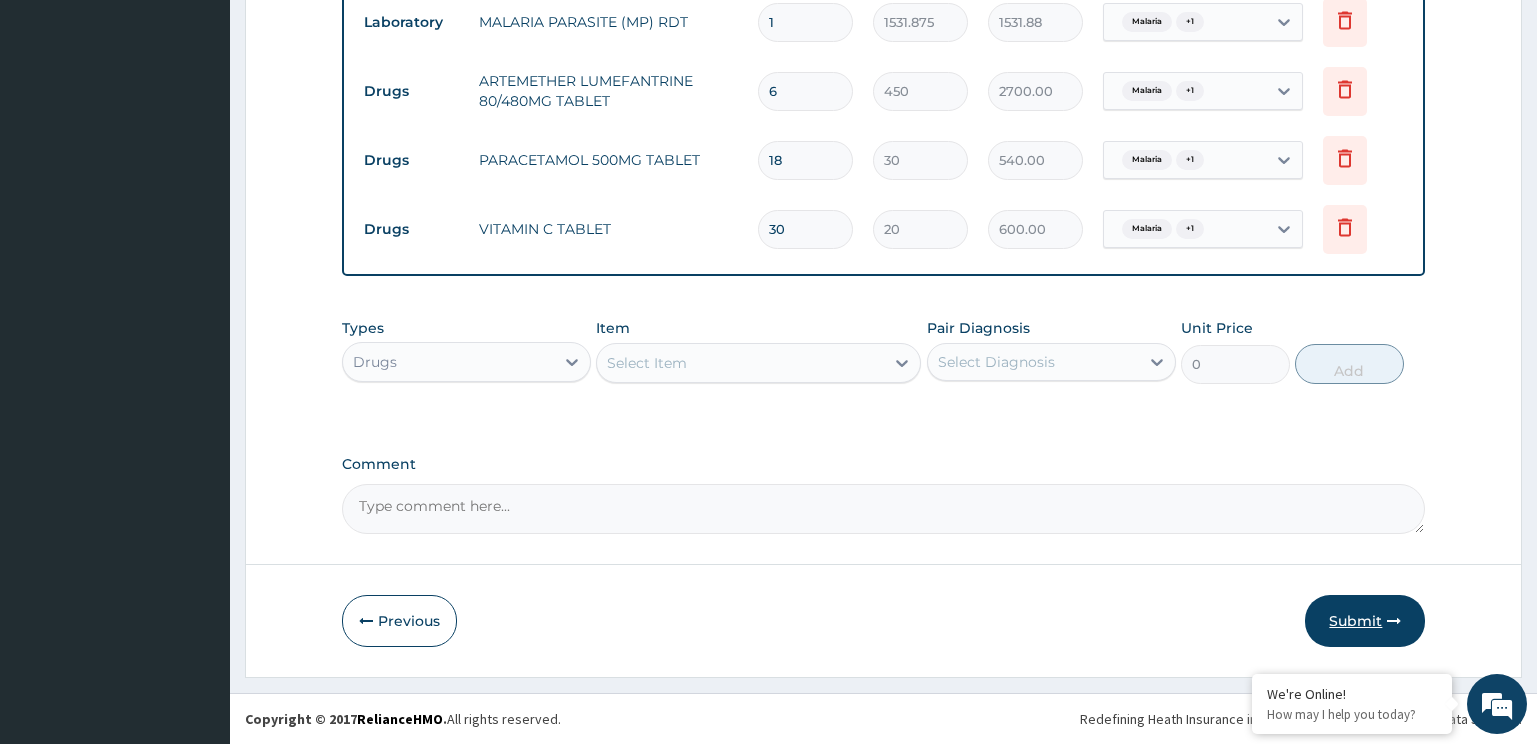 type on "6" 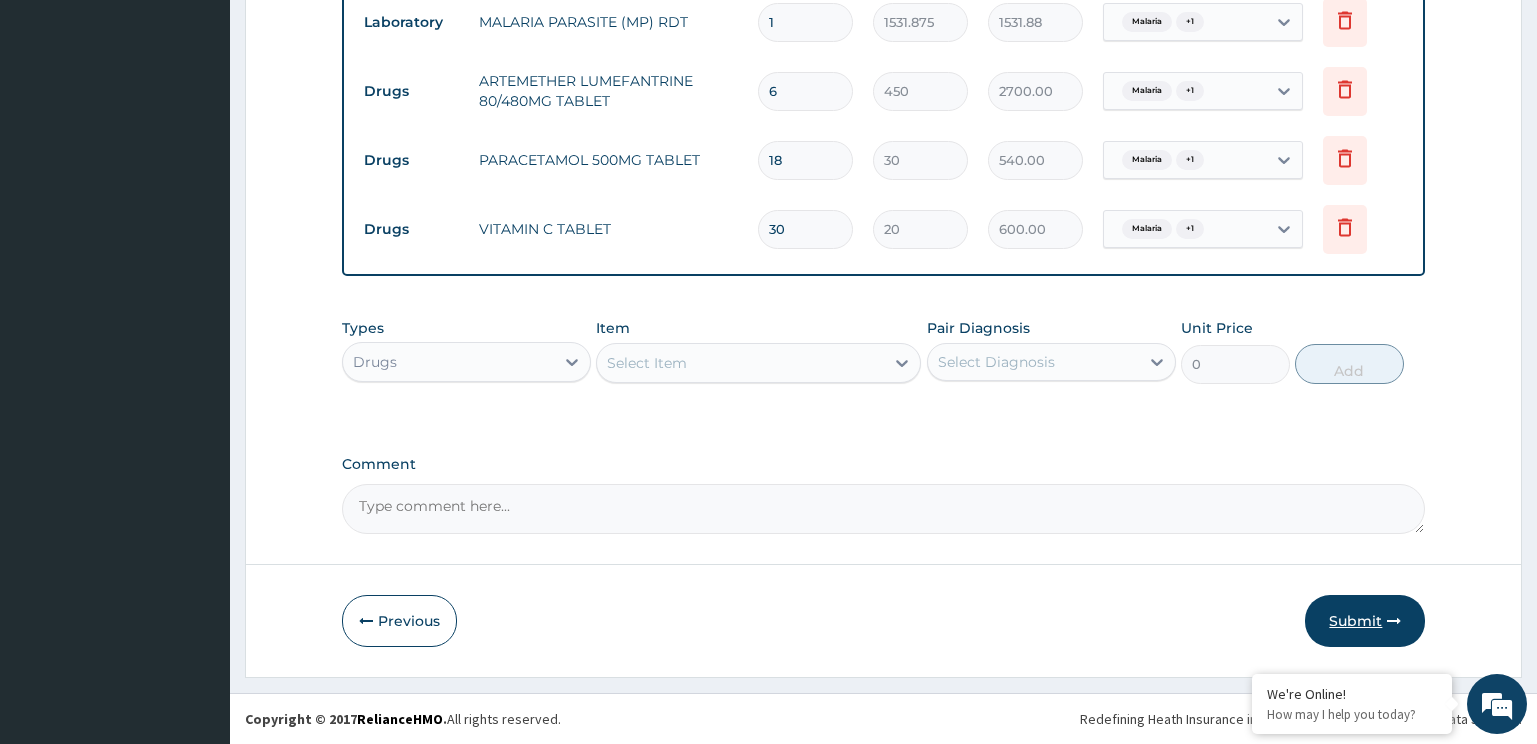 click on "Submit" at bounding box center [1365, 621] 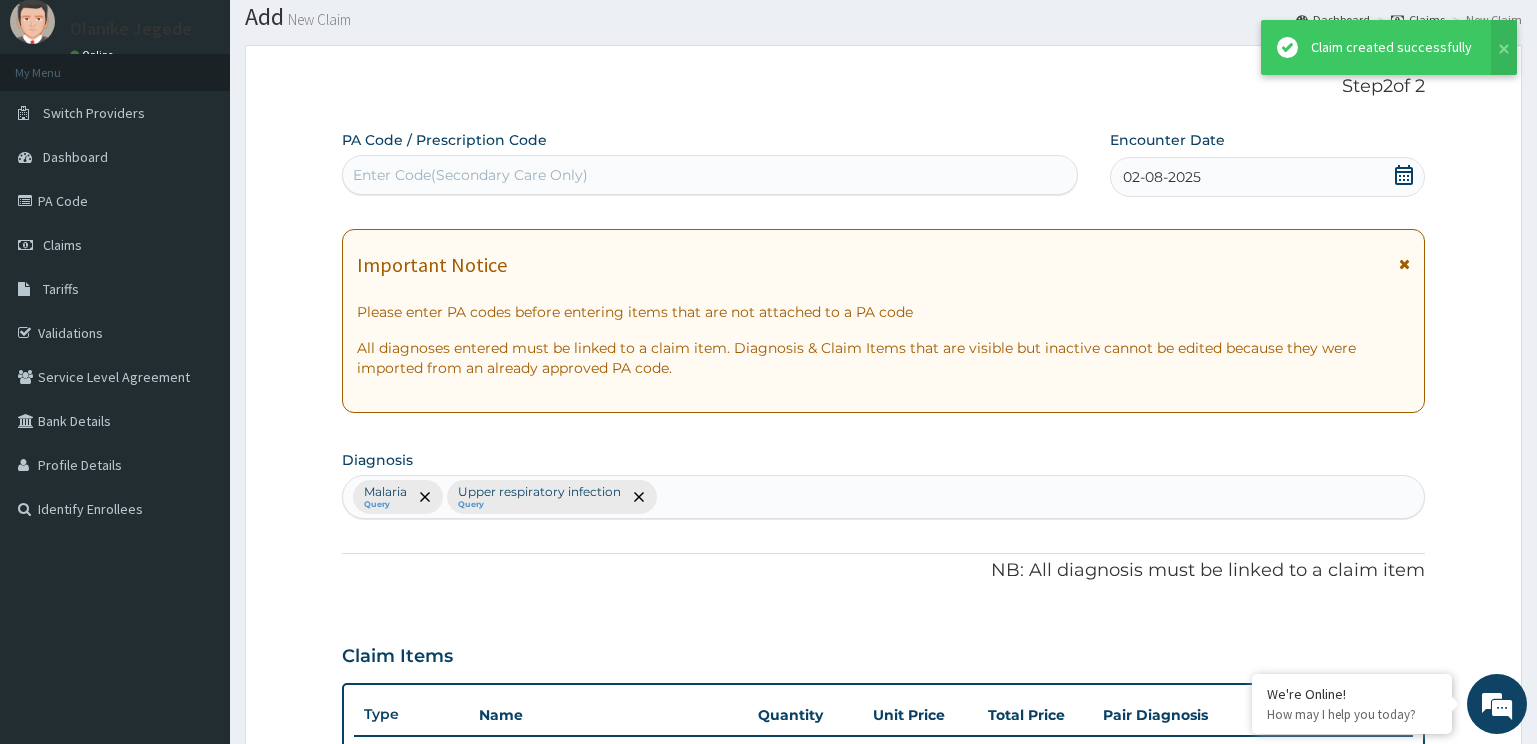 scroll, scrollTop: 959, scrollLeft: 0, axis: vertical 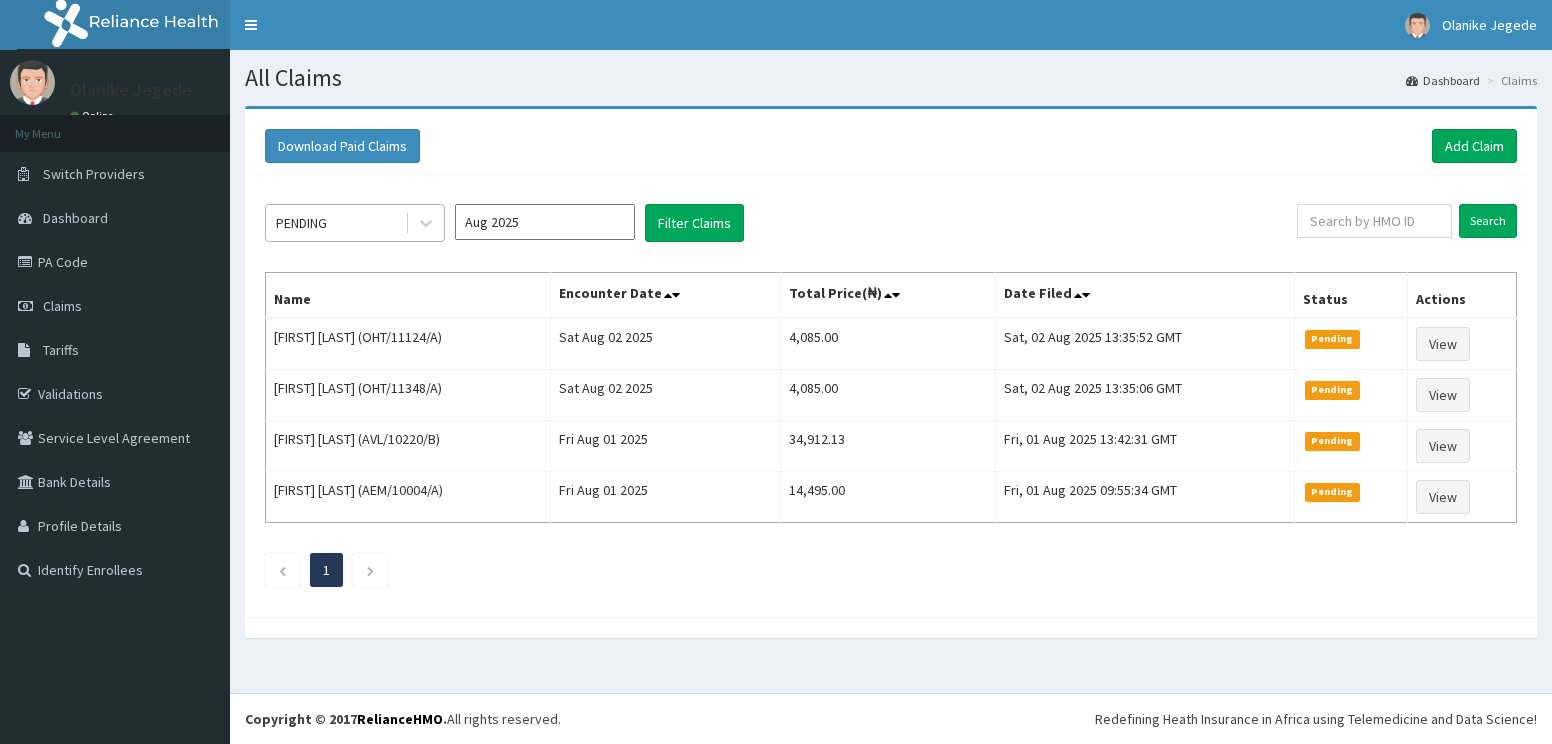 click on "PENDING" at bounding box center [301, 223] 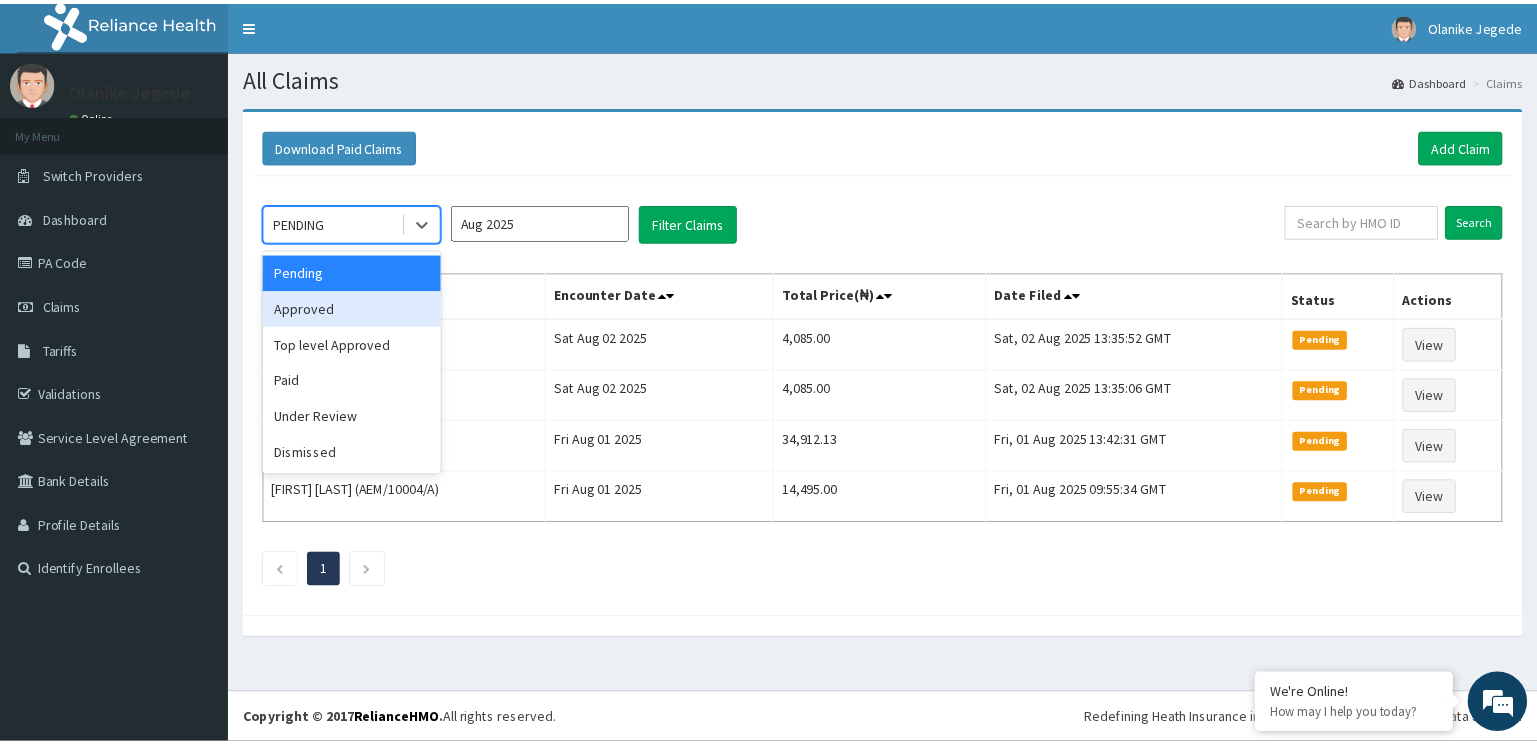 scroll, scrollTop: 0, scrollLeft: 0, axis: both 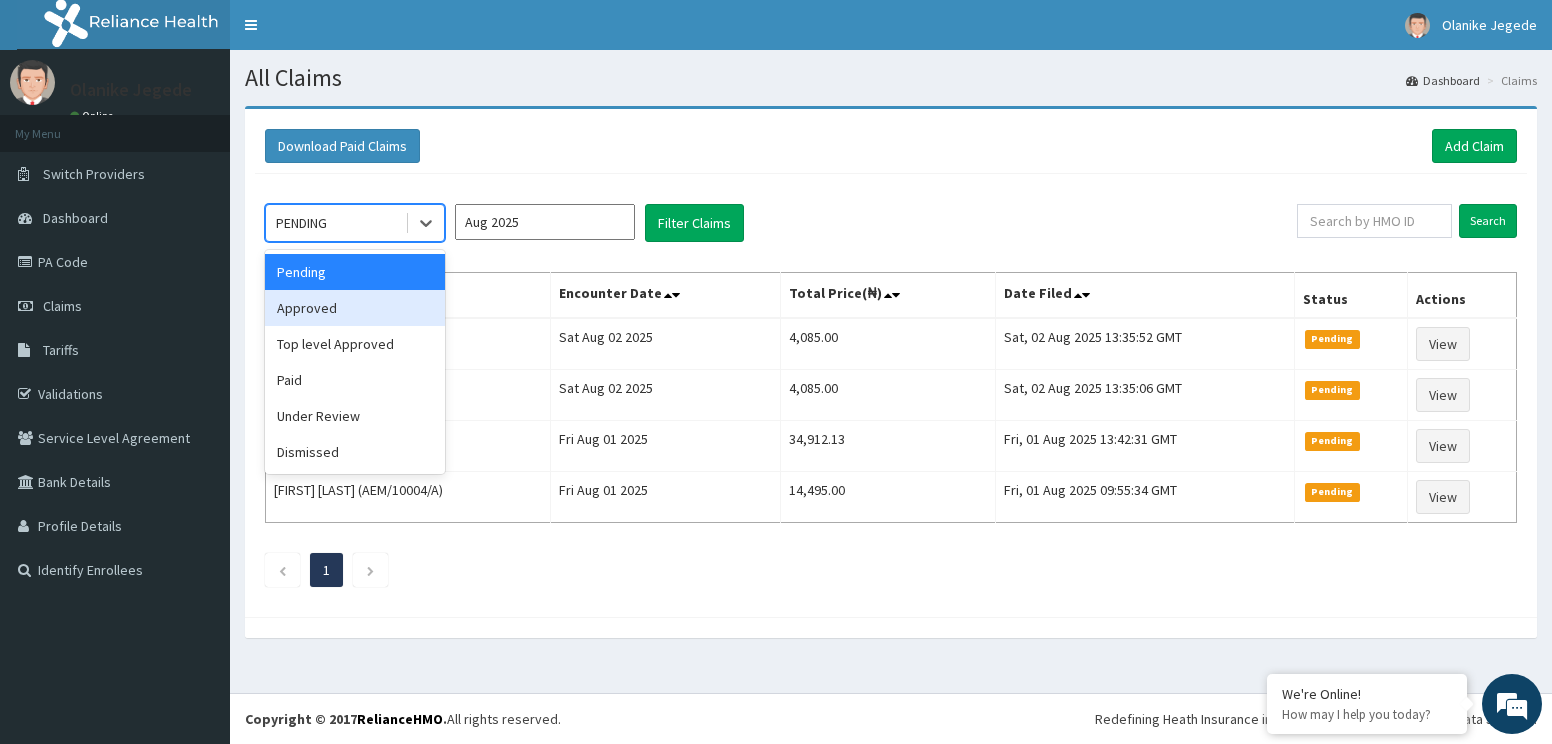 click on "Approved" at bounding box center (355, 308) 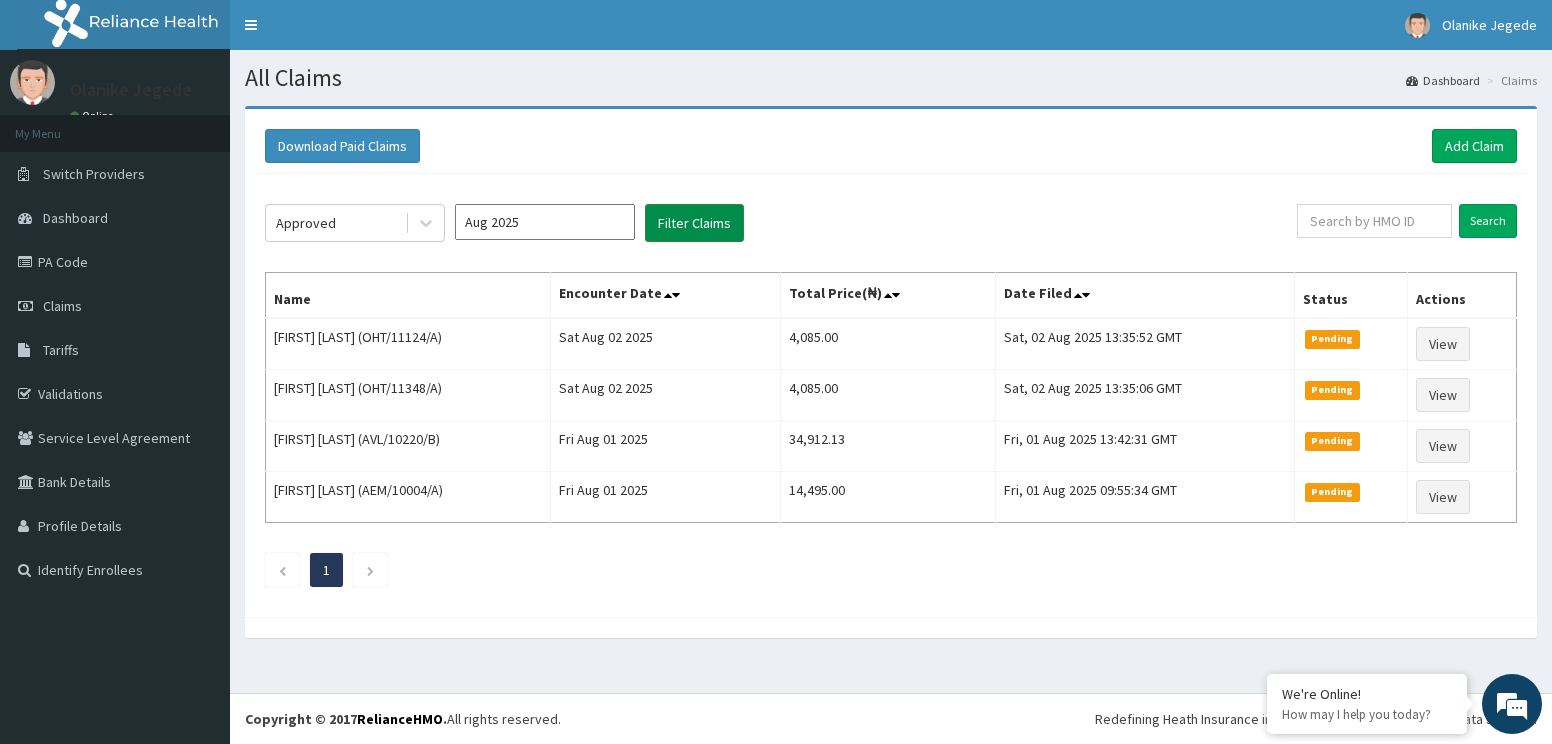 click on "Filter Claims" at bounding box center (694, 223) 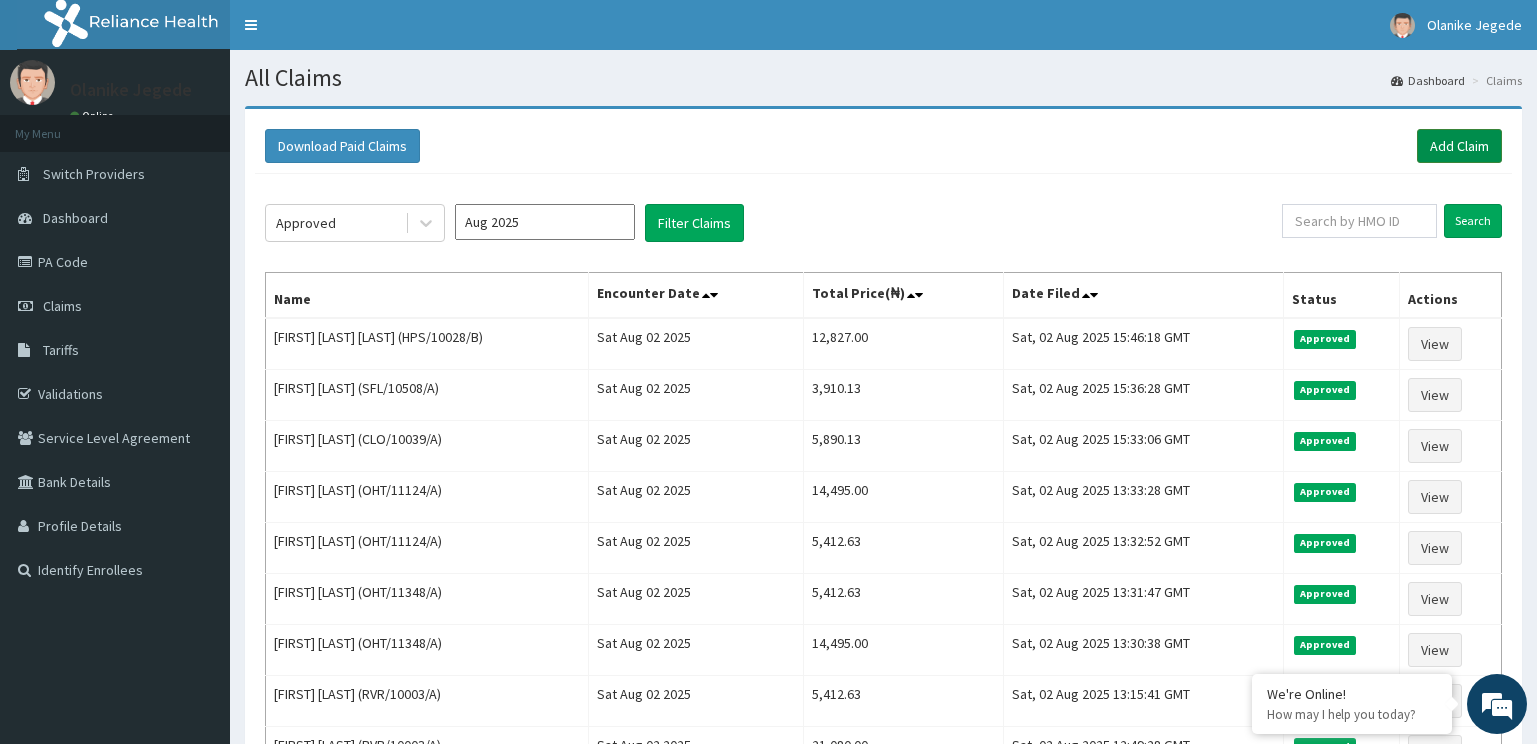 click on "Add Claim" at bounding box center [1459, 146] 